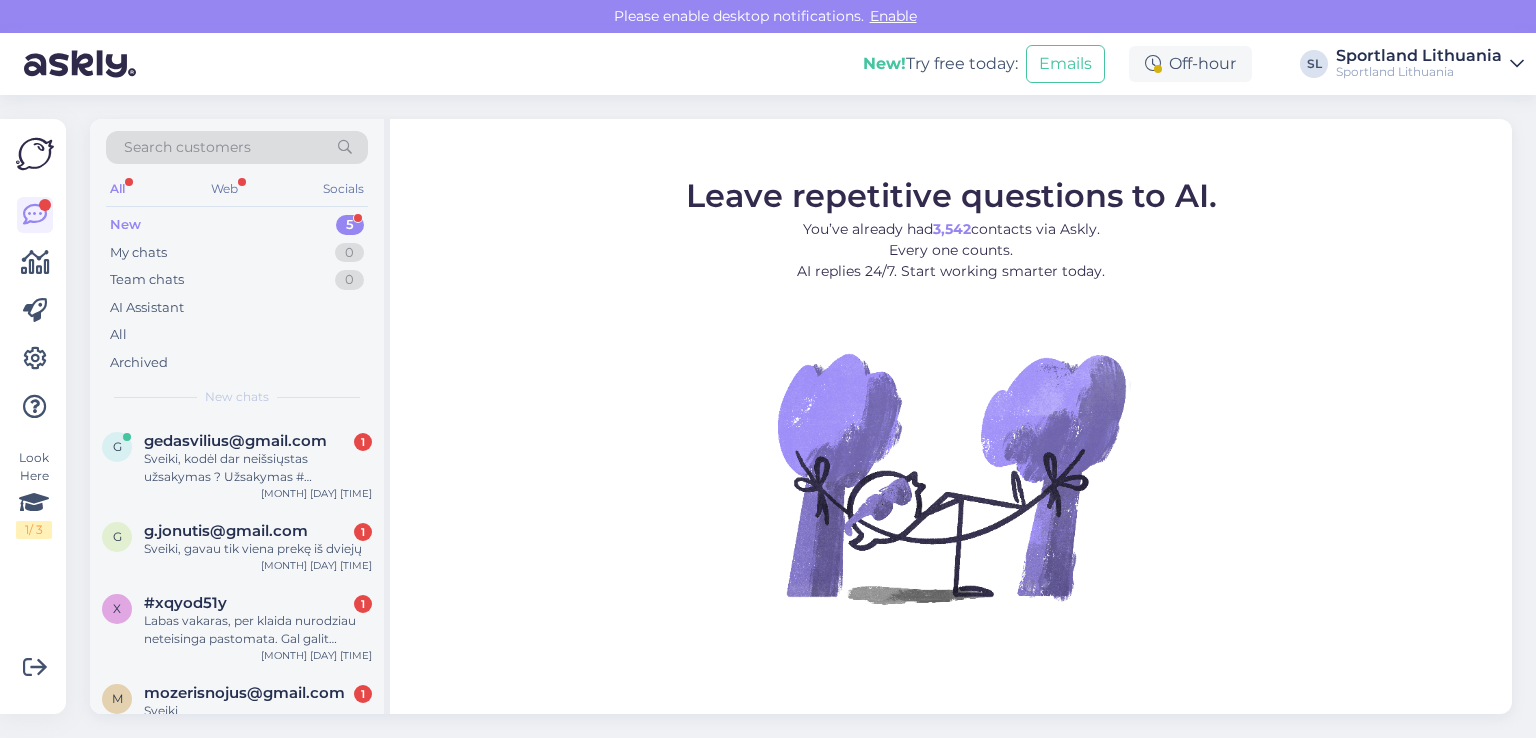 scroll, scrollTop: 0, scrollLeft: 0, axis: both 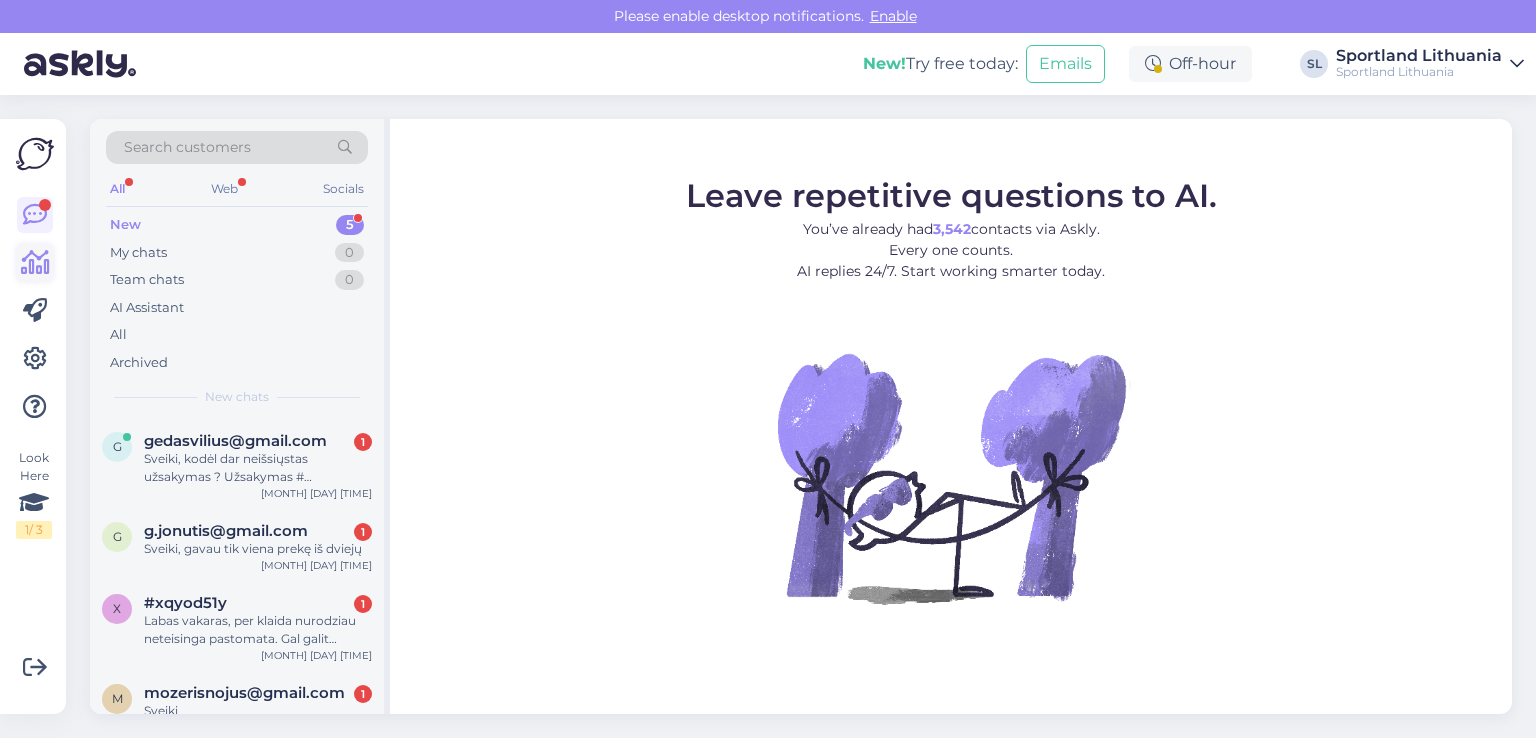click at bounding box center (35, 263) 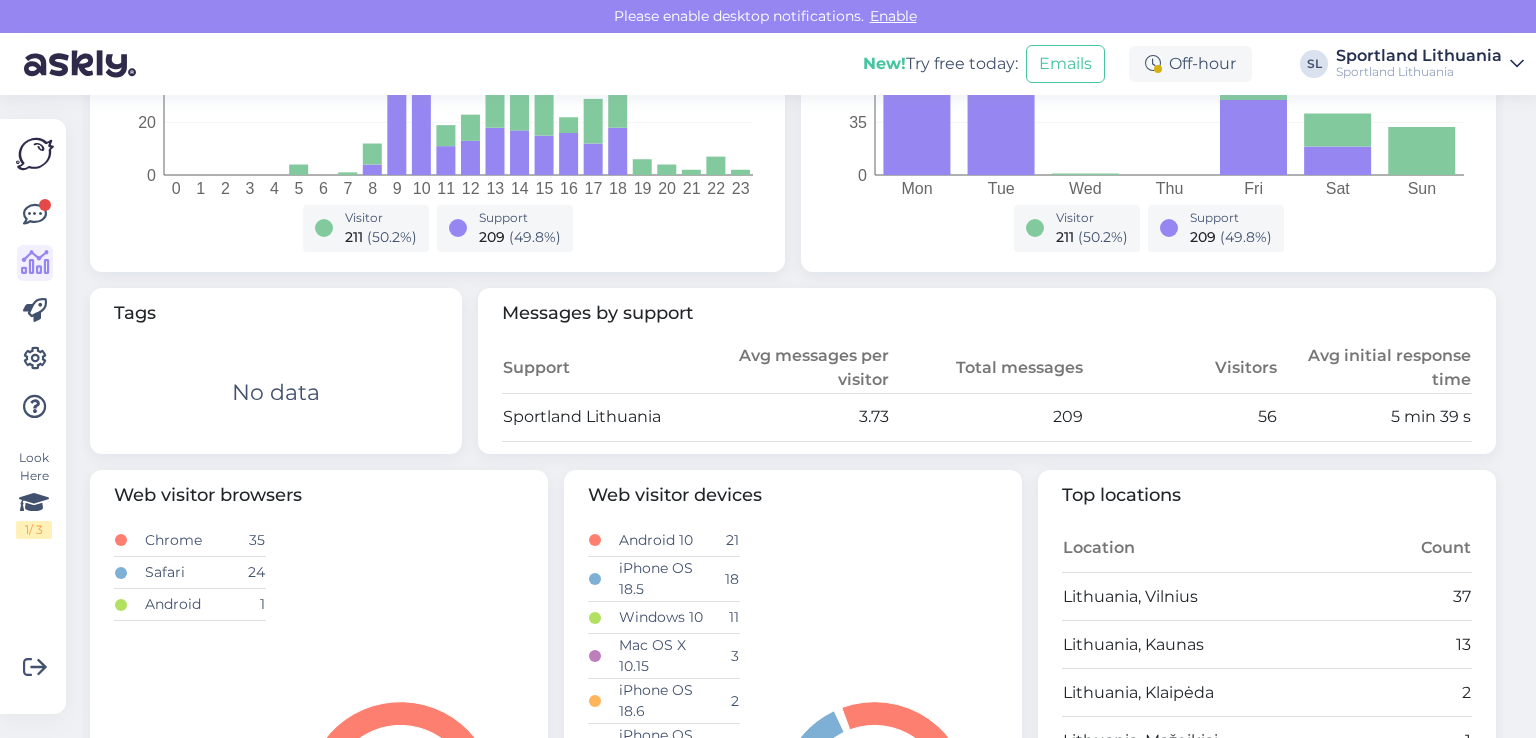 scroll, scrollTop: 0, scrollLeft: 0, axis: both 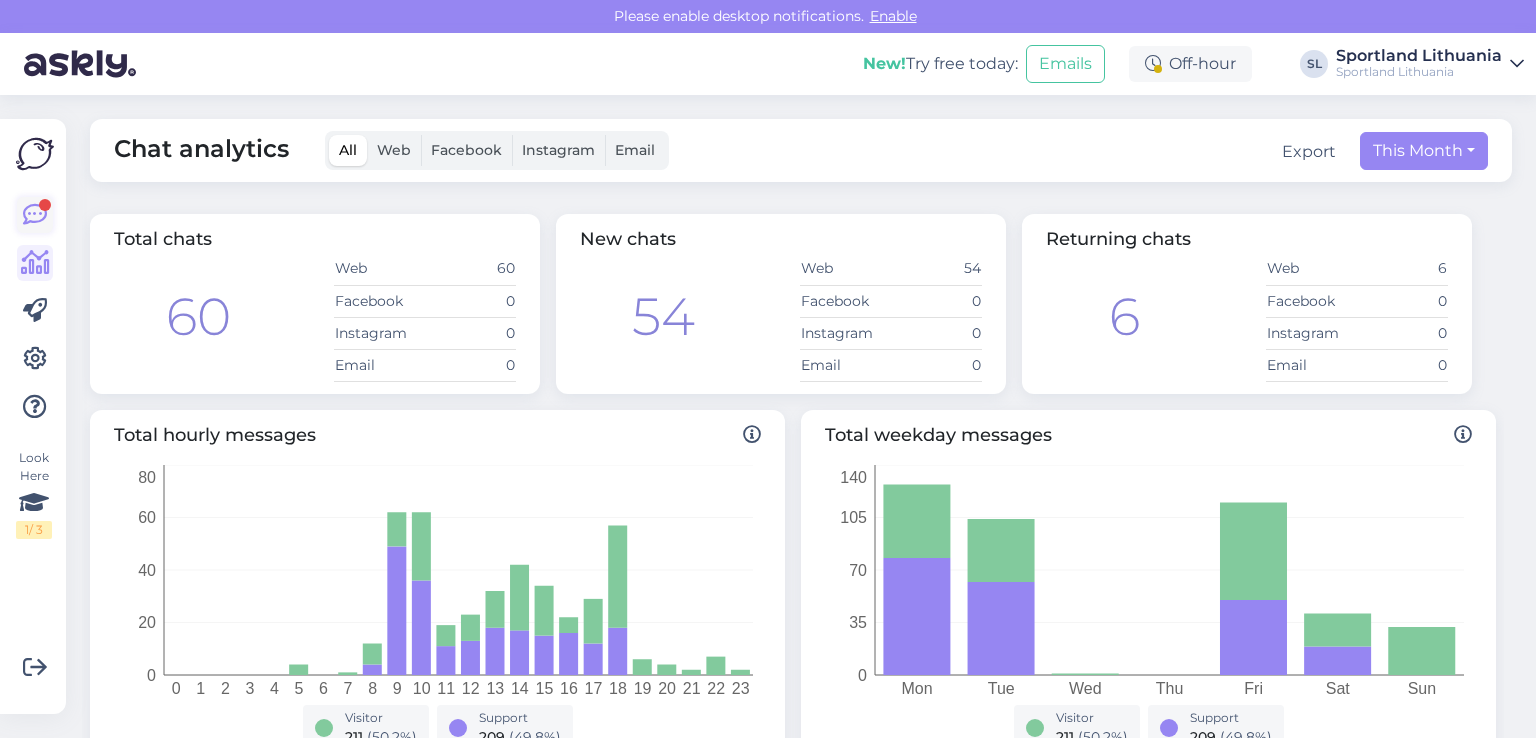 click at bounding box center [35, 215] 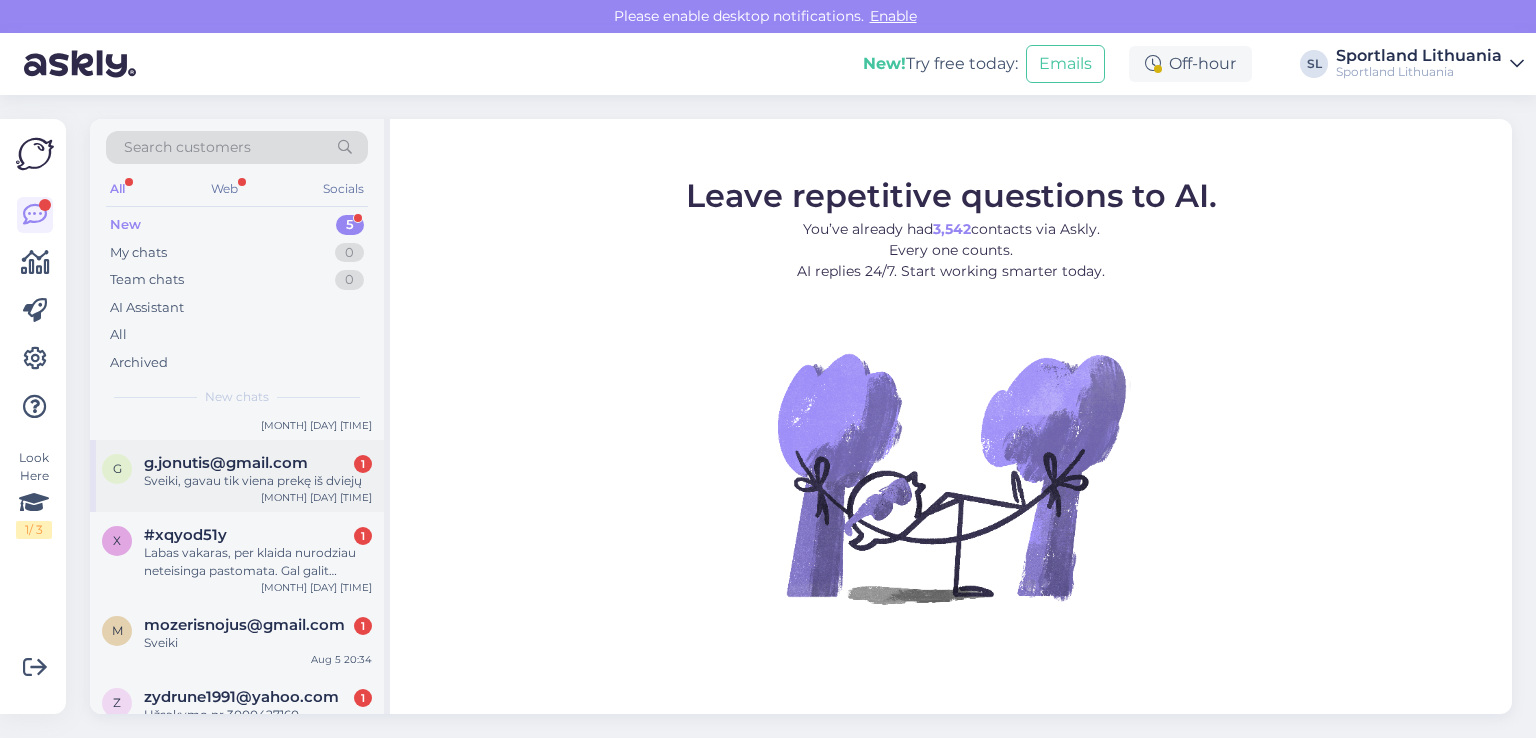 scroll, scrollTop: 100, scrollLeft: 0, axis: vertical 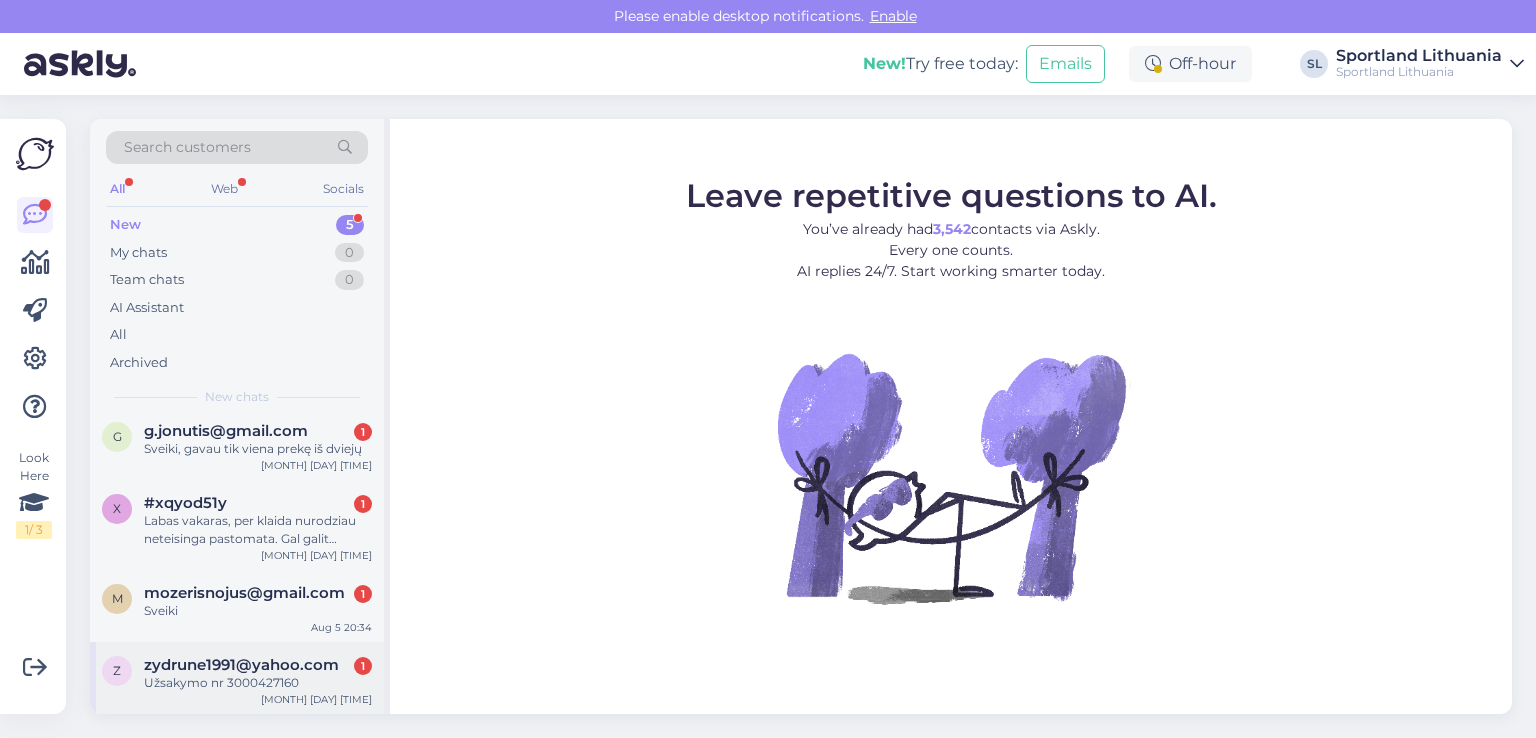 click on "zydrune1991@yahoo.com" at bounding box center [241, 665] 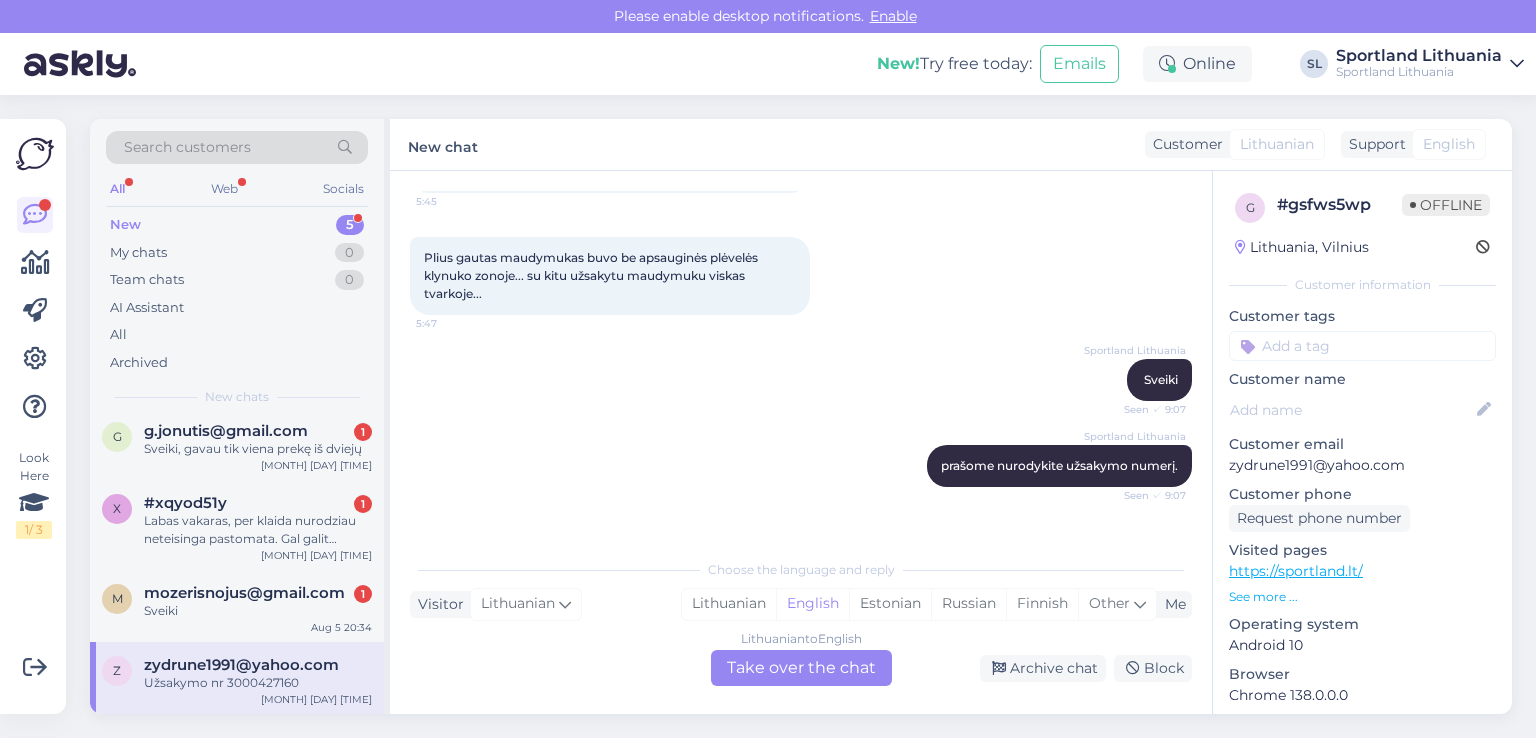scroll, scrollTop: 992, scrollLeft: 0, axis: vertical 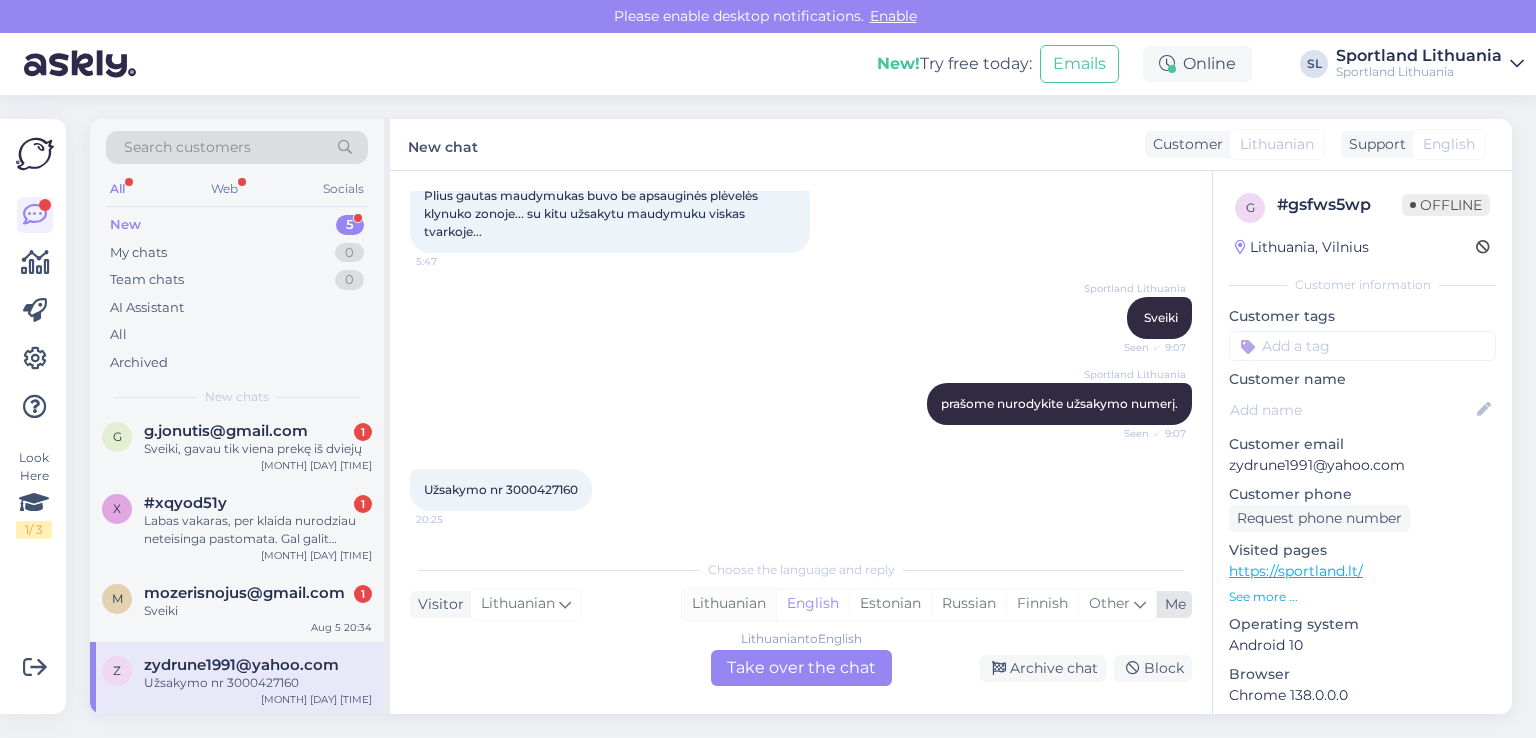 click on "Lithuanian" at bounding box center (729, 604) 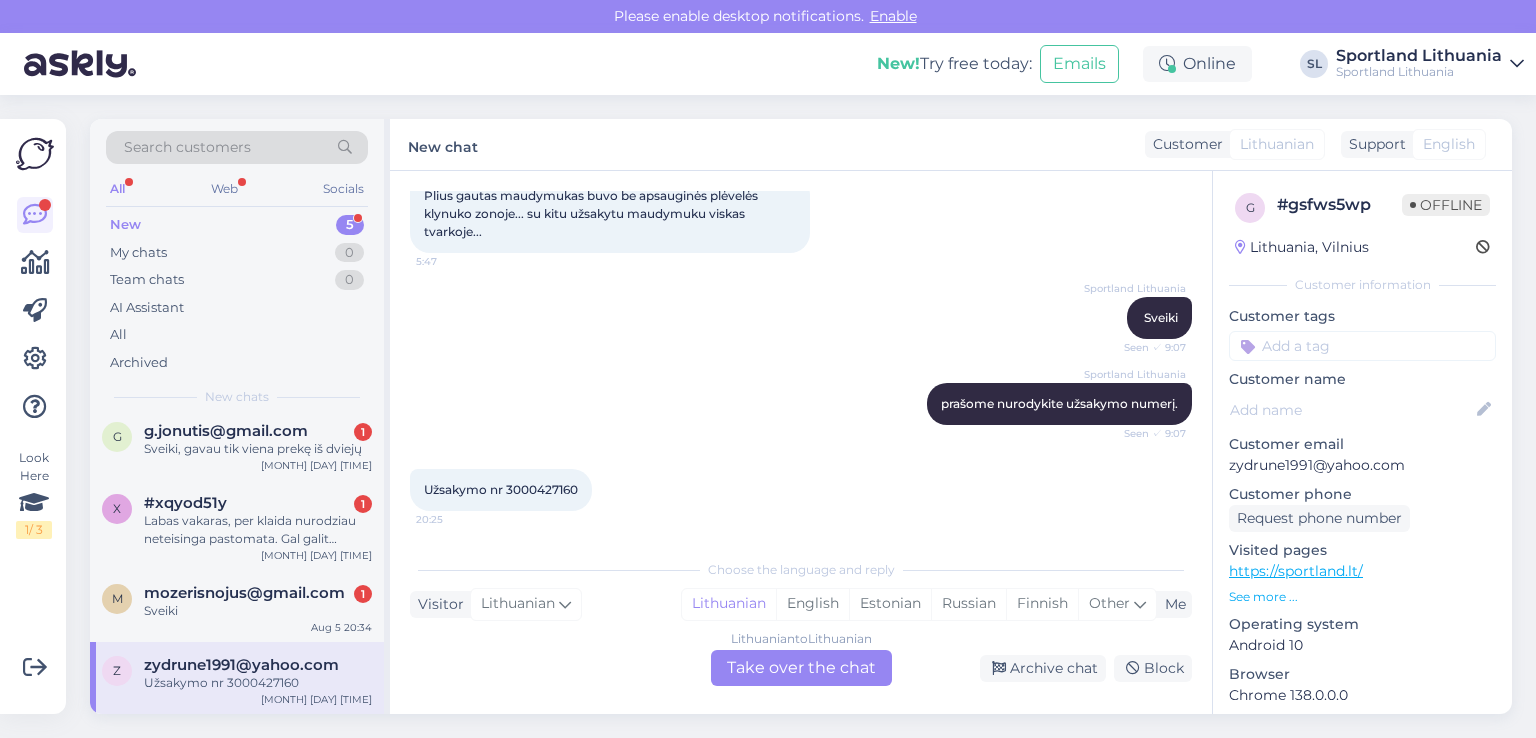 click on "Lithuanian  to  Lithuanian Take over the chat" at bounding box center [801, 668] 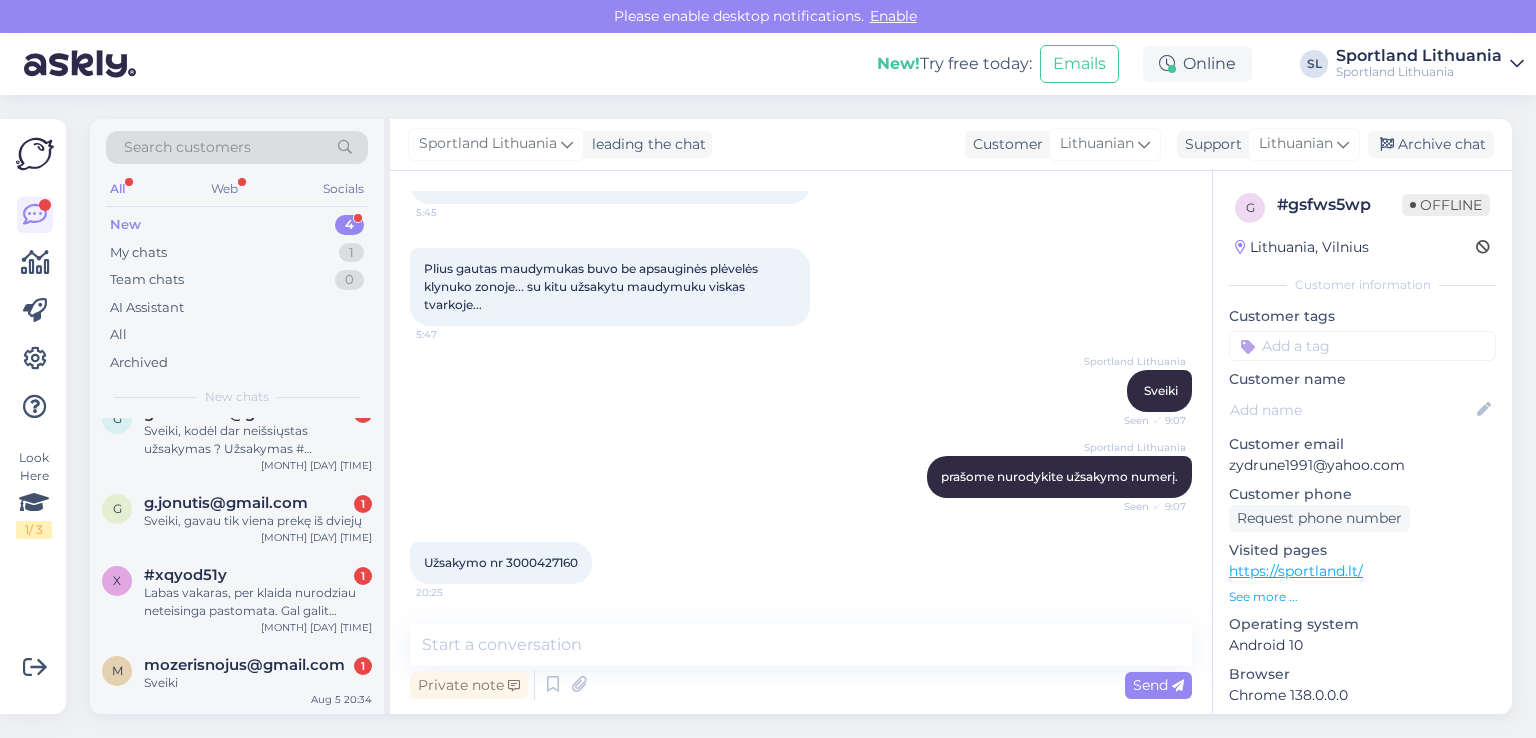 scroll, scrollTop: 918, scrollLeft: 0, axis: vertical 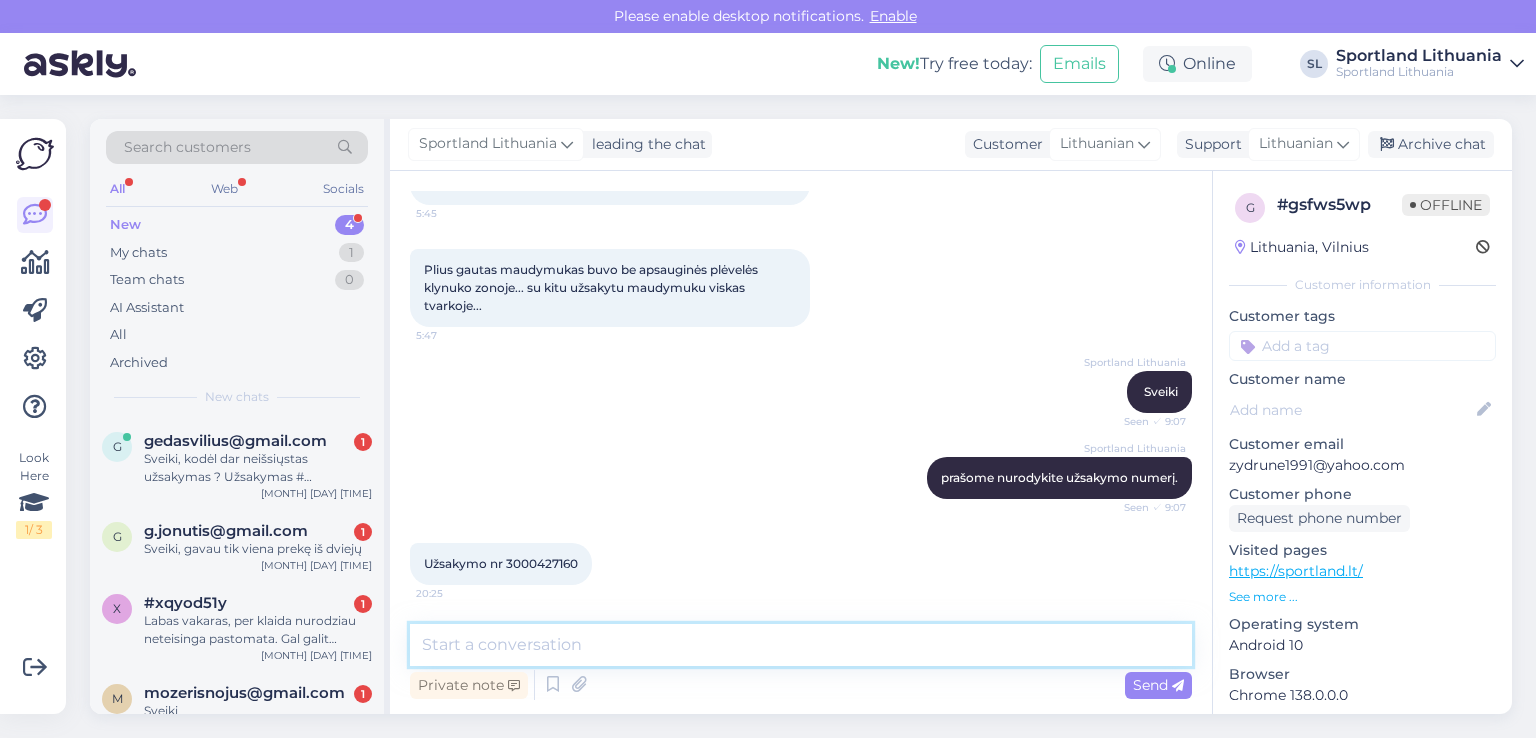 click at bounding box center (801, 645) 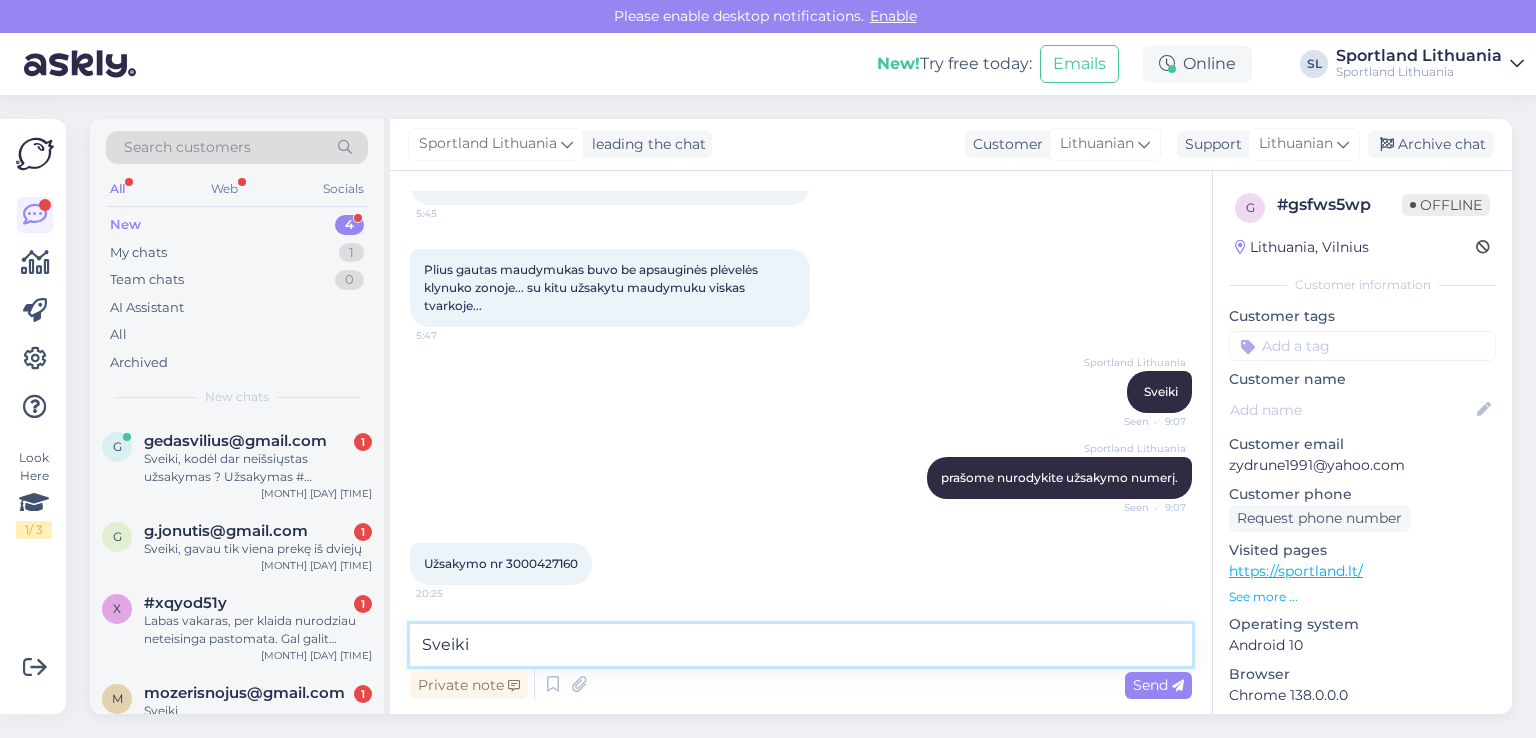 type on "Sveiki" 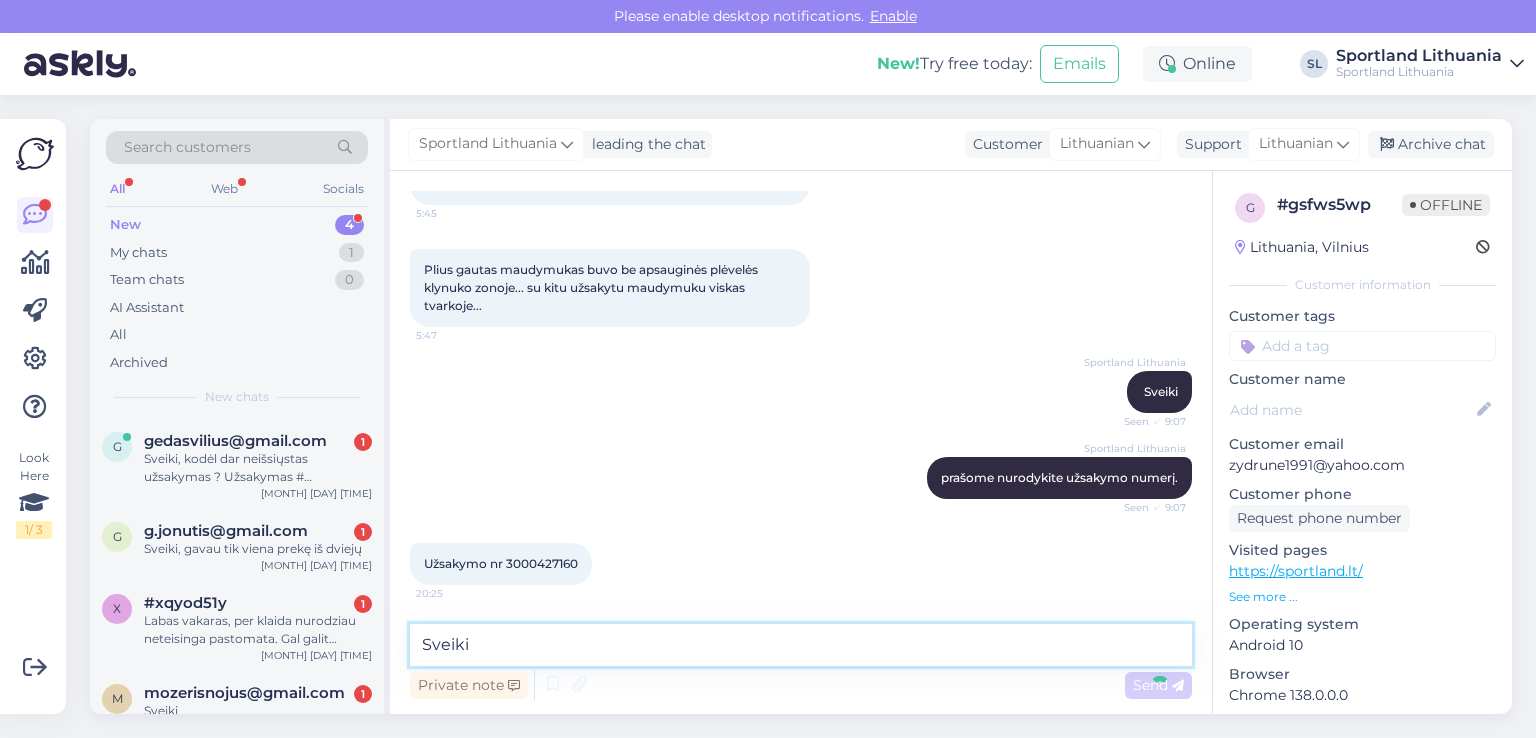 type 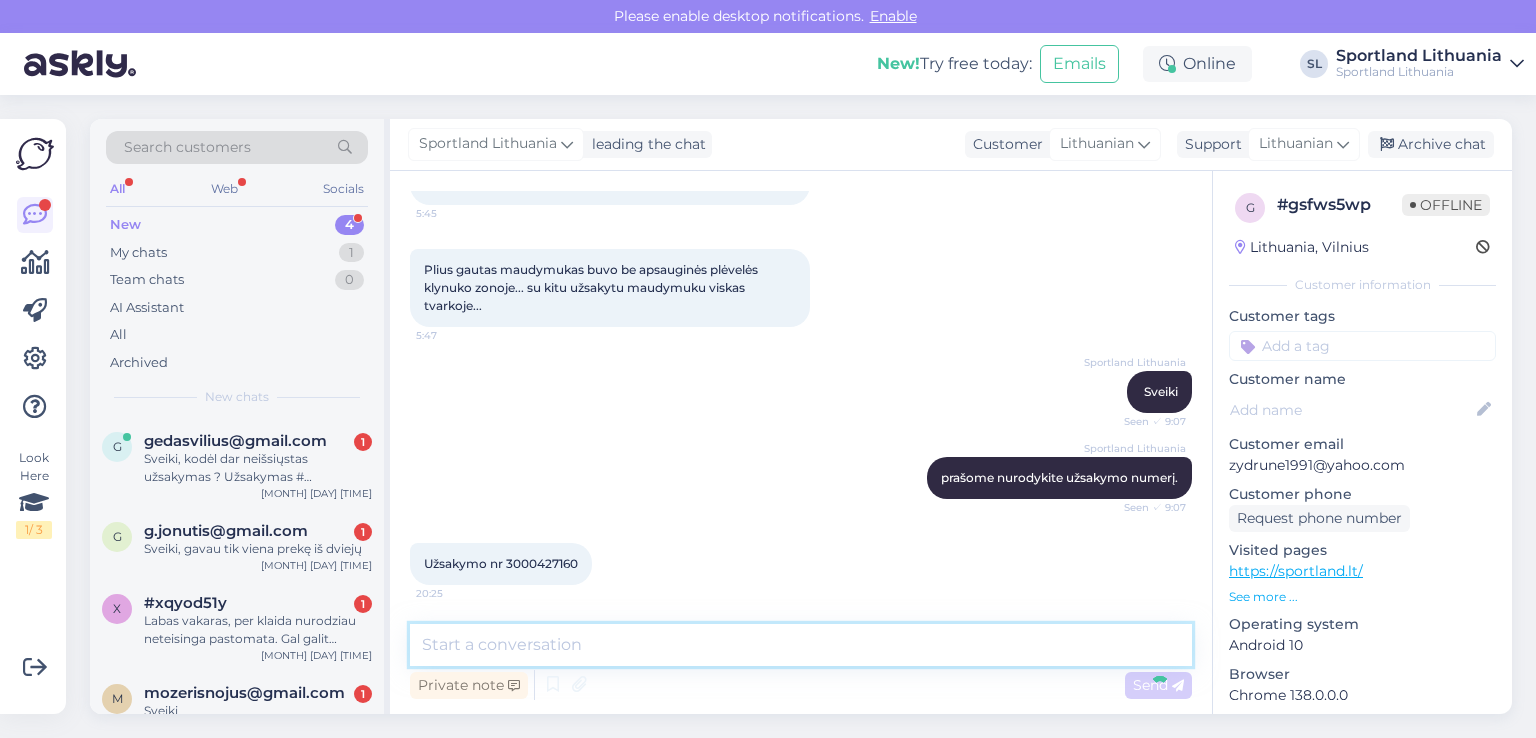 scroll, scrollTop: 1046, scrollLeft: 0, axis: vertical 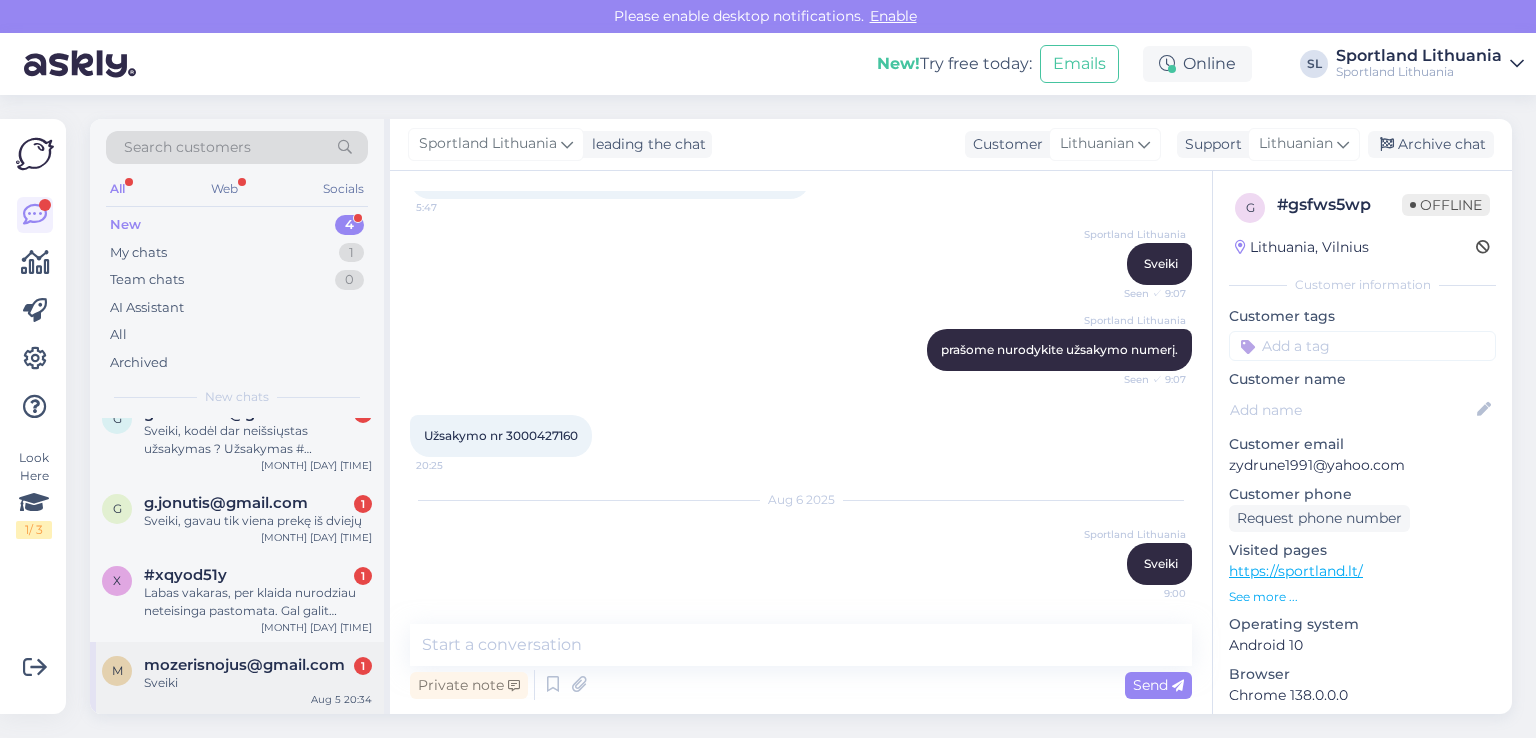 click on "Sveiki" at bounding box center [258, 683] 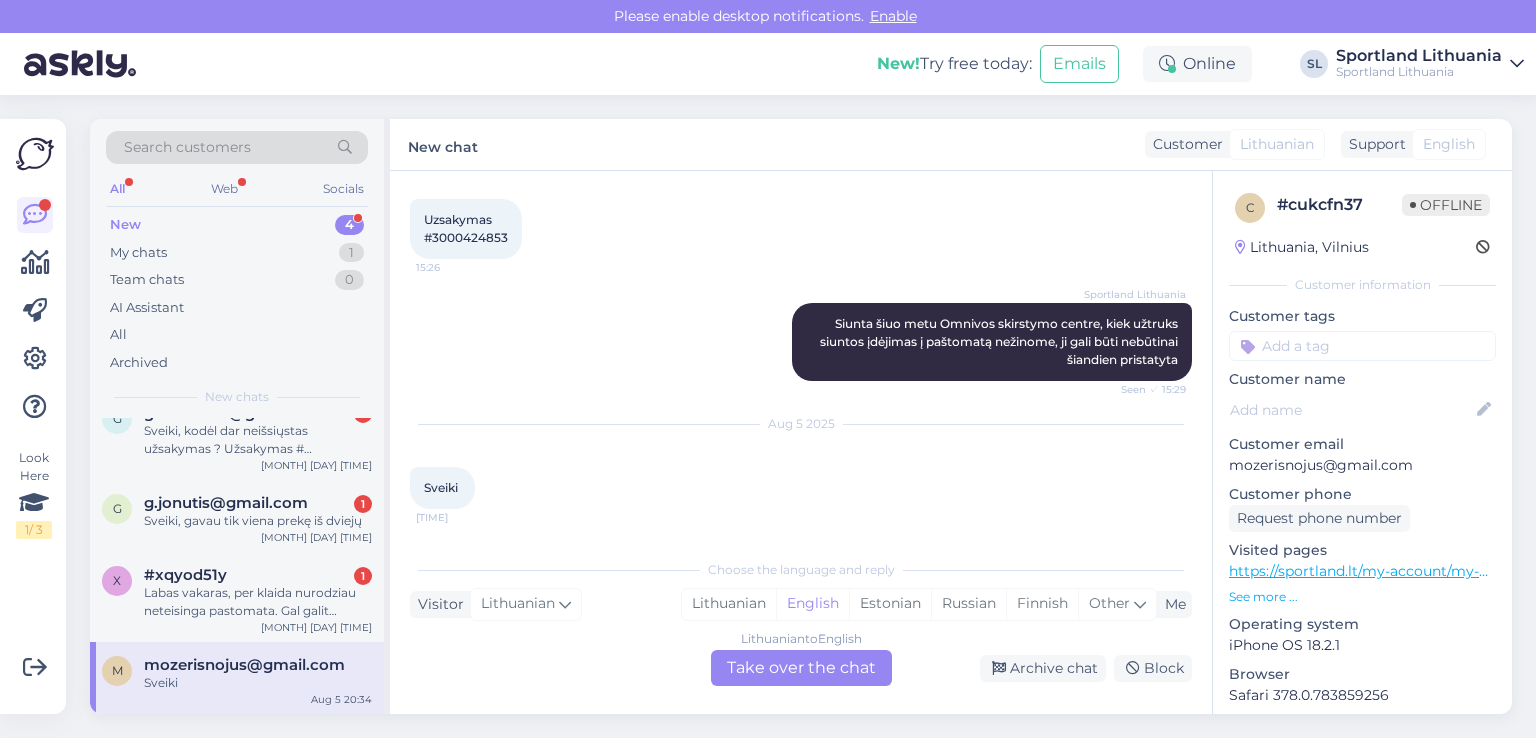 scroll, scrollTop: 392, scrollLeft: 0, axis: vertical 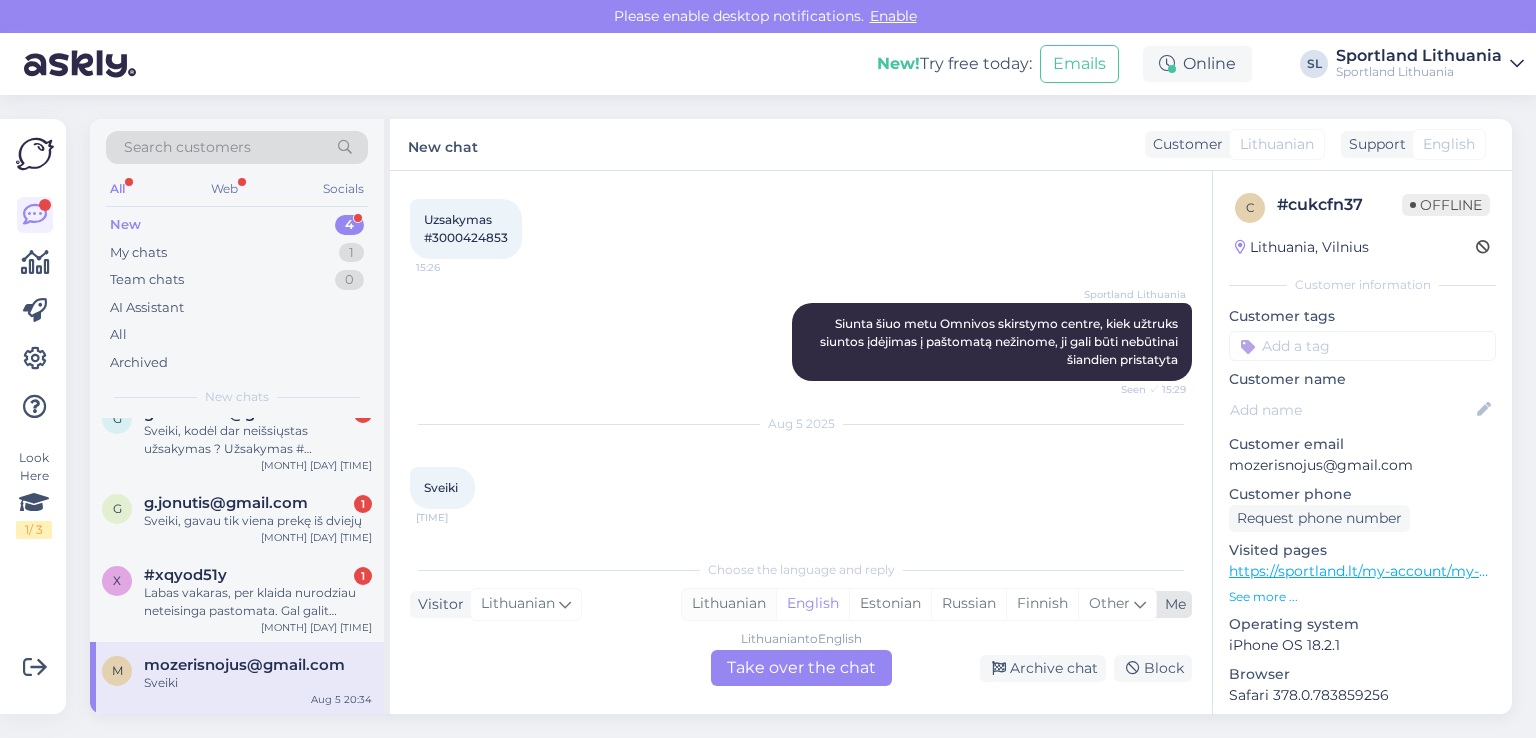 click on "Lithuanian" at bounding box center [729, 604] 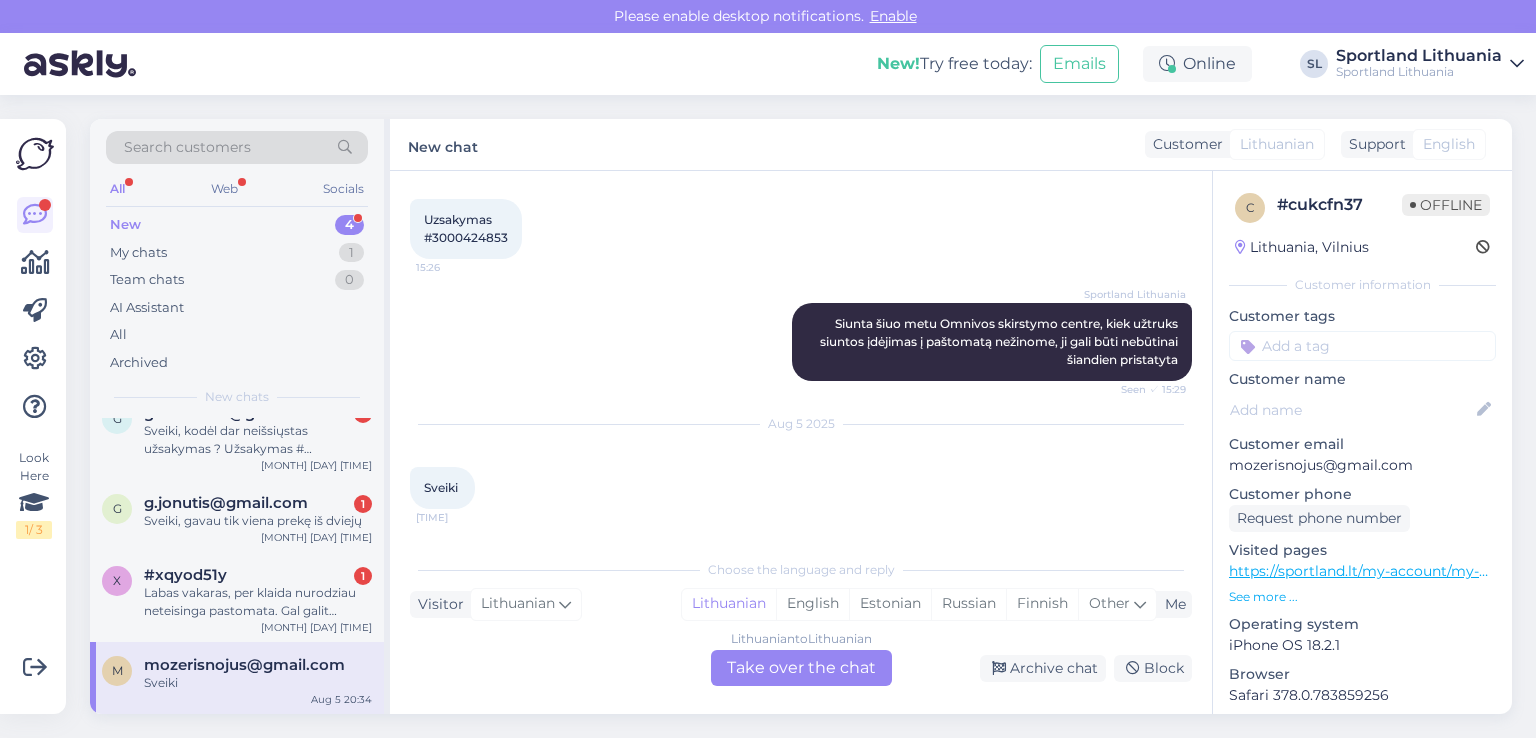 click on "Lithuanian  to  Lithuanian Take over the chat" at bounding box center [801, 668] 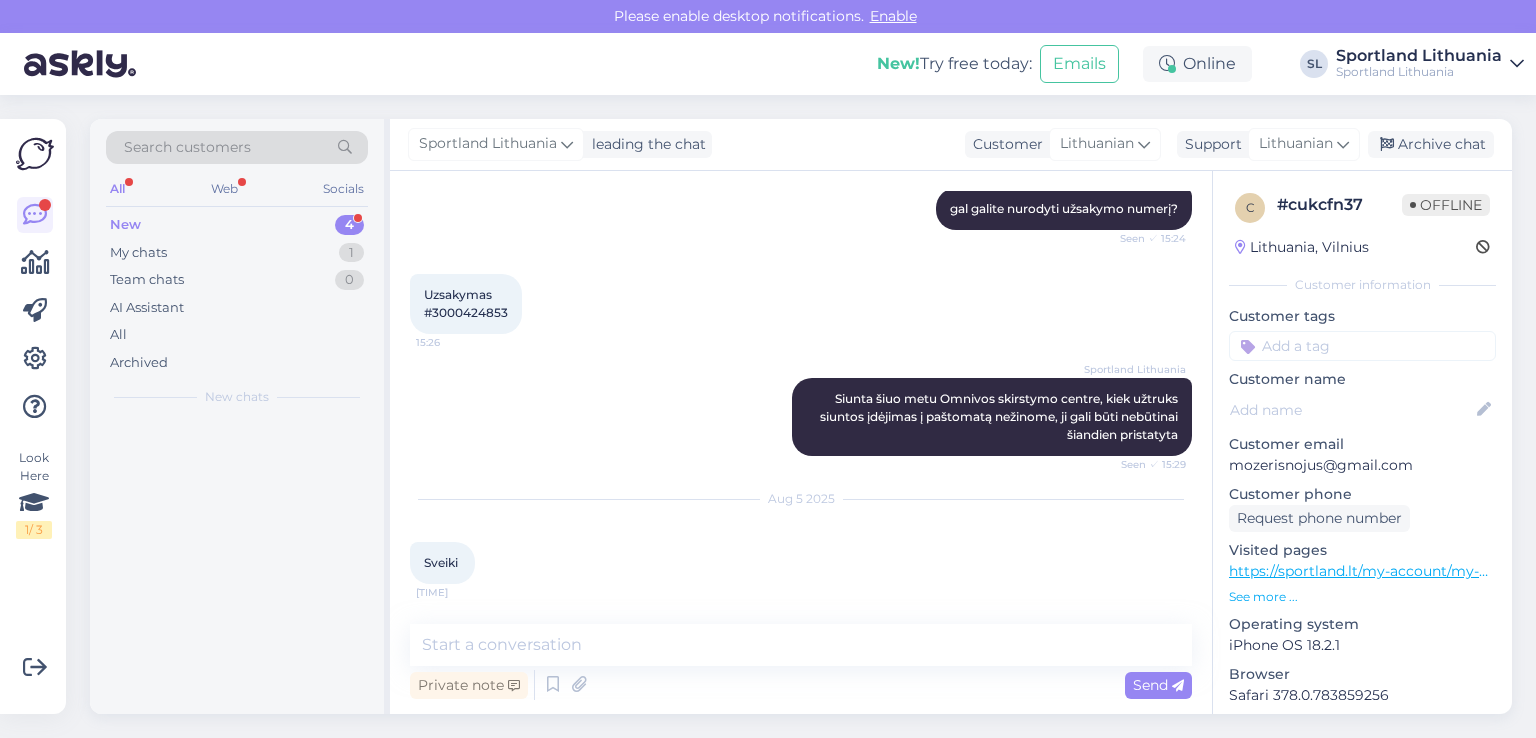 scroll, scrollTop: 317, scrollLeft: 0, axis: vertical 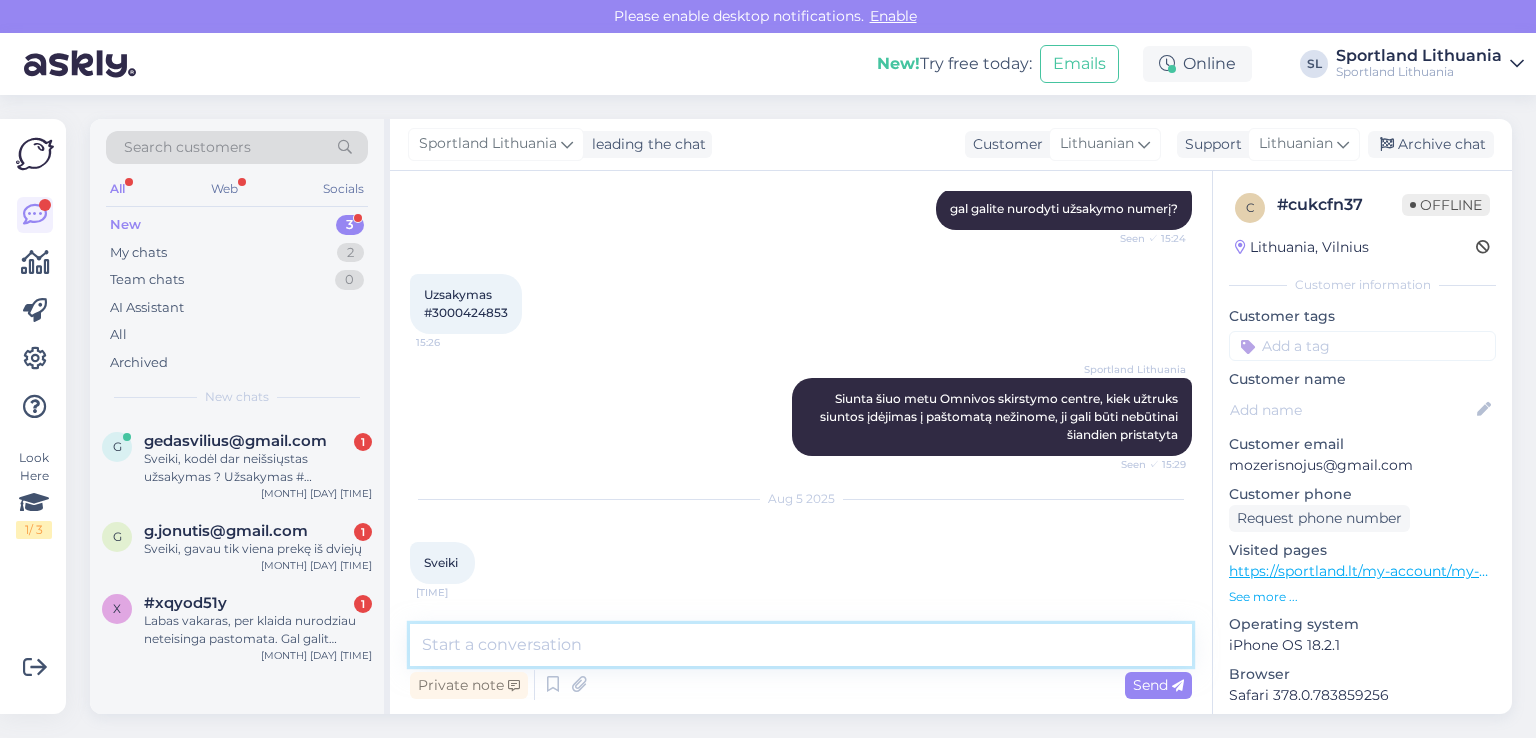click at bounding box center (801, 645) 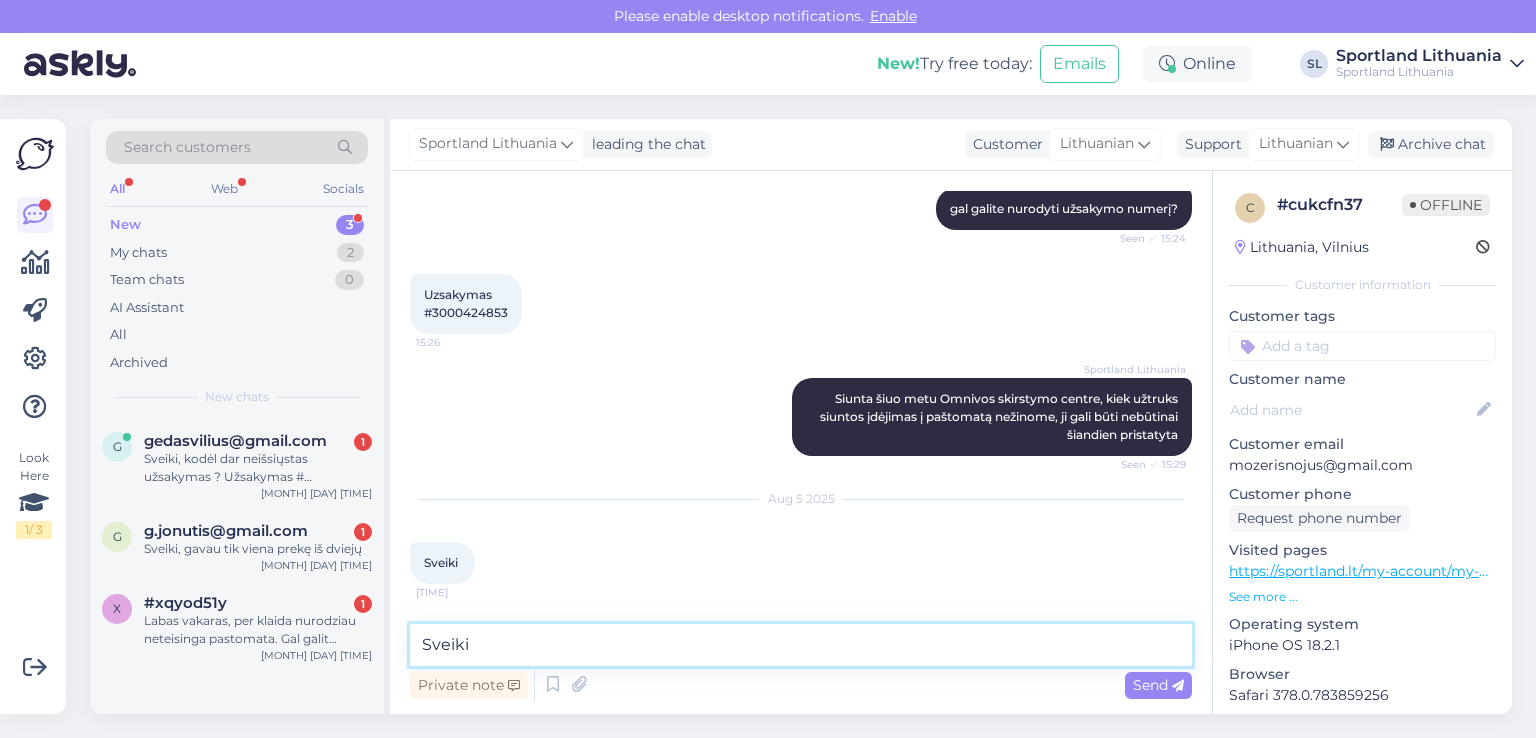 type on "Sveiki" 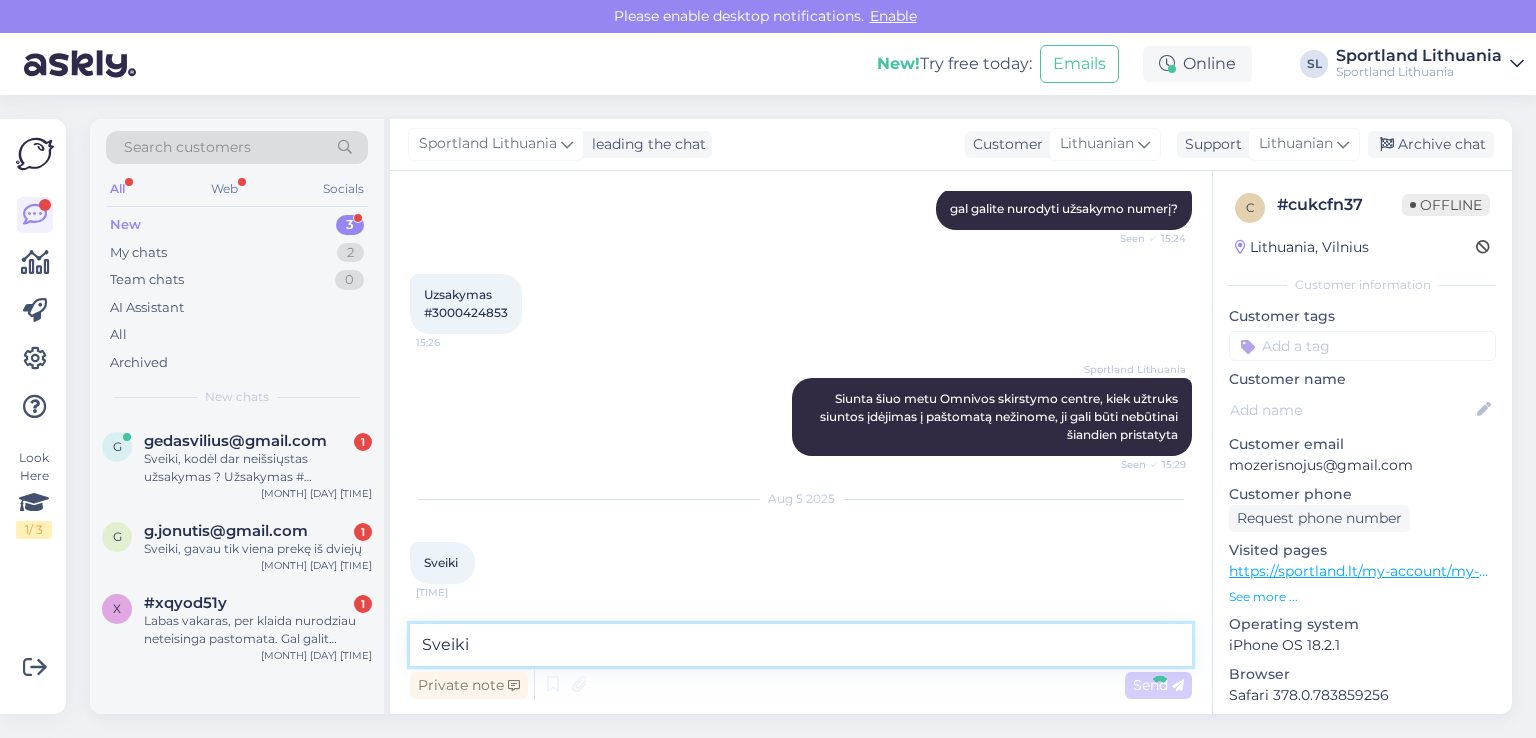 type 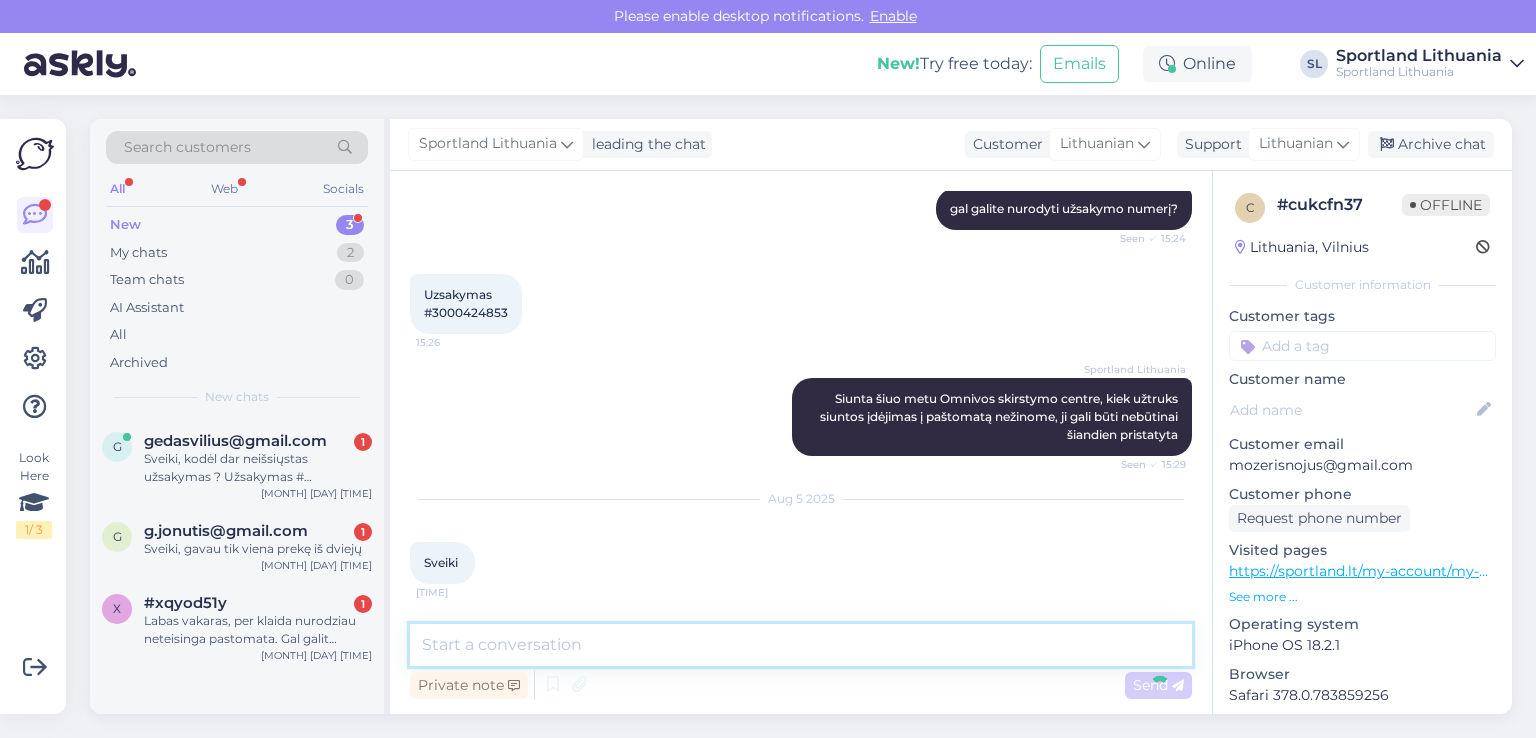 scroll, scrollTop: 445, scrollLeft: 0, axis: vertical 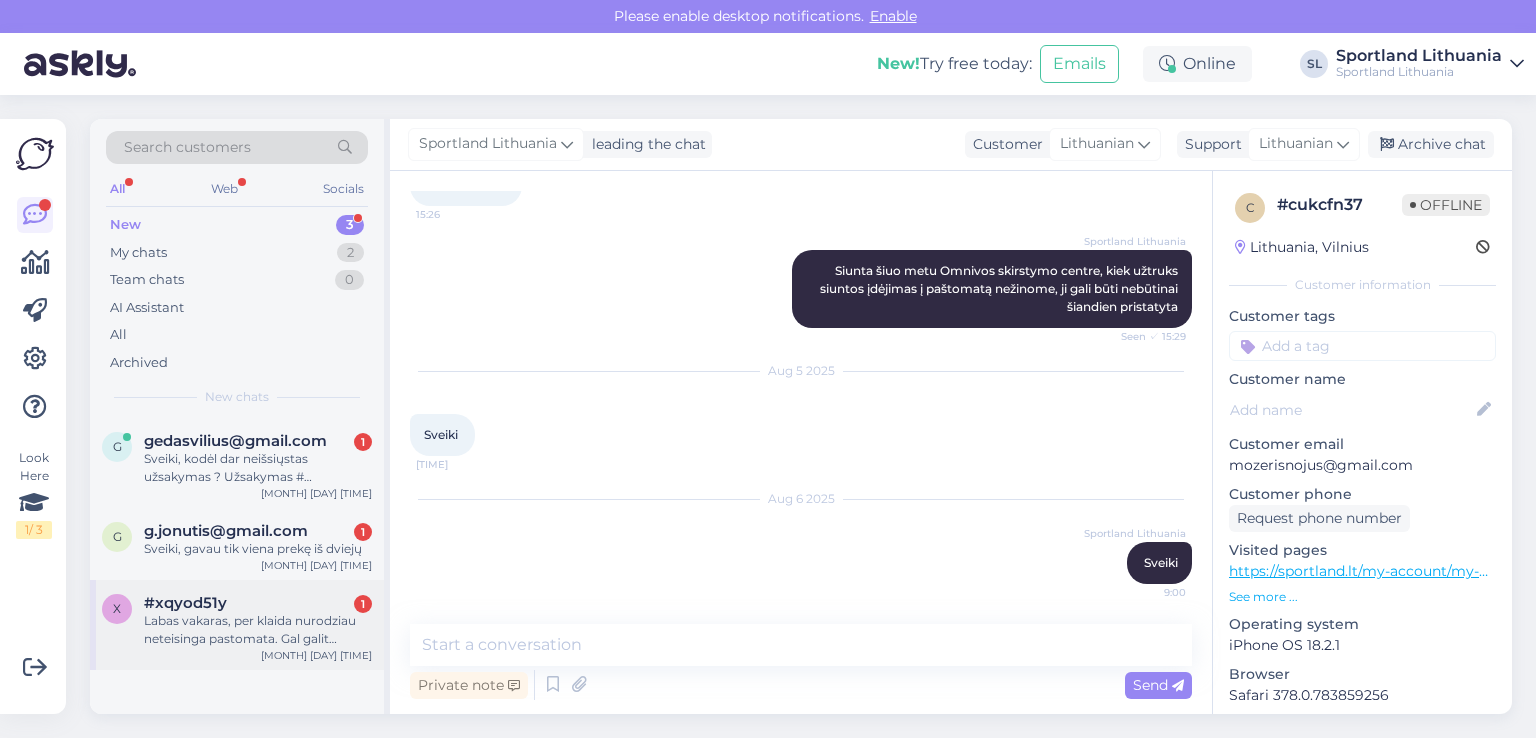 click on "Labas vakaras, per klaida nurodziau neteisinga pastomata. Gal galit pakeisti?" at bounding box center (258, 630) 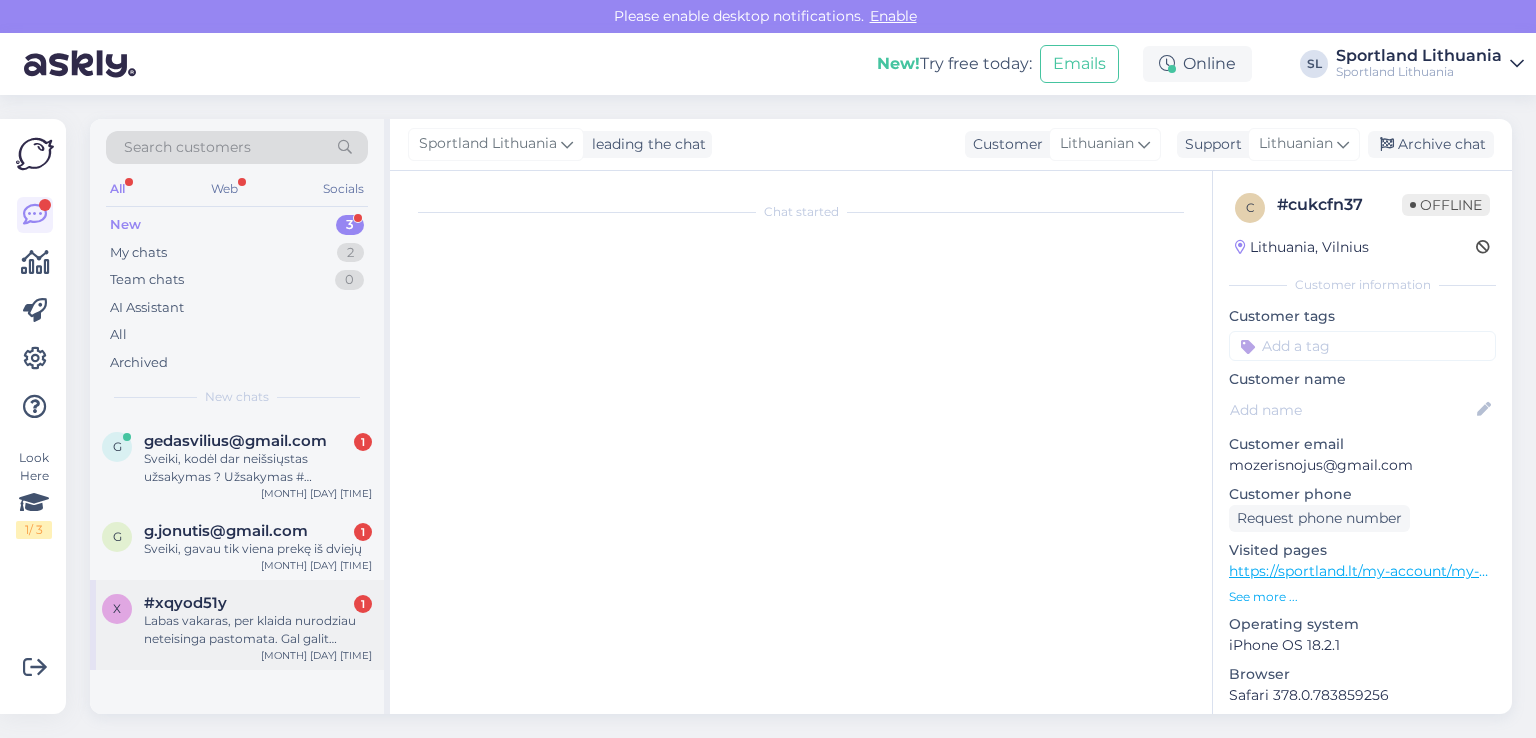 scroll, scrollTop: 0, scrollLeft: 0, axis: both 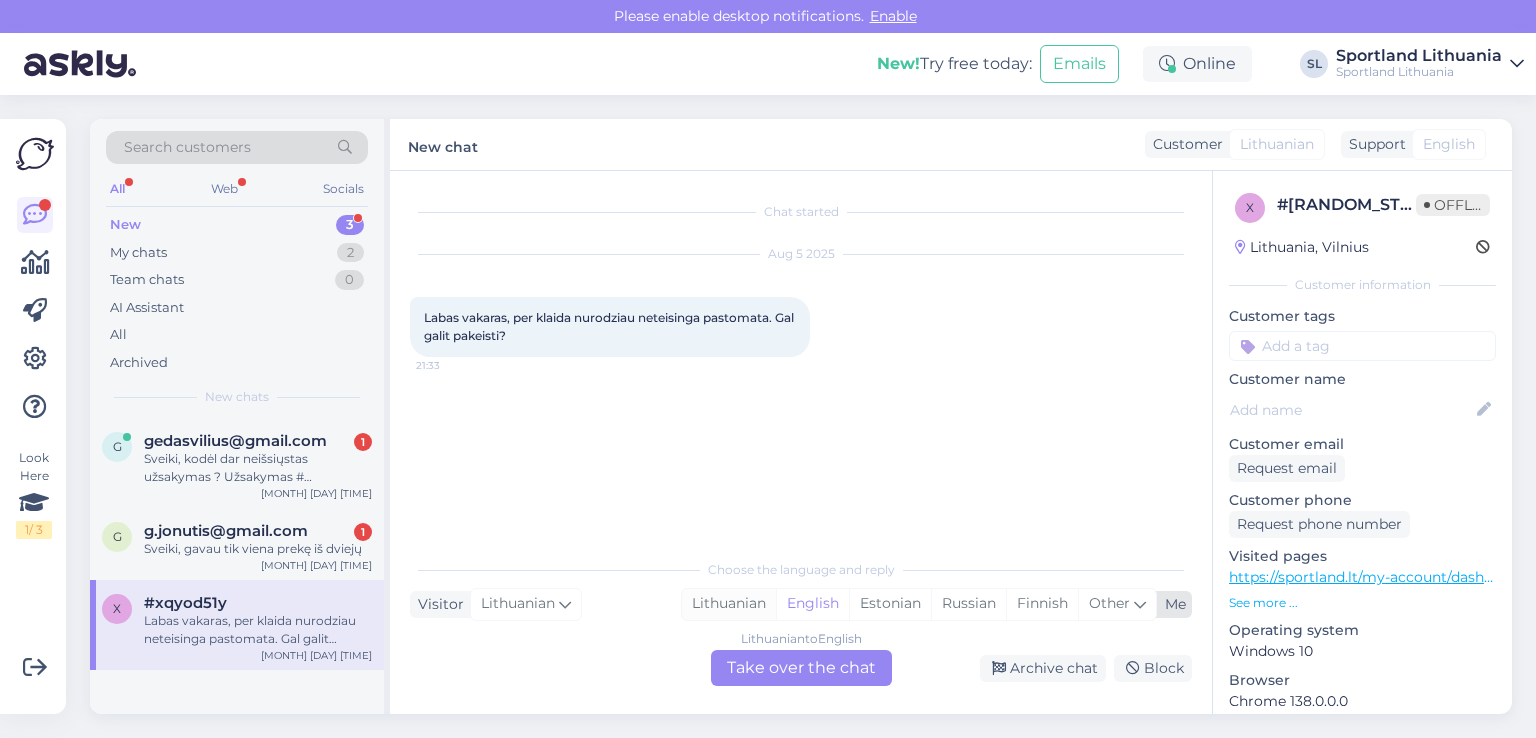 click on "Lithuanian" at bounding box center (729, 604) 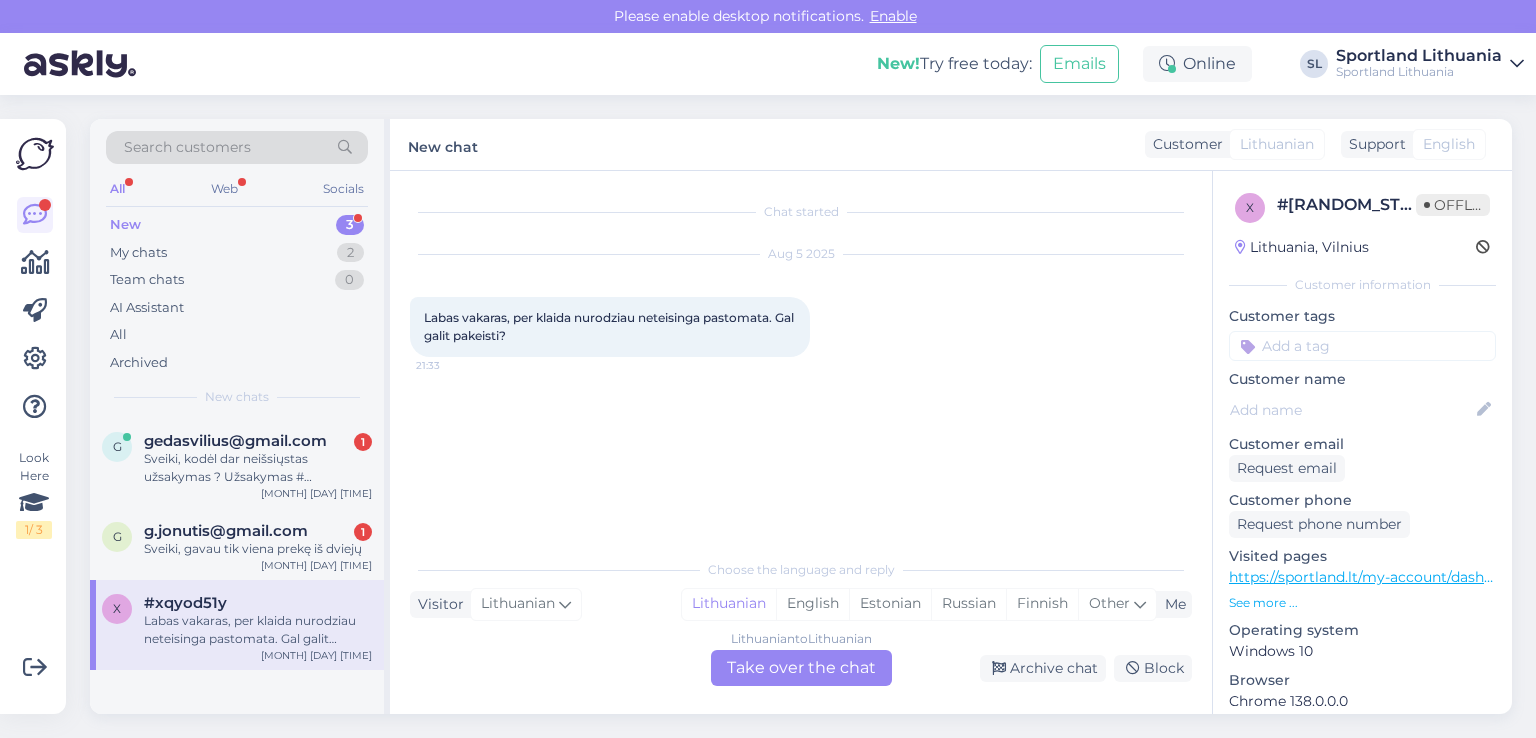 click on "Lithuanian  to  Lithuanian Take over the chat" at bounding box center [801, 668] 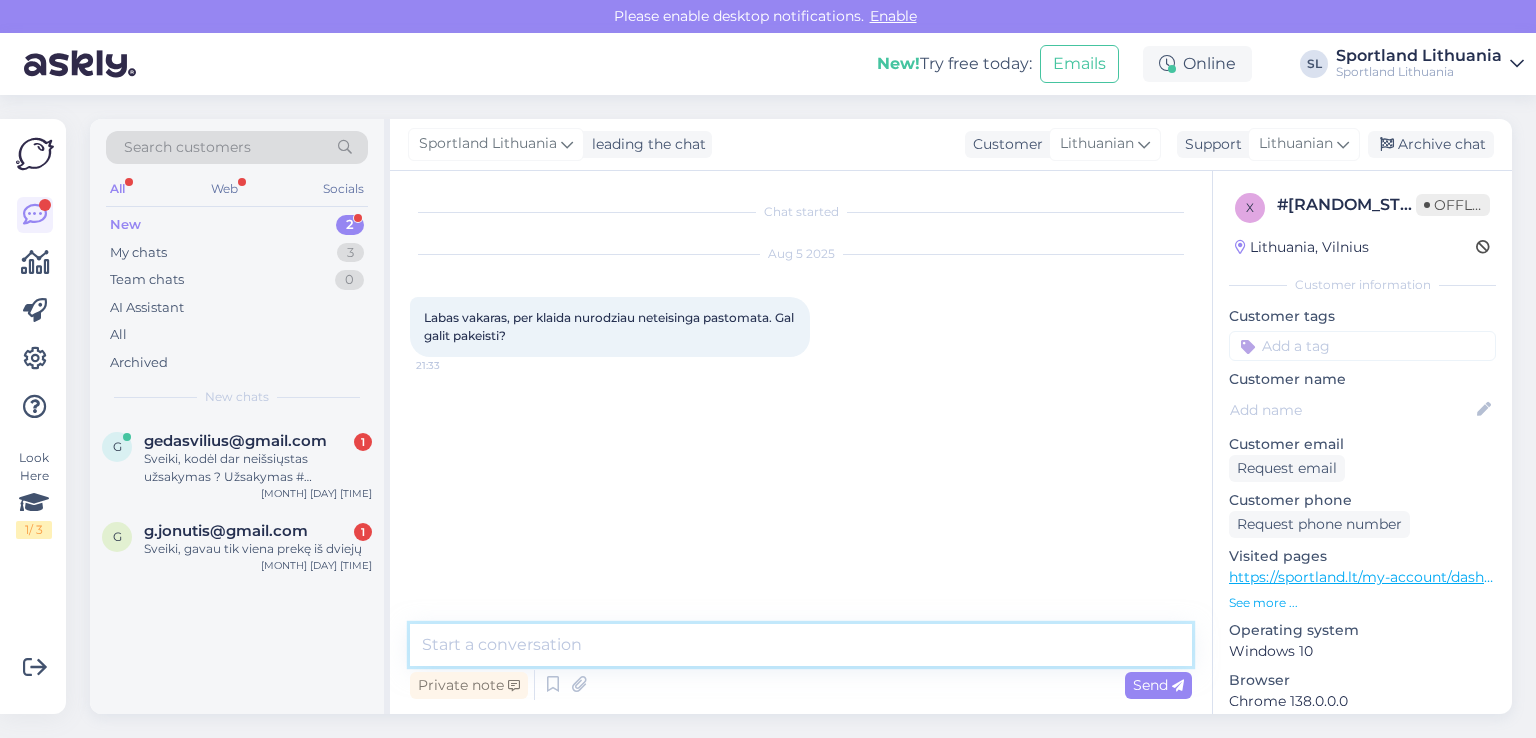 click at bounding box center [801, 645] 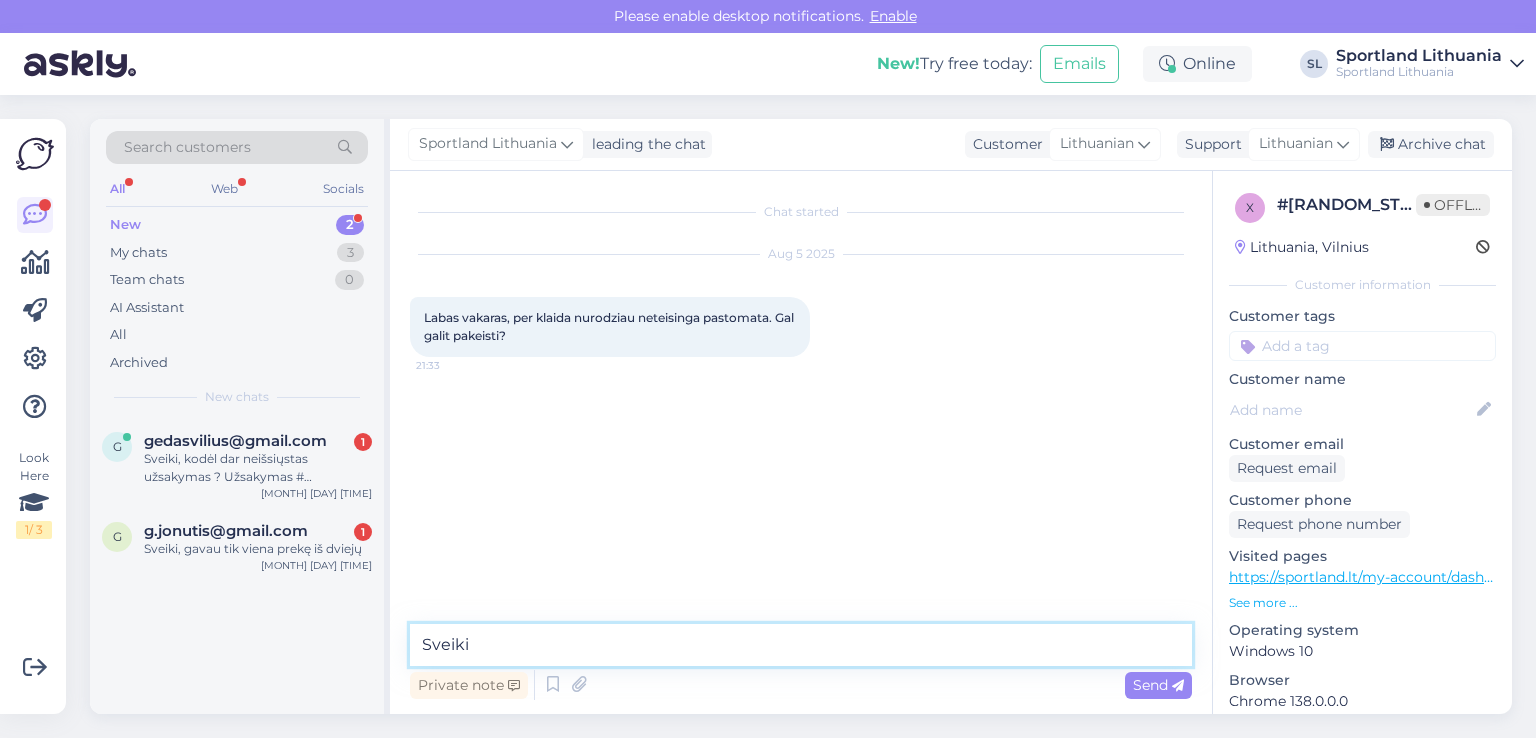 type on "Sveiki" 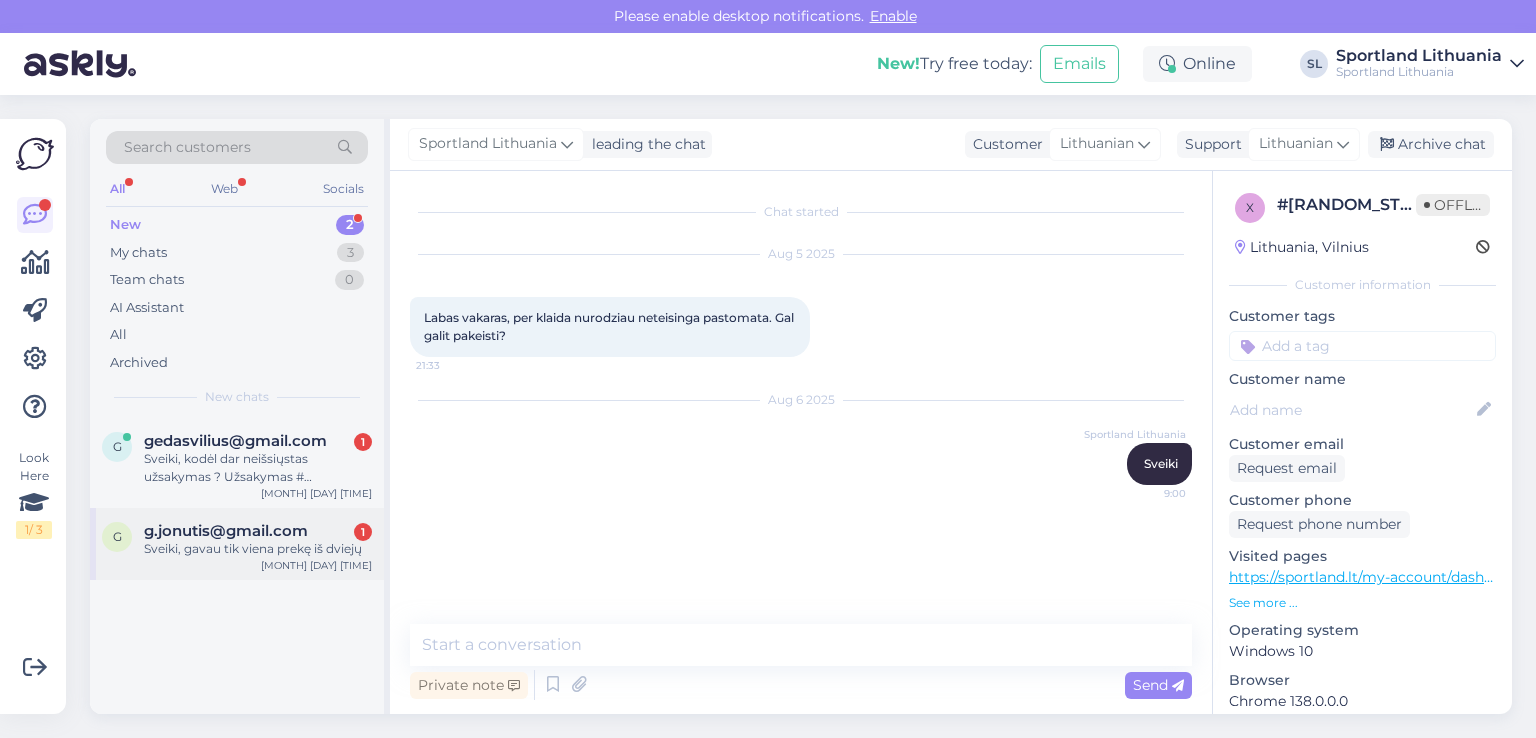 click on "Sveiki, gavau tik viena prekę iš dviejų" at bounding box center [258, 549] 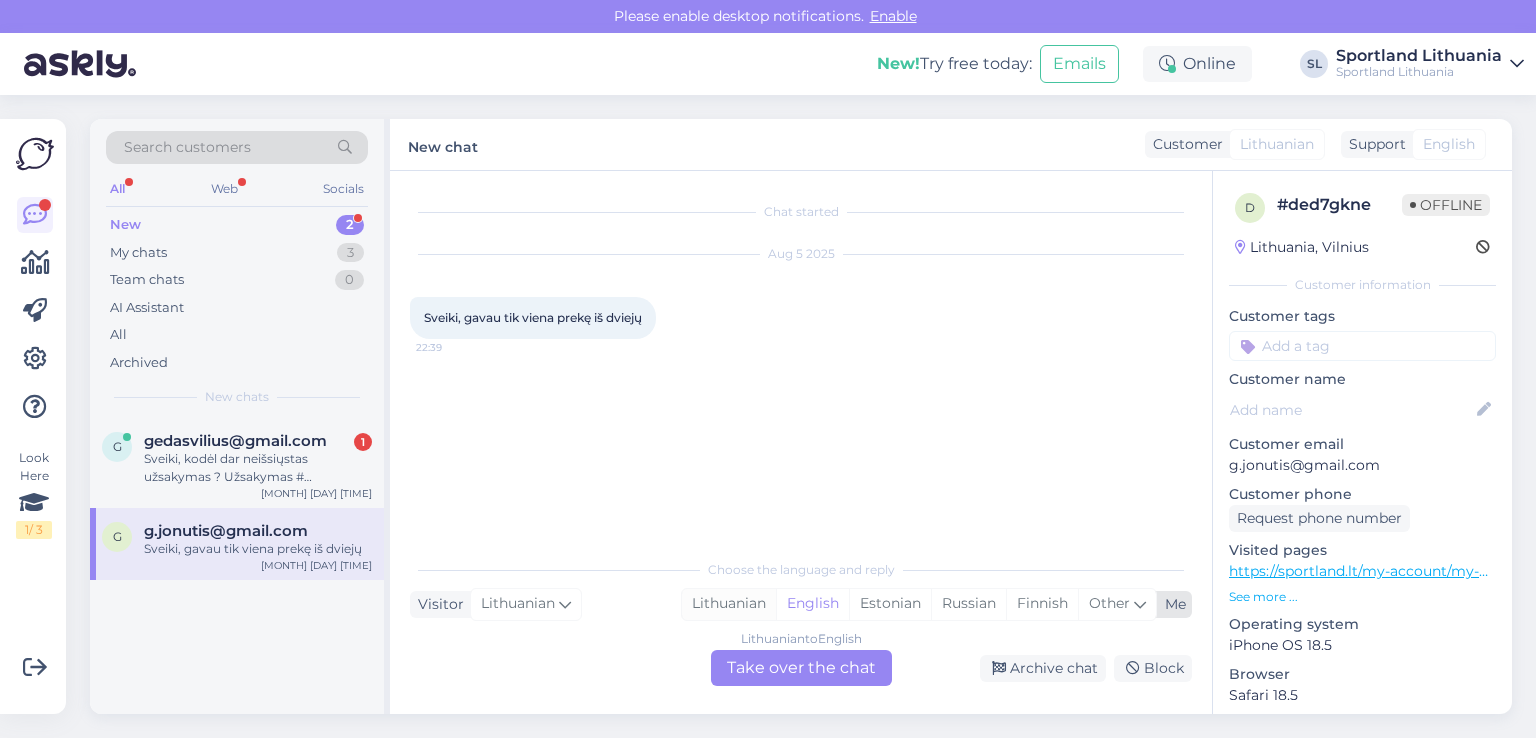 click on "Lithuanian" at bounding box center (729, 604) 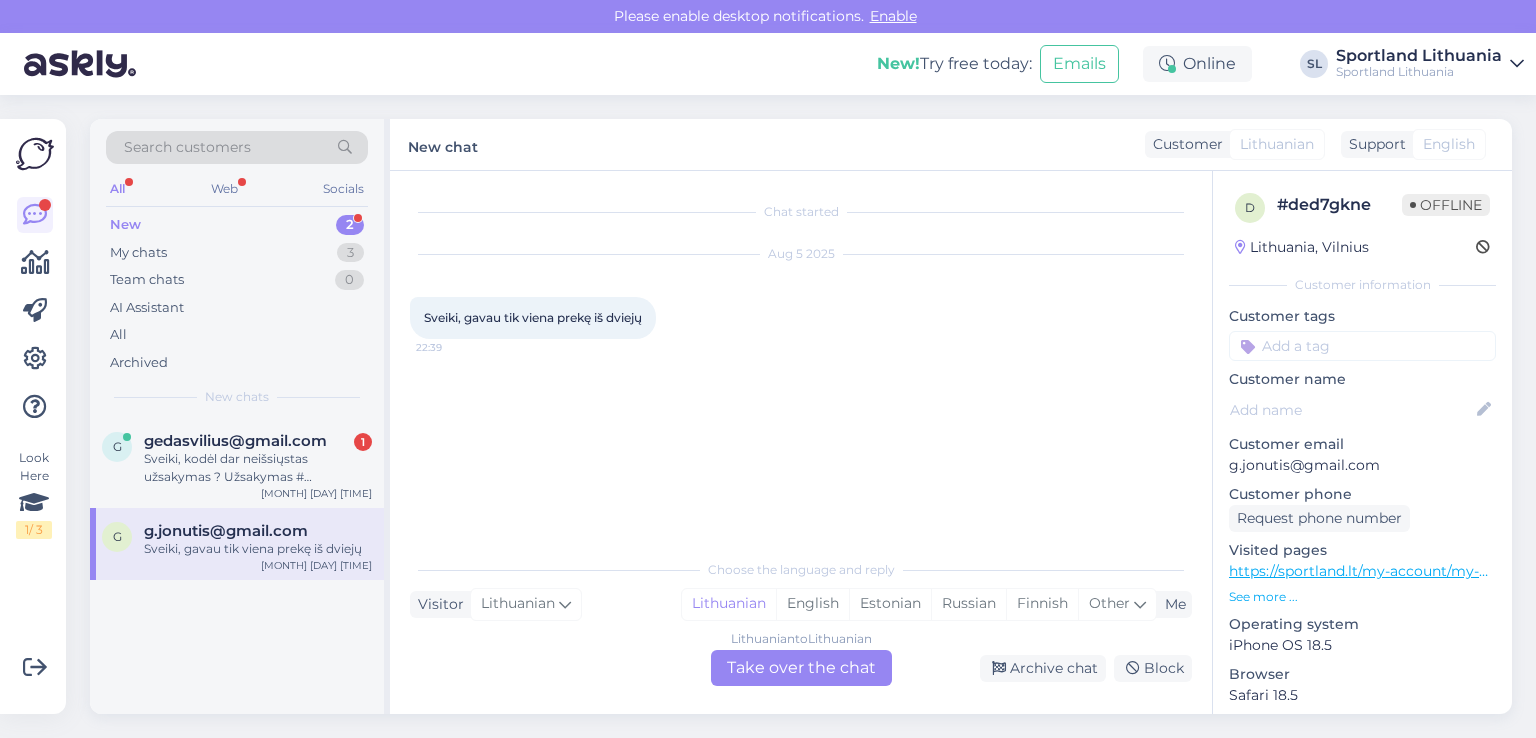 click on "Lithuanian  to  Lithuanian Take over the chat" at bounding box center [801, 668] 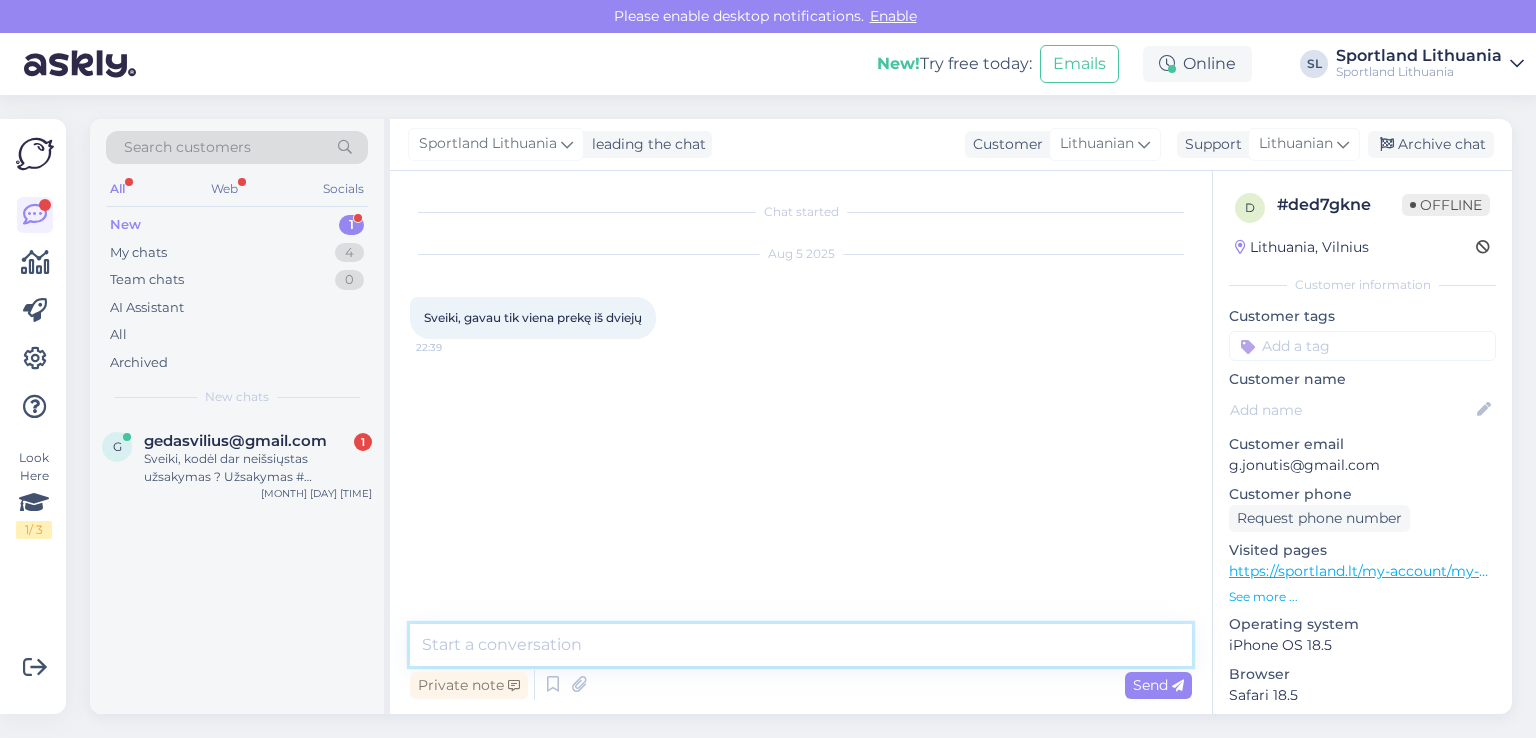 click at bounding box center [801, 645] 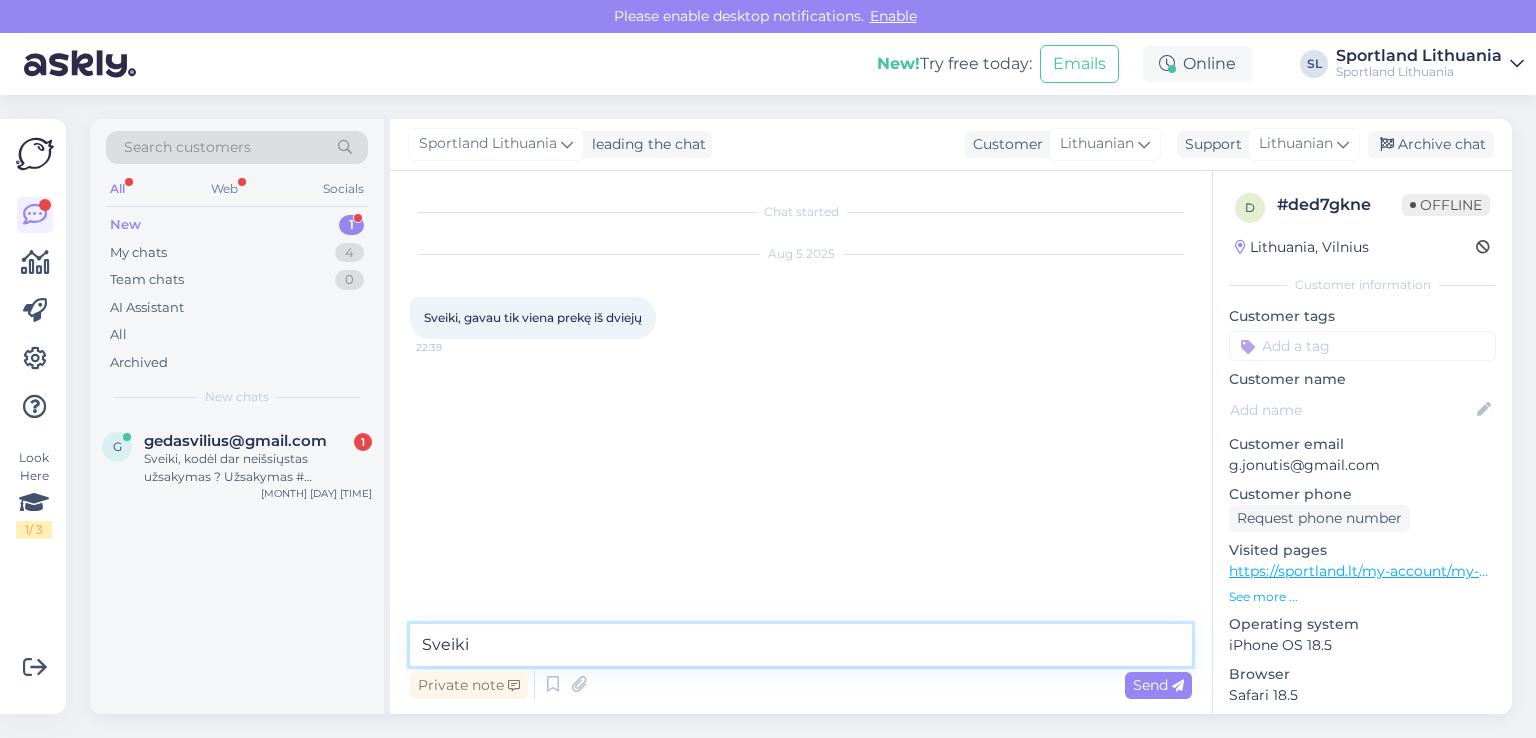 type on "Sveiki" 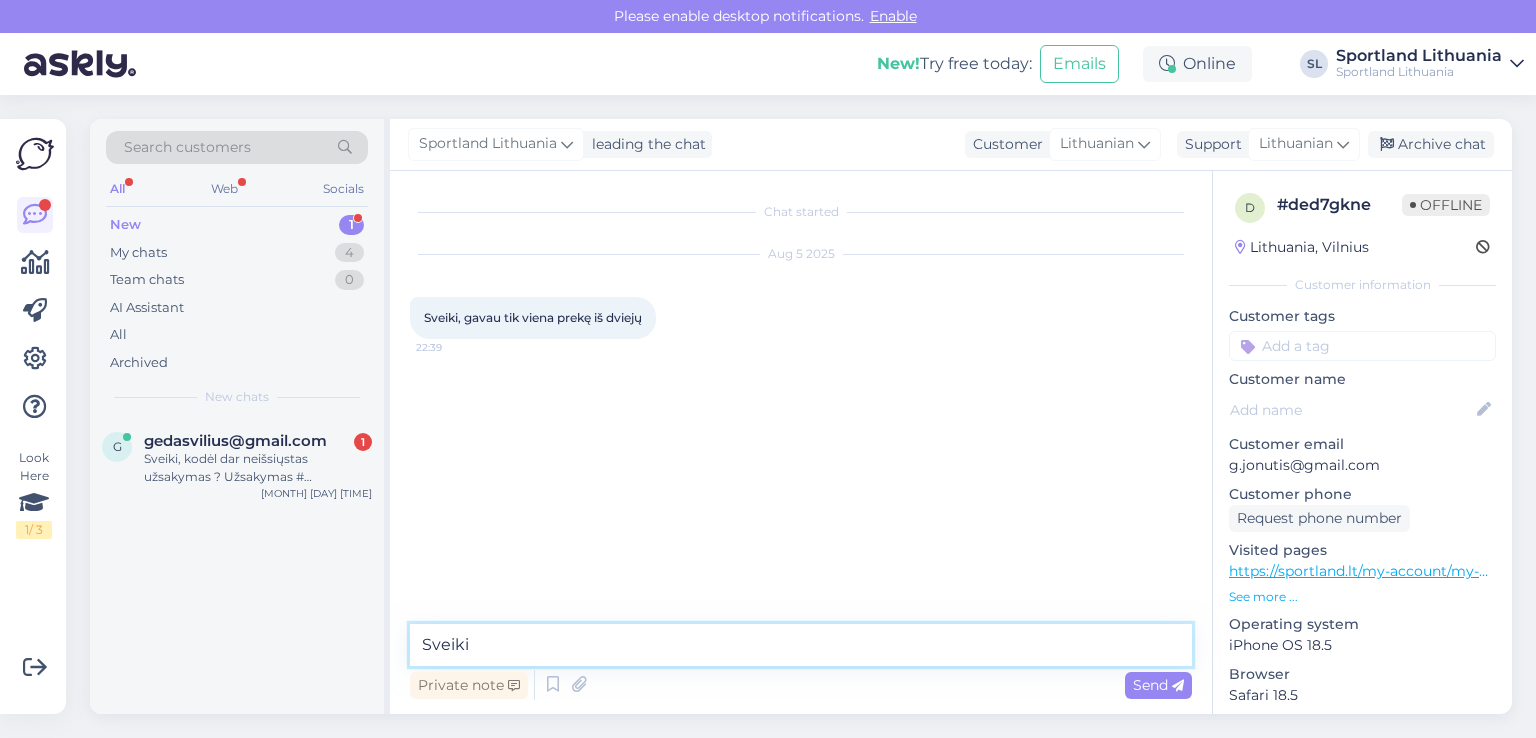 type 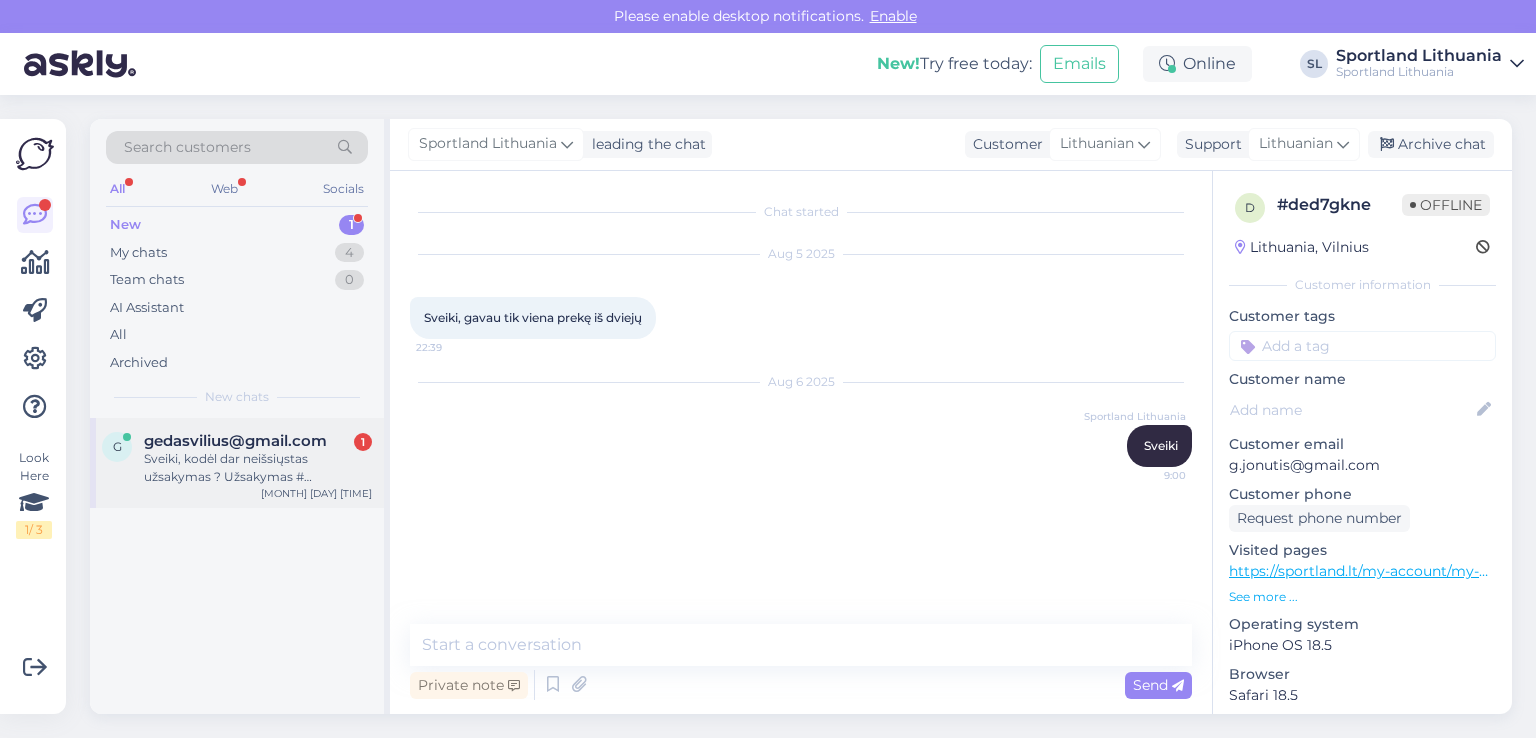 click on "Sveiki, kodėl dar neišsiųstas užsakymas ? Užsakymas #3000428235" at bounding box center [258, 468] 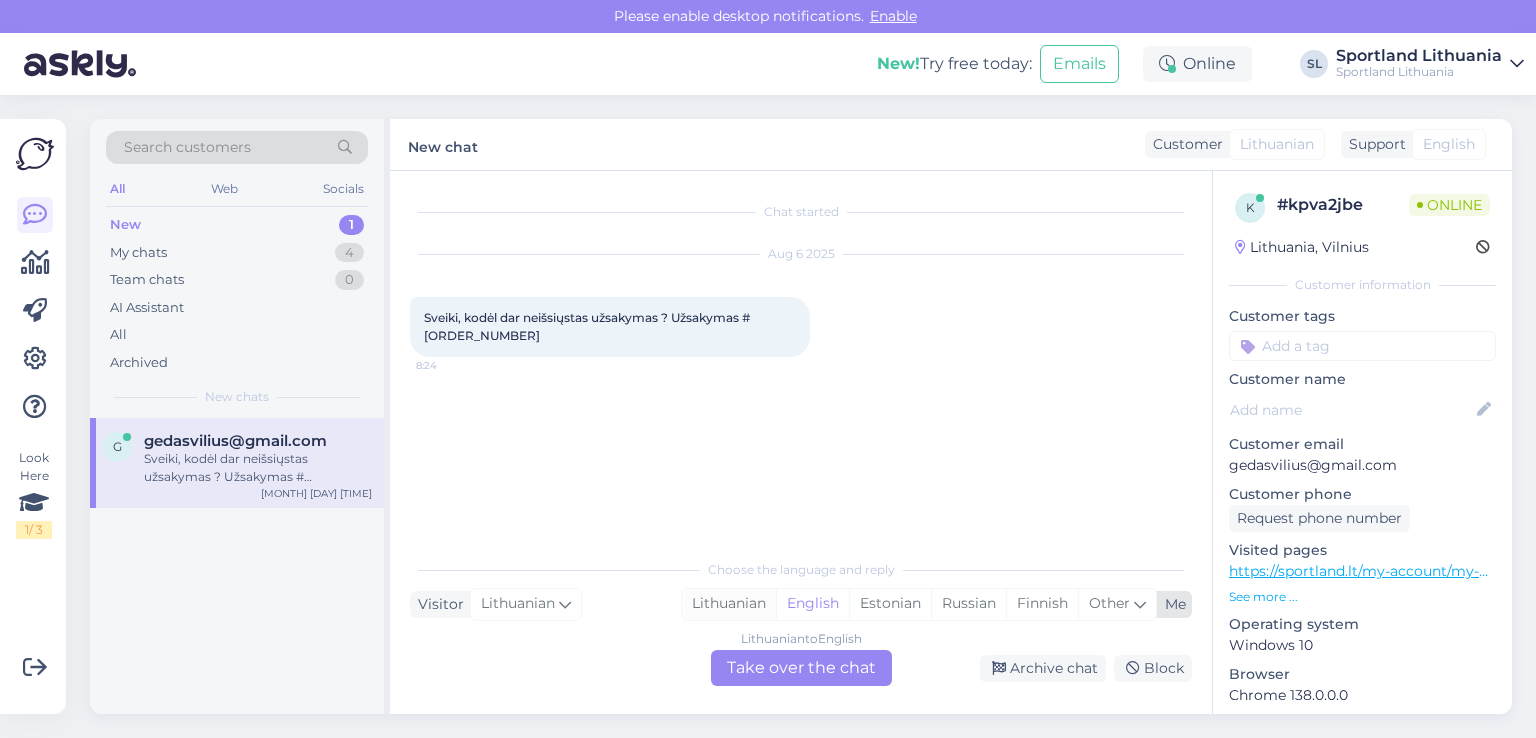 click on "Lithuanian" at bounding box center [729, 604] 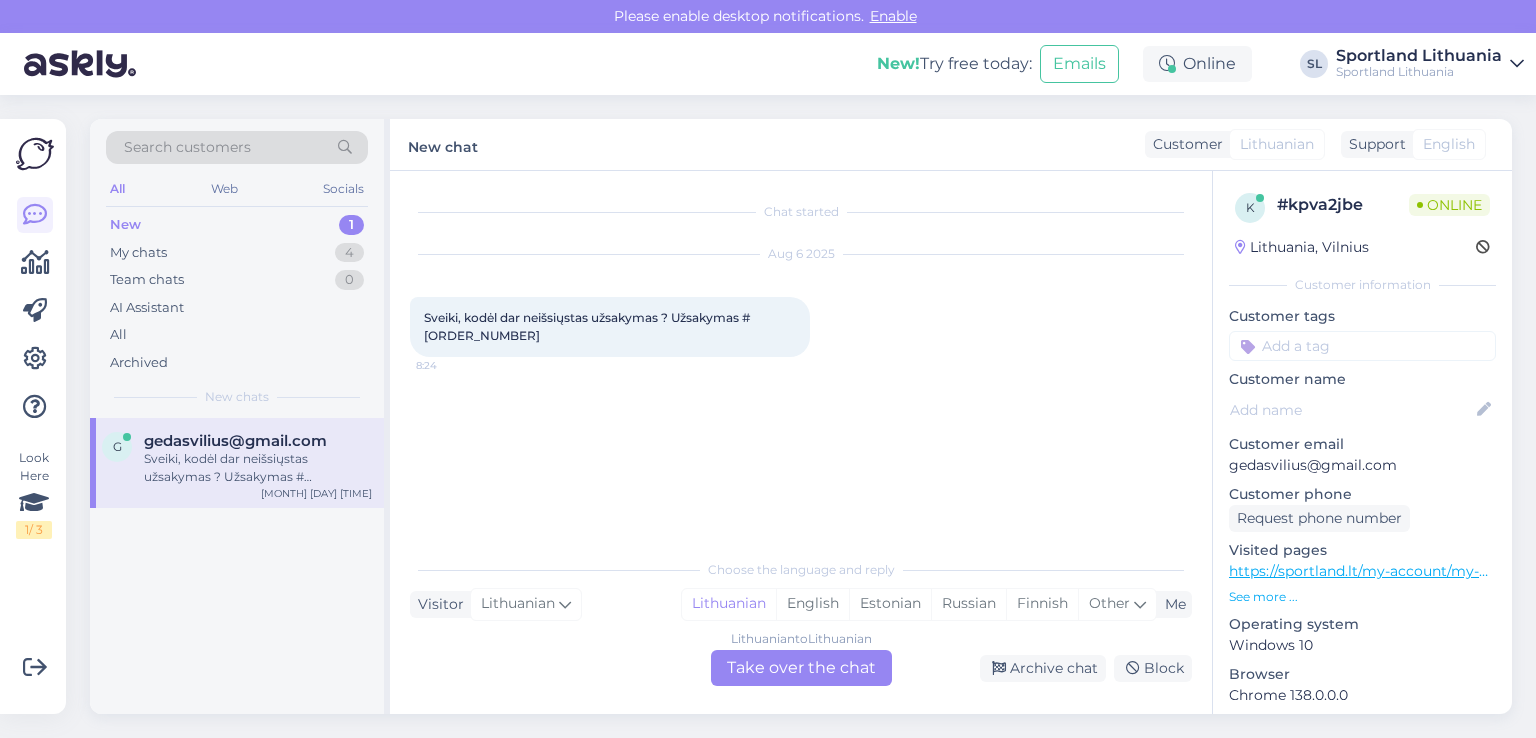 click on "Lithuanian  to  Lithuanian Take over the chat" at bounding box center (801, 668) 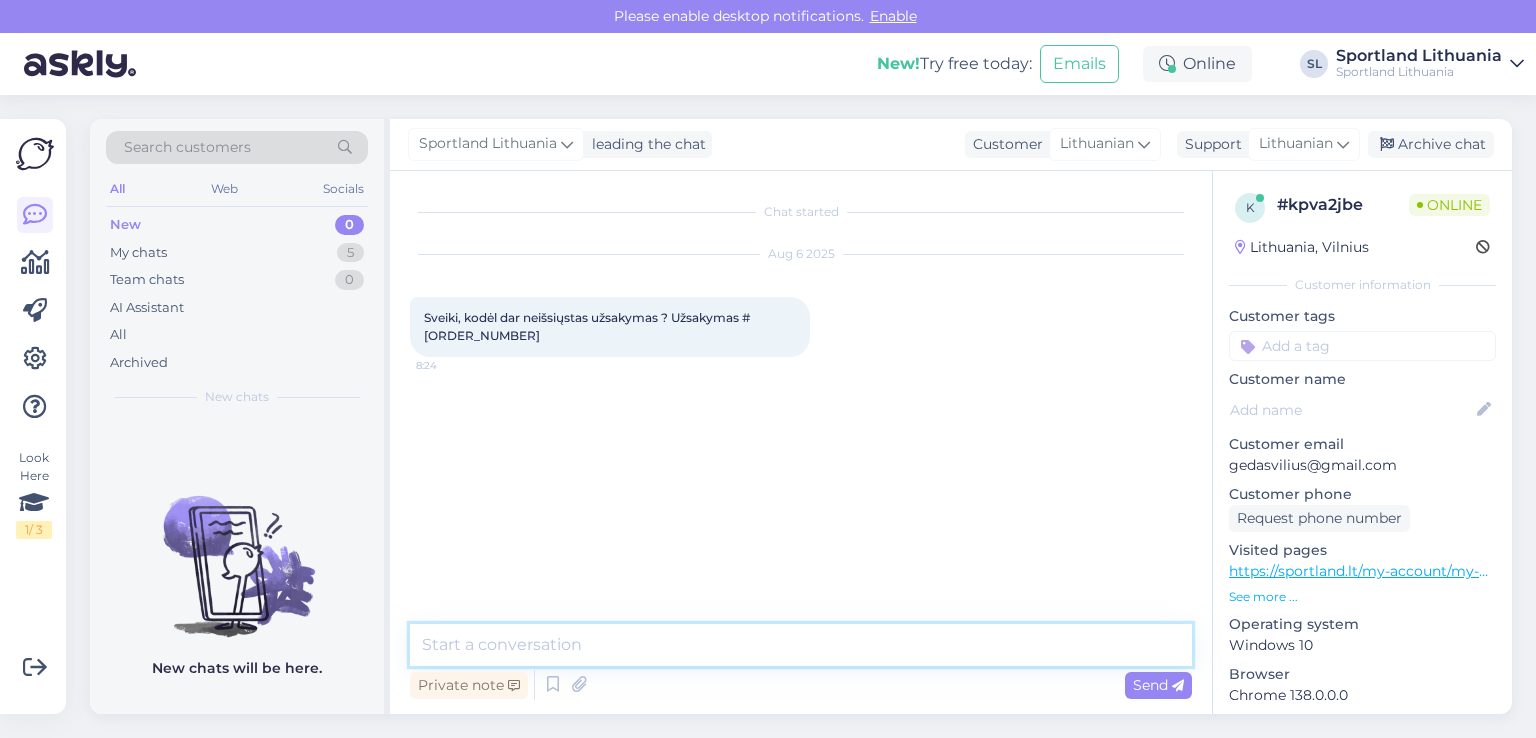 click at bounding box center (801, 645) 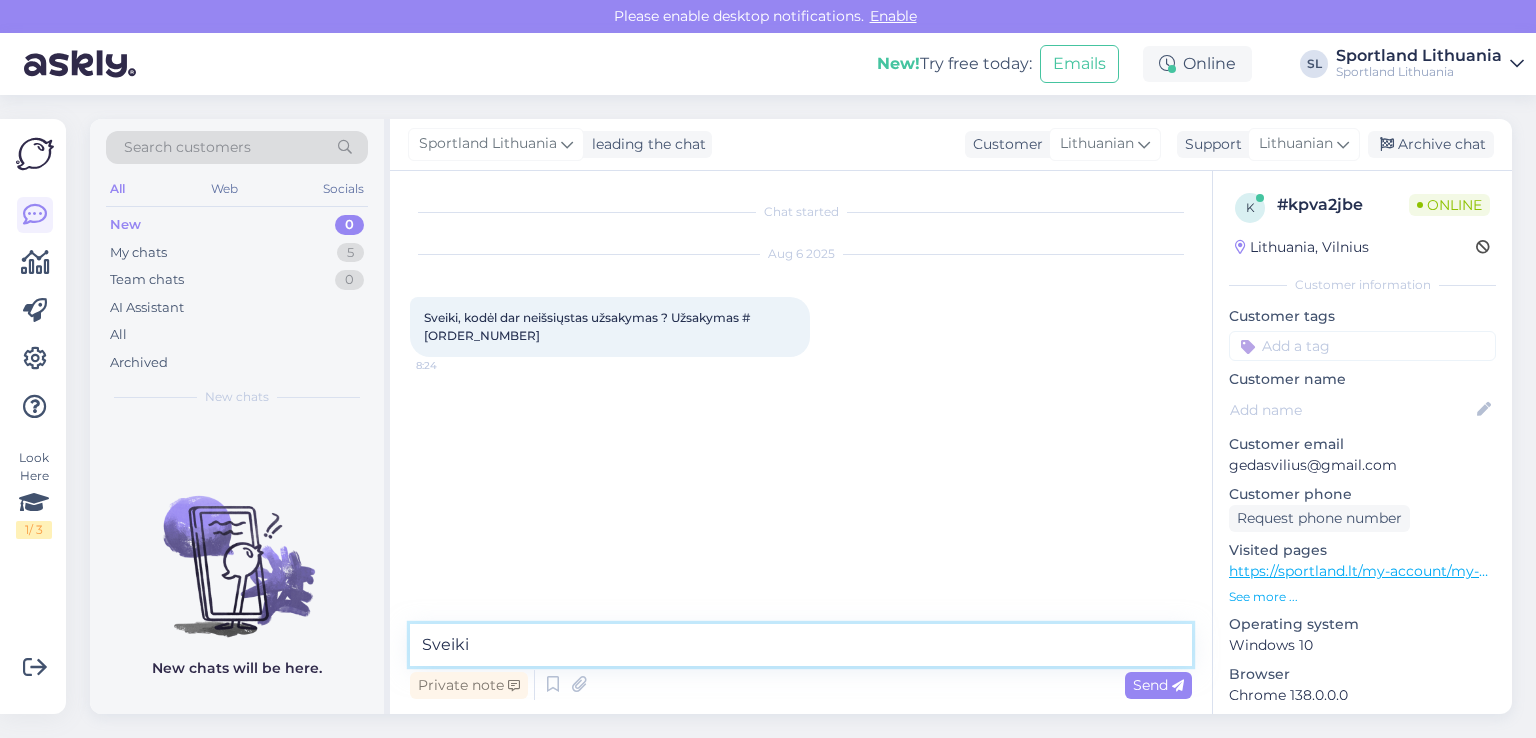 type on "Sveiki" 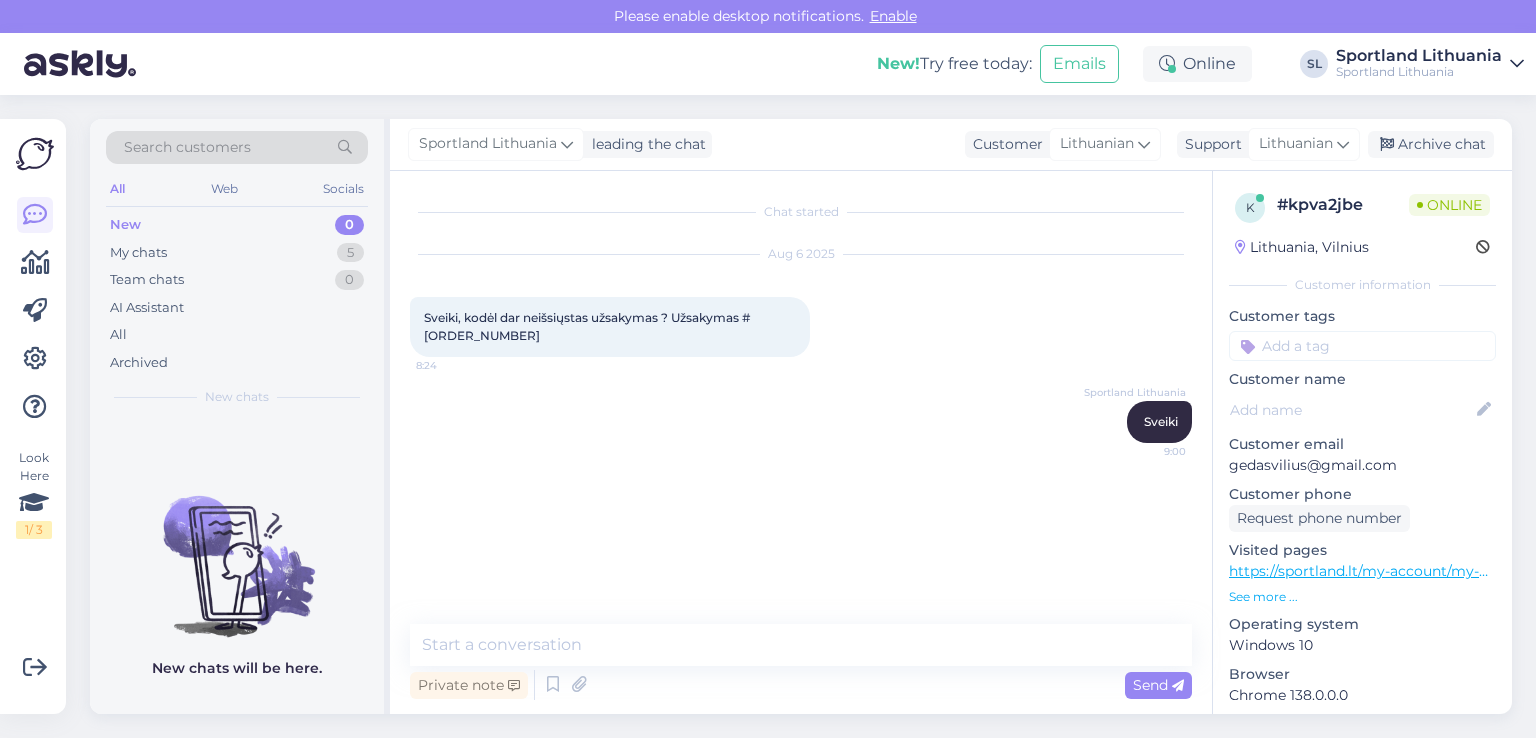 click on "Sveiki, kodėl dar neišsiųstas užsakymas ? Užsakymas #3000428235" at bounding box center (587, 326) 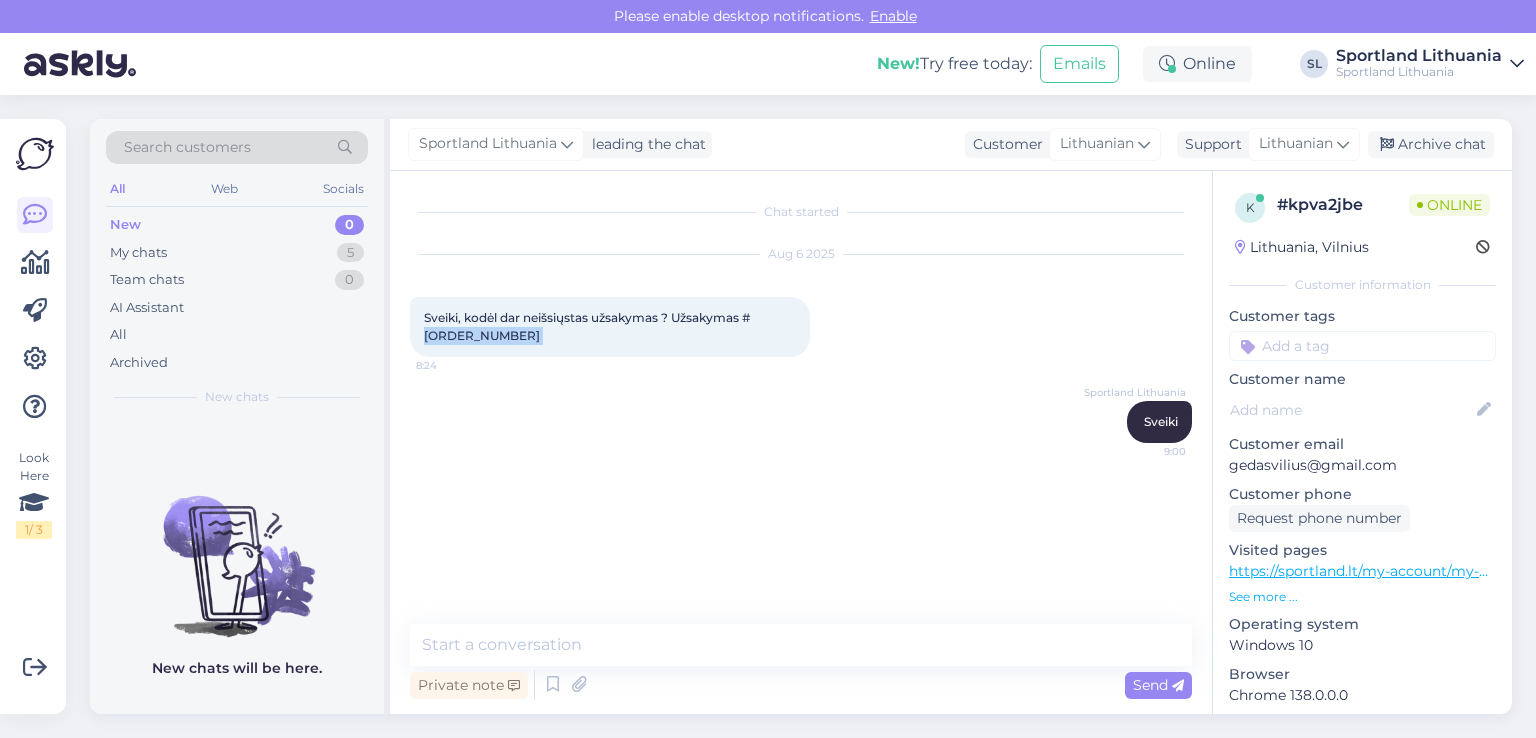 click on "Sveiki, kodėl dar neišsiųstas užsakymas ? Užsakymas #3000428235" at bounding box center (587, 326) 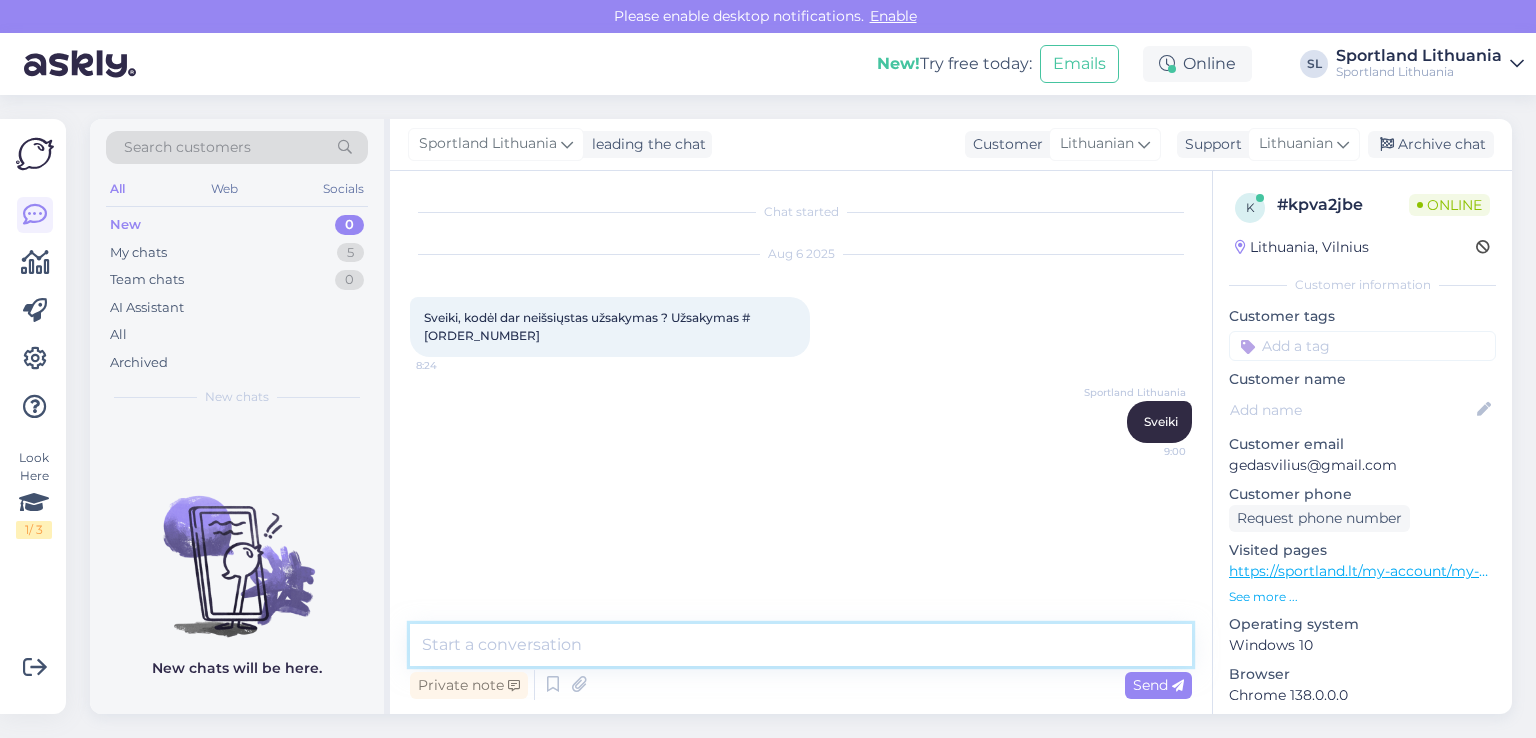 click at bounding box center (801, 645) 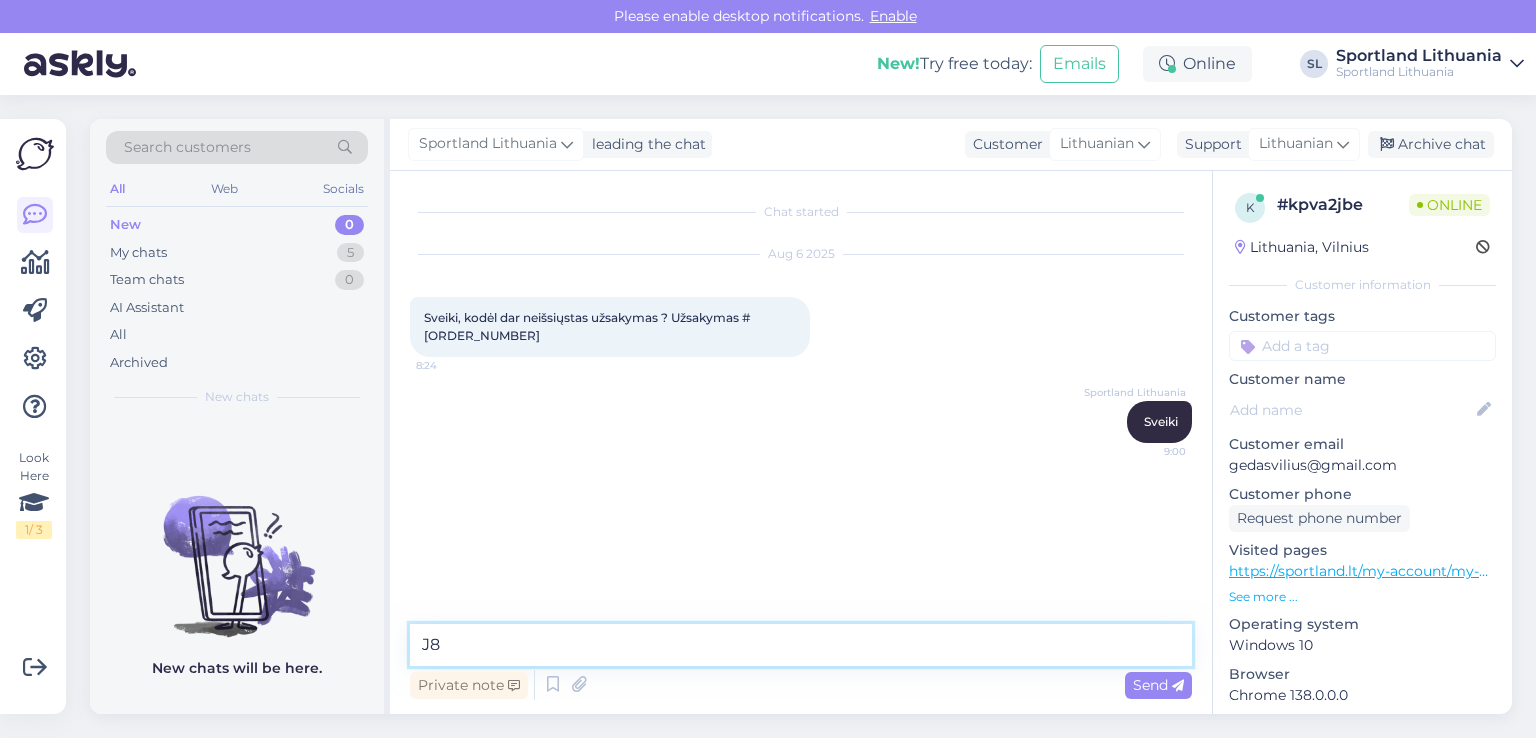 type on "J" 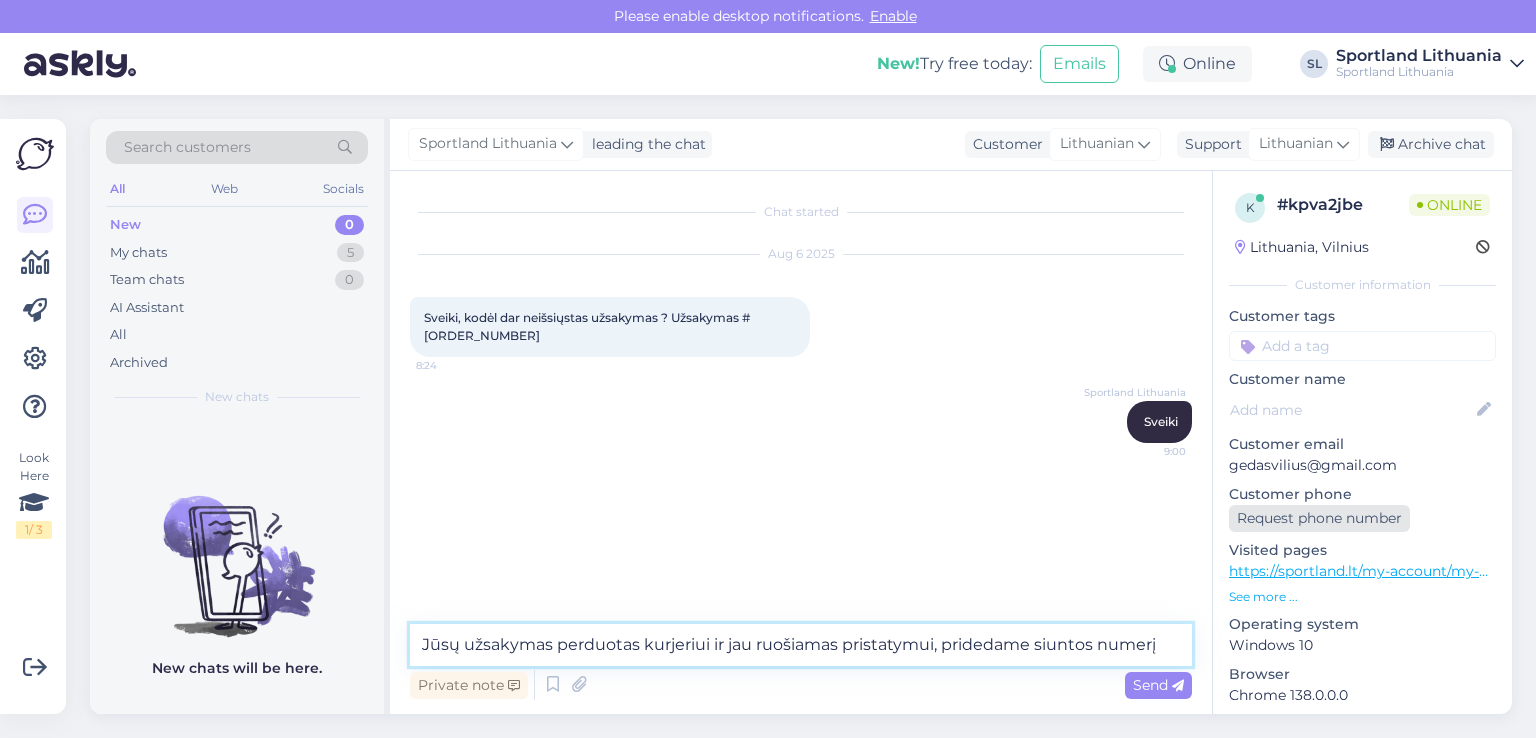 paste on "05885006328902" 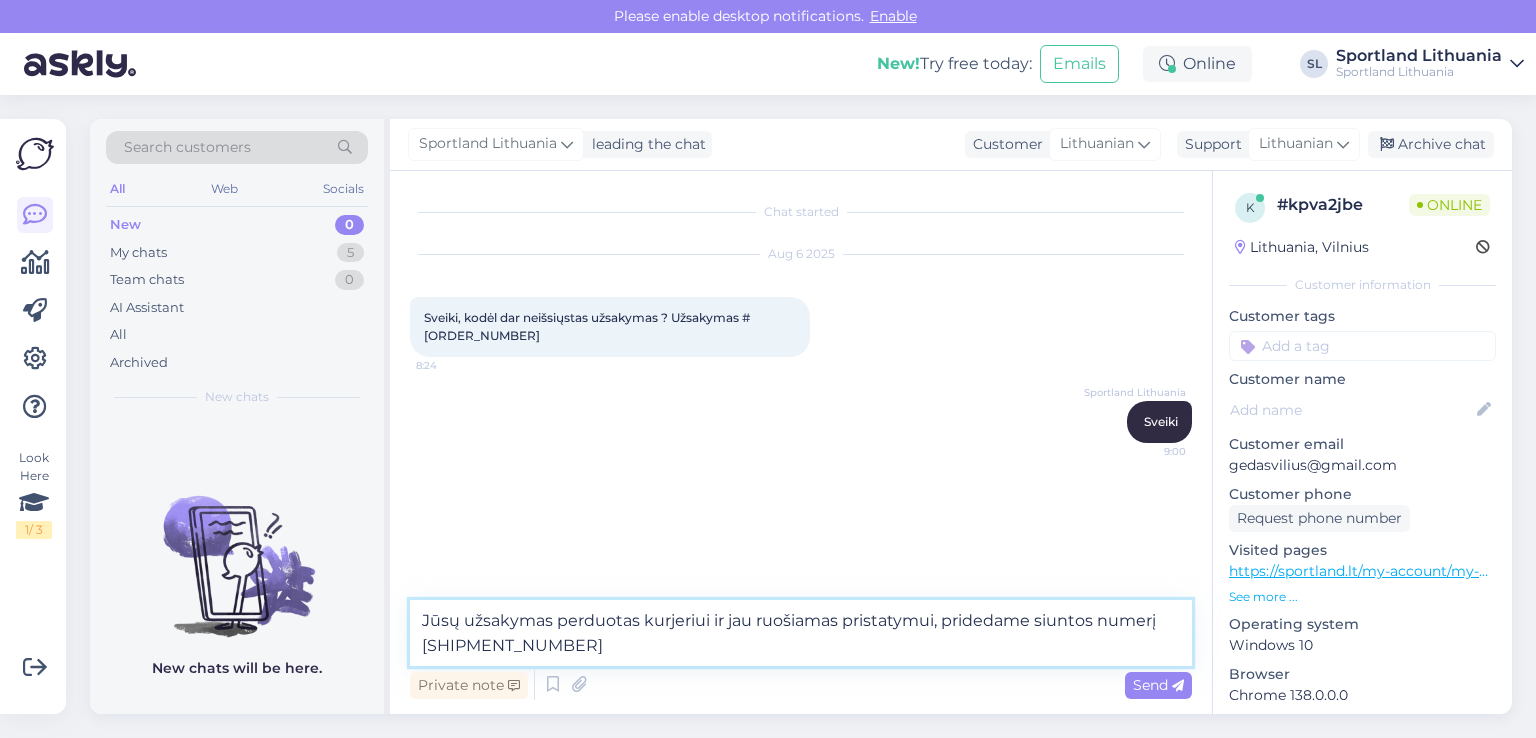 click on "Jūsų užsakymas perduotas kurjeriui ir jau ruošiamas pristatymui, pridedame siuntos numerį 	05885006328902" at bounding box center (801, 633) 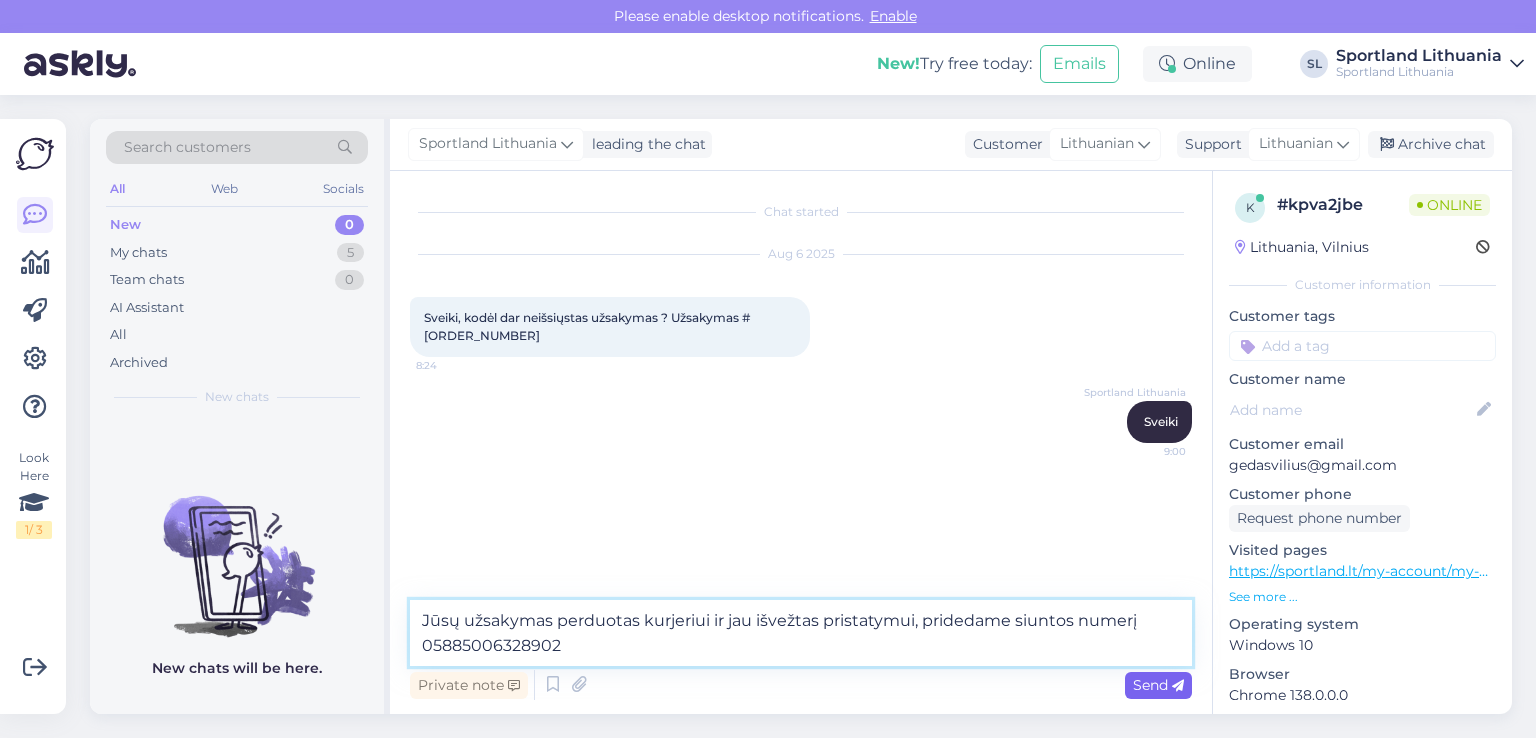 type on "Jūsų užsakymas perduotas kurjeriui ir jau išvežtas pristatymui, pridedame siuntos numerį 	05885006328902" 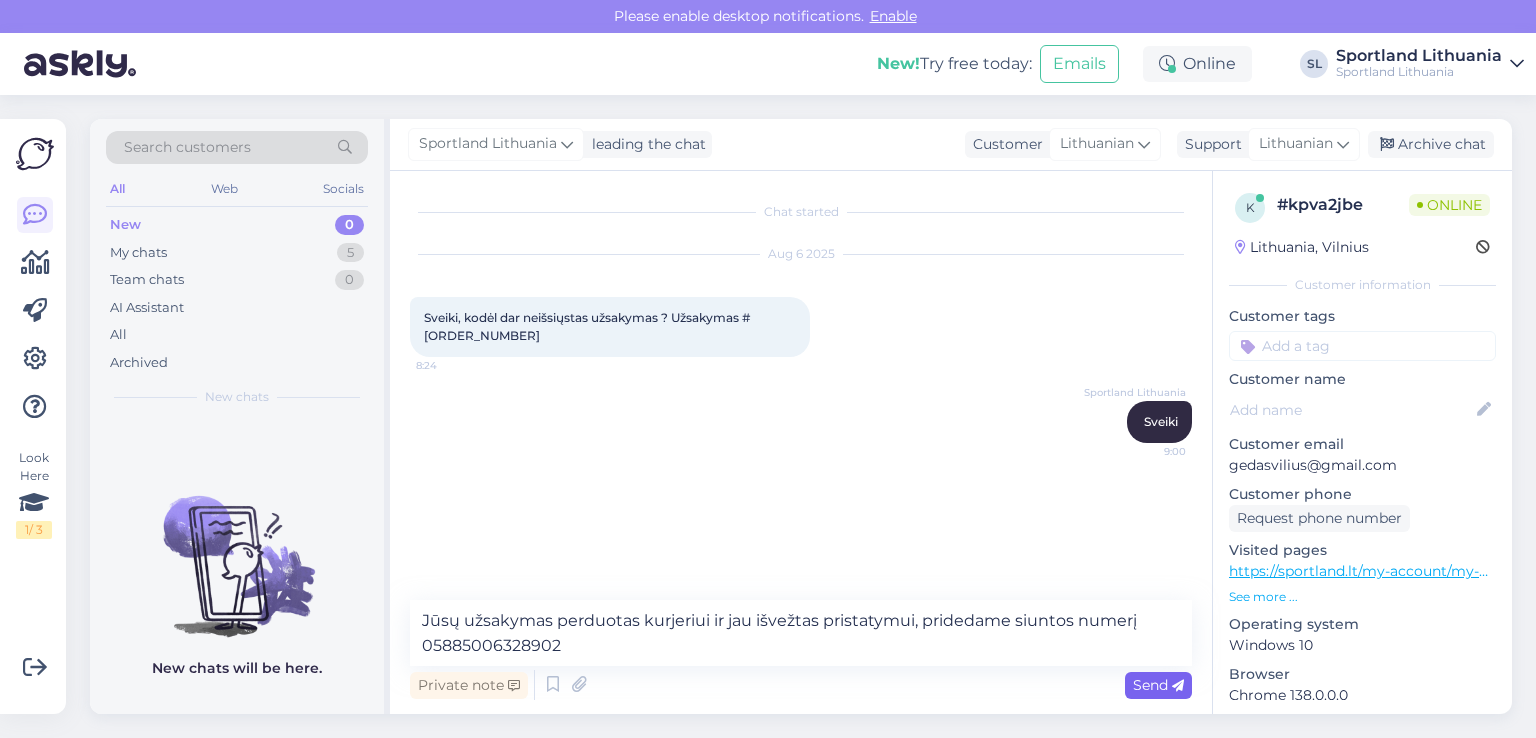 click at bounding box center (1178, 686) 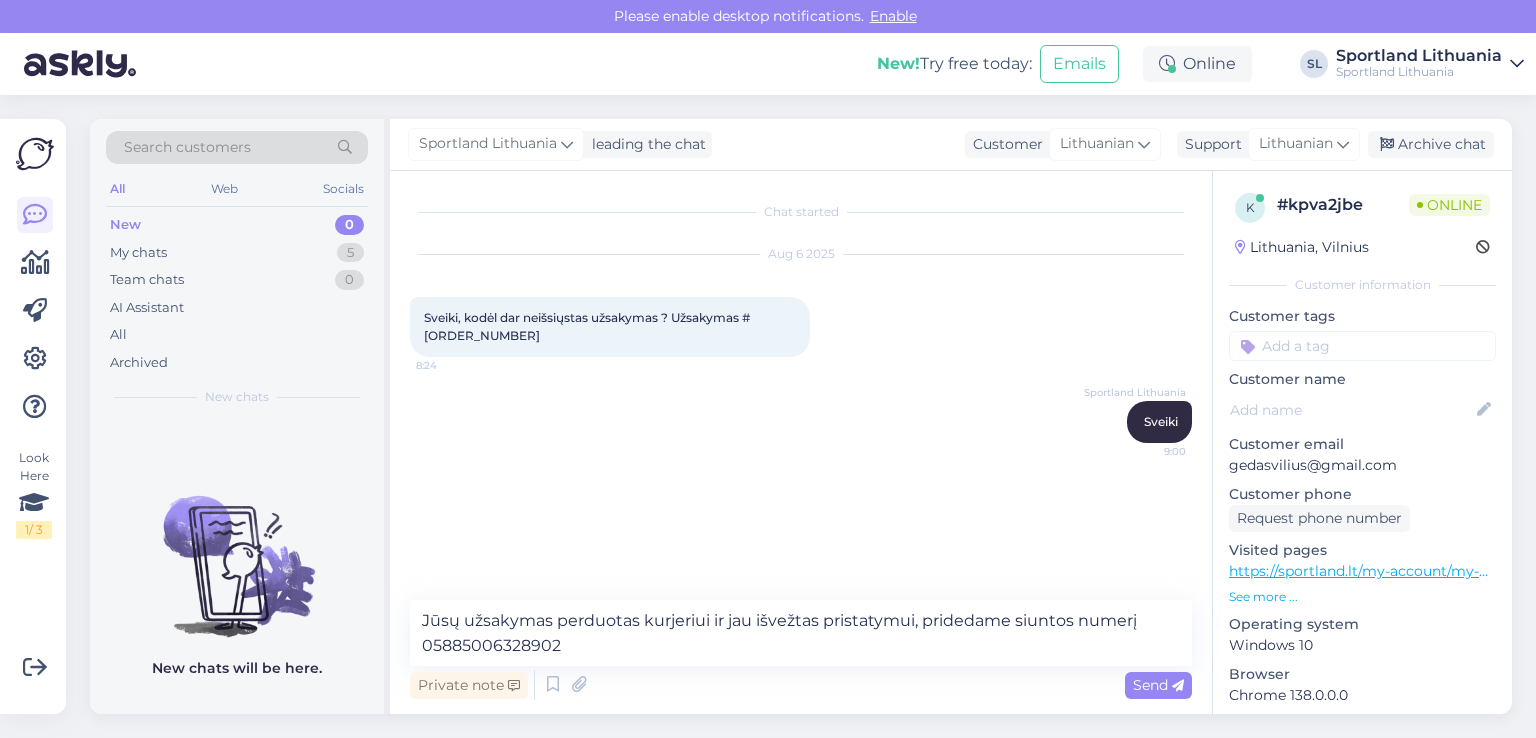 type 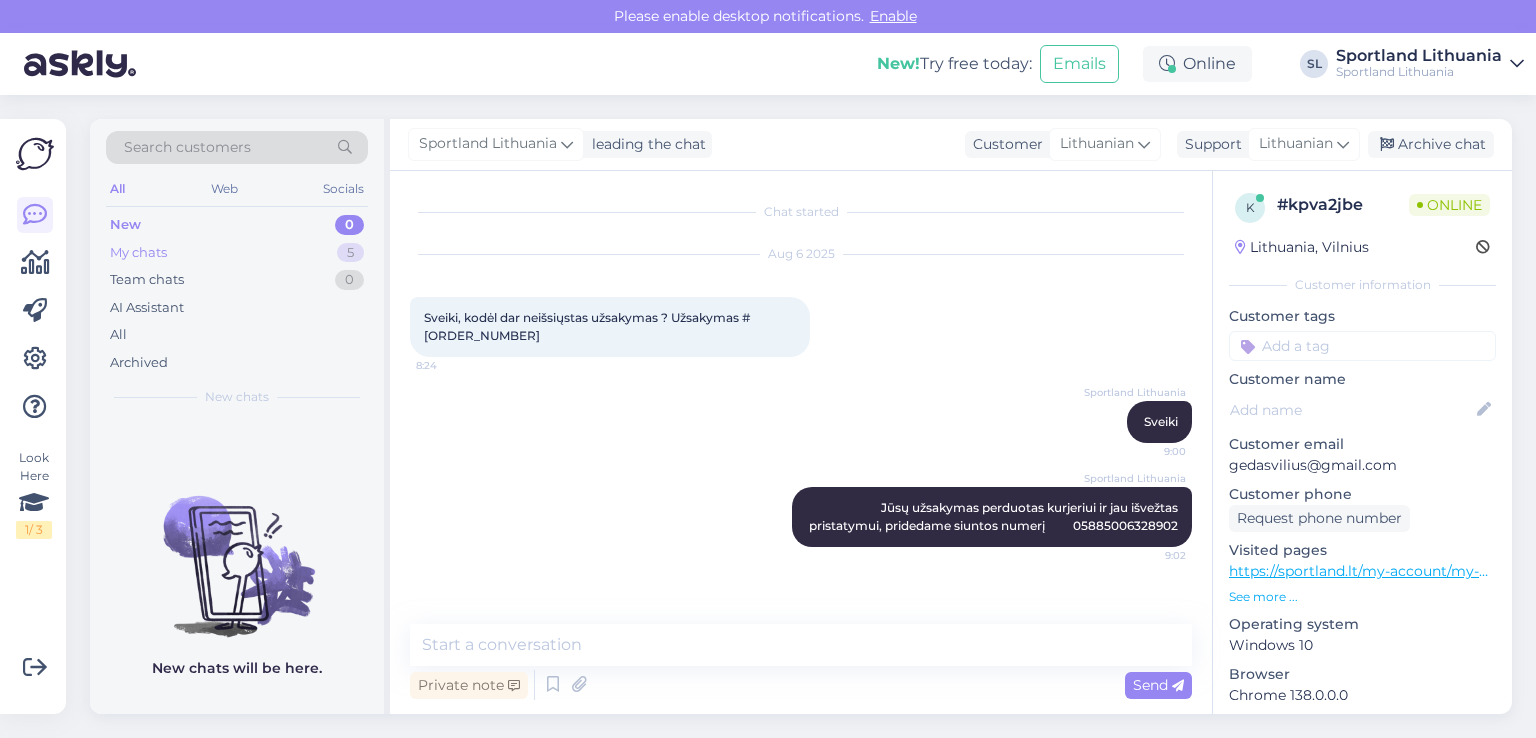 click on "My chats" at bounding box center [138, 253] 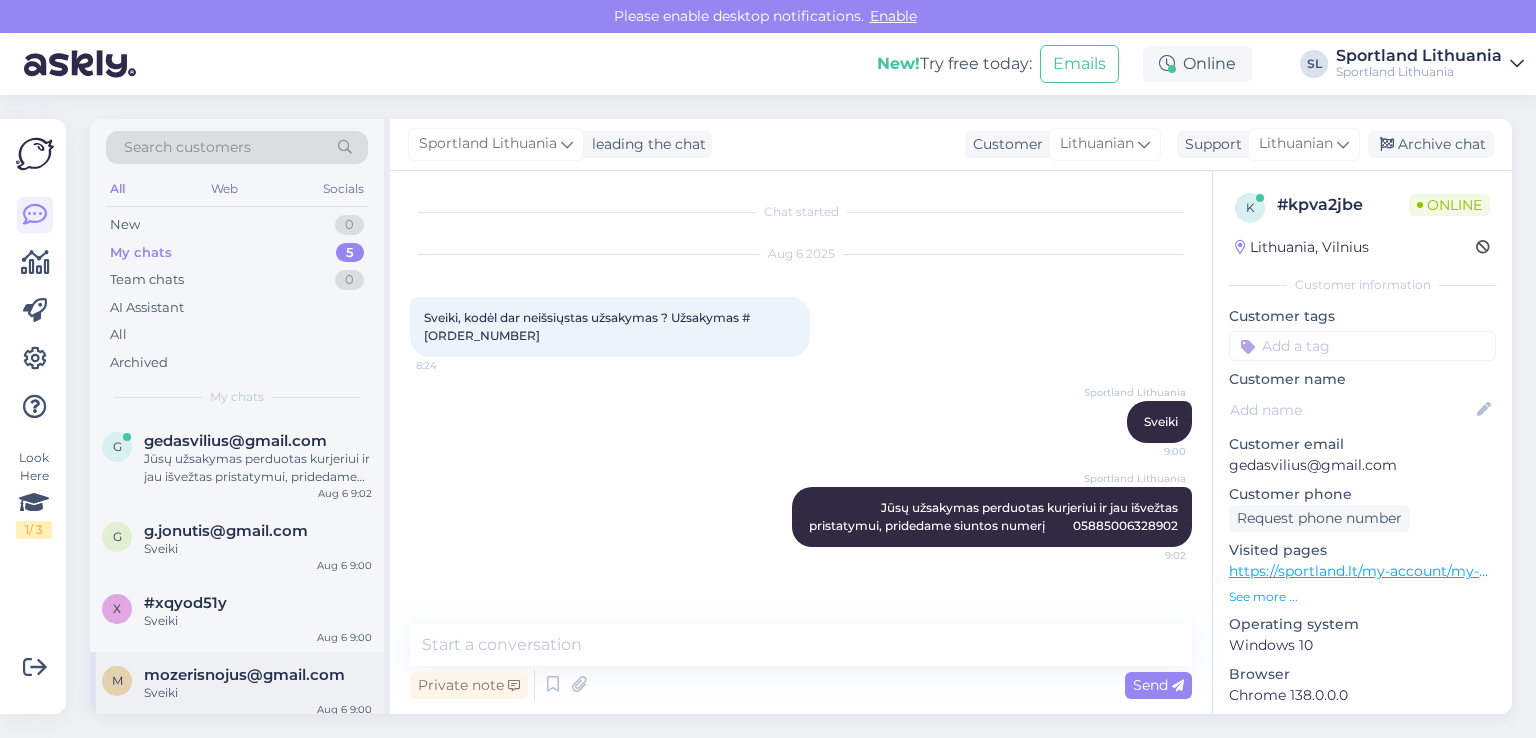 scroll, scrollTop: 81, scrollLeft: 0, axis: vertical 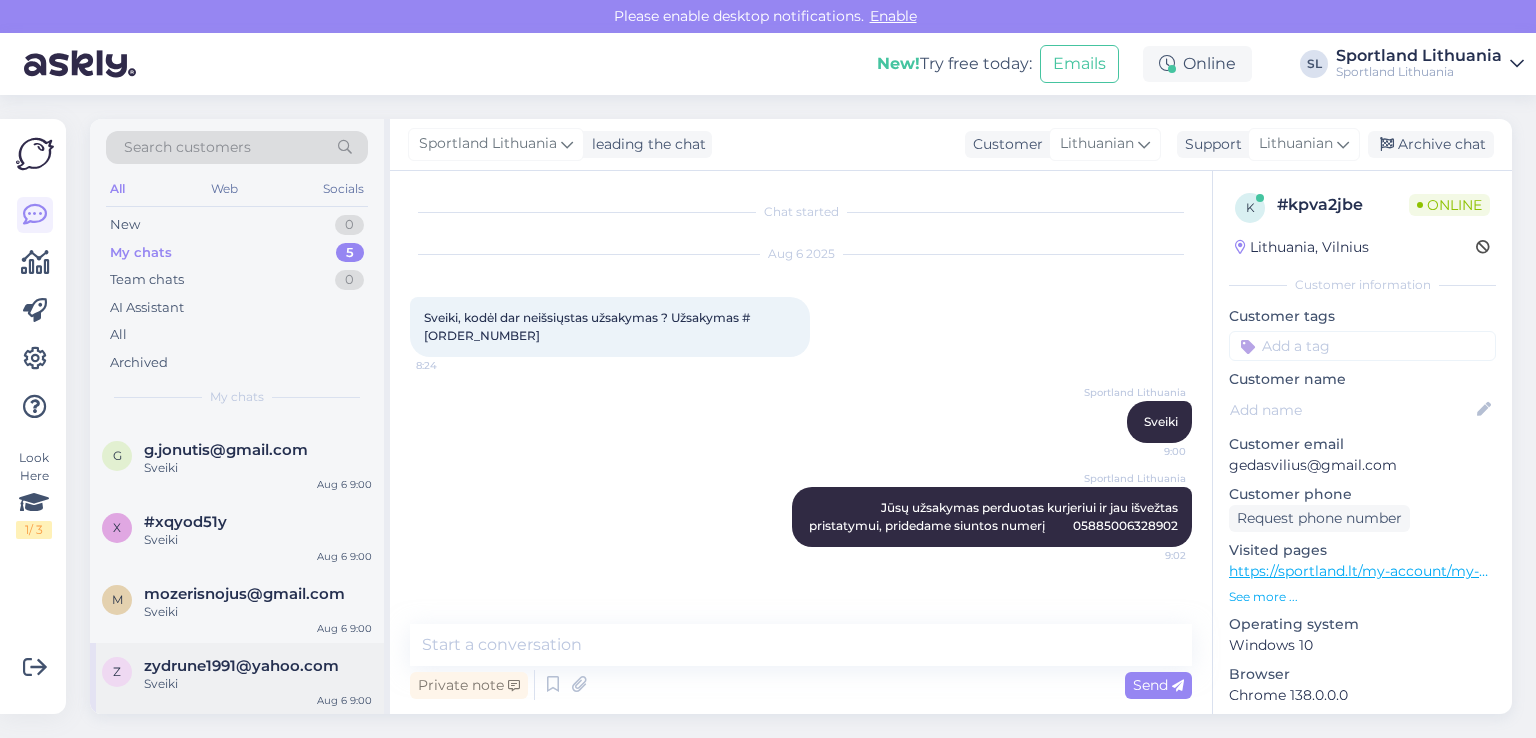 click on "zydrune1991@yahoo.com" at bounding box center (241, 666) 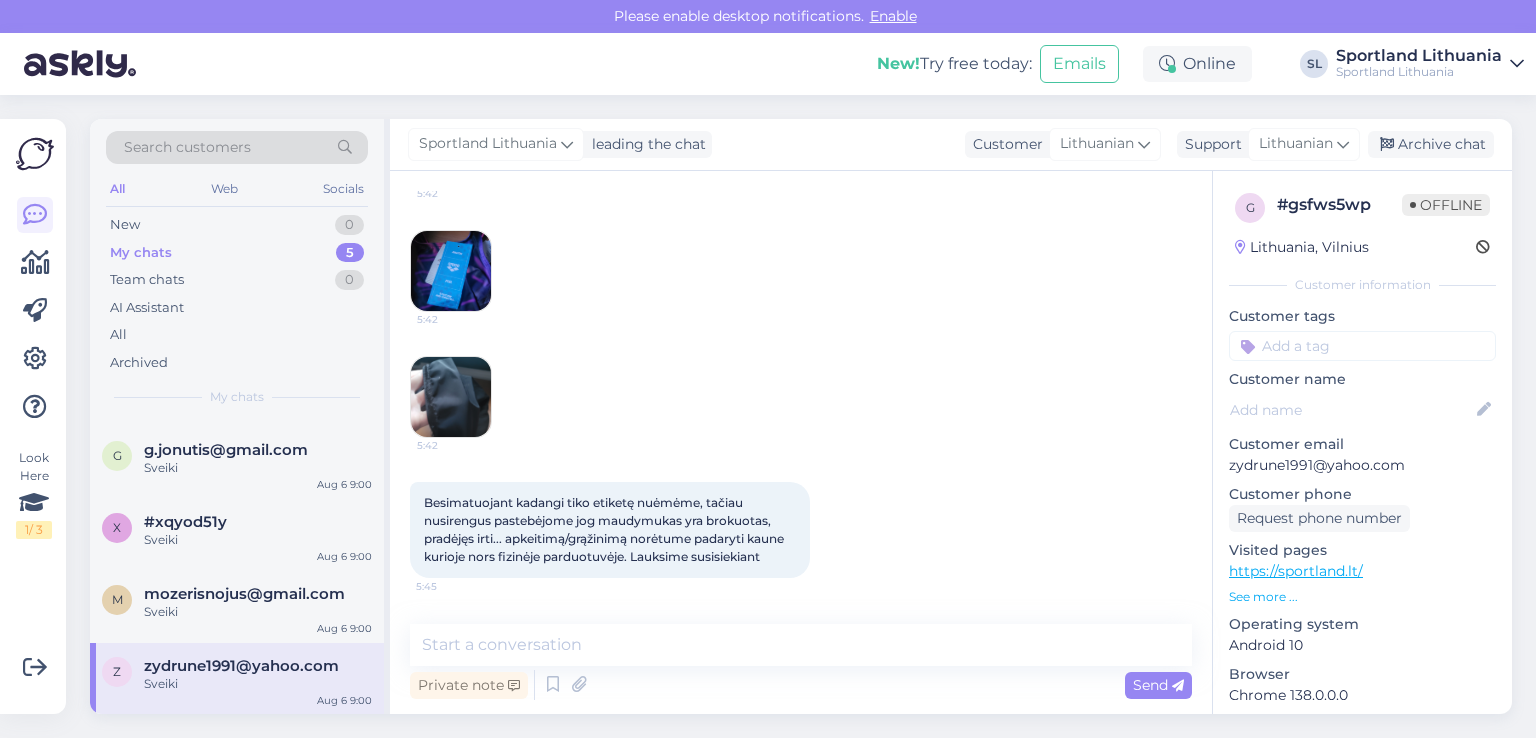 scroll, scrollTop: 945, scrollLeft: 0, axis: vertical 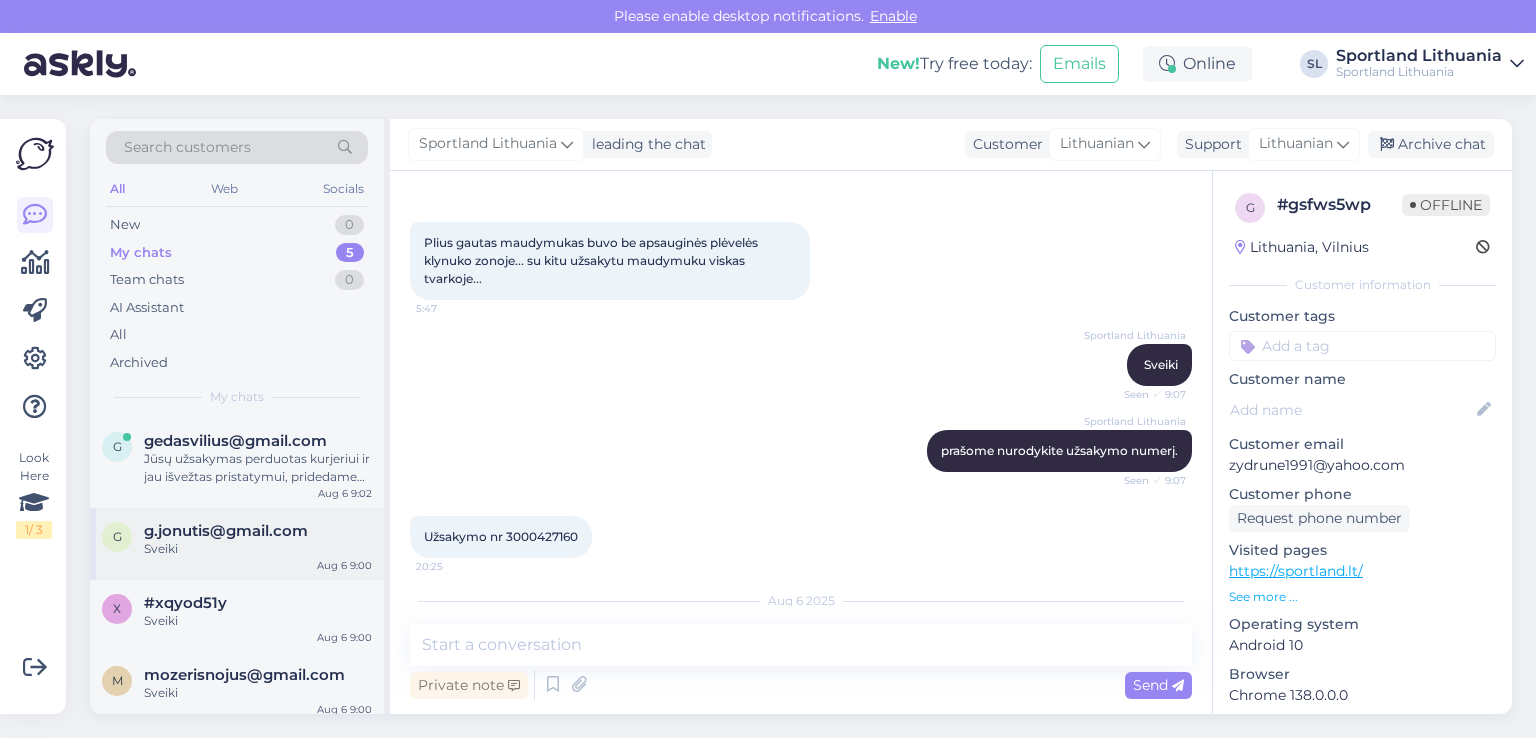 click on "g.jonutis@gmail.com" at bounding box center [226, 531] 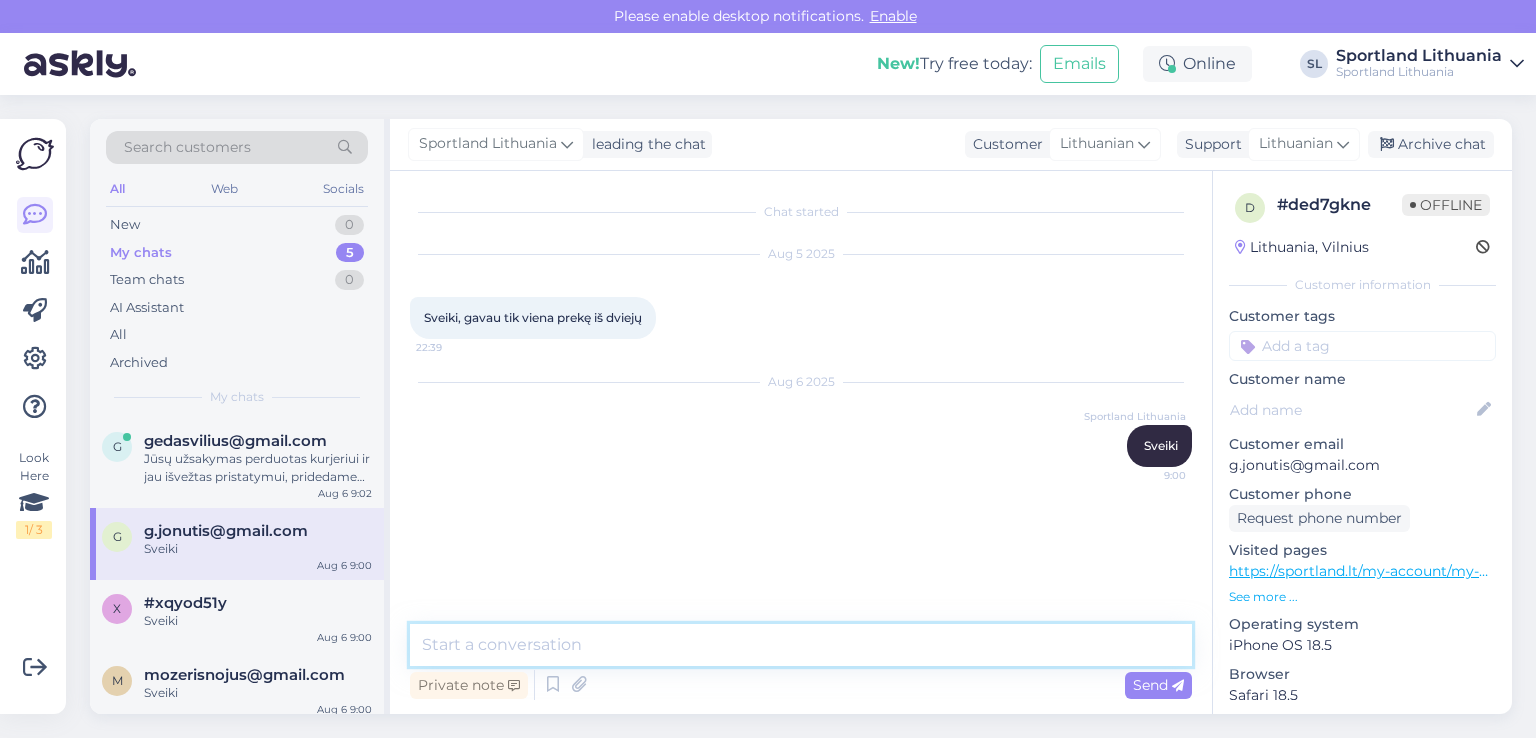 drag, startPoint x: 652, startPoint y: 645, endPoint x: 645, endPoint y: 633, distance: 13.892444 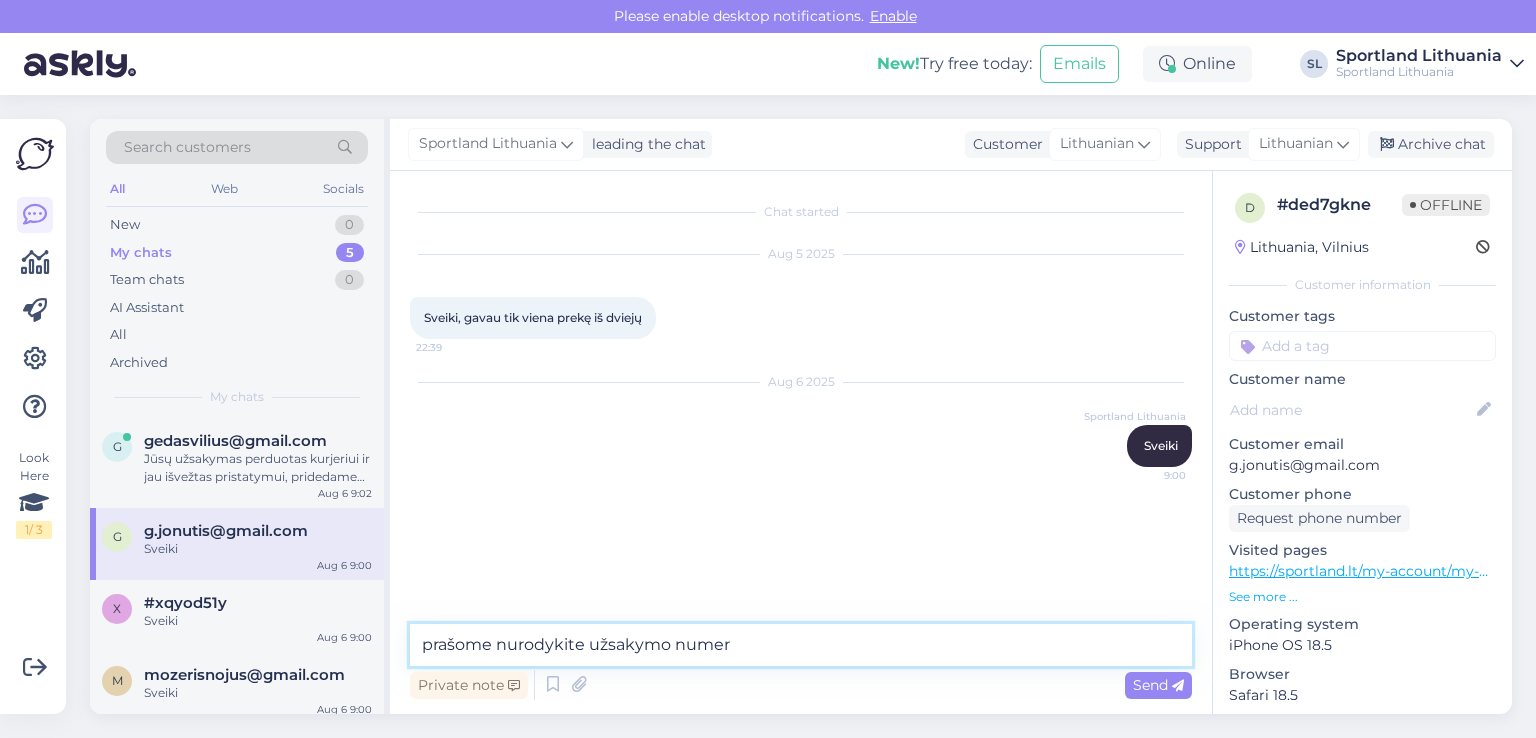 type on "prašome nurodykite užsakymo numerį" 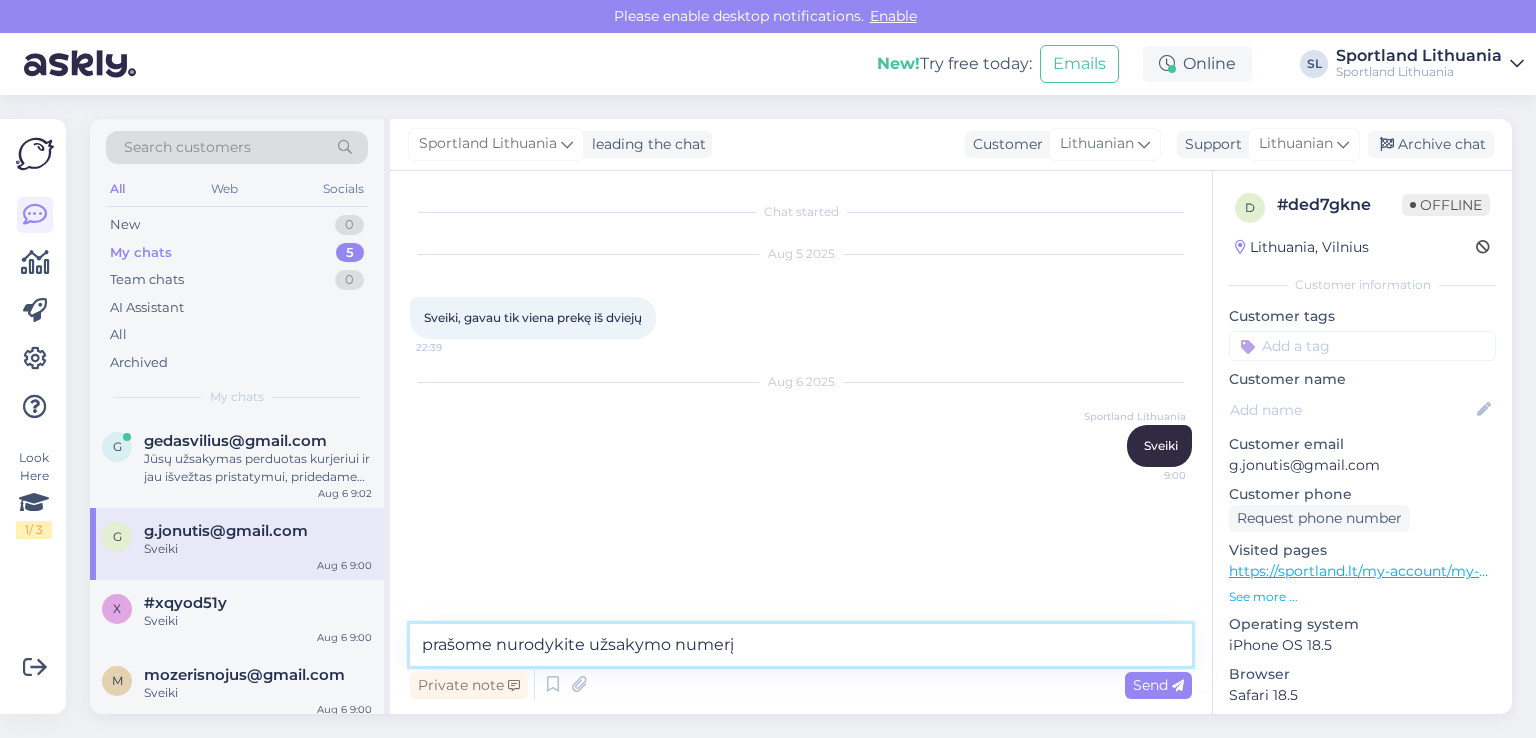 type 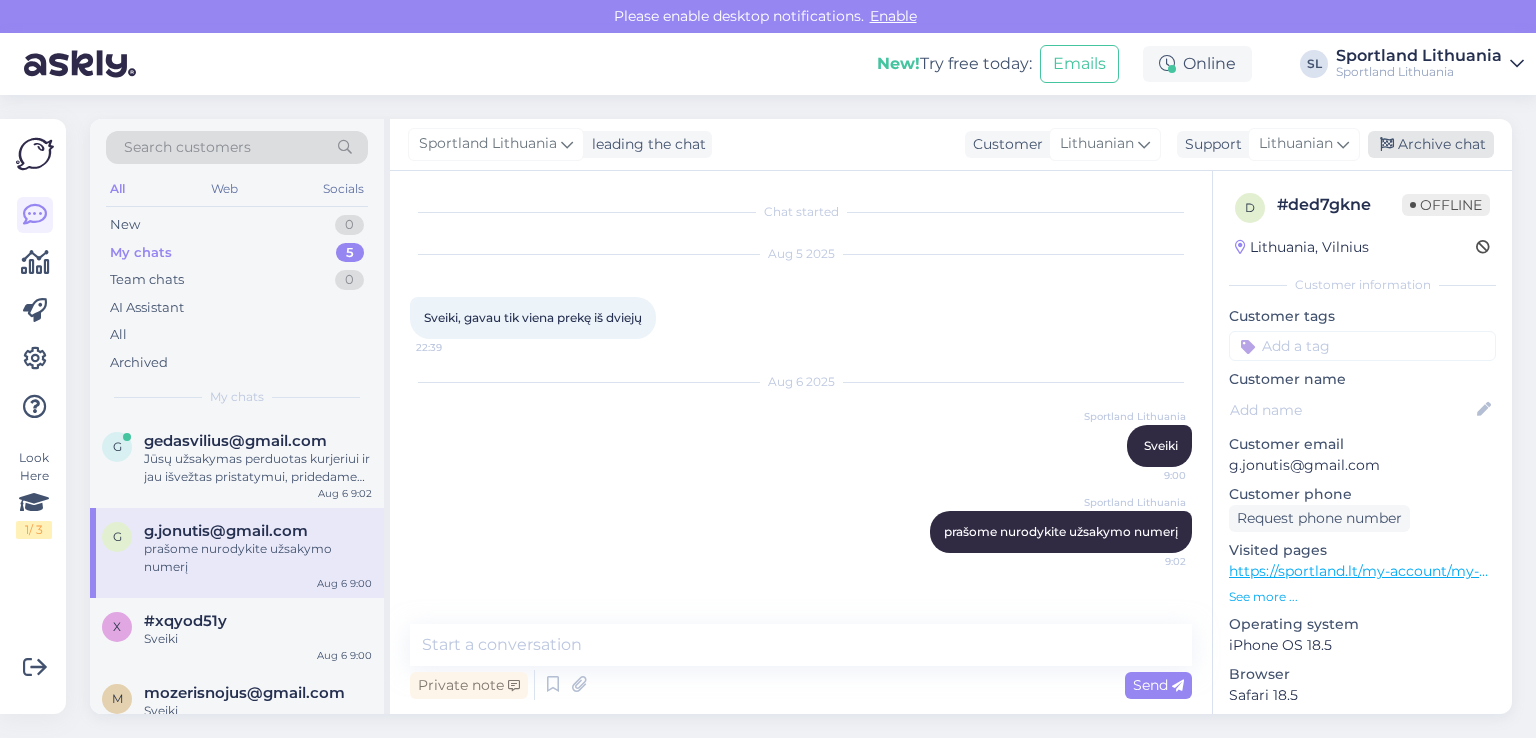 click on "Archive chat" at bounding box center [1431, 144] 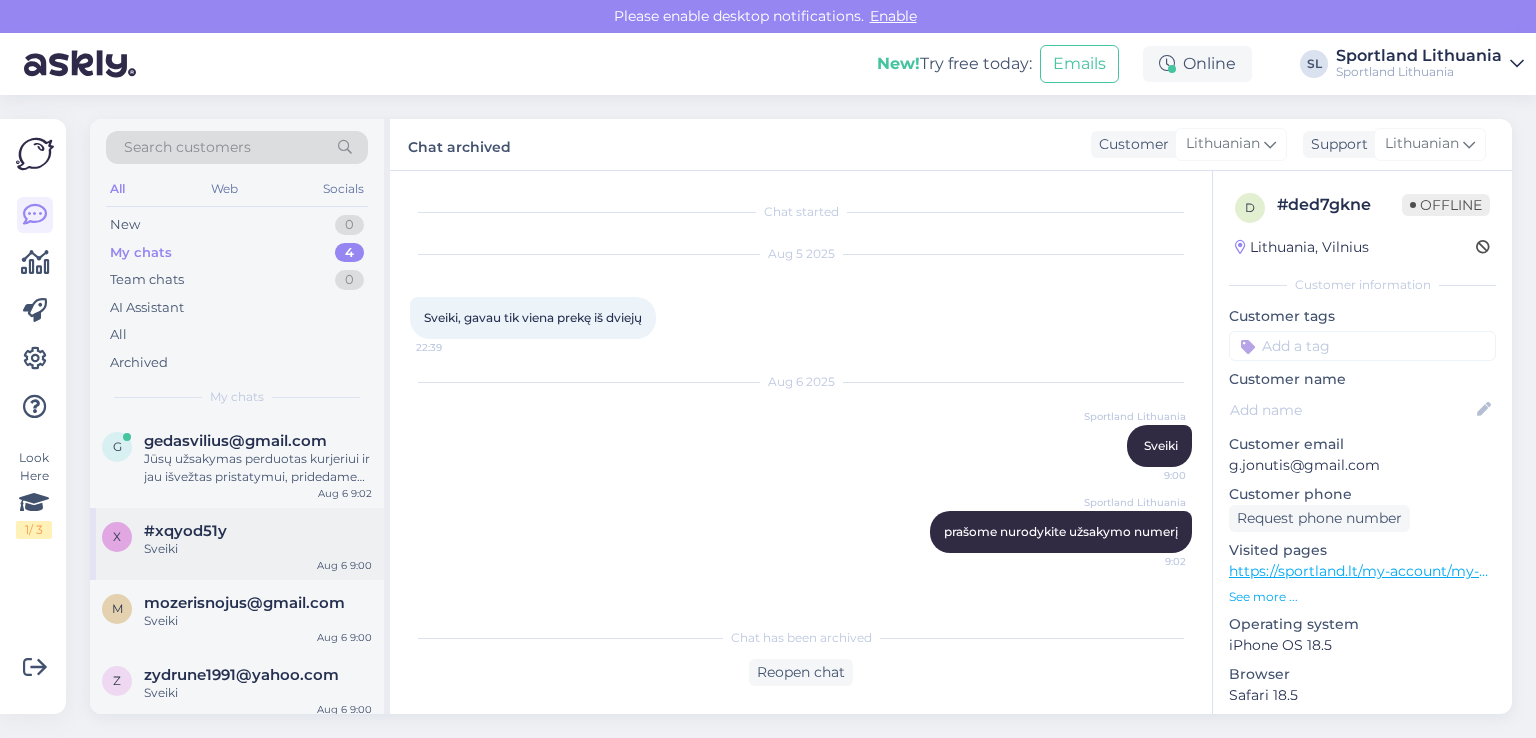 click on "x #xqyod51y Sveiki  Aug 6 9:00" at bounding box center (237, 544) 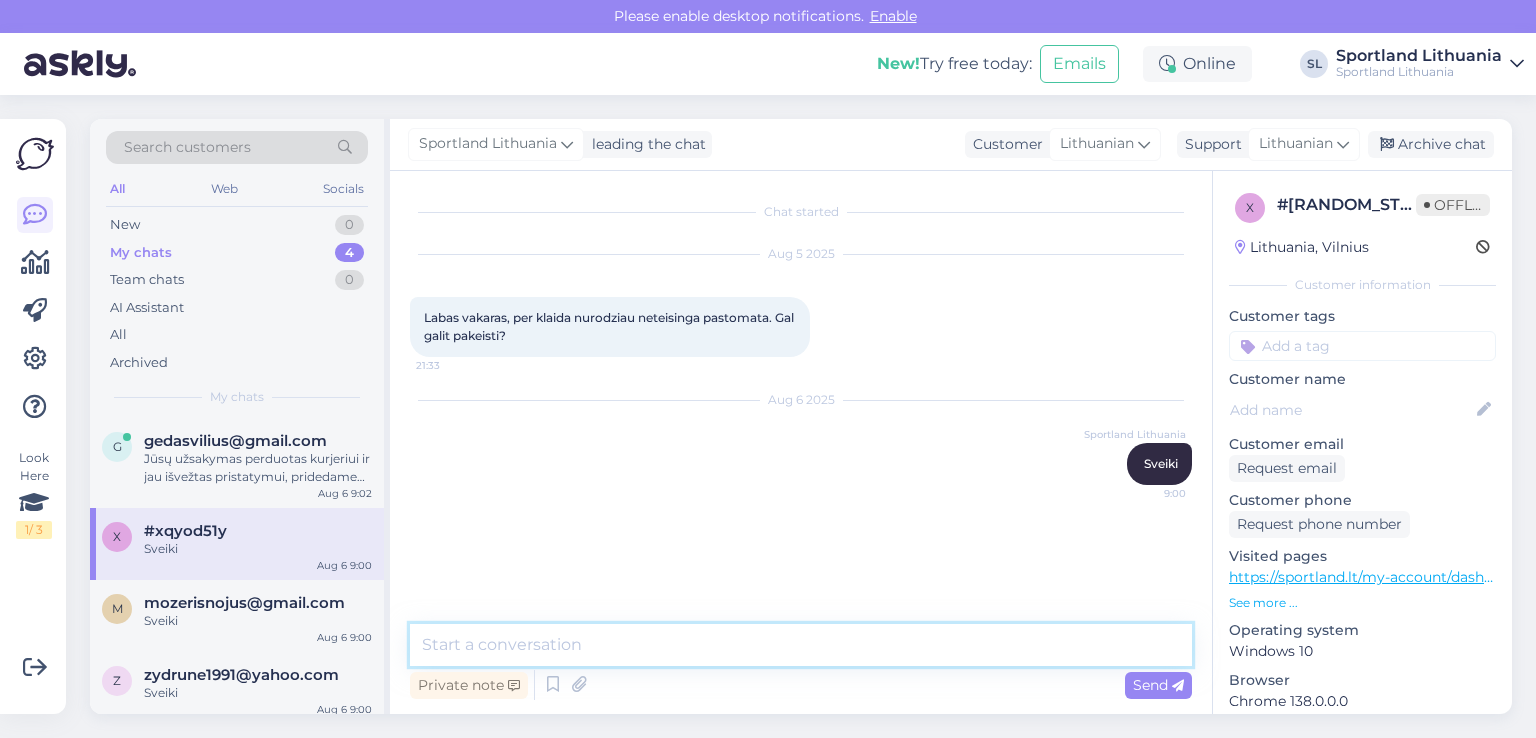 click at bounding box center [801, 645] 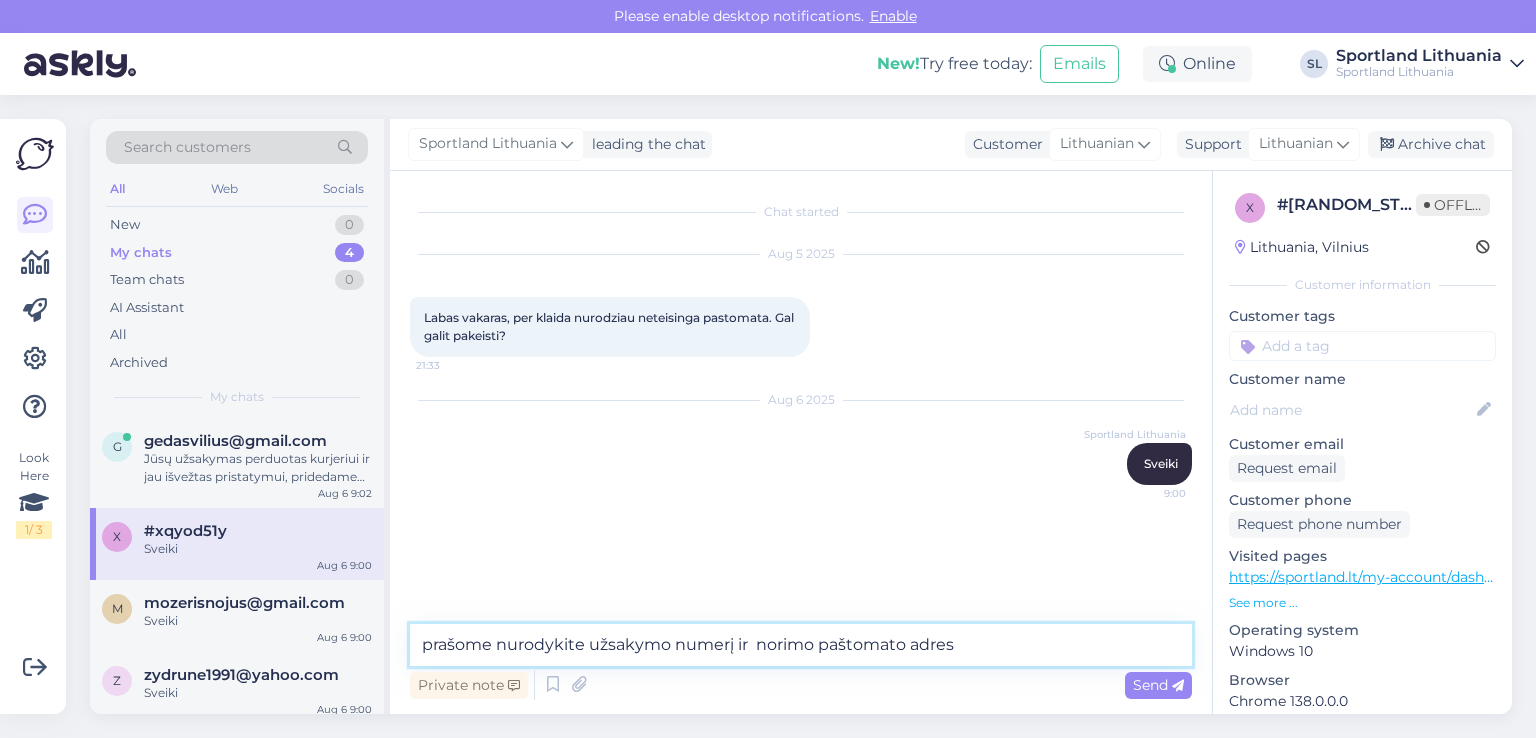 type on "prašome nurodykite užsakymo numerį ir  norimo paštomato adresą" 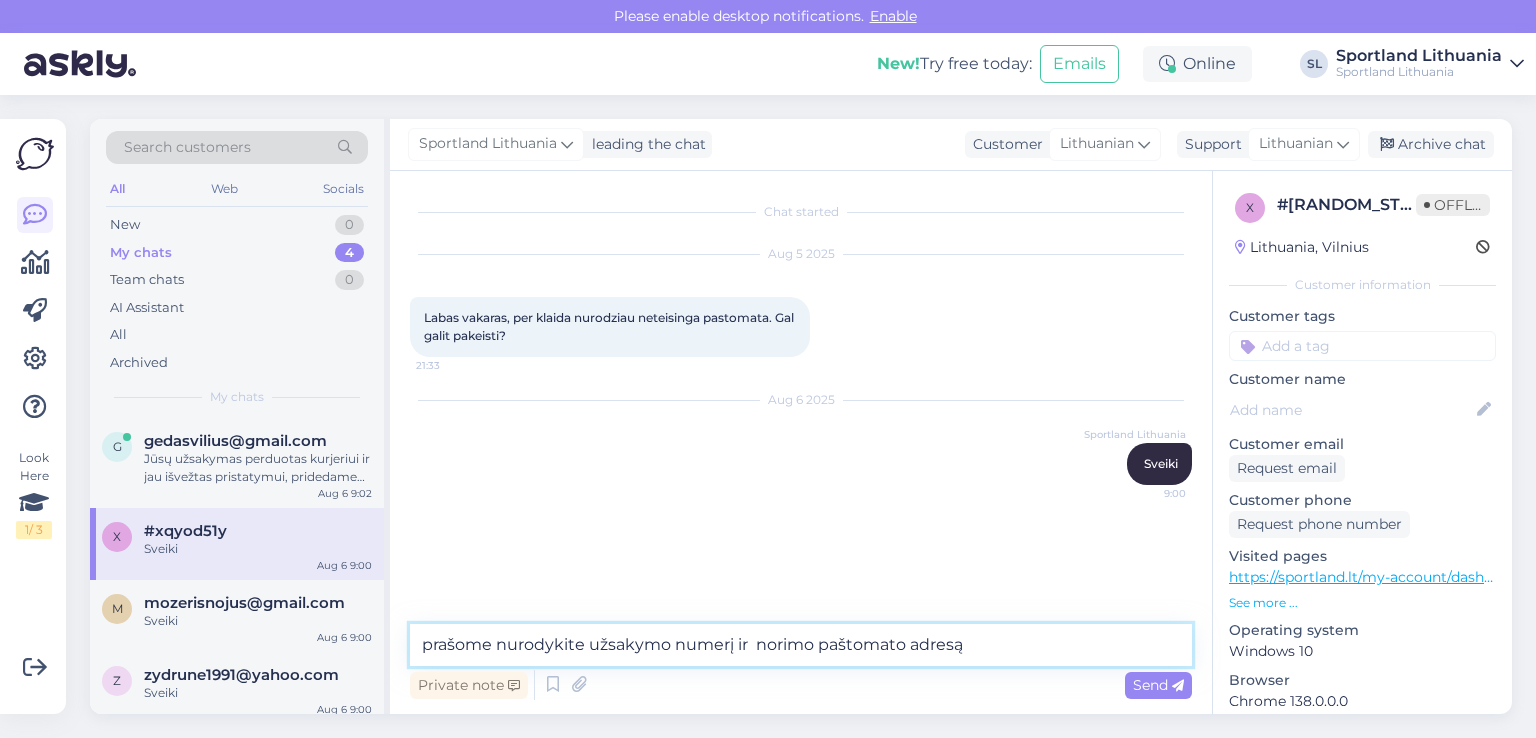 type 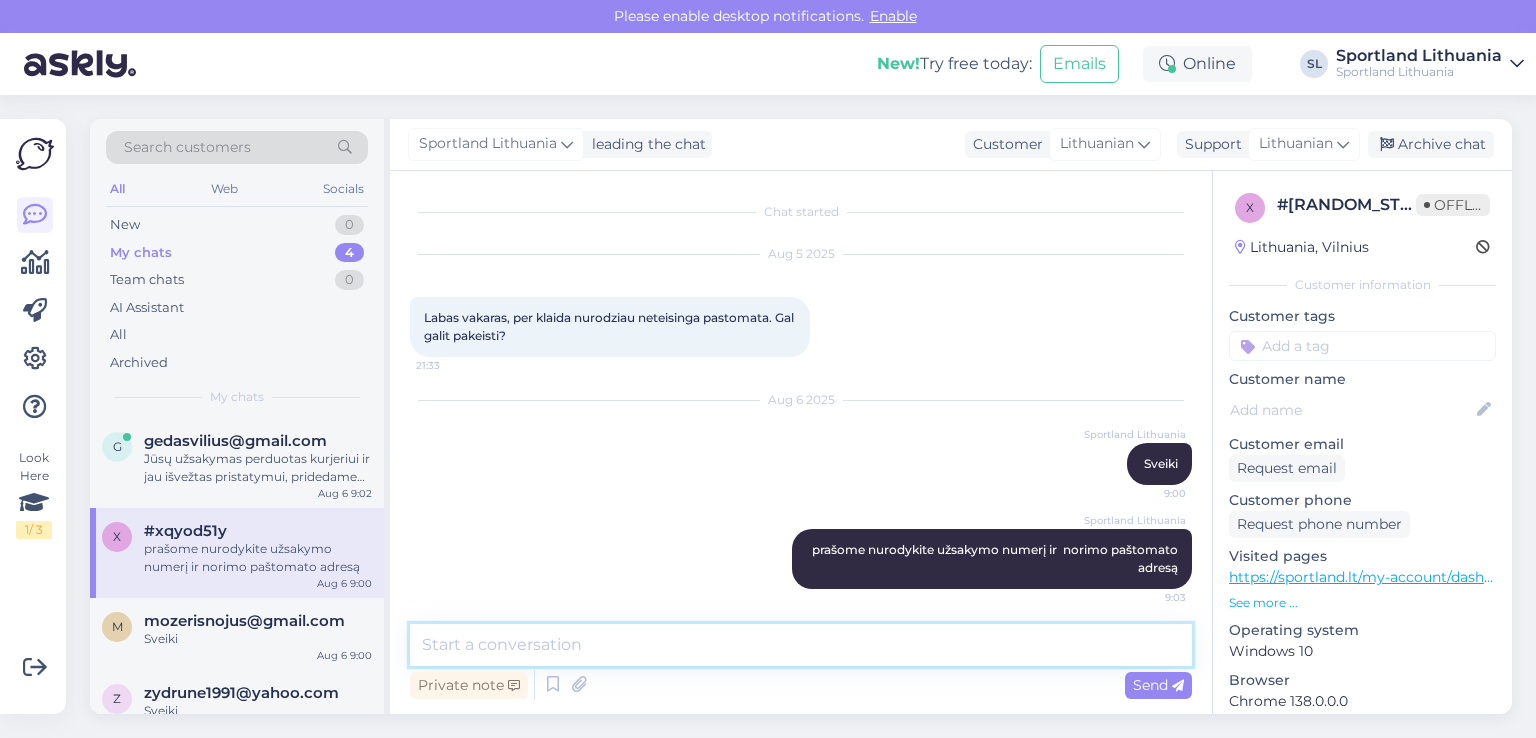 scroll, scrollTop: 5, scrollLeft: 0, axis: vertical 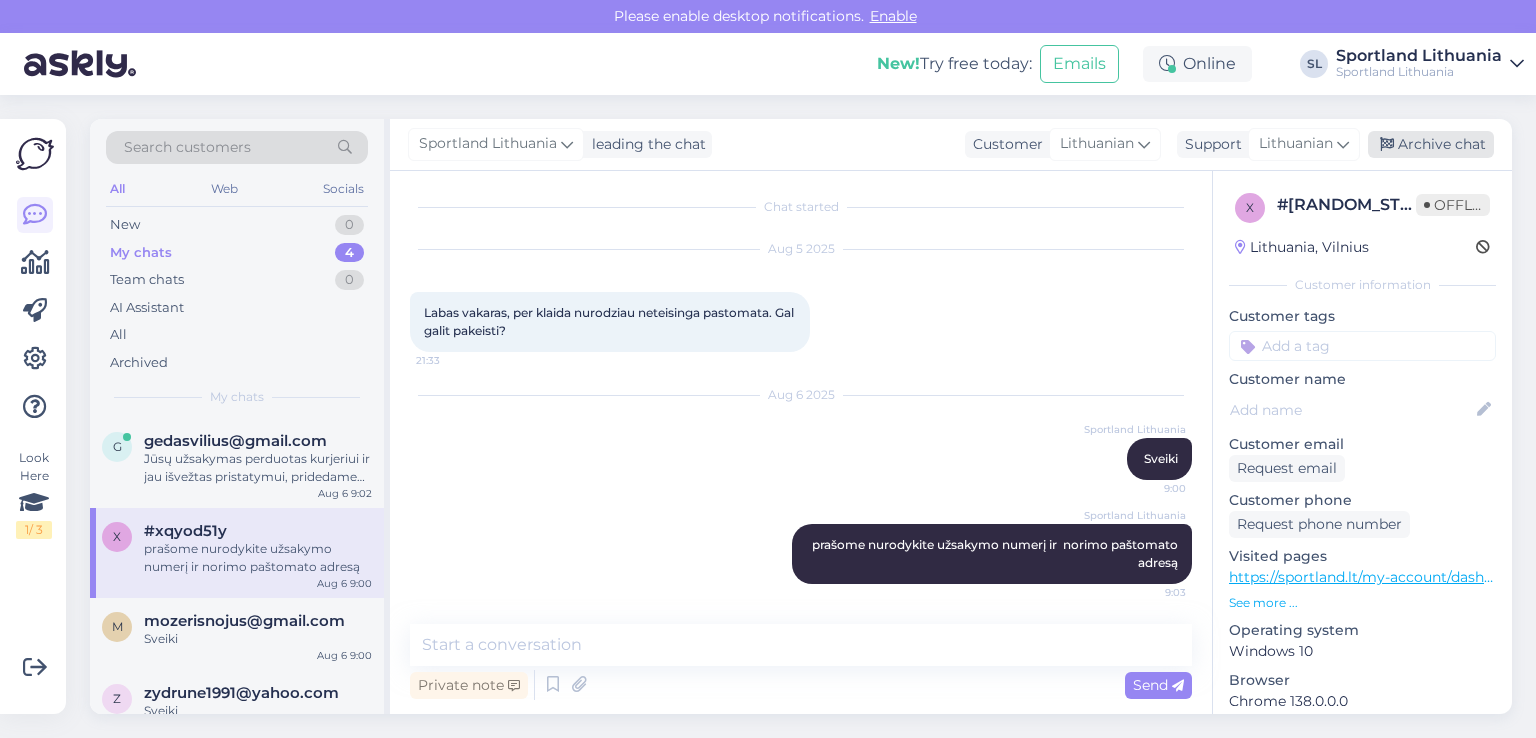 click on "Archive chat" at bounding box center (1431, 144) 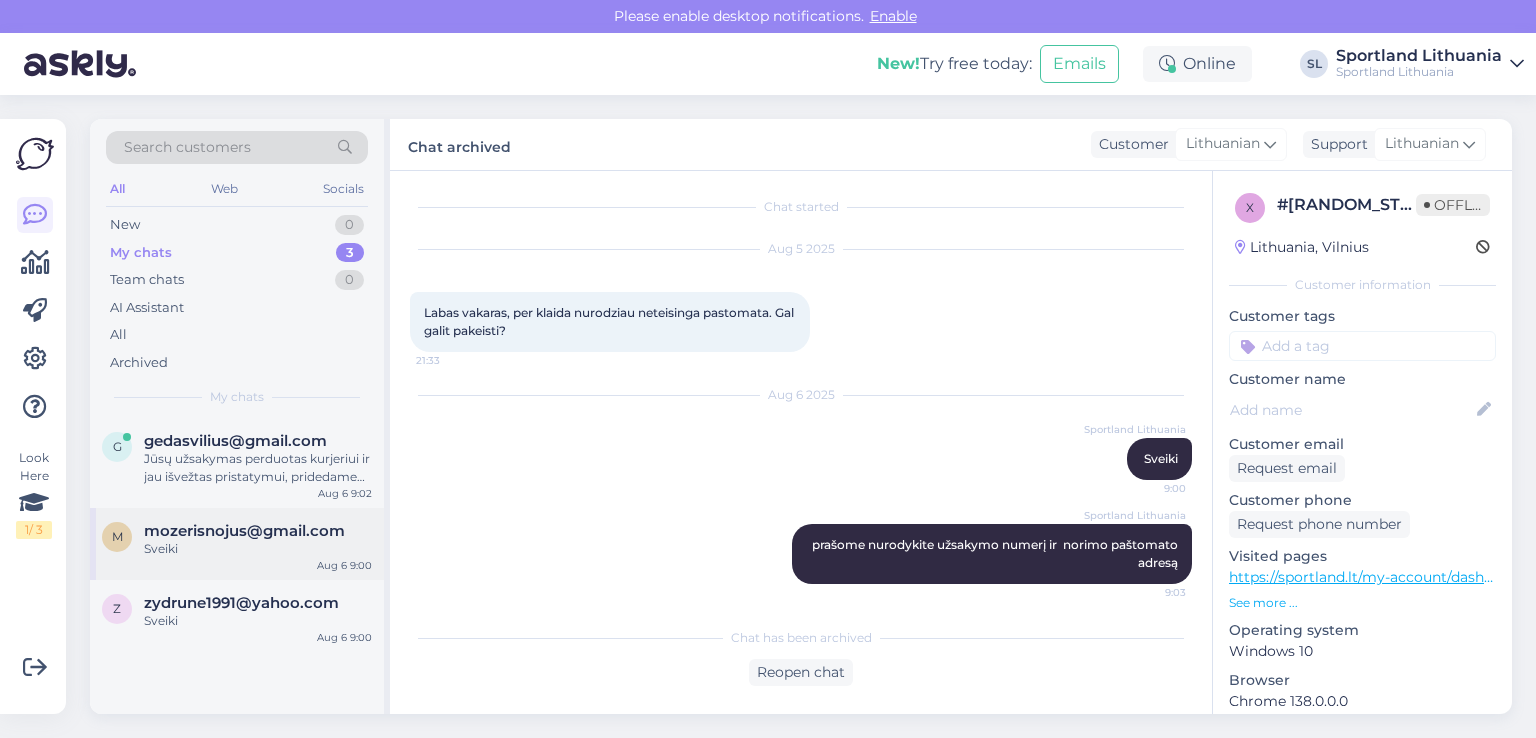 click on "mozerisnojus@gmail.com" at bounding box center [244, 531] 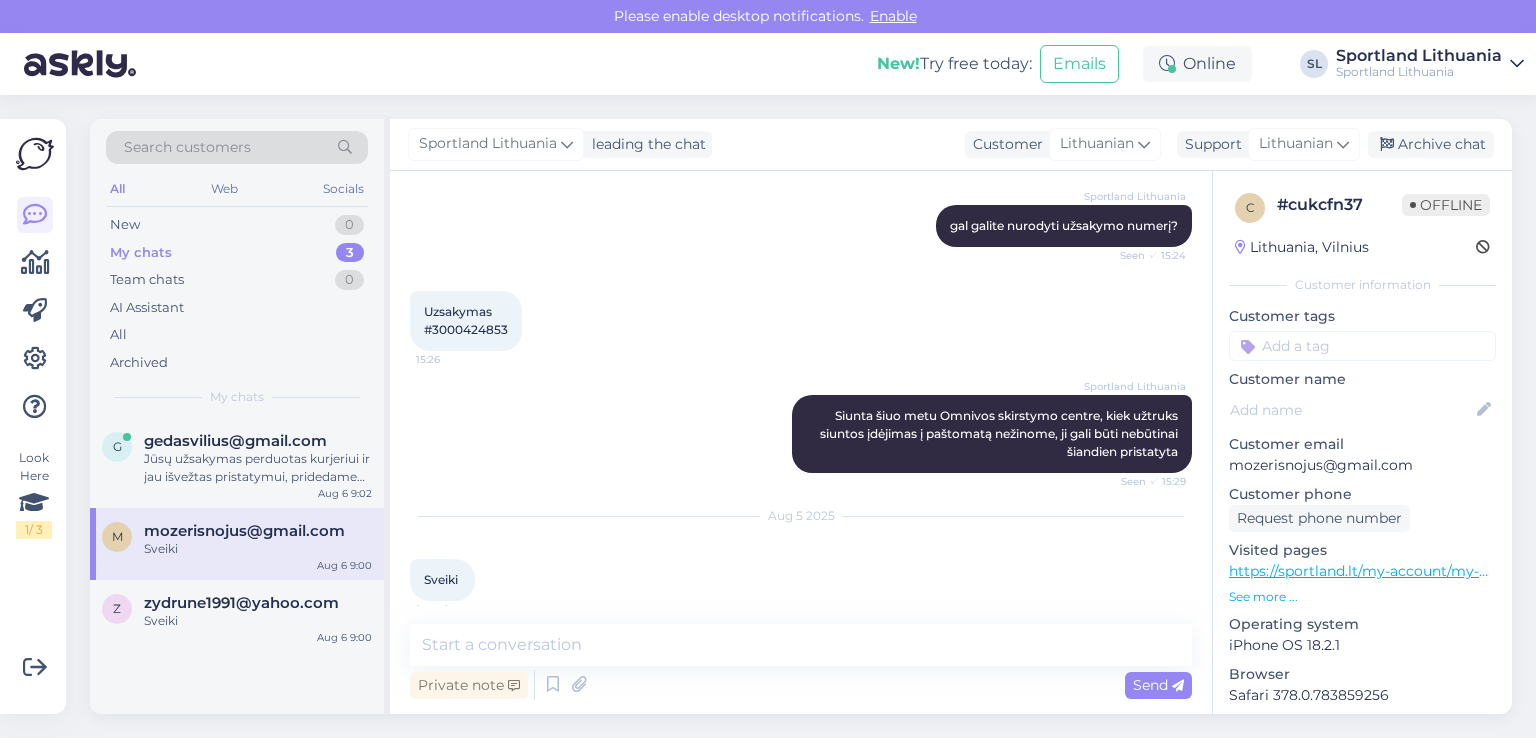 scroll, scrollTop: 445, scrollLeft: 0, axis: vertical 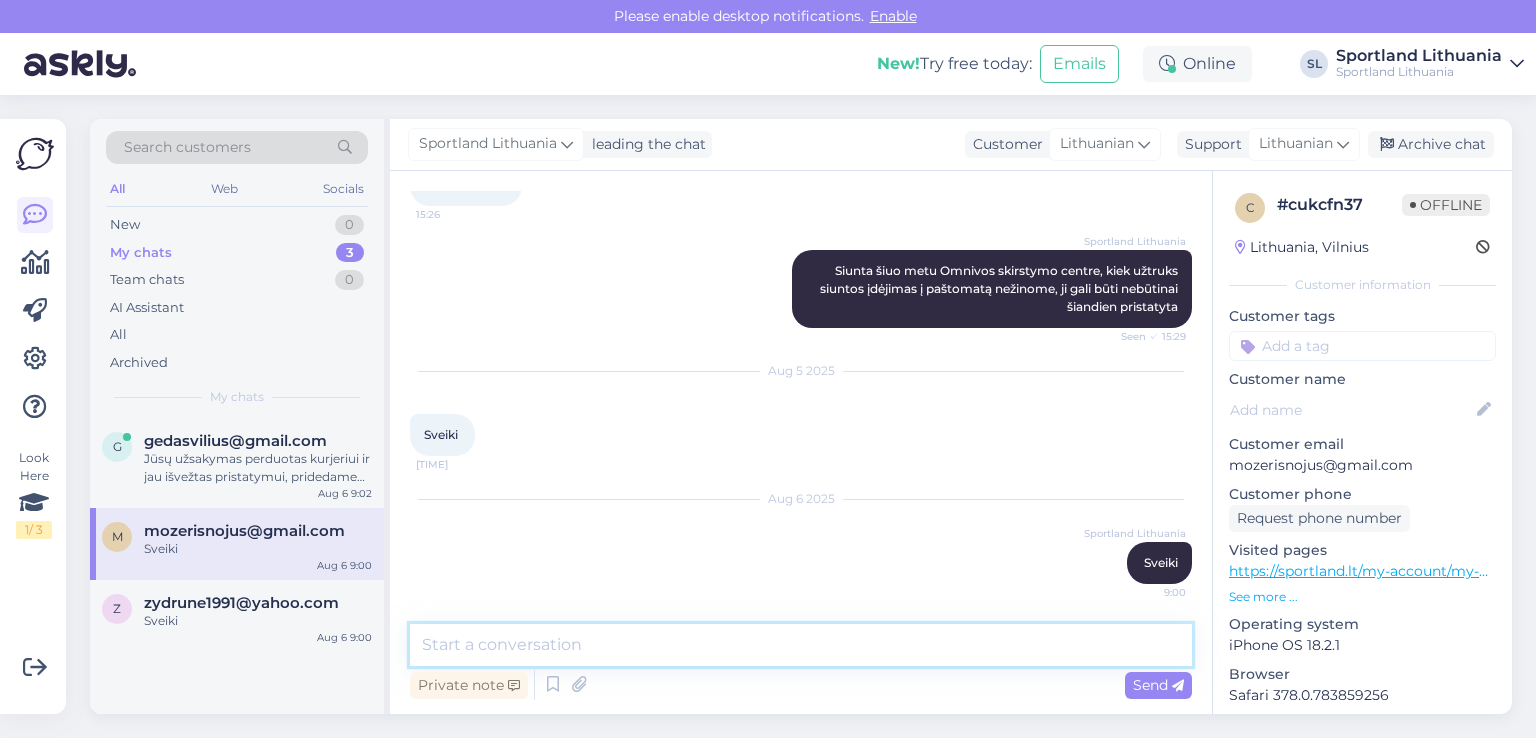 click at bounding box center (801, 645) 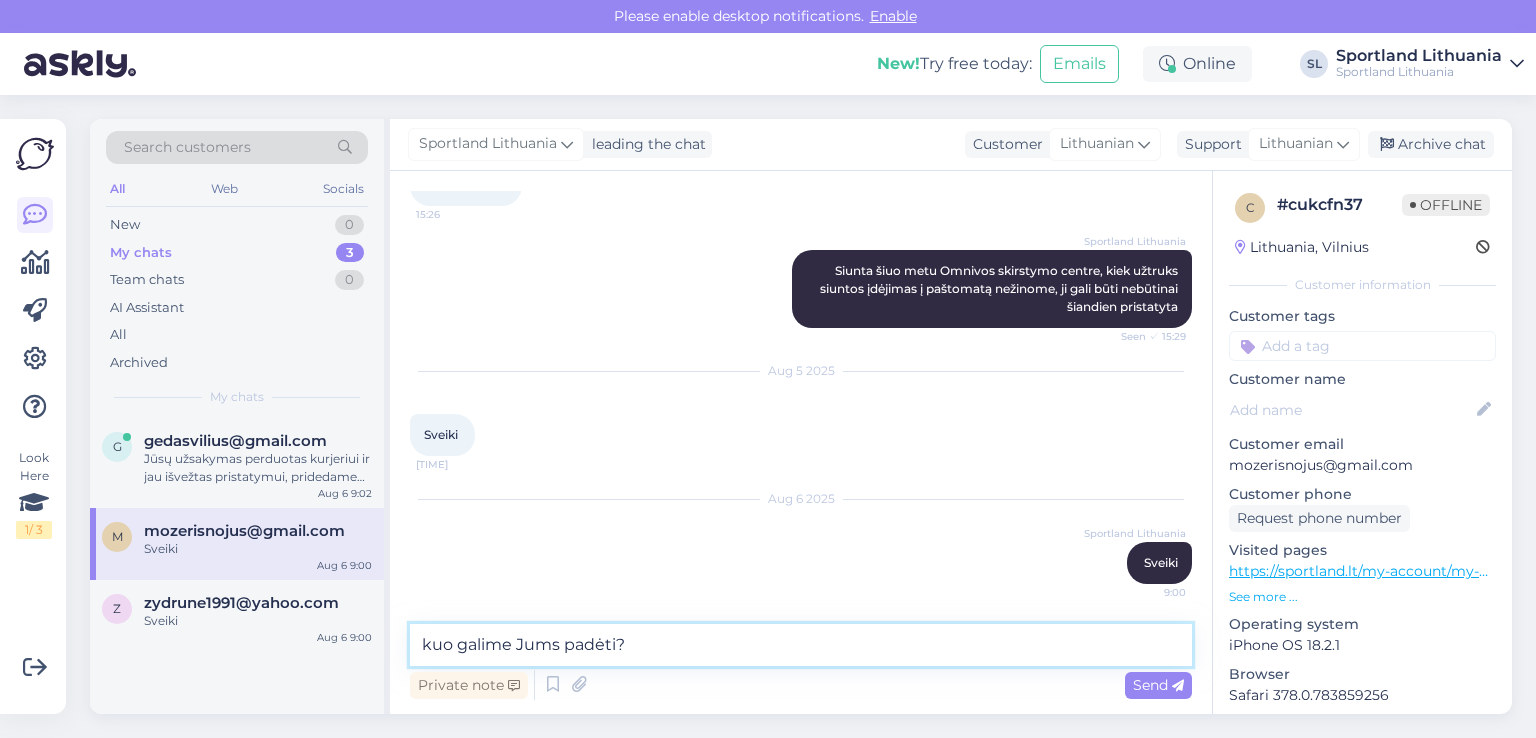 type on "kuo galime Jums padėti?" 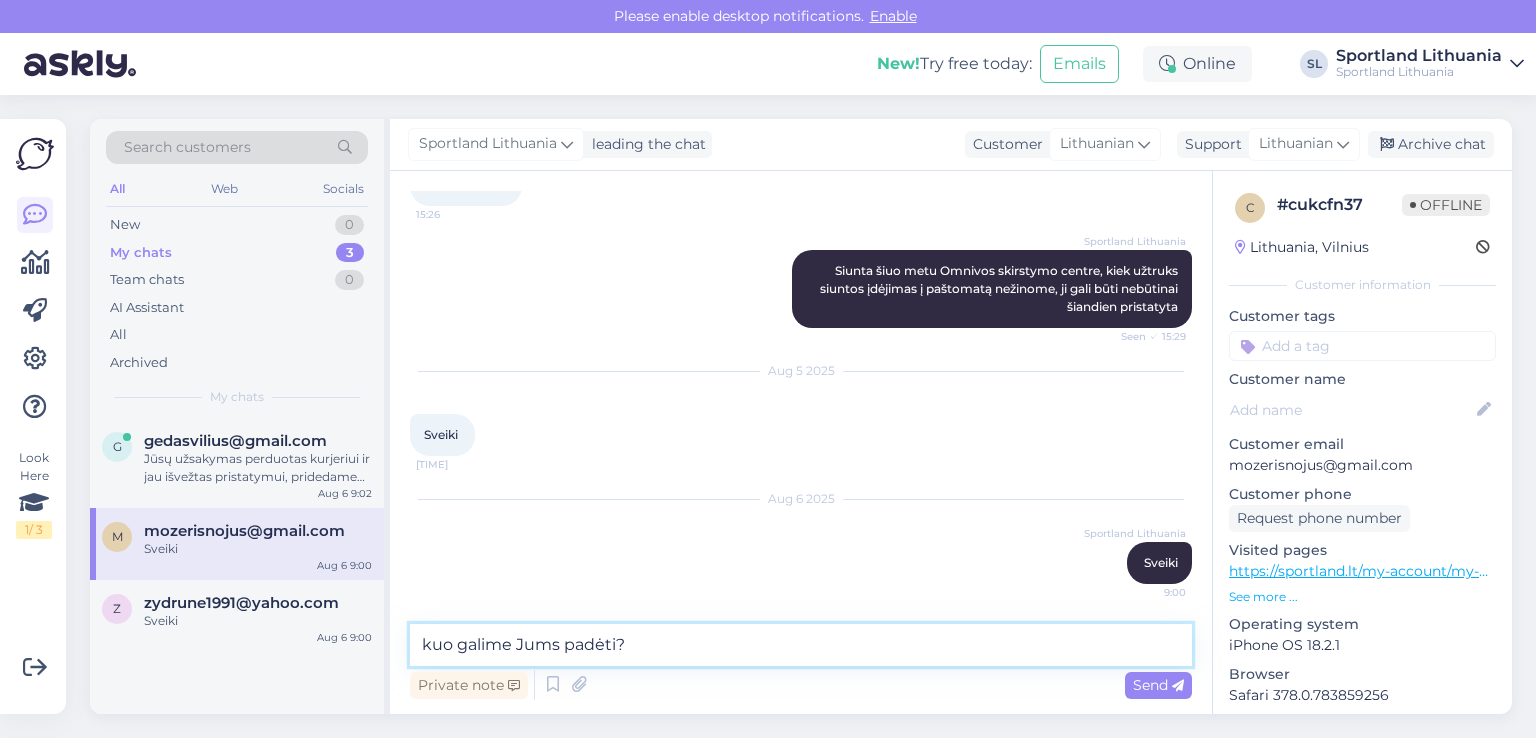 type 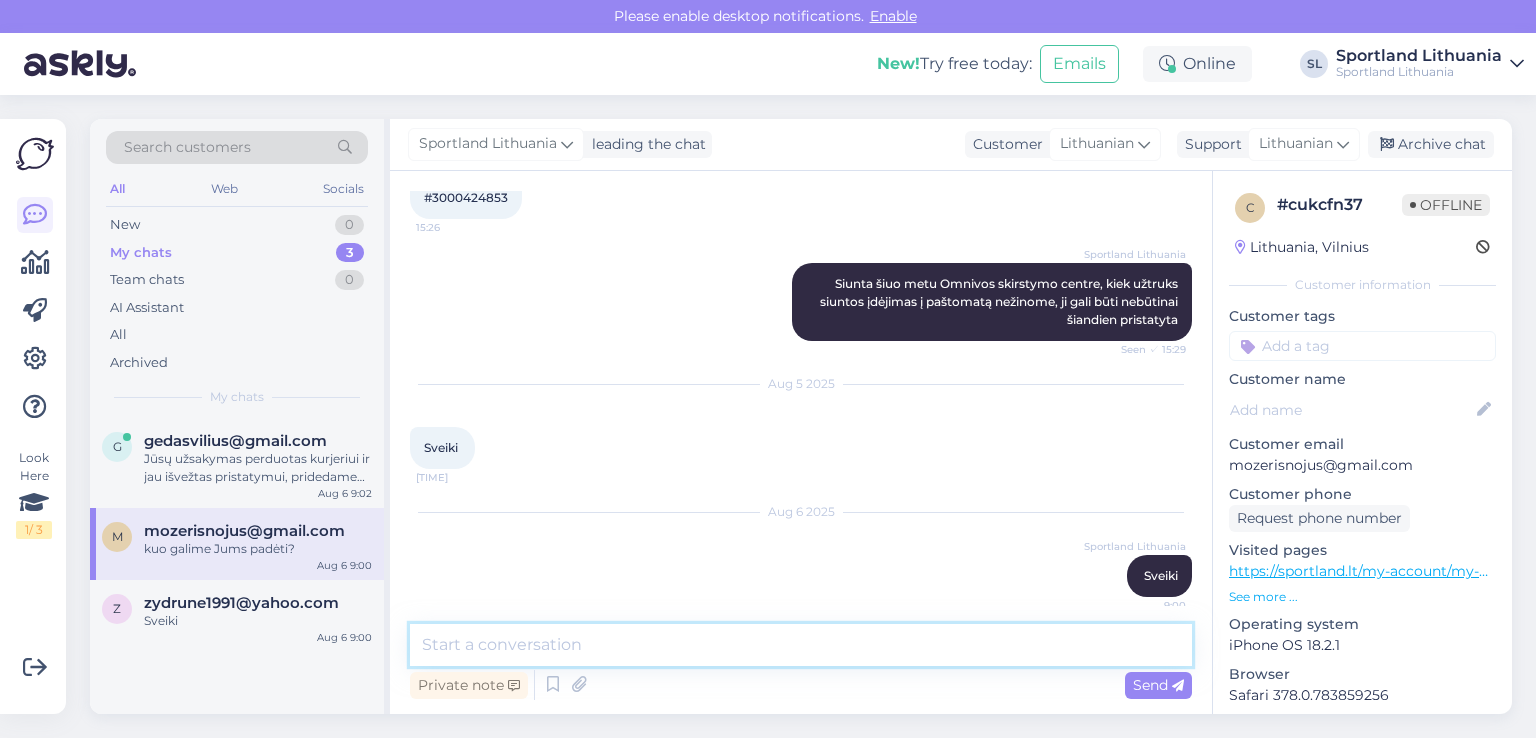 scroll, scrollTop: 531, scrollLeft: 0, axis: vertical 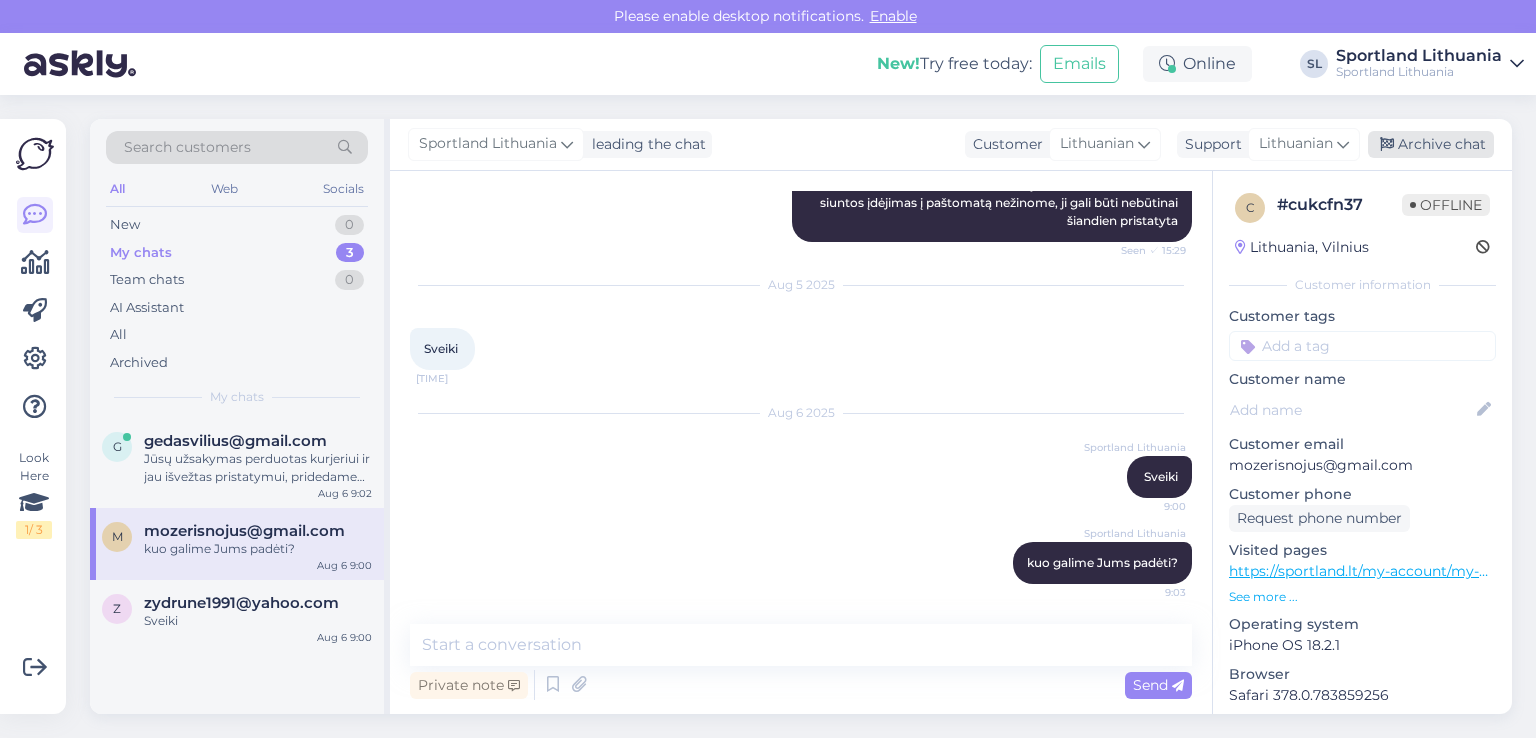 click on "Archive chat" at bounding box center (1431, 144) 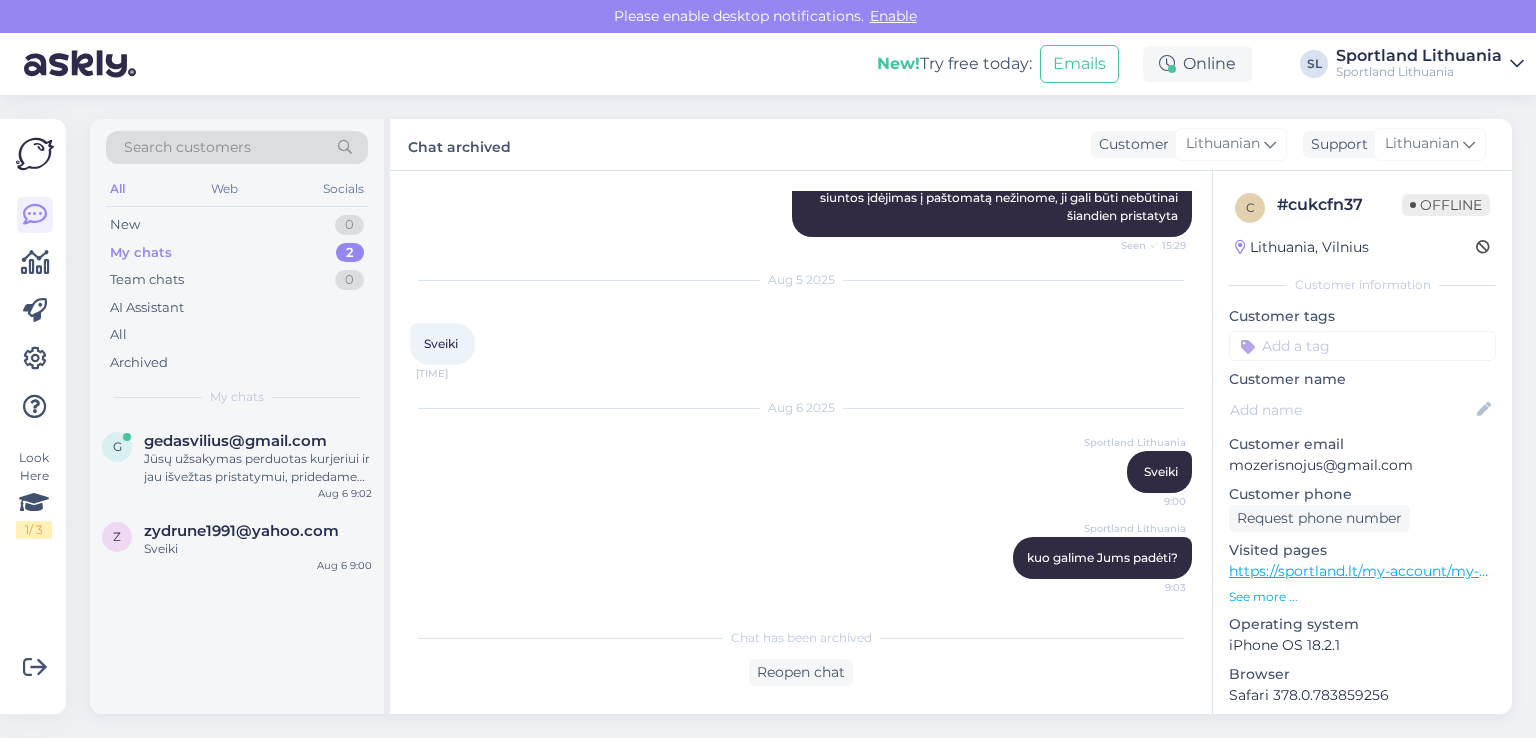 scroll, scrollTop: 538, scrollLeft: 0, axis: vertical 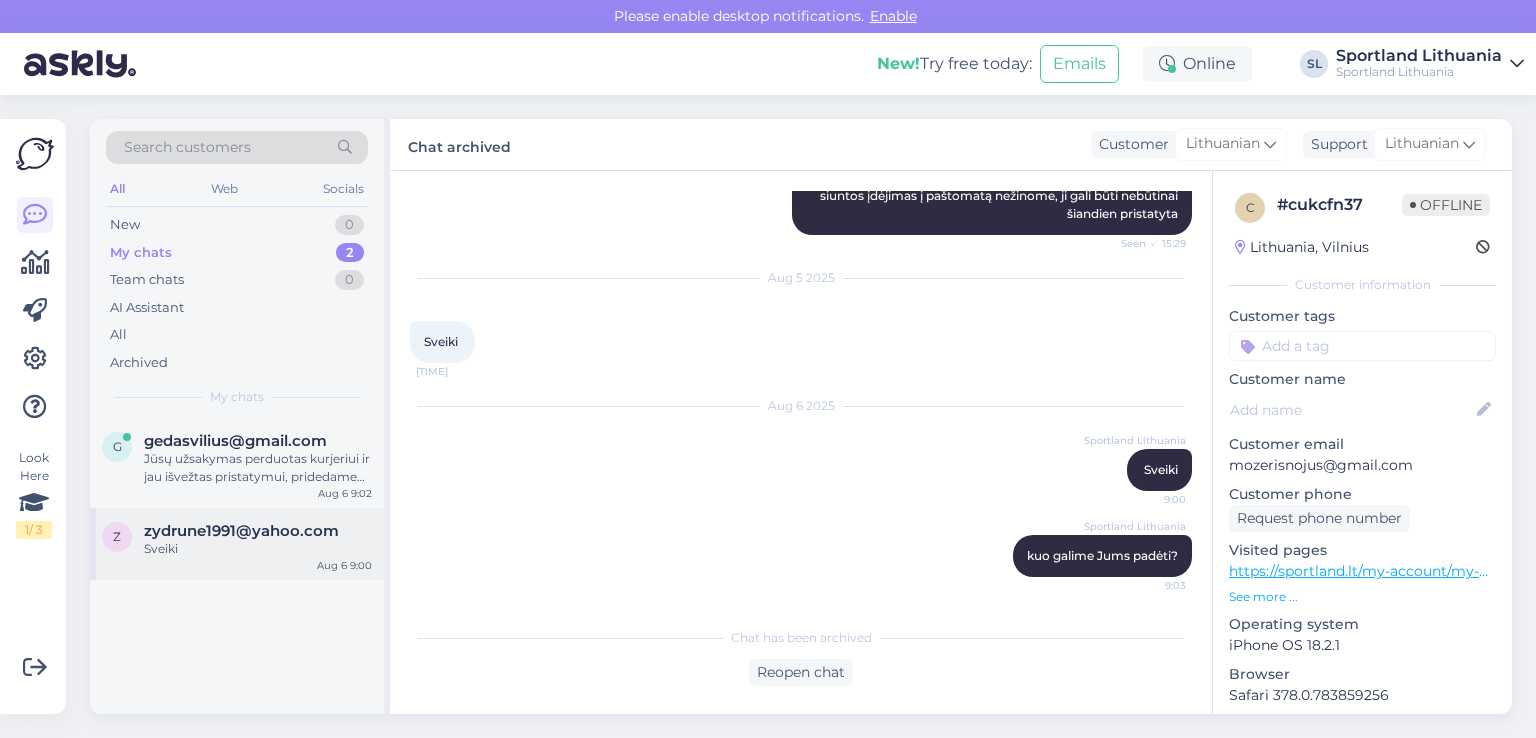 click on "Sveiki" at bounding box center [258, 549] 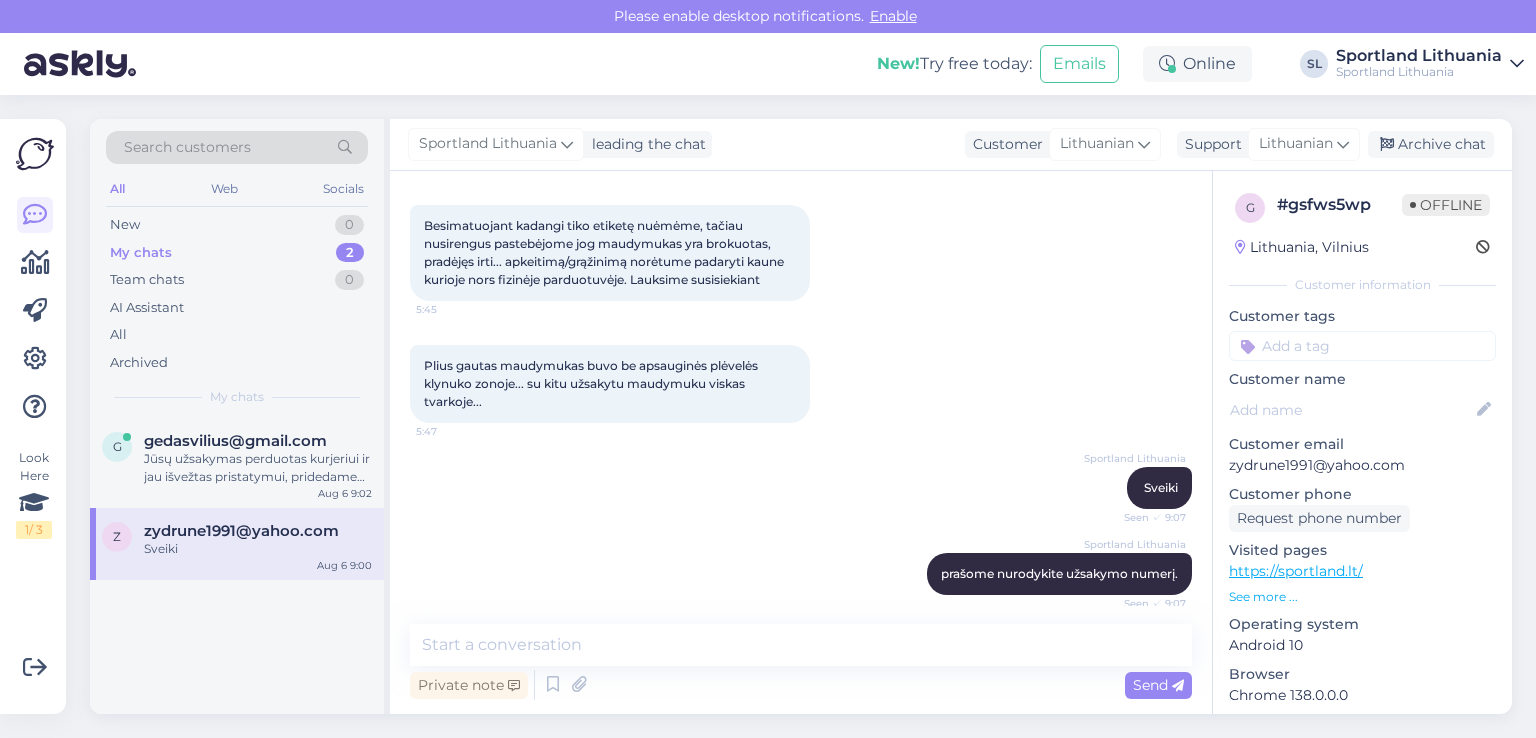 scroll, scrollTop: 1045, scrollLeft: 0, axis: vertical 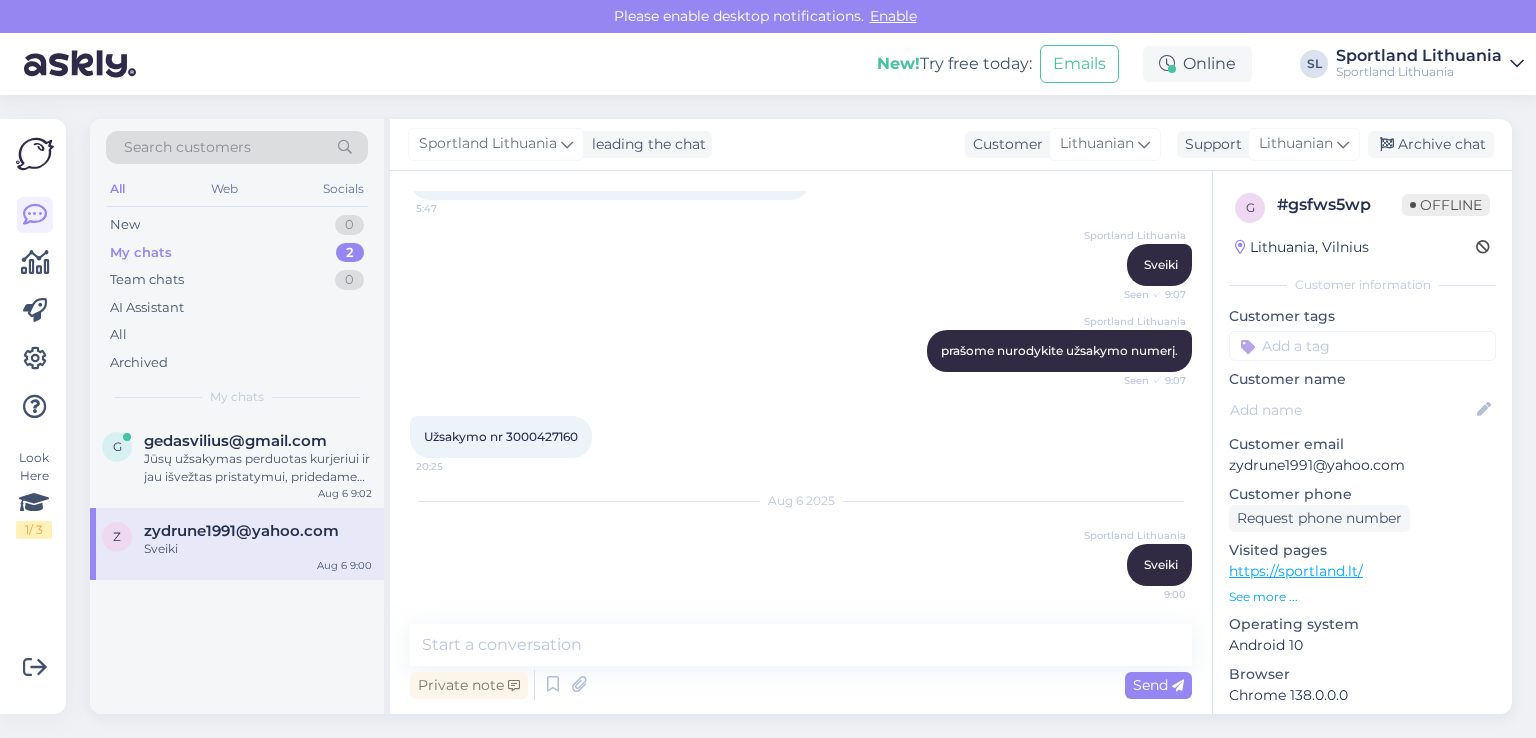 click on "Užsakymo nr 3000427160" at bounding box center (501, 436) 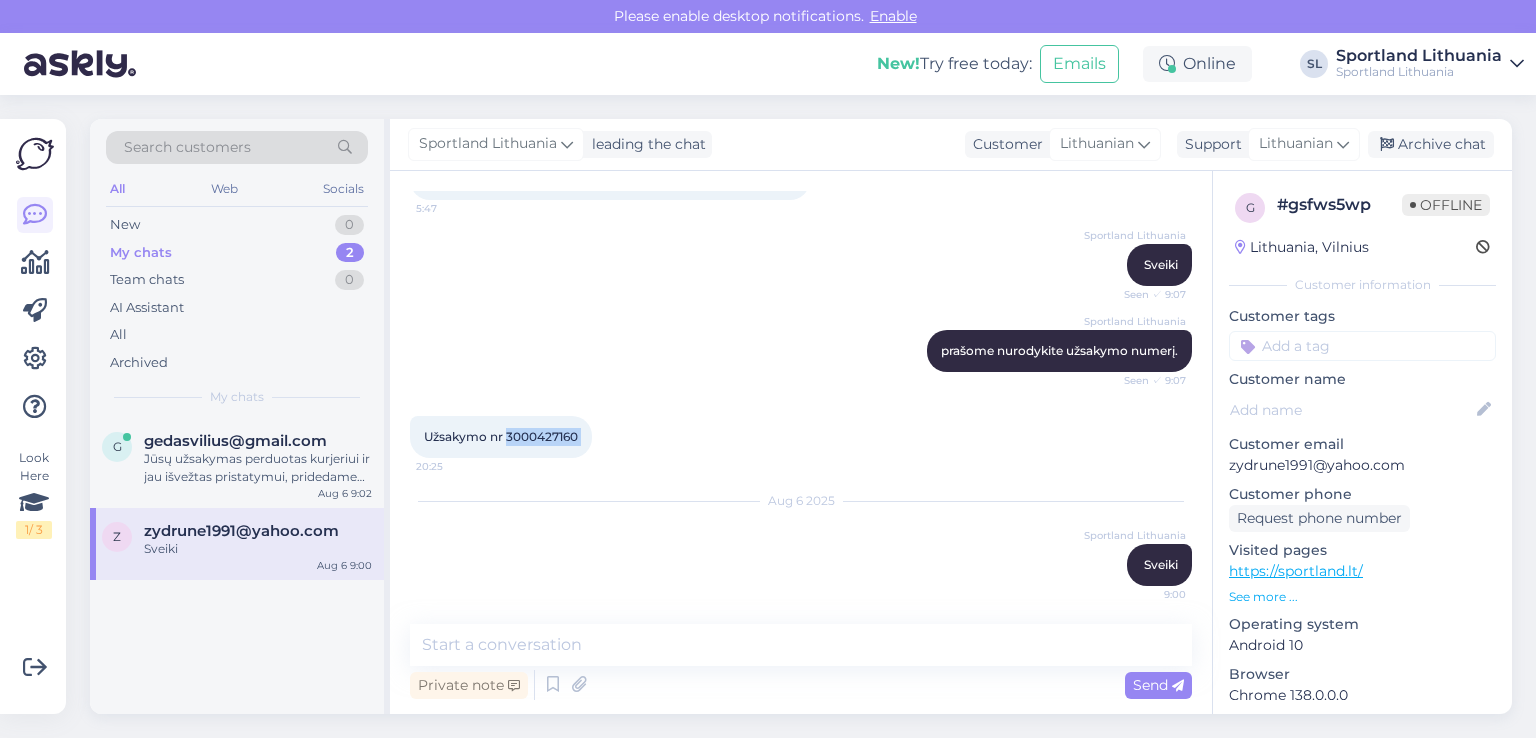 click on "Užsakymo nr 3000427160" at bounding box center [501, 436] 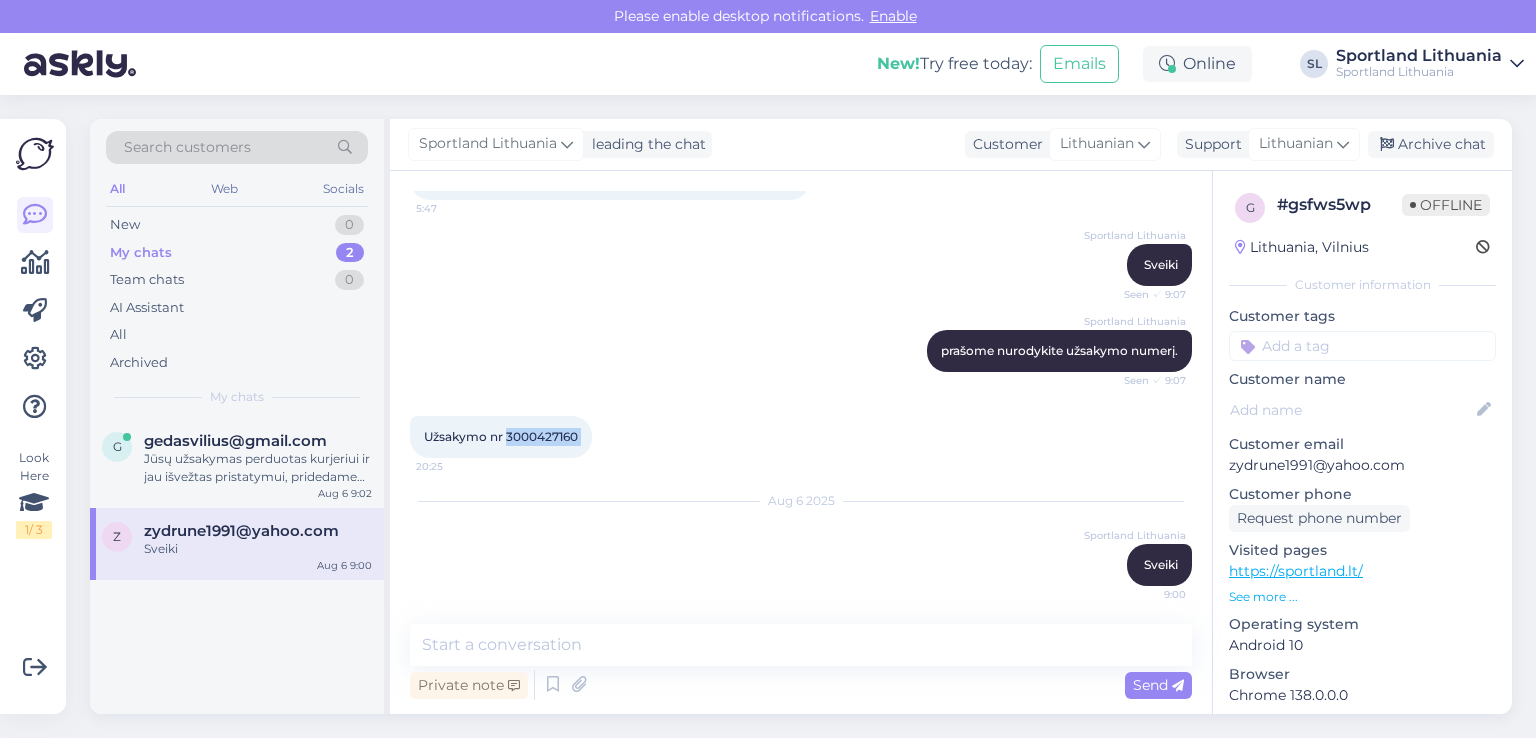 copy on "3000427160 20:25" 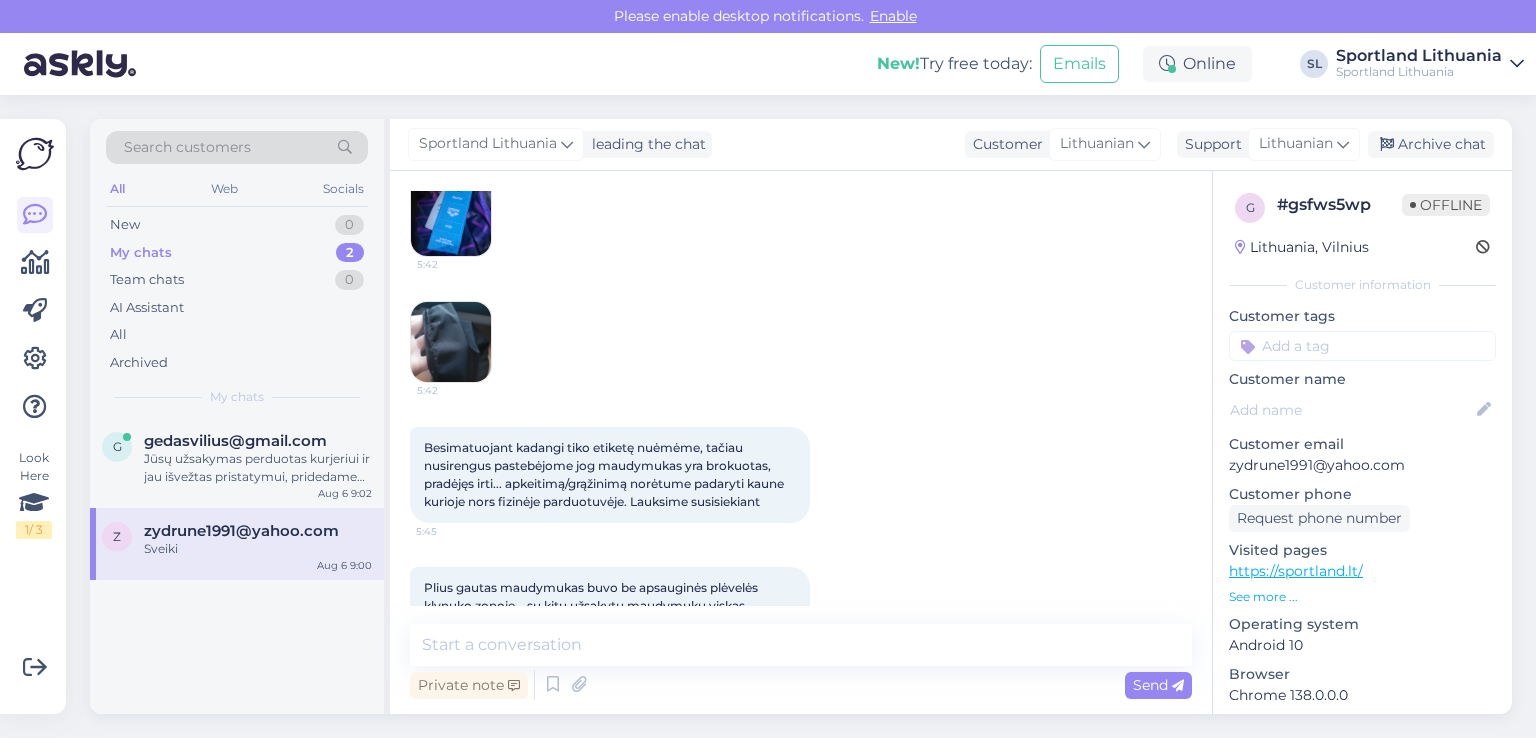 scroll, scrollTop: 1045, scrollLeft: 0, axis: vertical 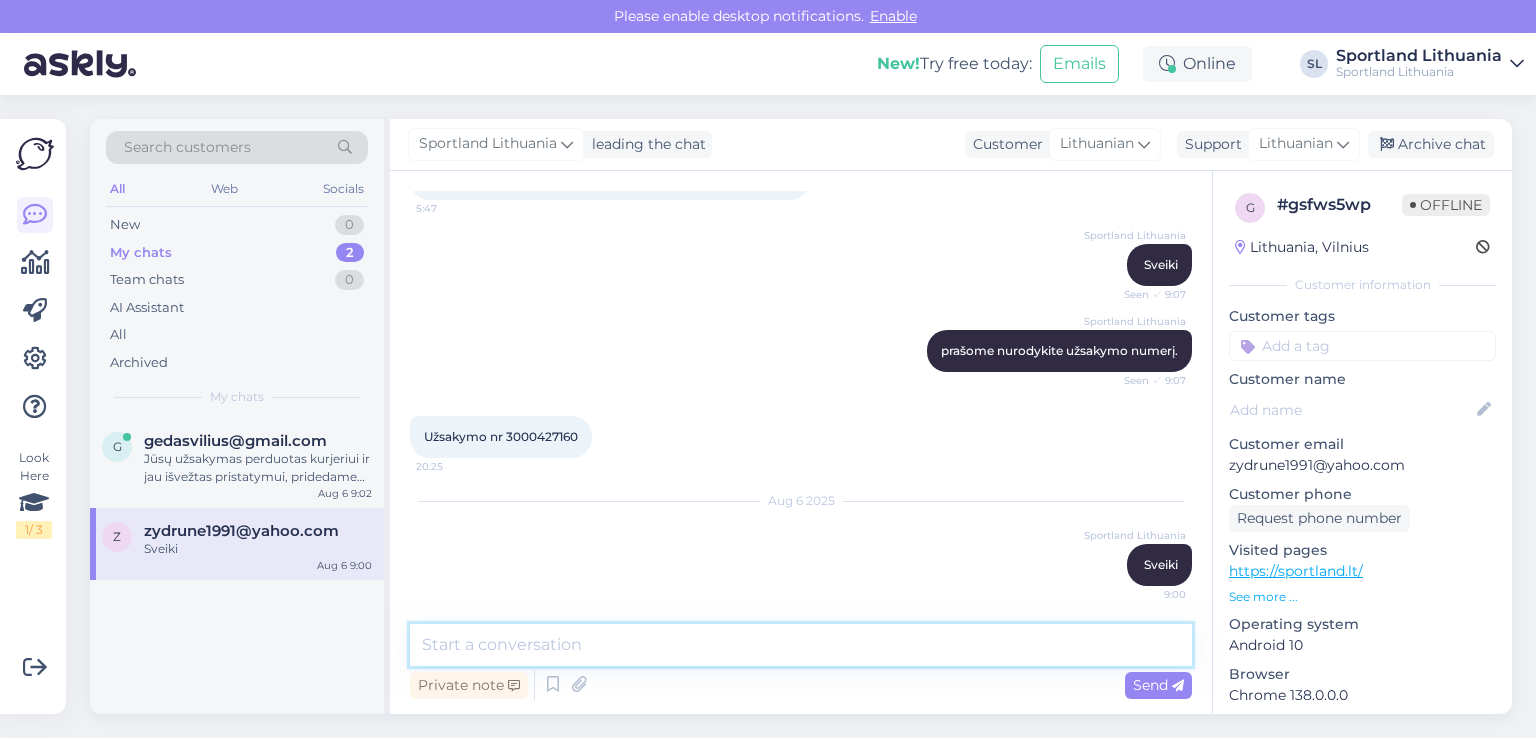click at bounding box center (801, 645) 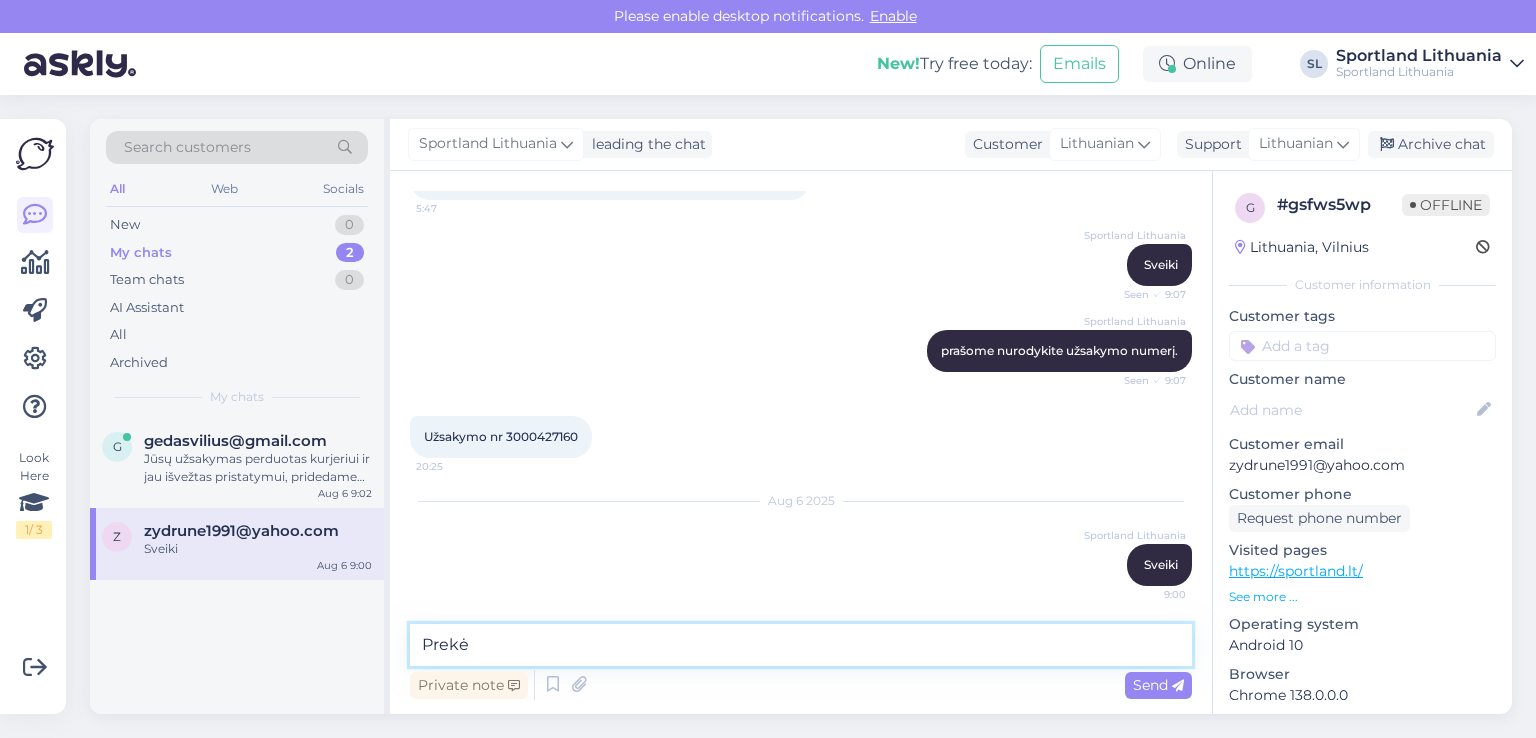 paste on "CC816589224EE" 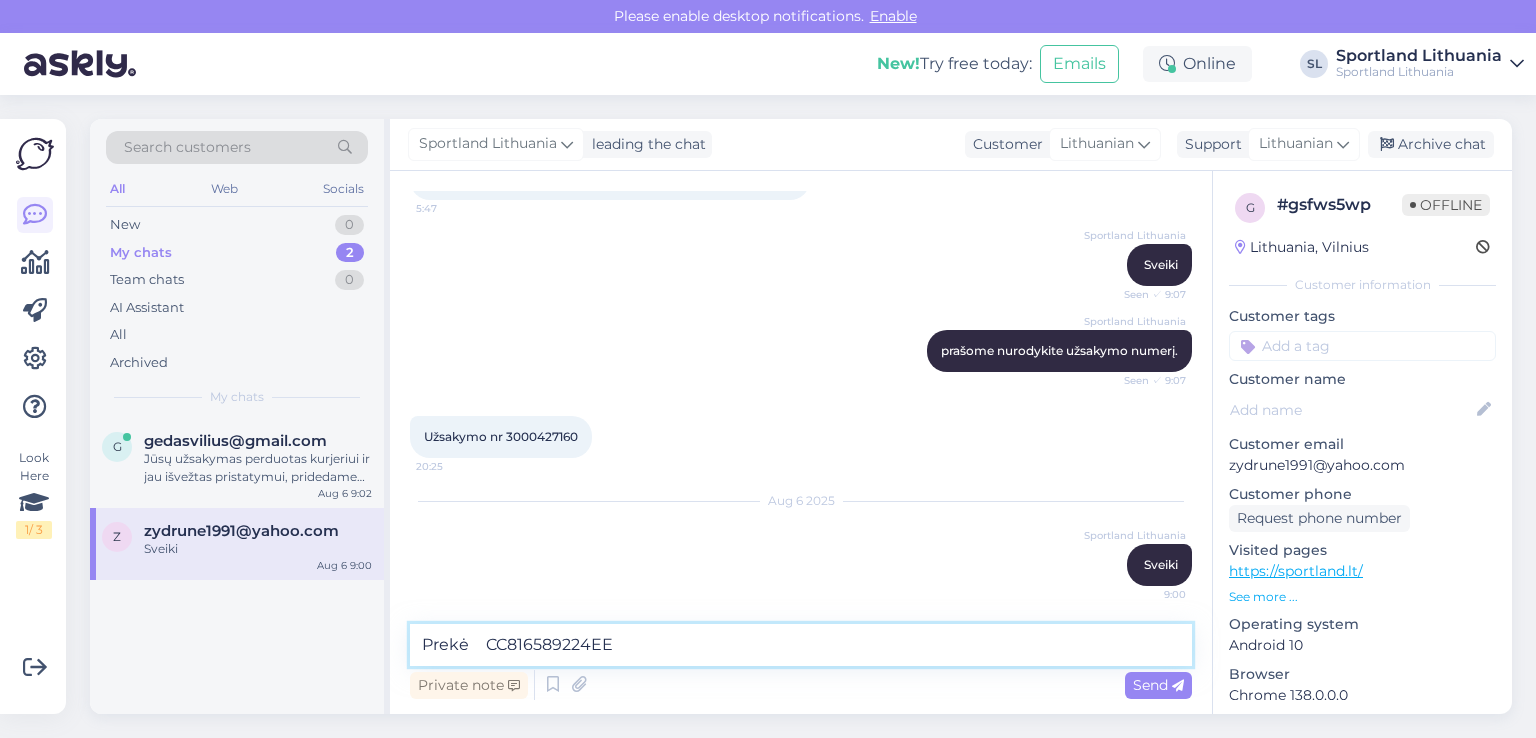 click on "Prekė 	CC816589224EE" at bounding box center [801, 645] 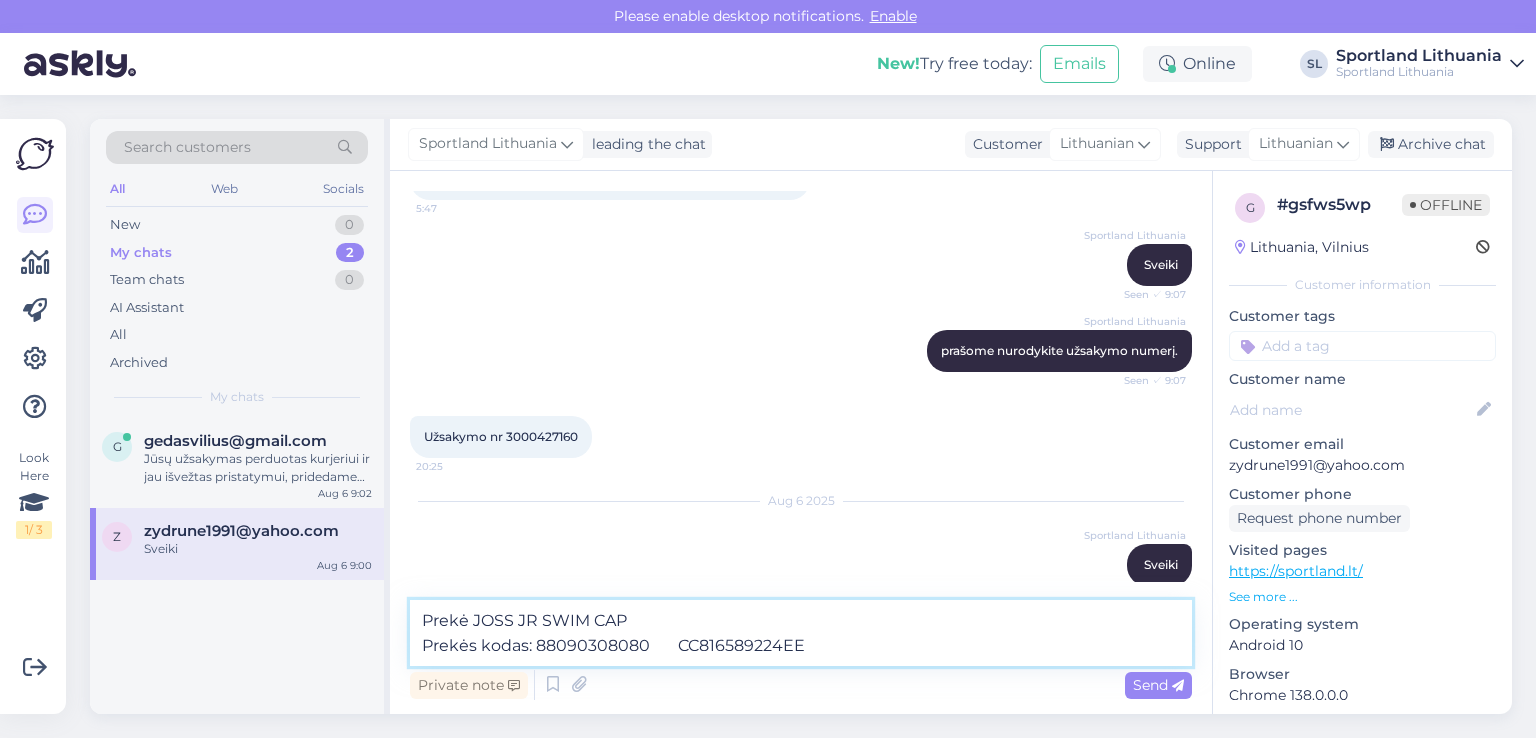 click on "Prekė JOSS JR SWIM CAP
Prekės kodas: 88090308080	CC816589224EE" at bounding box center (801, 633) 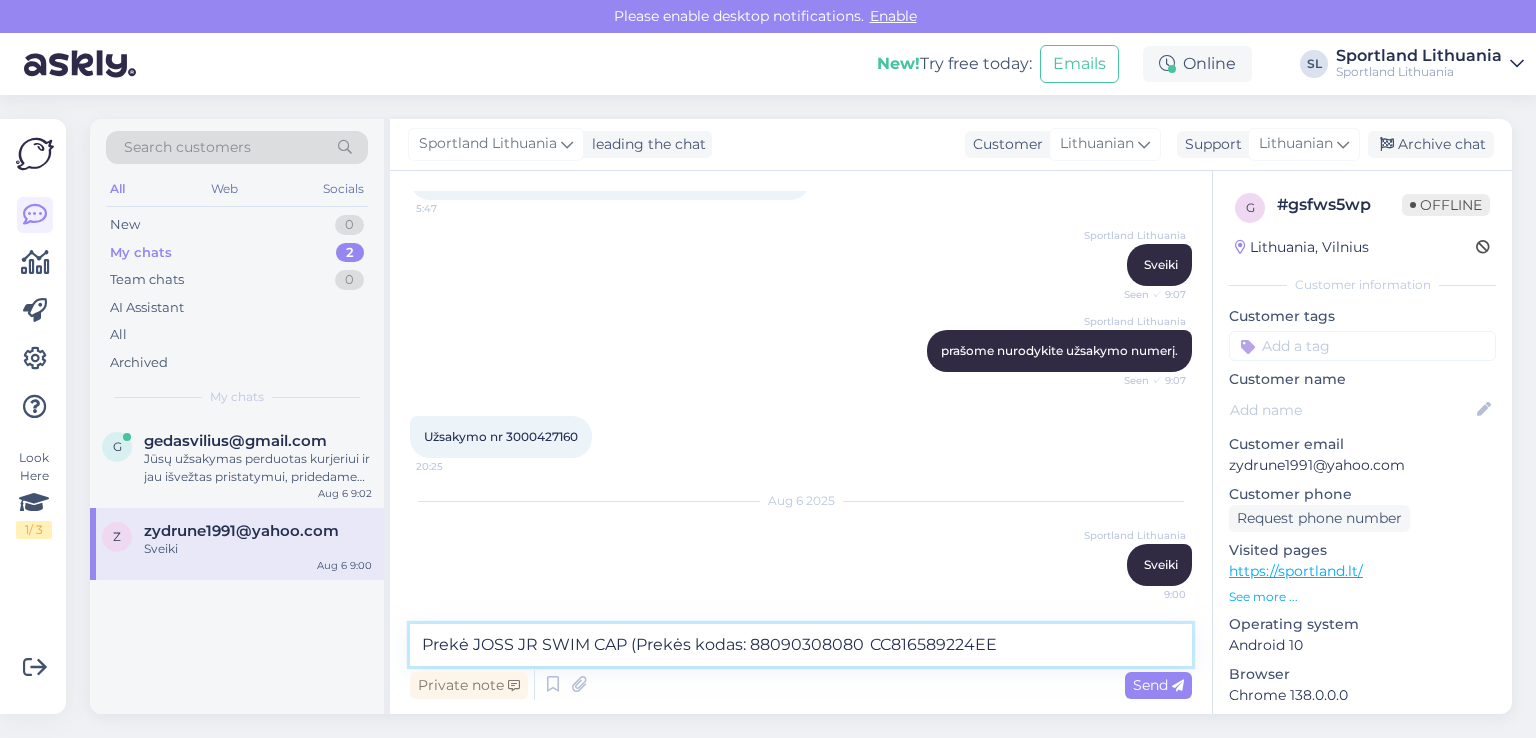 click on "Prekė JOSS JR SWIM CAP (Prekės kodas: 88090308080	CC816589224EE" at bounding box center (801, 645) 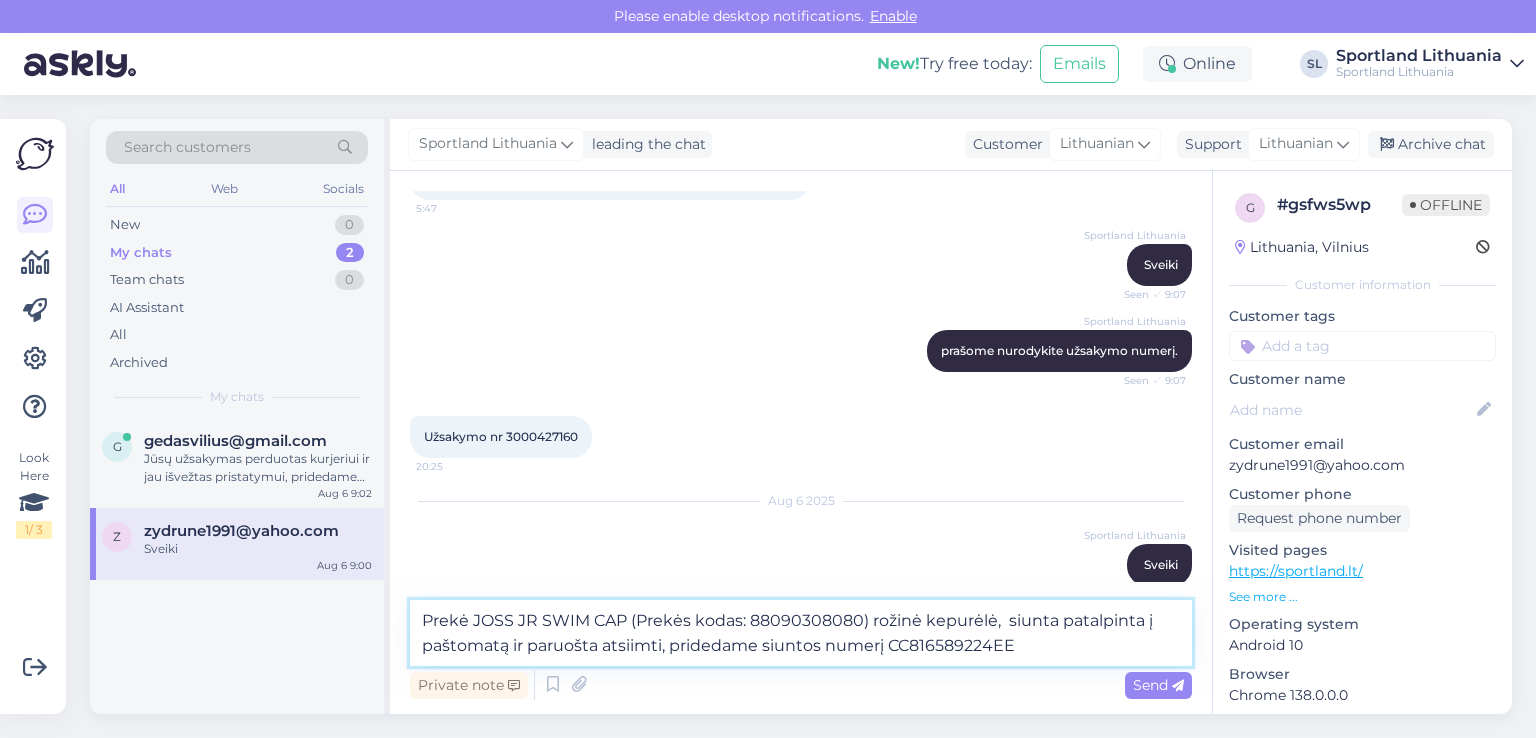 click on "Prekė JOSS JR SWIM CAP (Prekės kodas: 88090308080) rožinė kepurėlė,  siunta patalpinta į paštomatą ir paruošta atsiimti, pridedame siuntos numerį CC816589224EE" at bounding box center [801, 633] 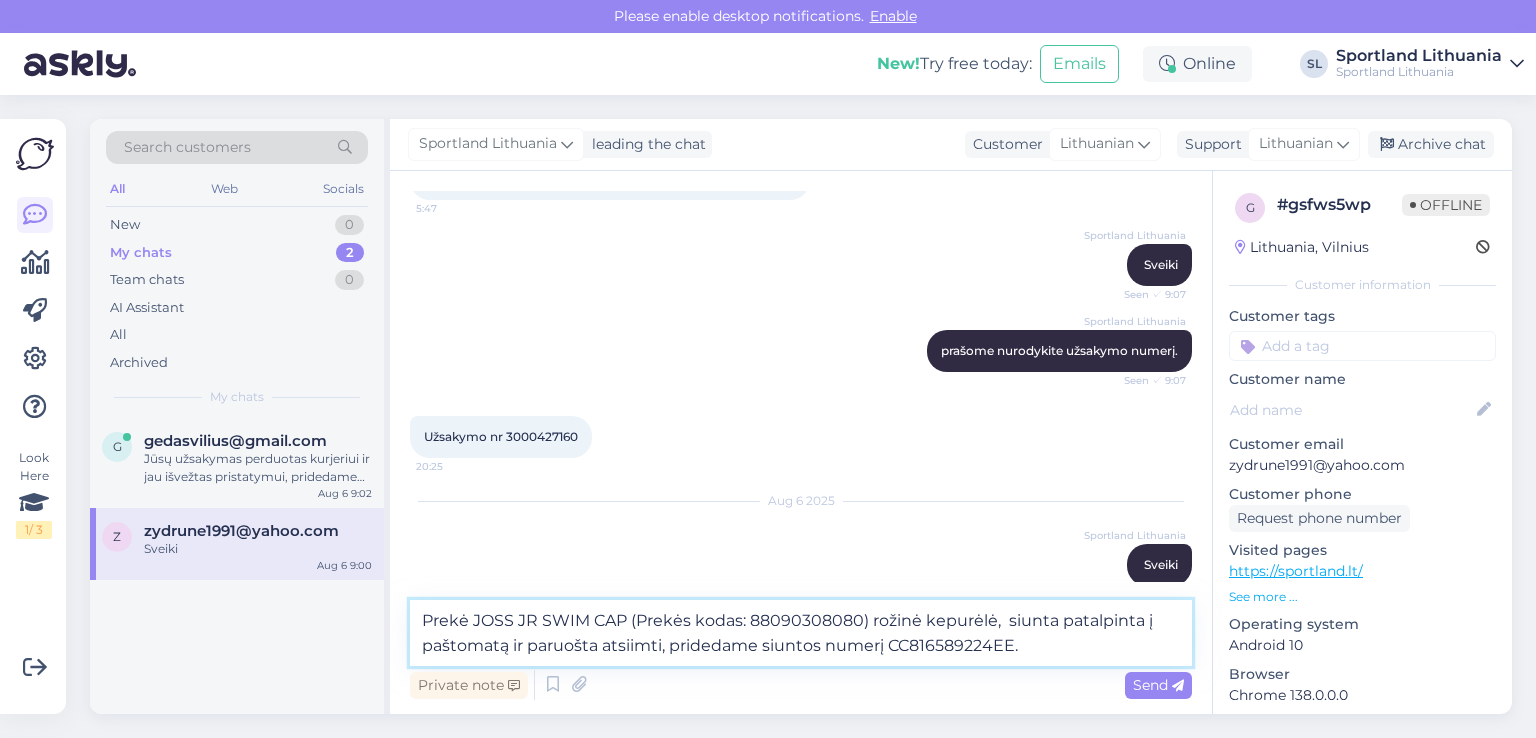 type on "Prekė JOSS JR SWIM CAP (Prekės kodas: 88090308080) rožinė kepurėlė,  siunta patalpinta į paštomatą ir paruošta atsiimti, pridedame siuntos numerį CC816589224EE." 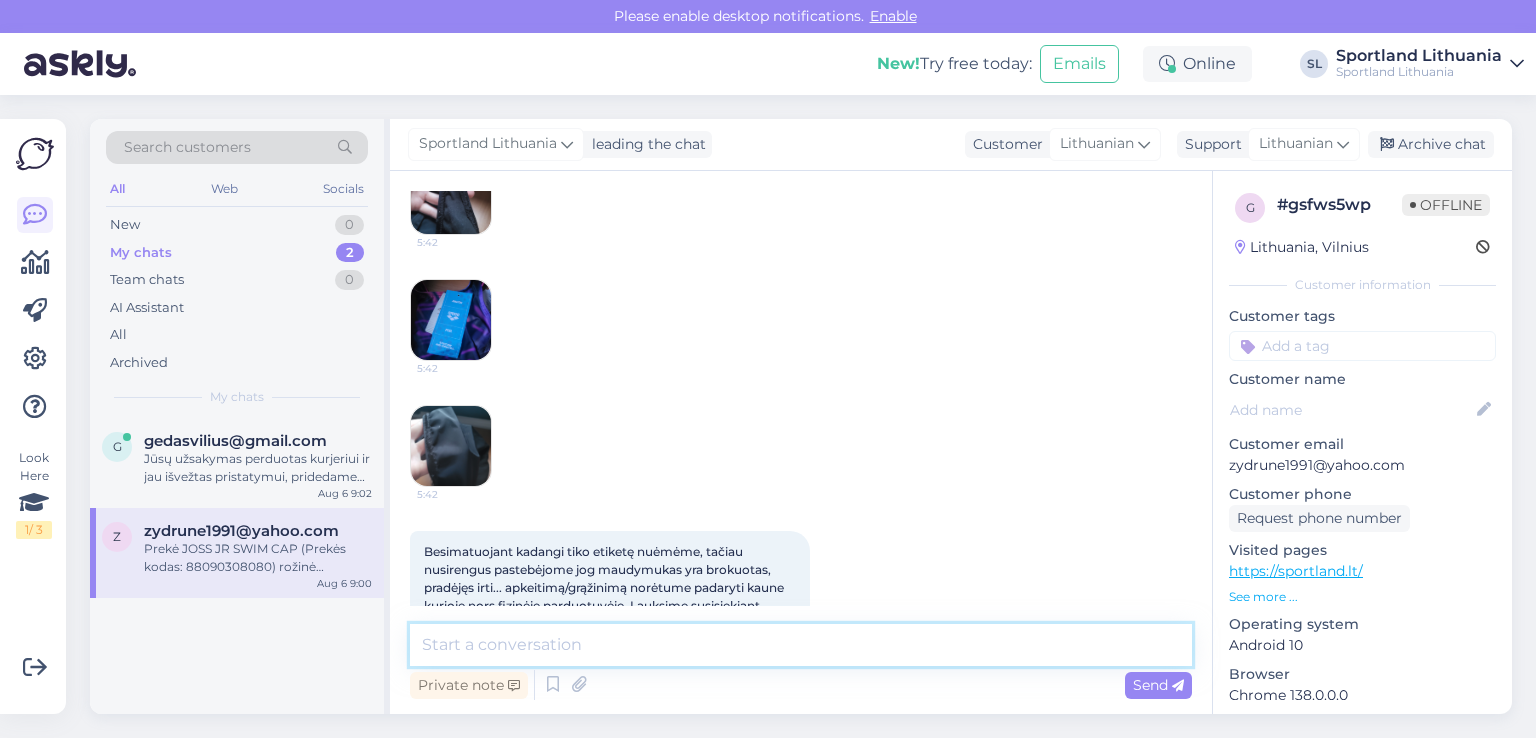 scroll, scrollTop: 268, scrollLeft: 0, axis: vertical 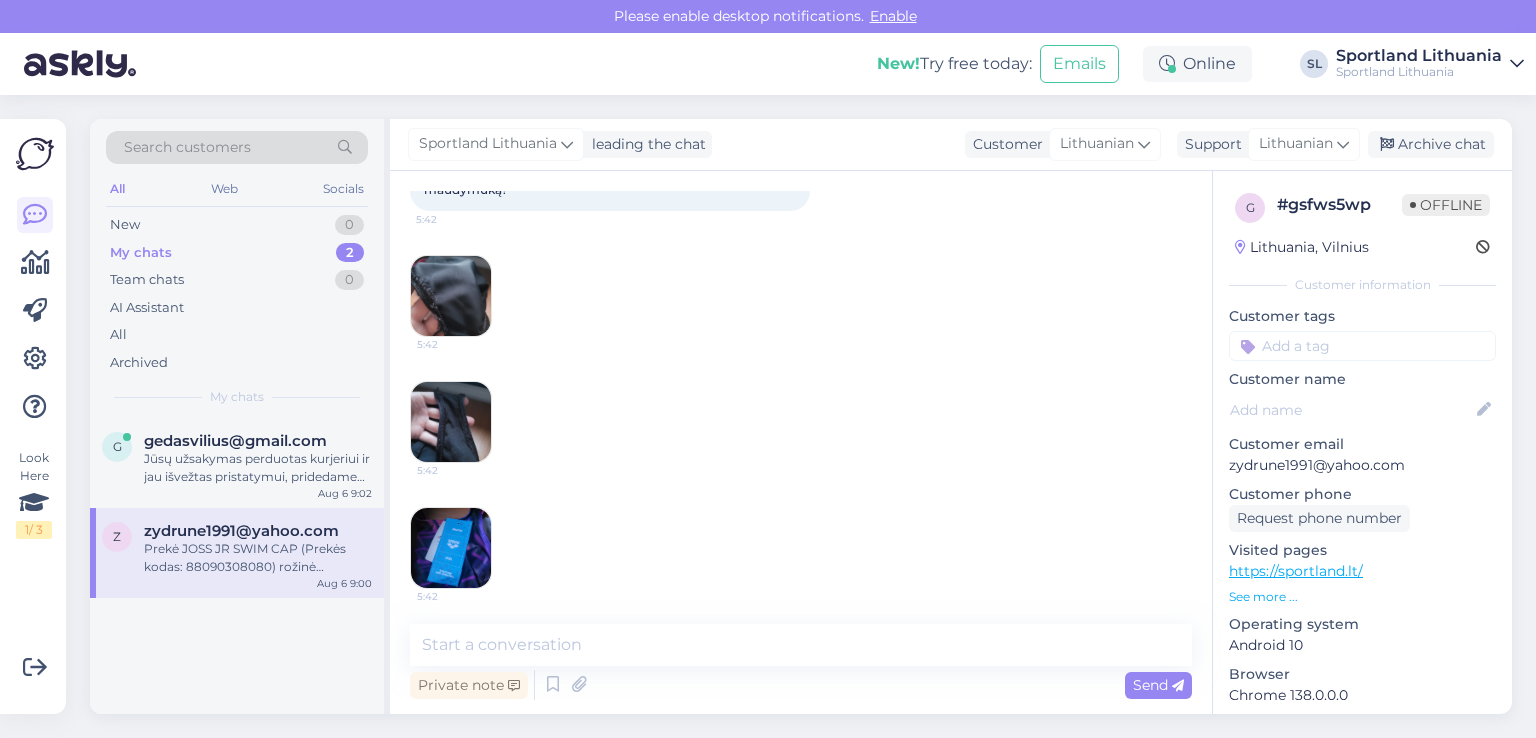 click at bounding box center [451, 548] 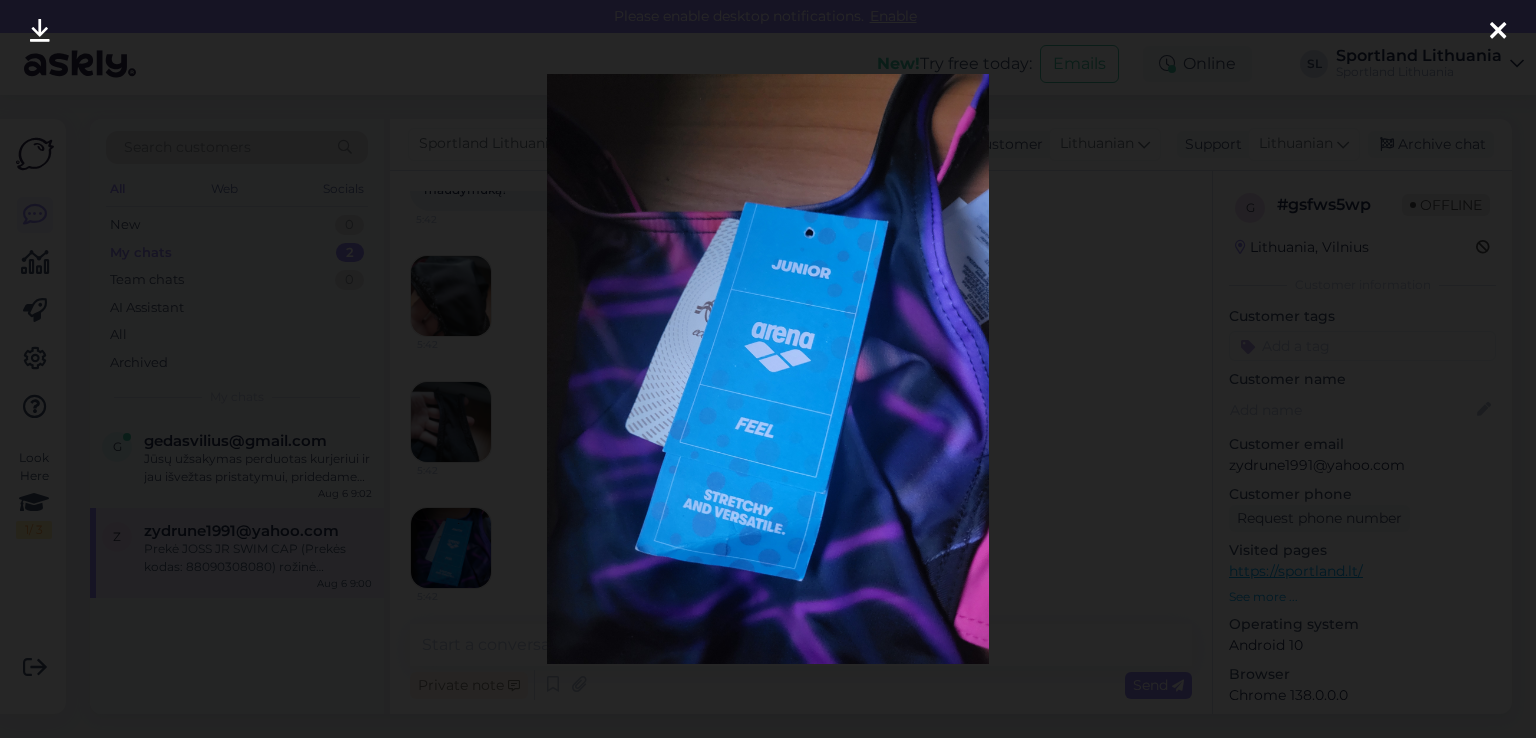 click at bounding box center (1498, 32) 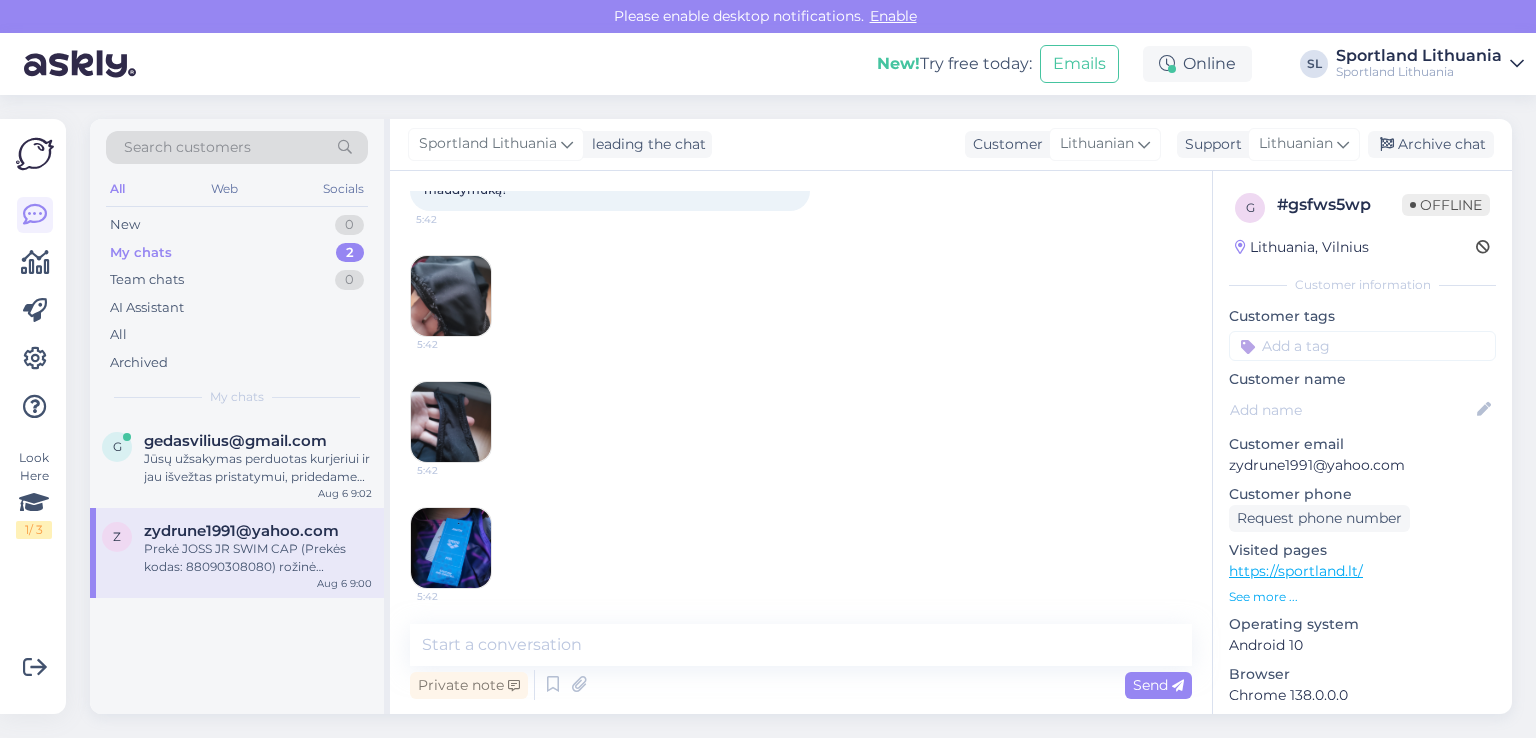 click at bounding box center [451, 422] 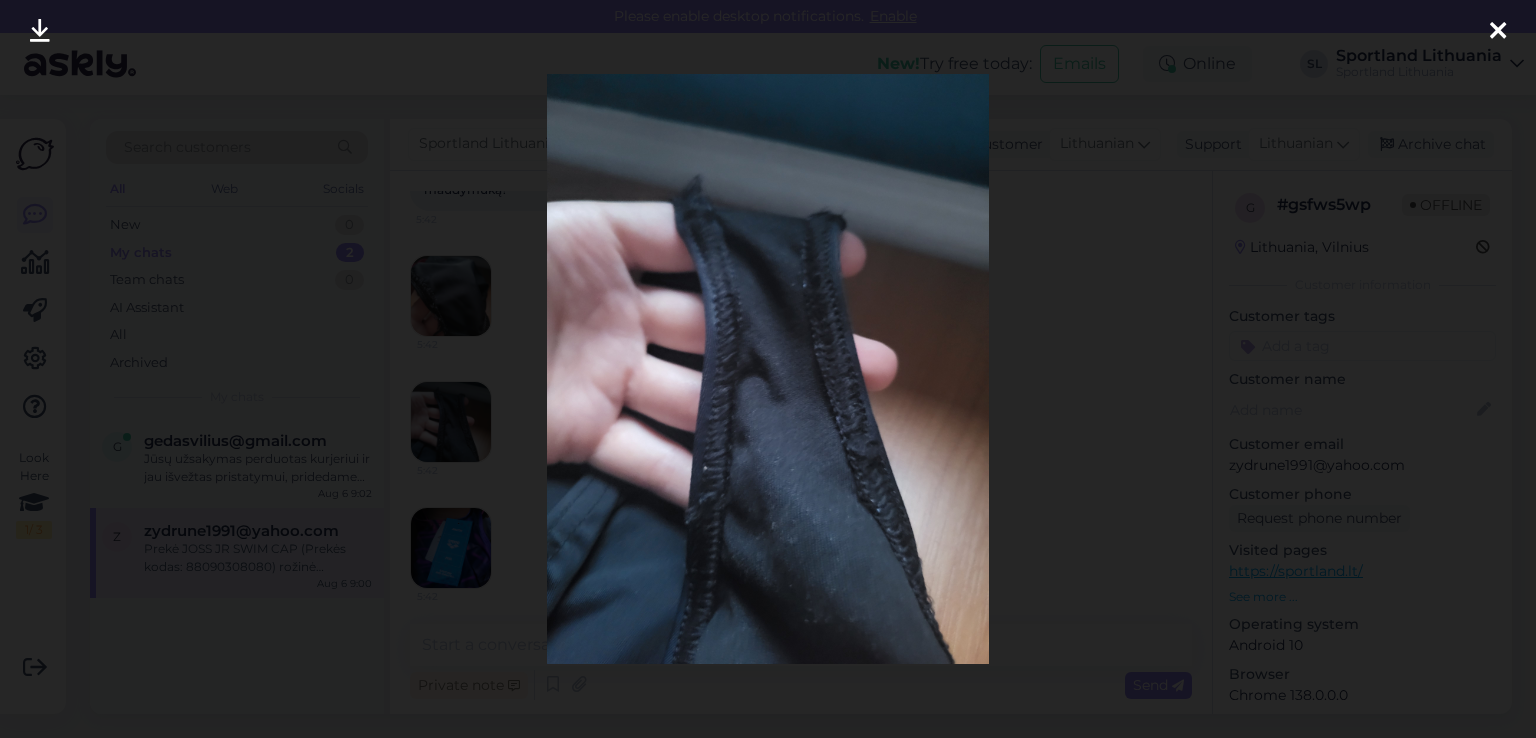 click at bounding box center (1498, 32) 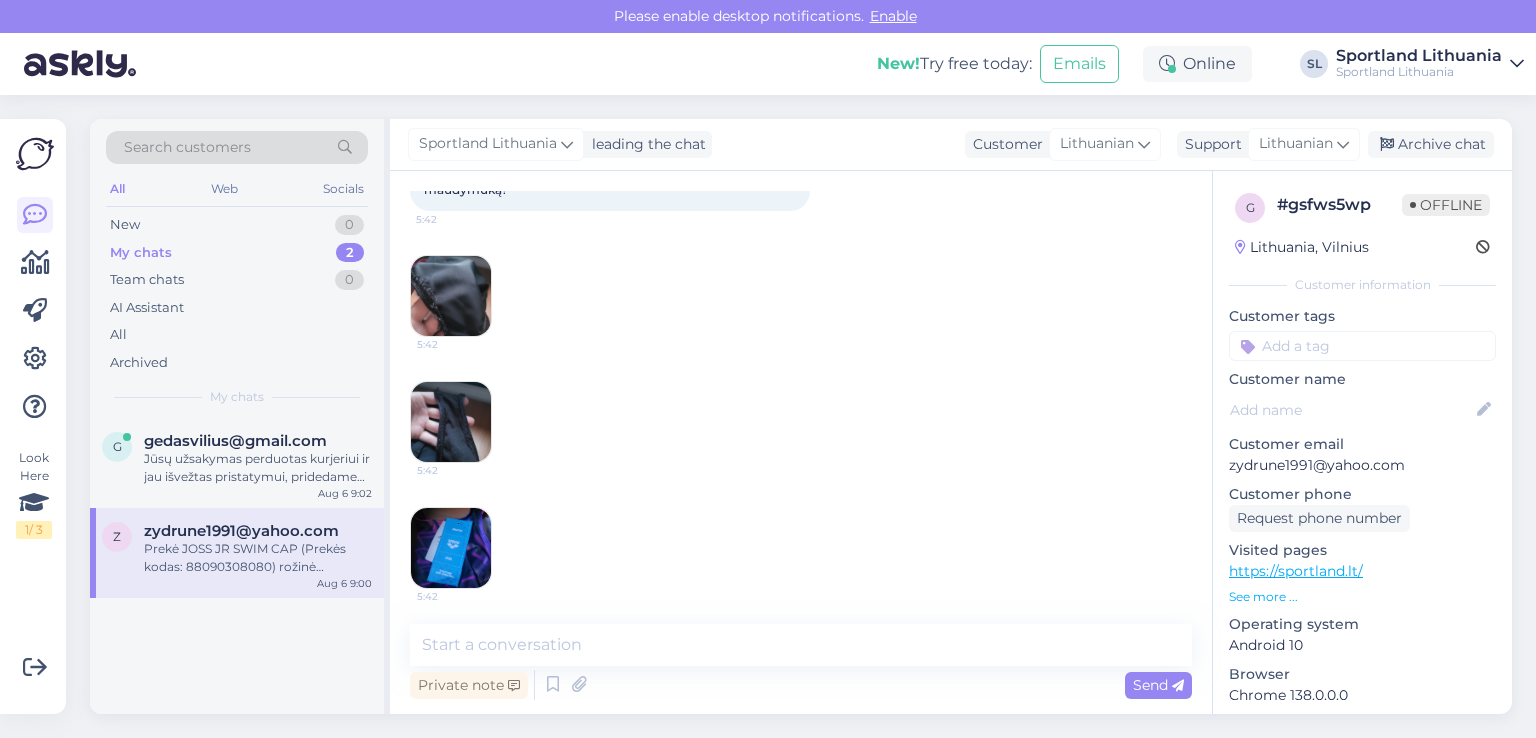 click at bounding box center [451, 296] 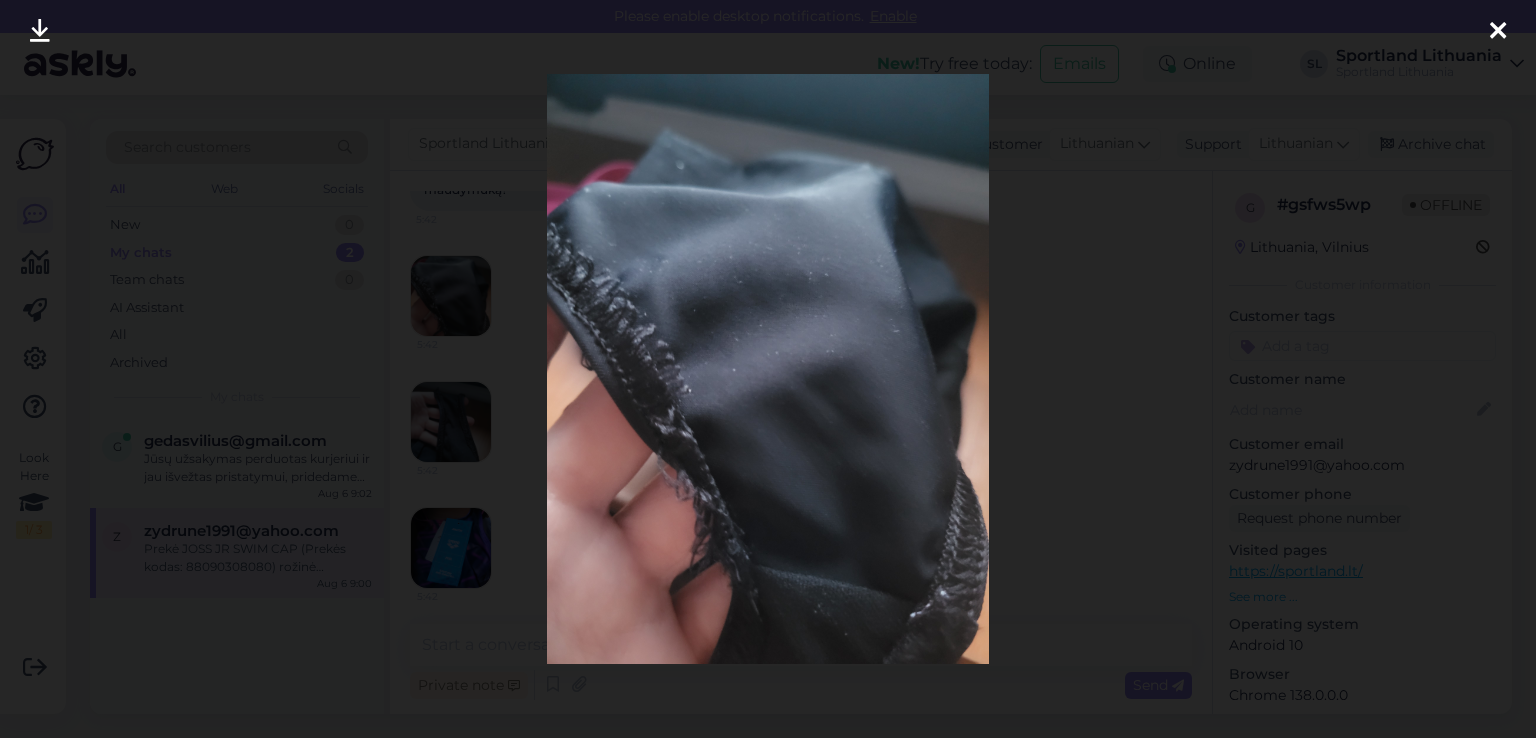 click at bounding box center [1498, 32] 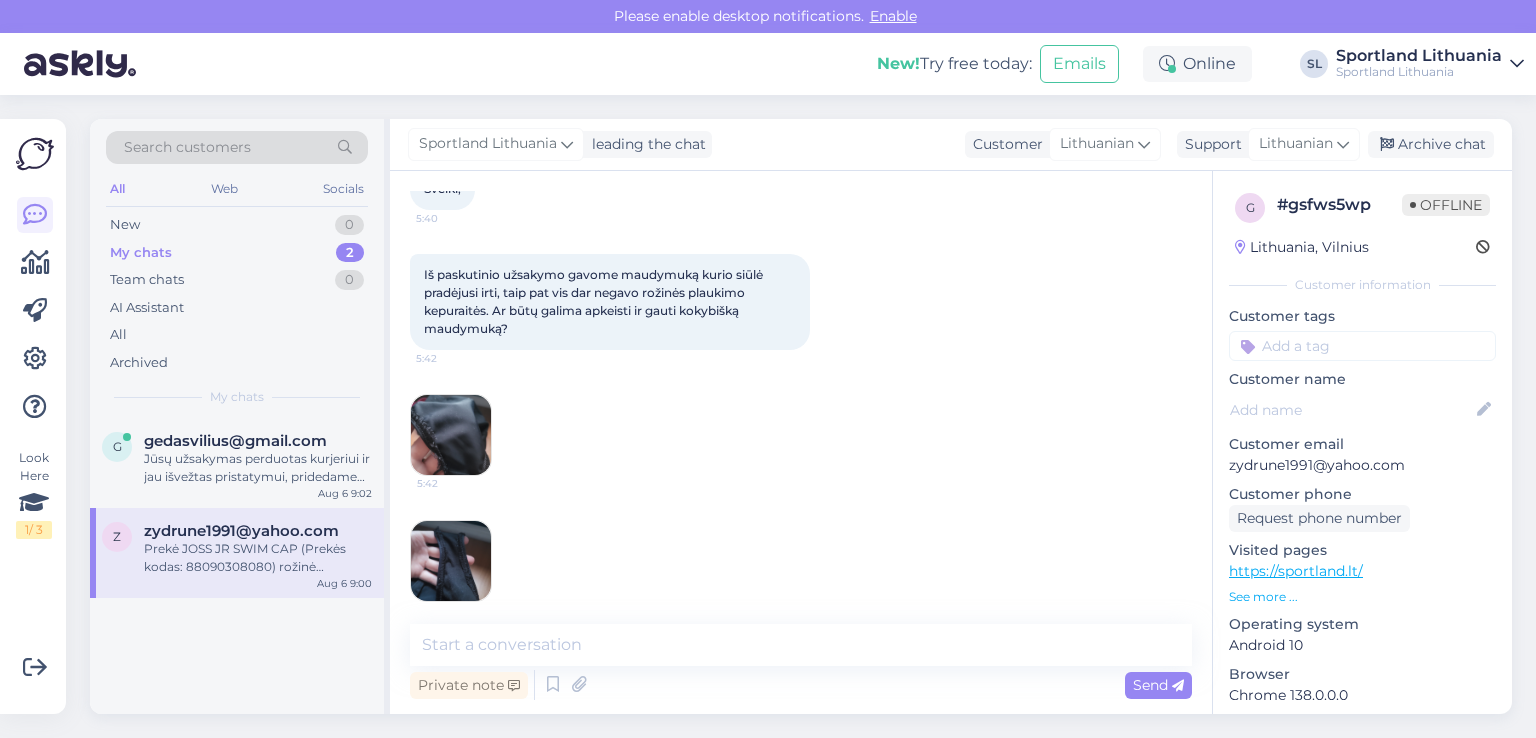 scroll, scrollTop: 300, scrollLeft: 0, axis: vertical 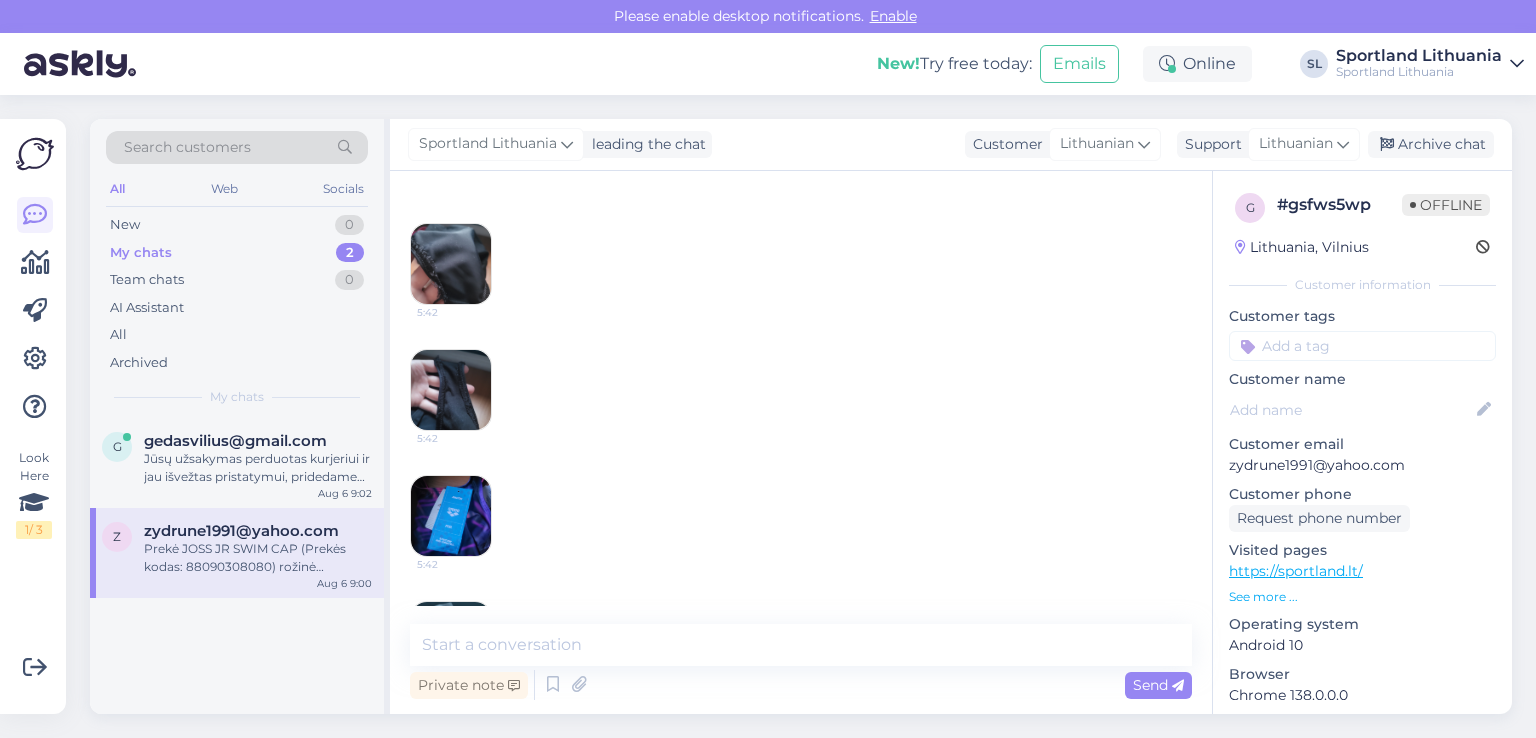 click at bounding box center [451, 264] 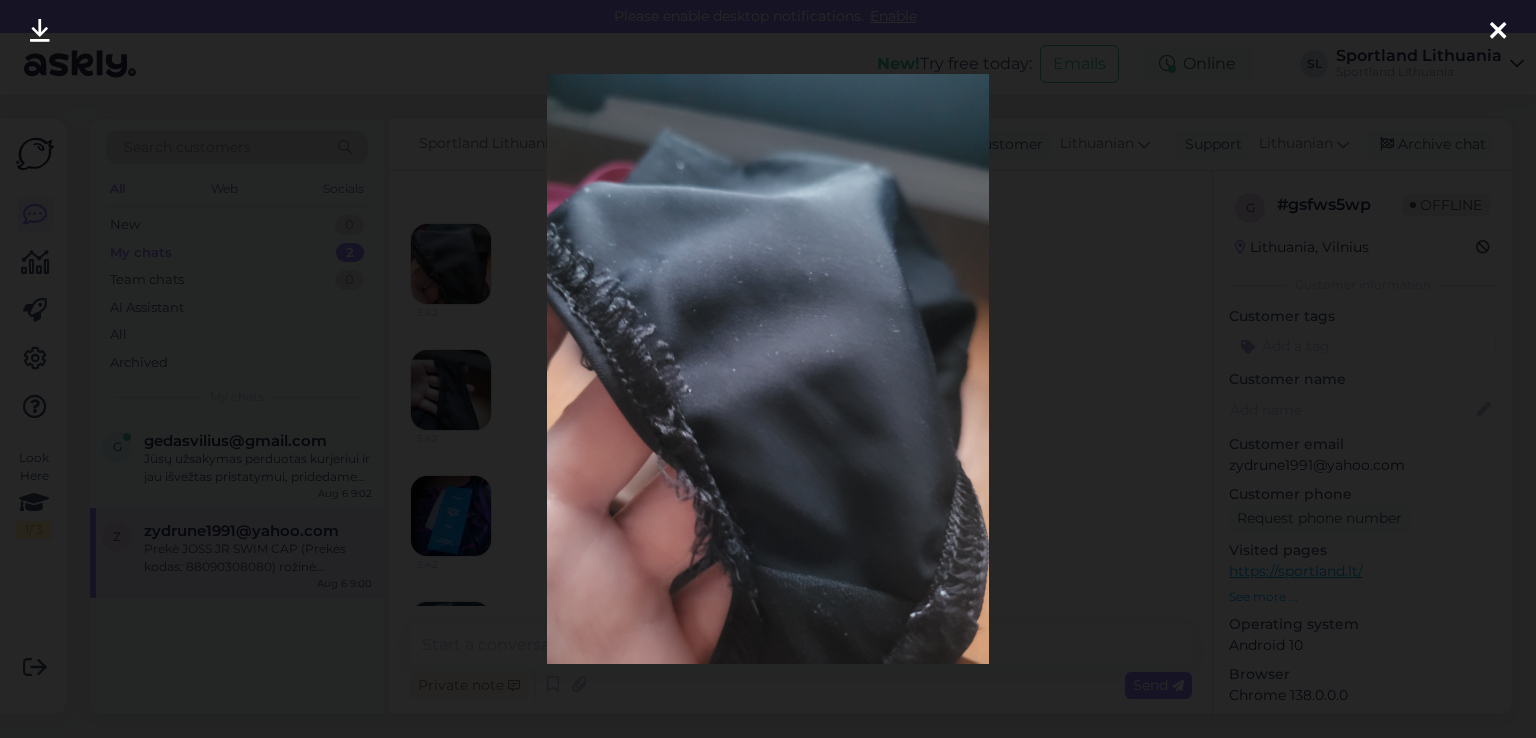 click at bounding box center (40, 32) 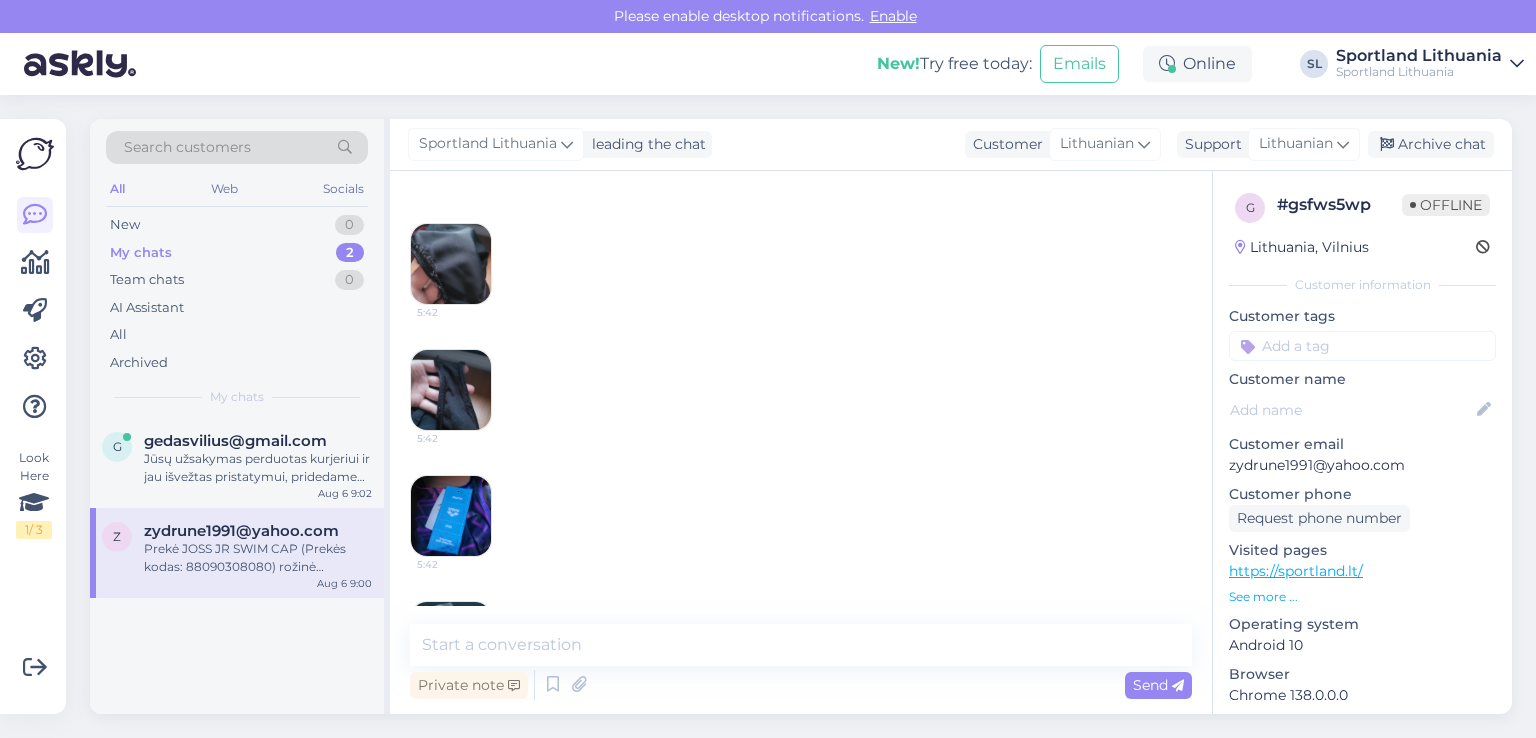 click at bounding box center [451, 390] 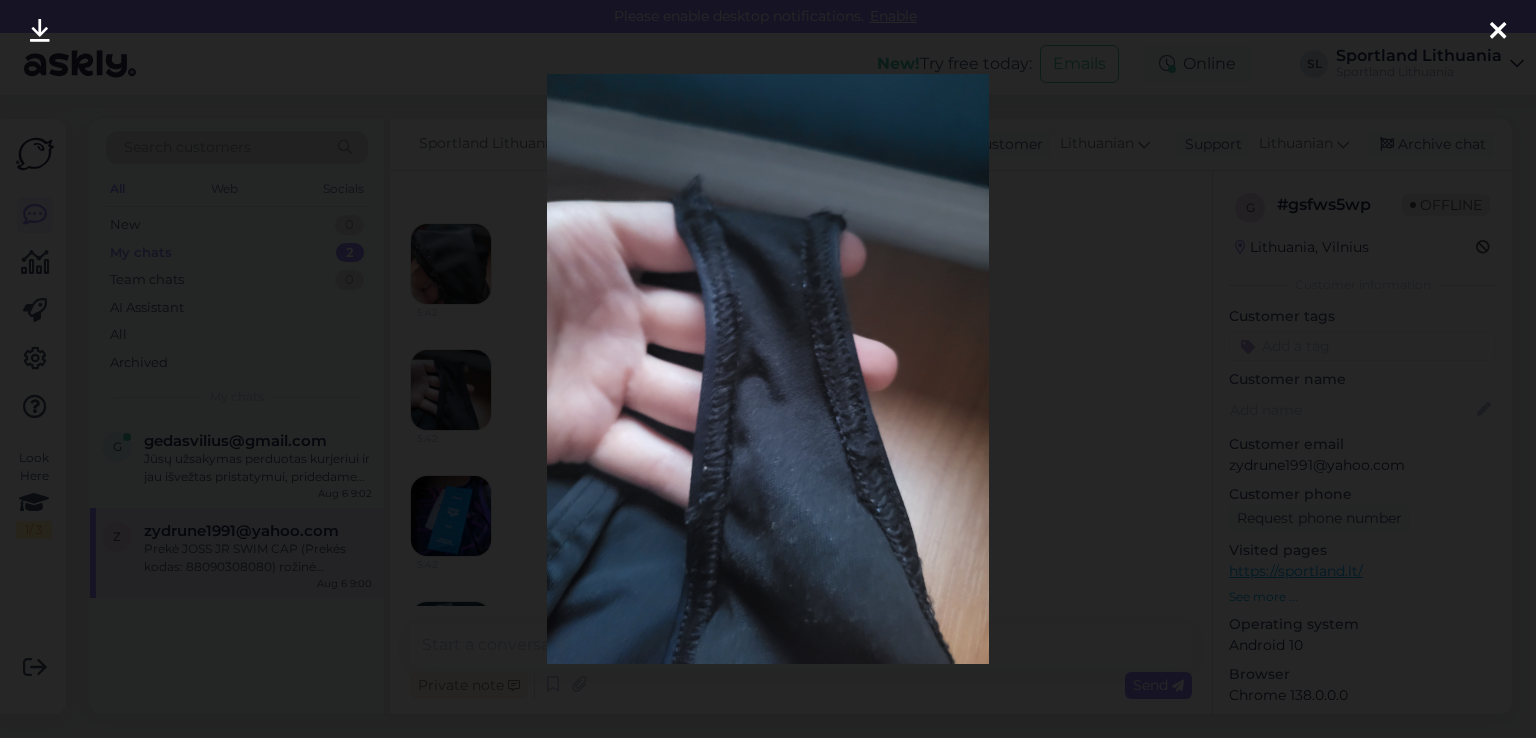 click at bounding box center (40, 32) 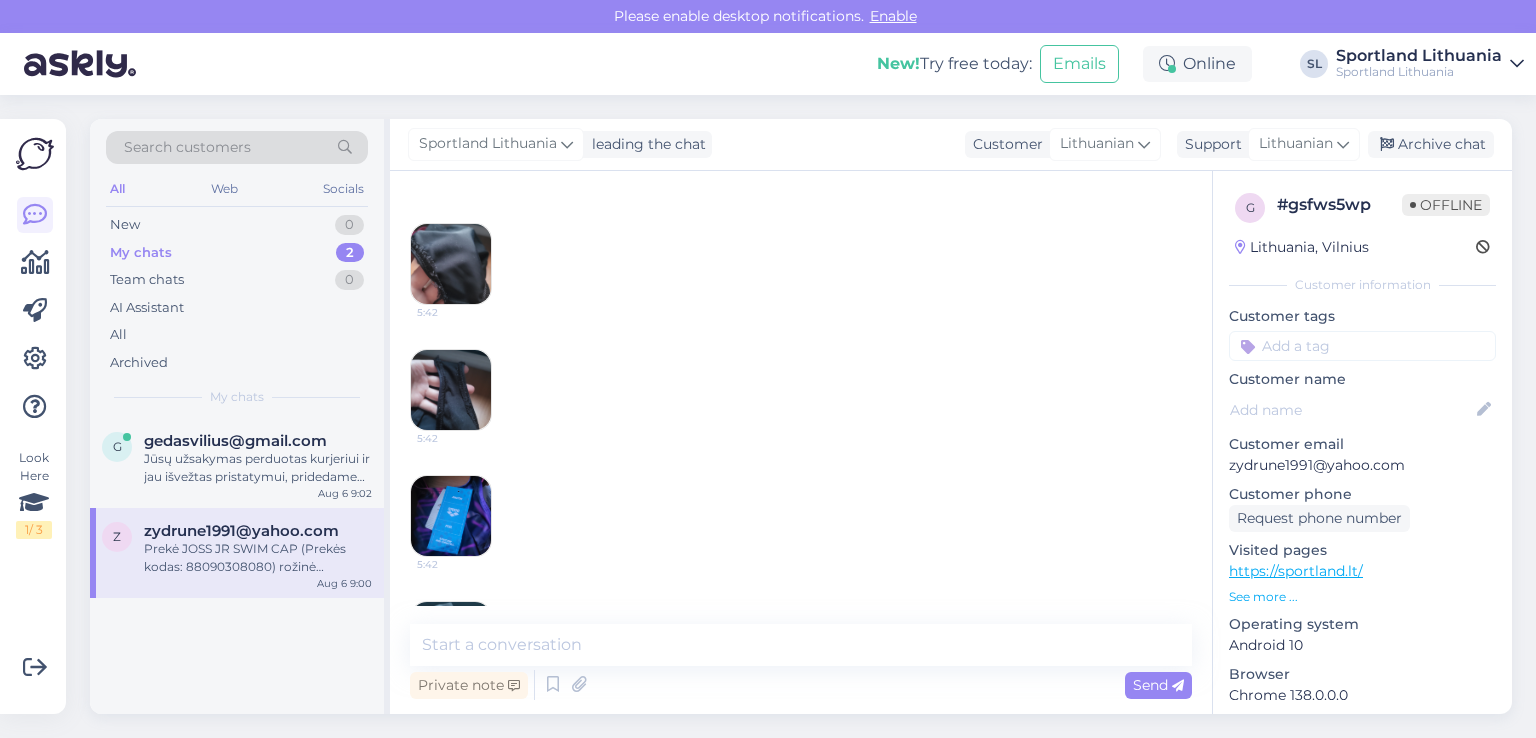 click at bounding box center (451, 516) 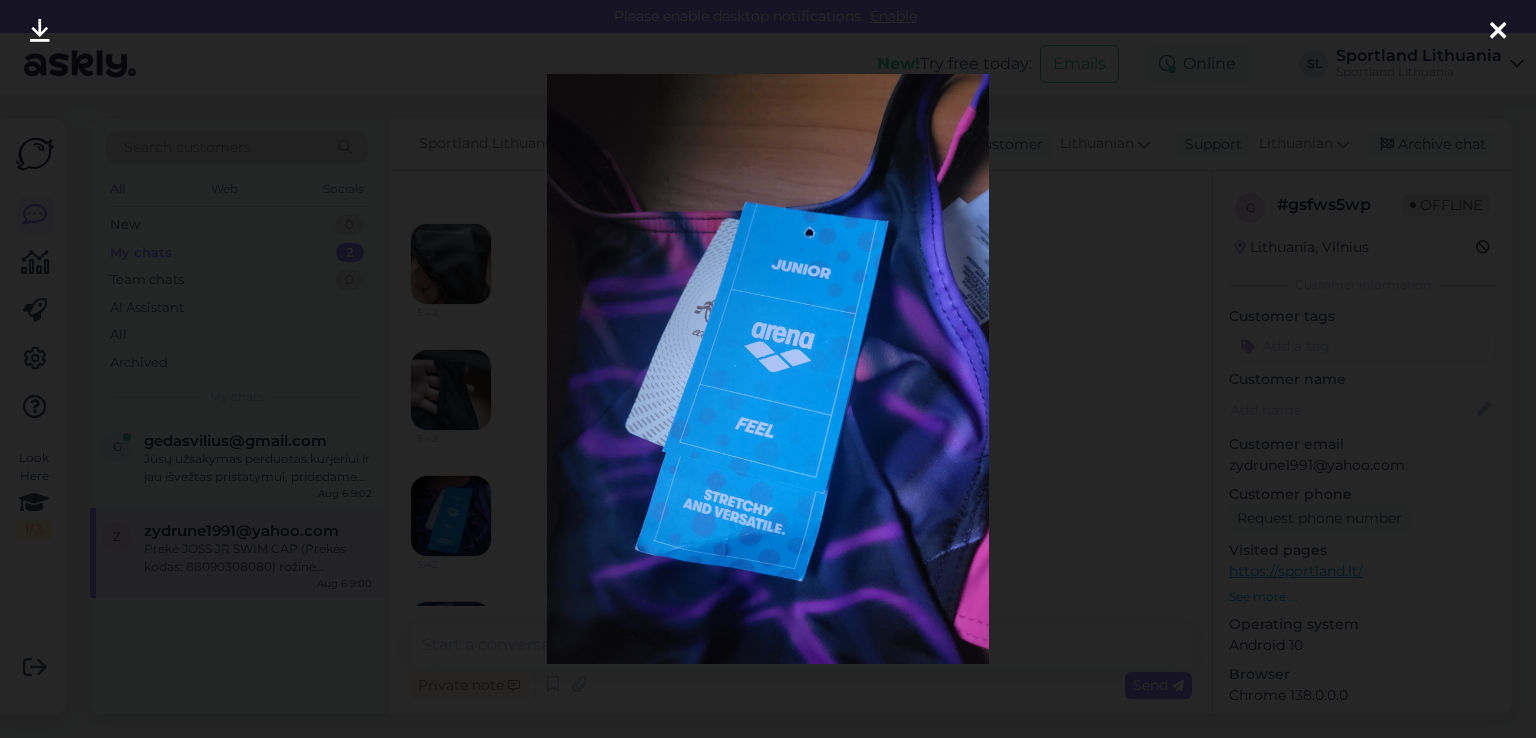 click at bounding box center (1498, 32) 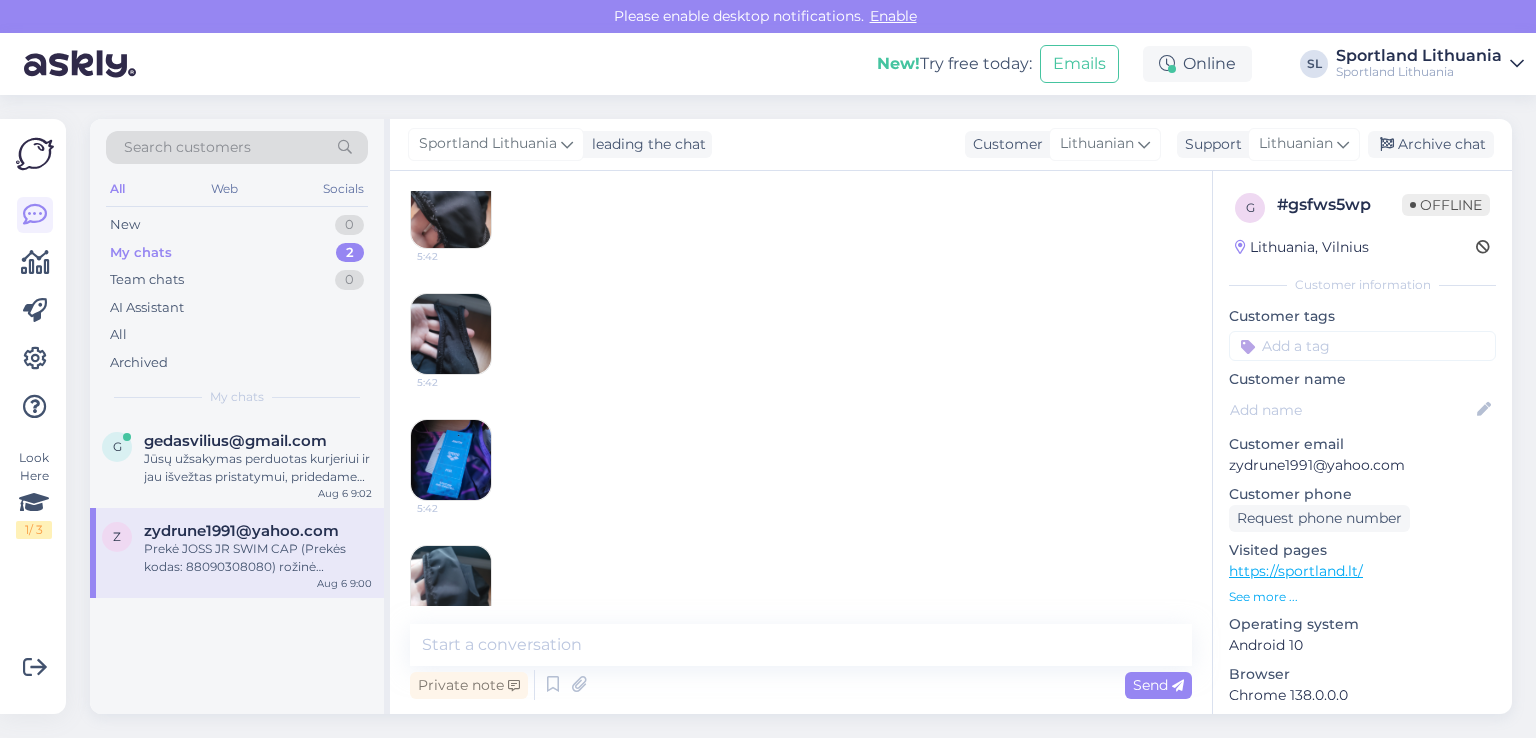 scroll, scrollTop: 400, scrollLeft: 0, axis: vertical 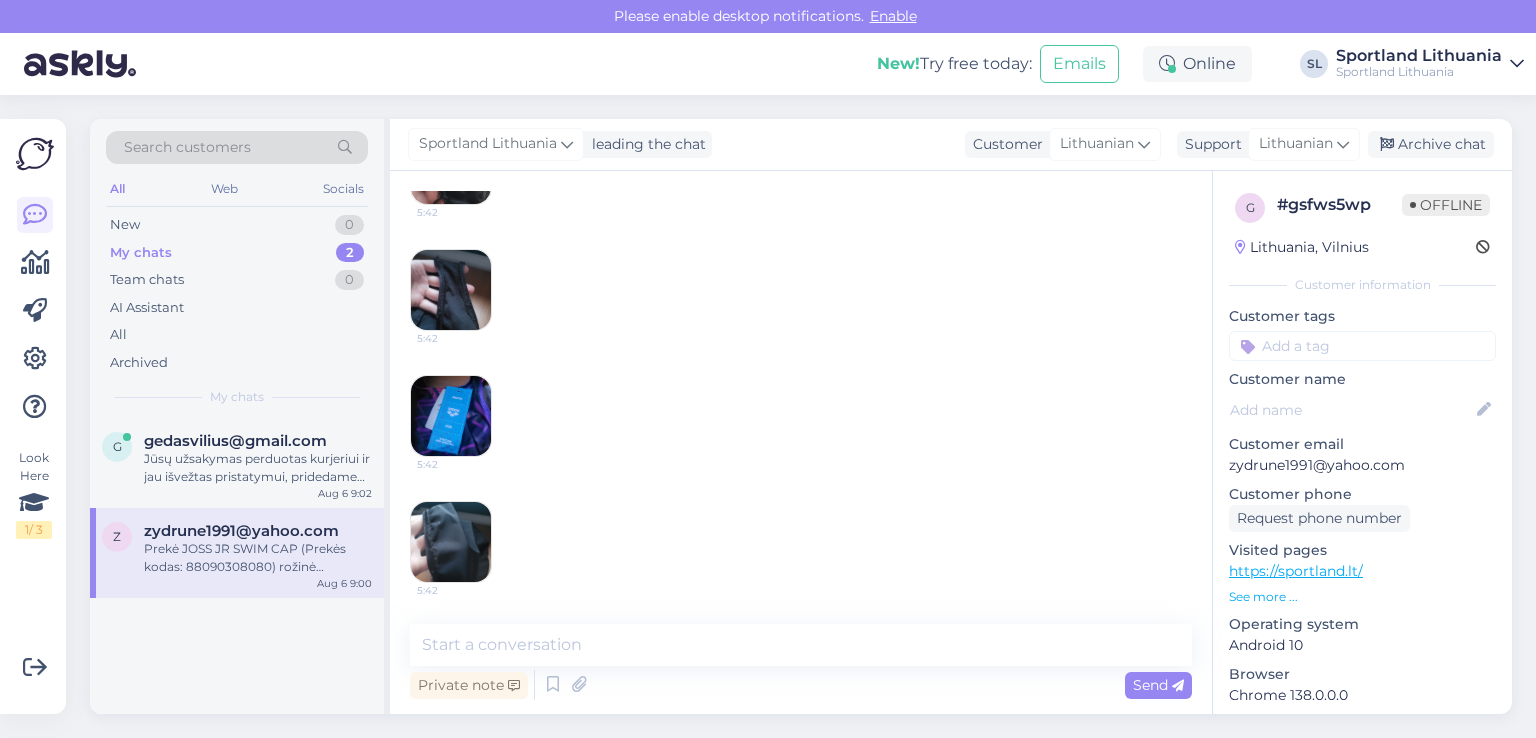 click at bounding box center [451, 542] 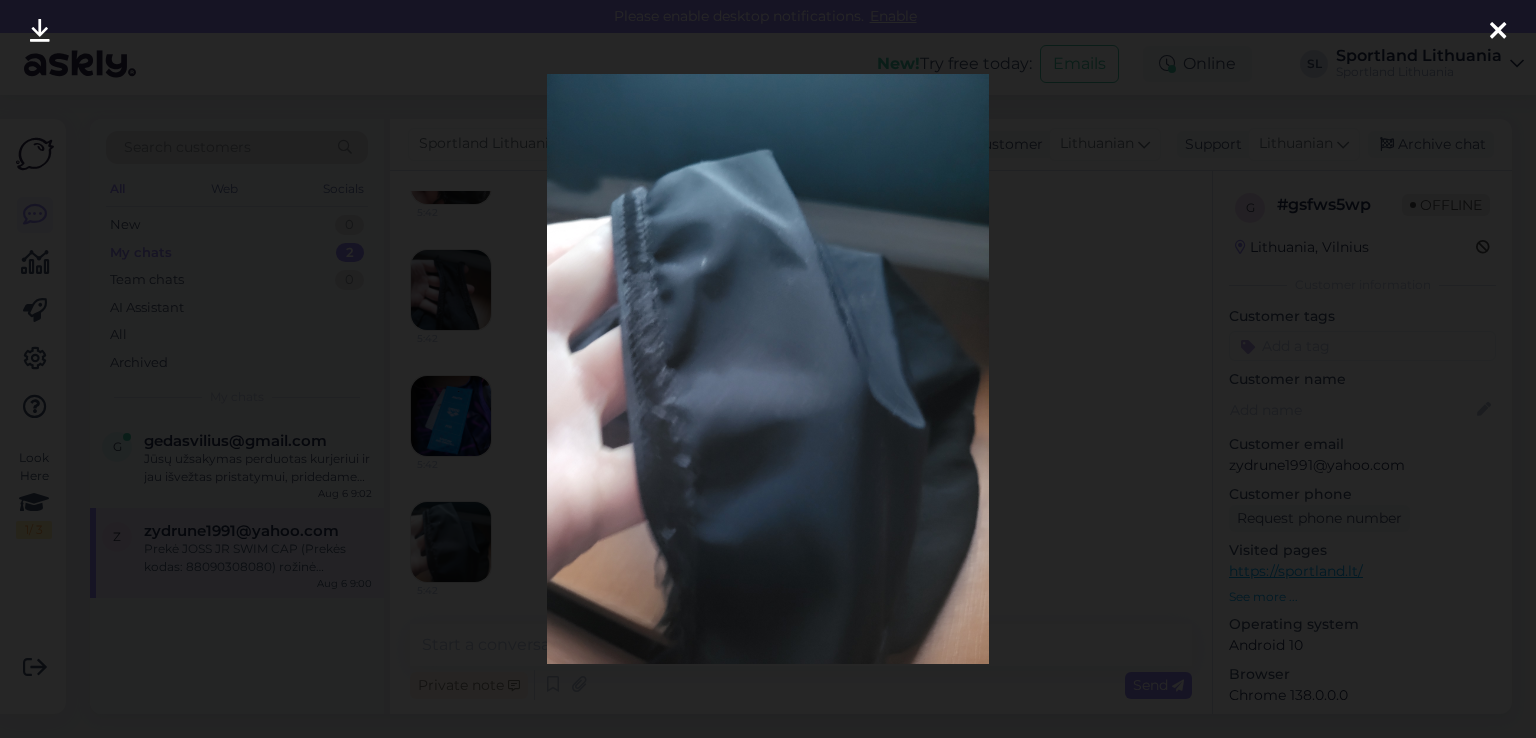 click at bounding box center [1498, 31] 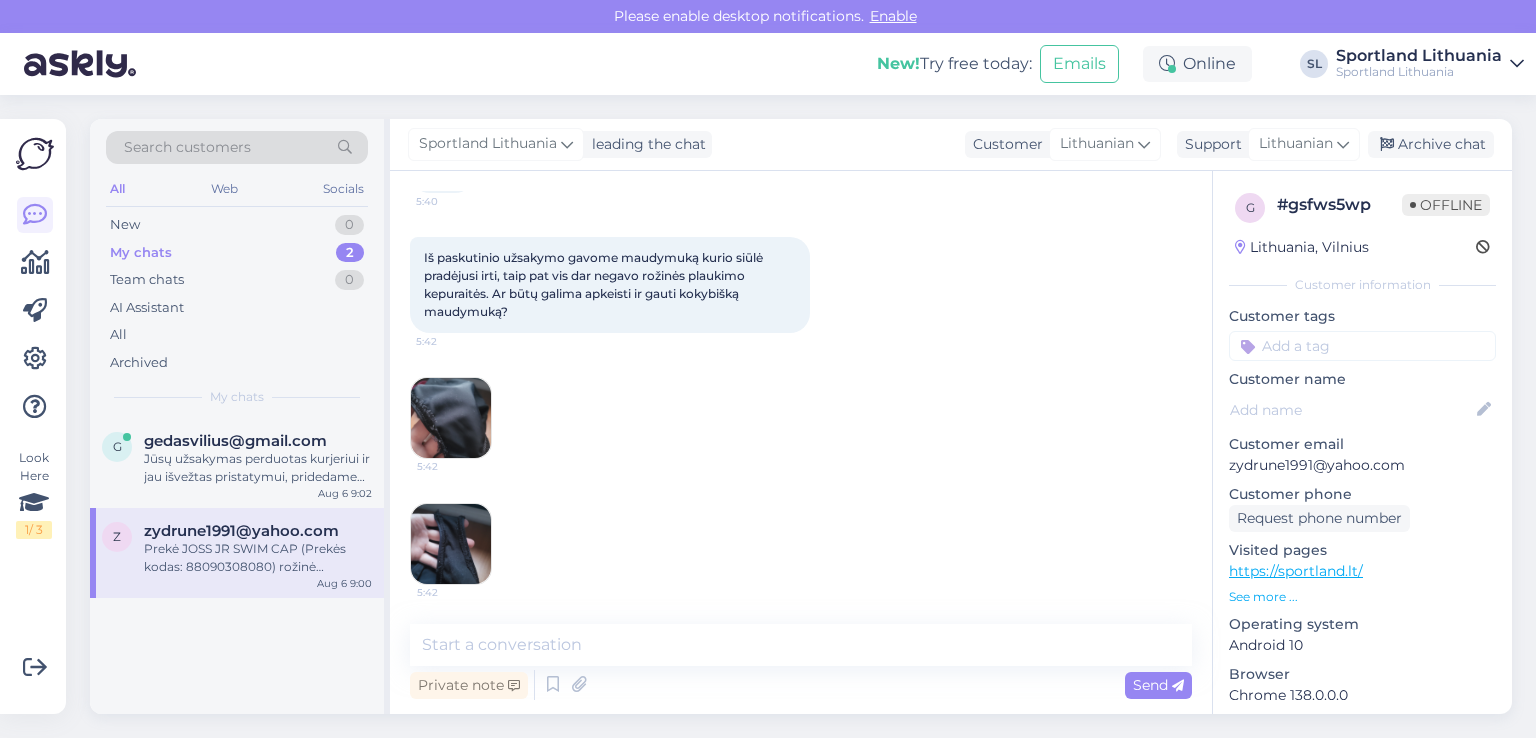 scroll, scrollTop: 100, scrollLeft: 0, axis: vertical 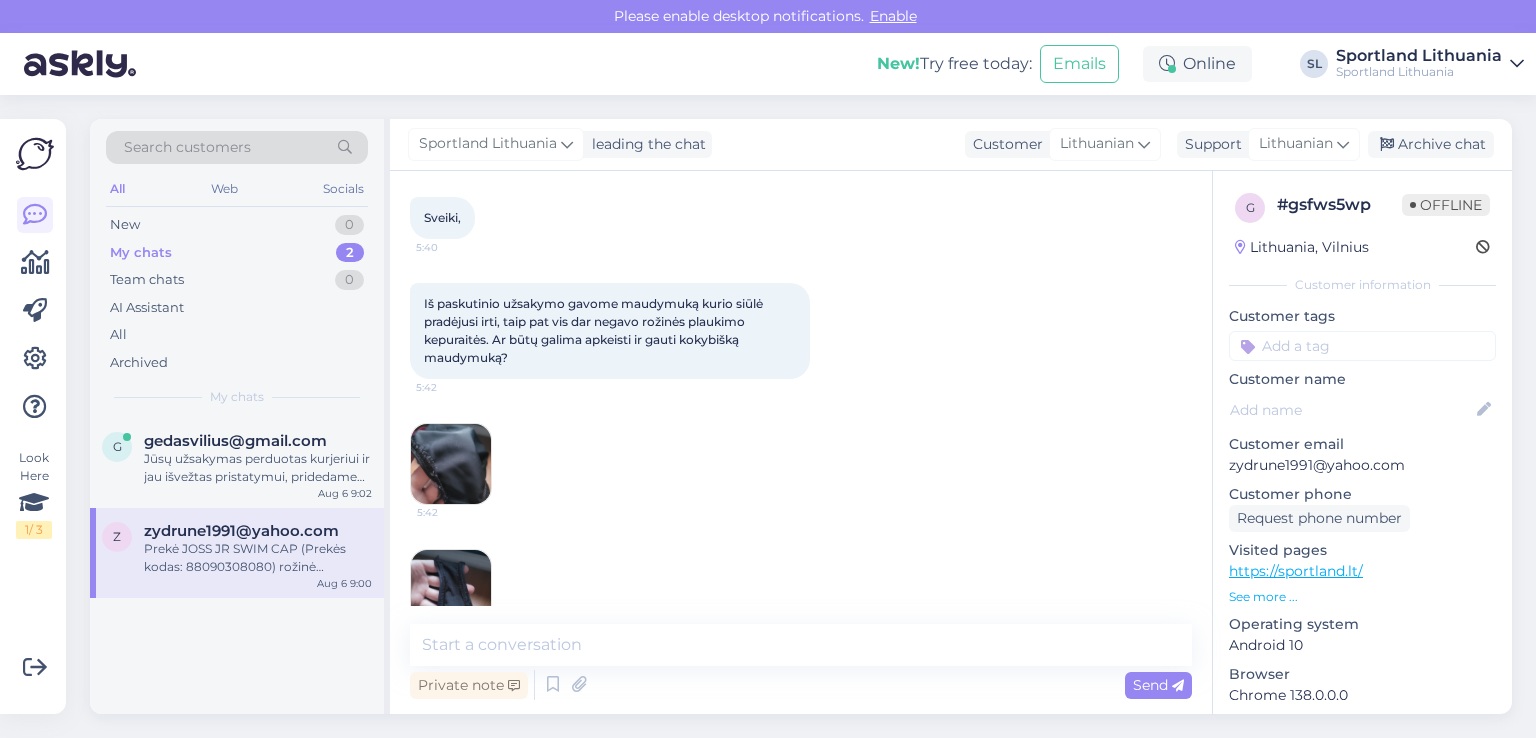click at bounding box center [451, 464] 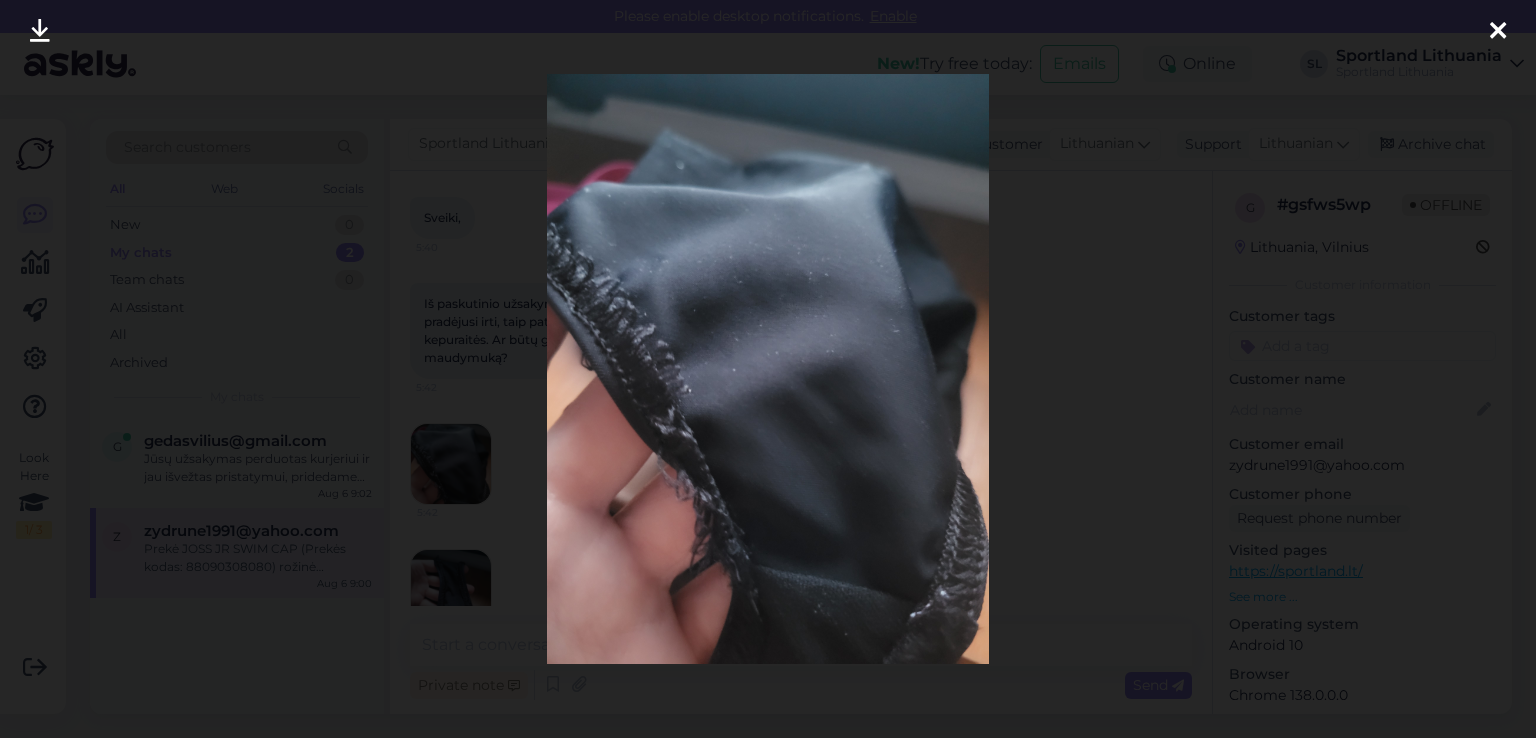 click at bounding box center [1498, 32] 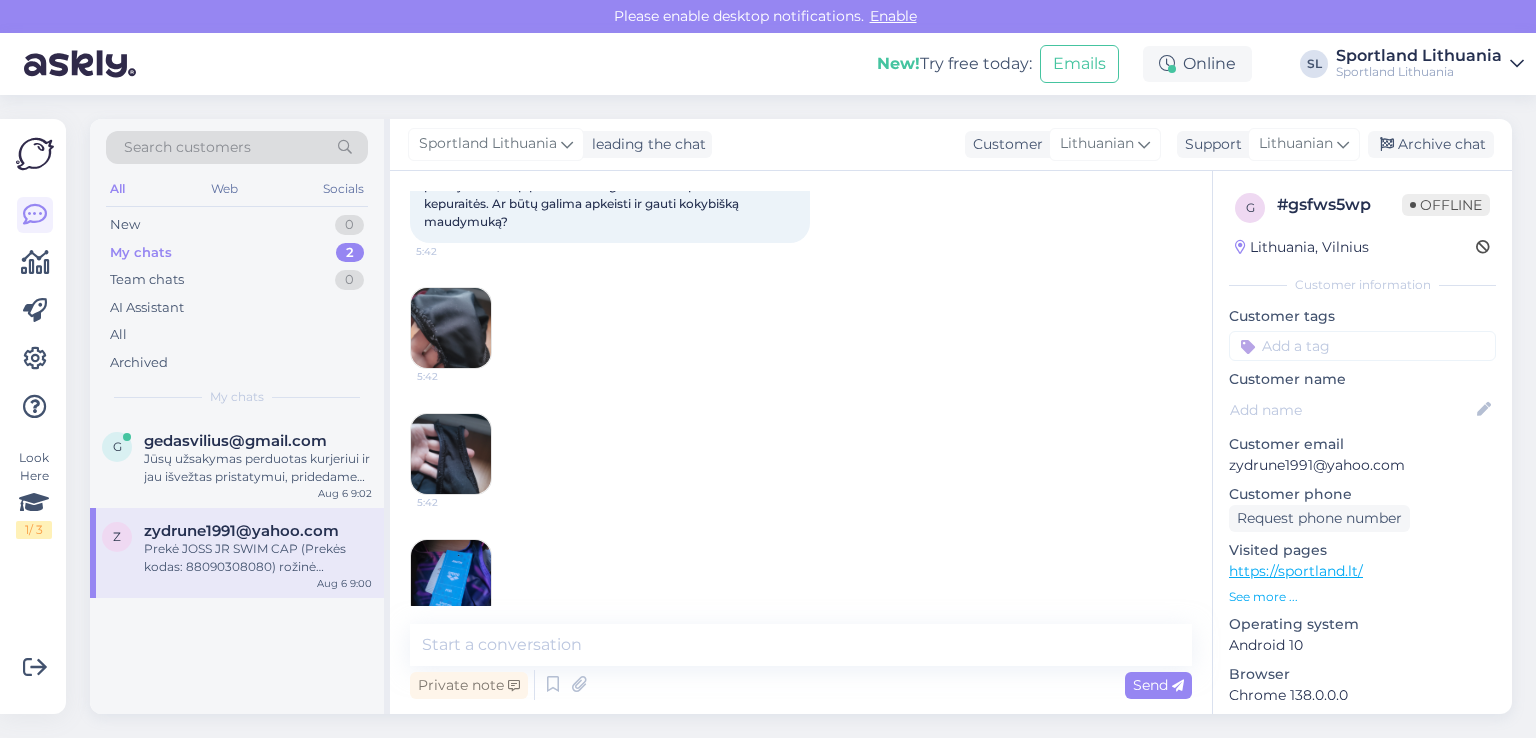 scroll, scrollTop: 500, scrollLeft: 0, axis: vertical 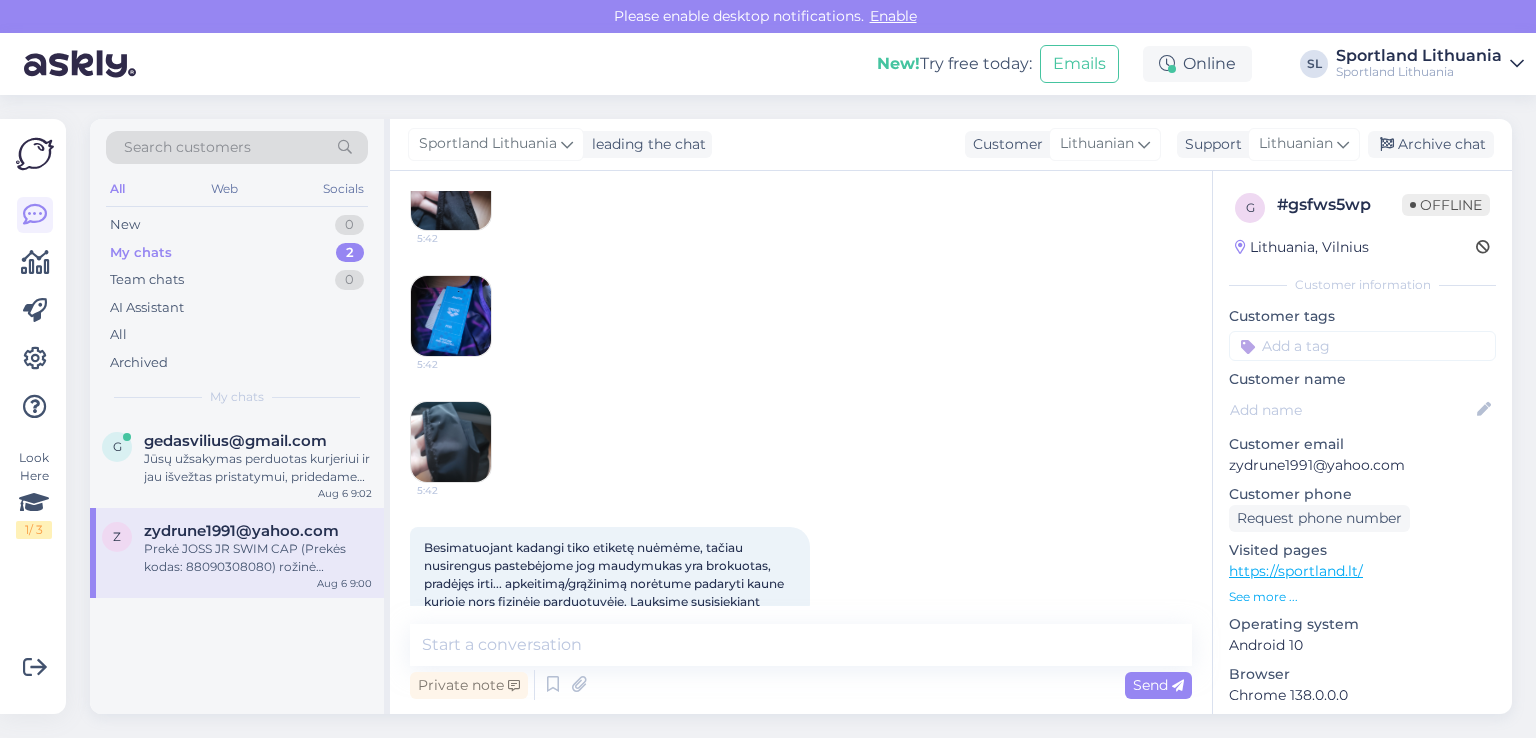 click at bounding box center [451, 316] 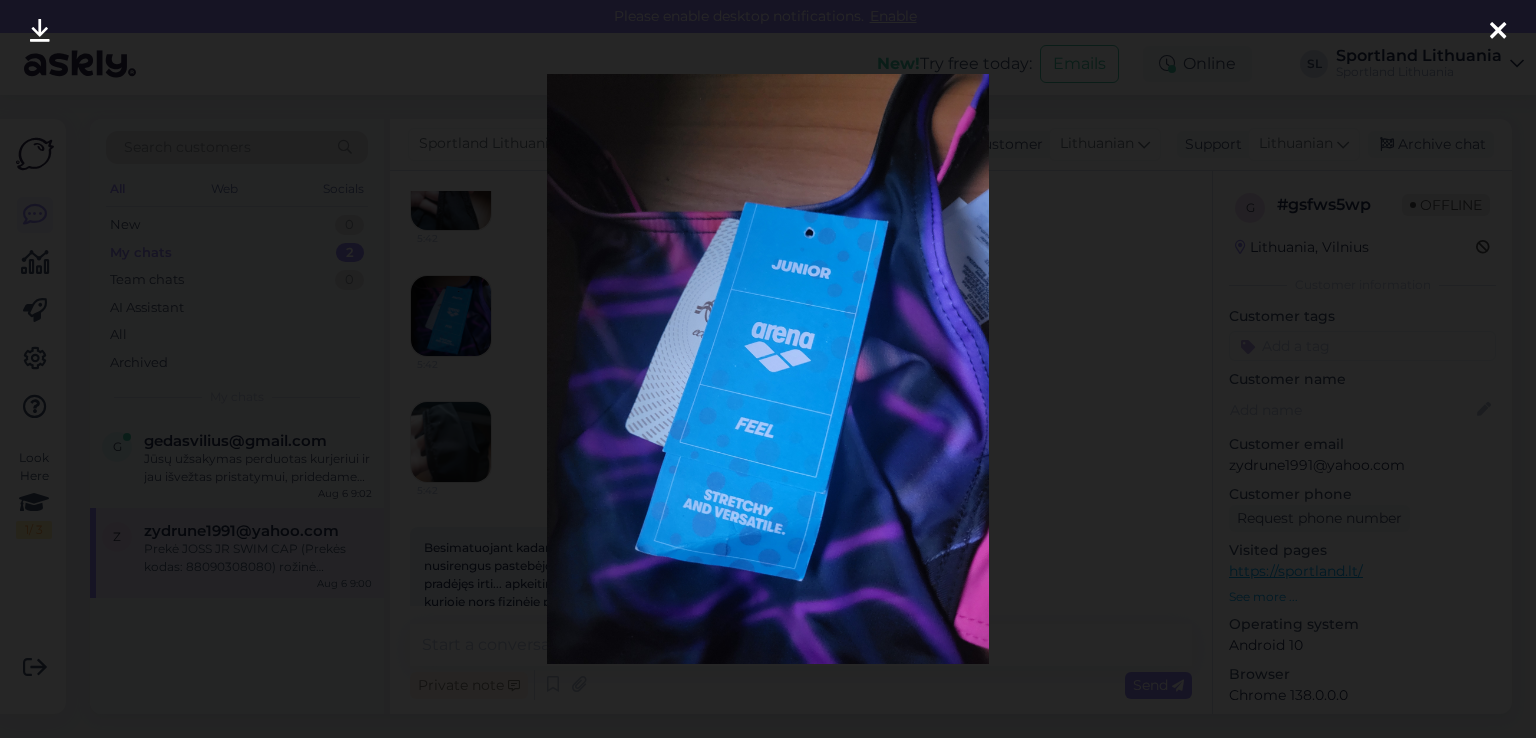 click at bounding box center (40, 32) 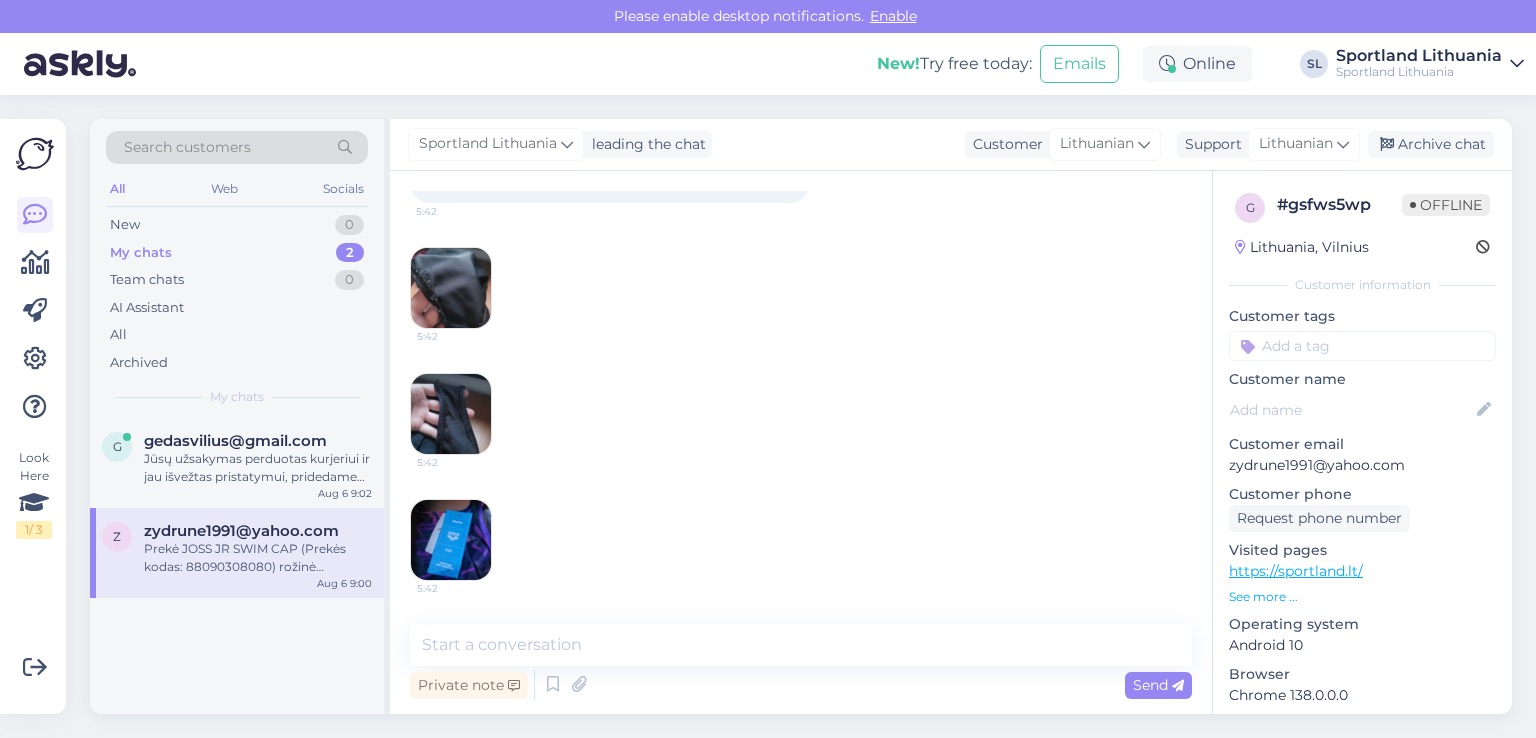 scroll, scrollTop: 0, scrollLeft: 0, axis: both 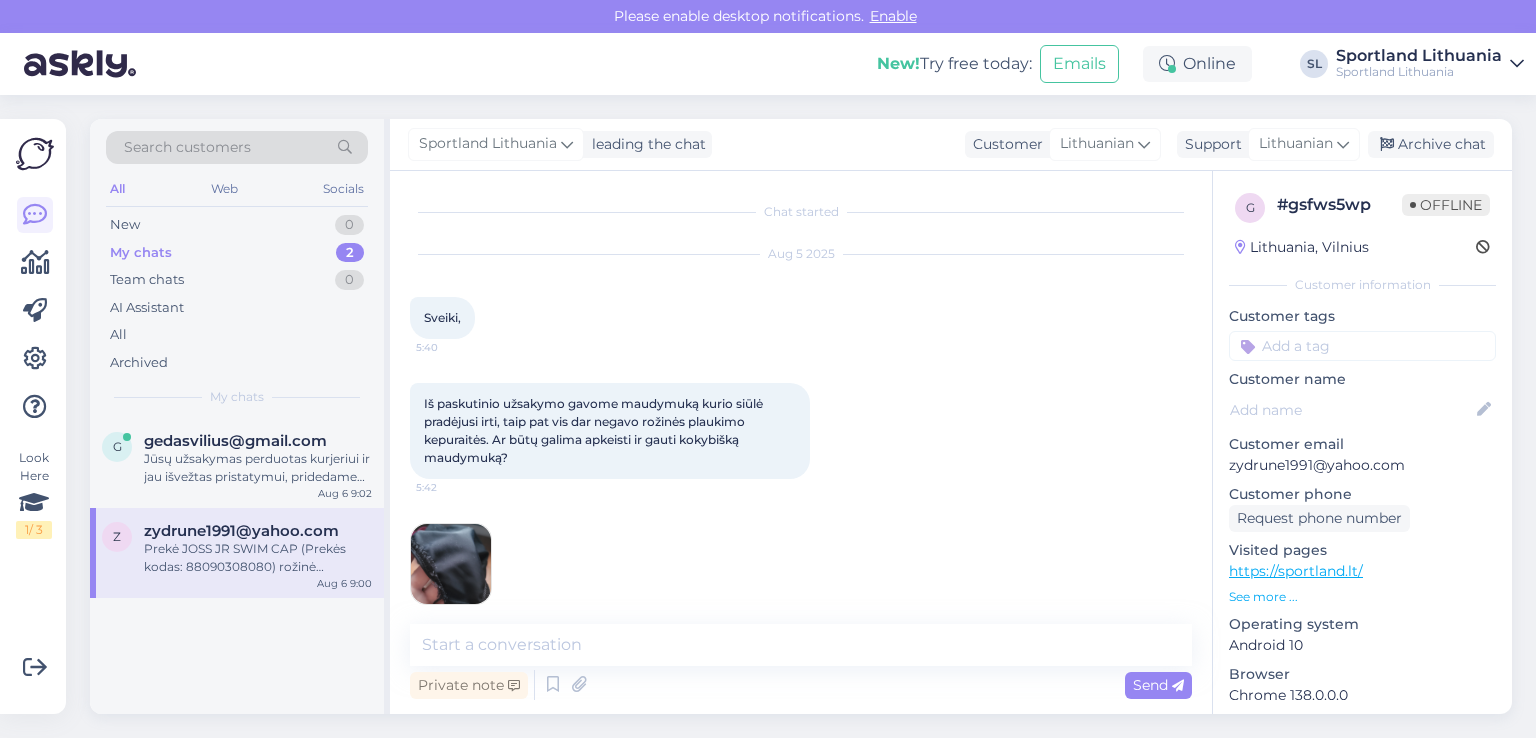 click on "Iš paskutinio užsakymo gavome maudymuką kurio siūlė pradėjusi irti, taip pat vis dar negavo rožinės plaukimo kepuraitės. Ar būtų galima apkeisti ir gauti kokybišką maudymuką?" at bounding box center (595, 430) 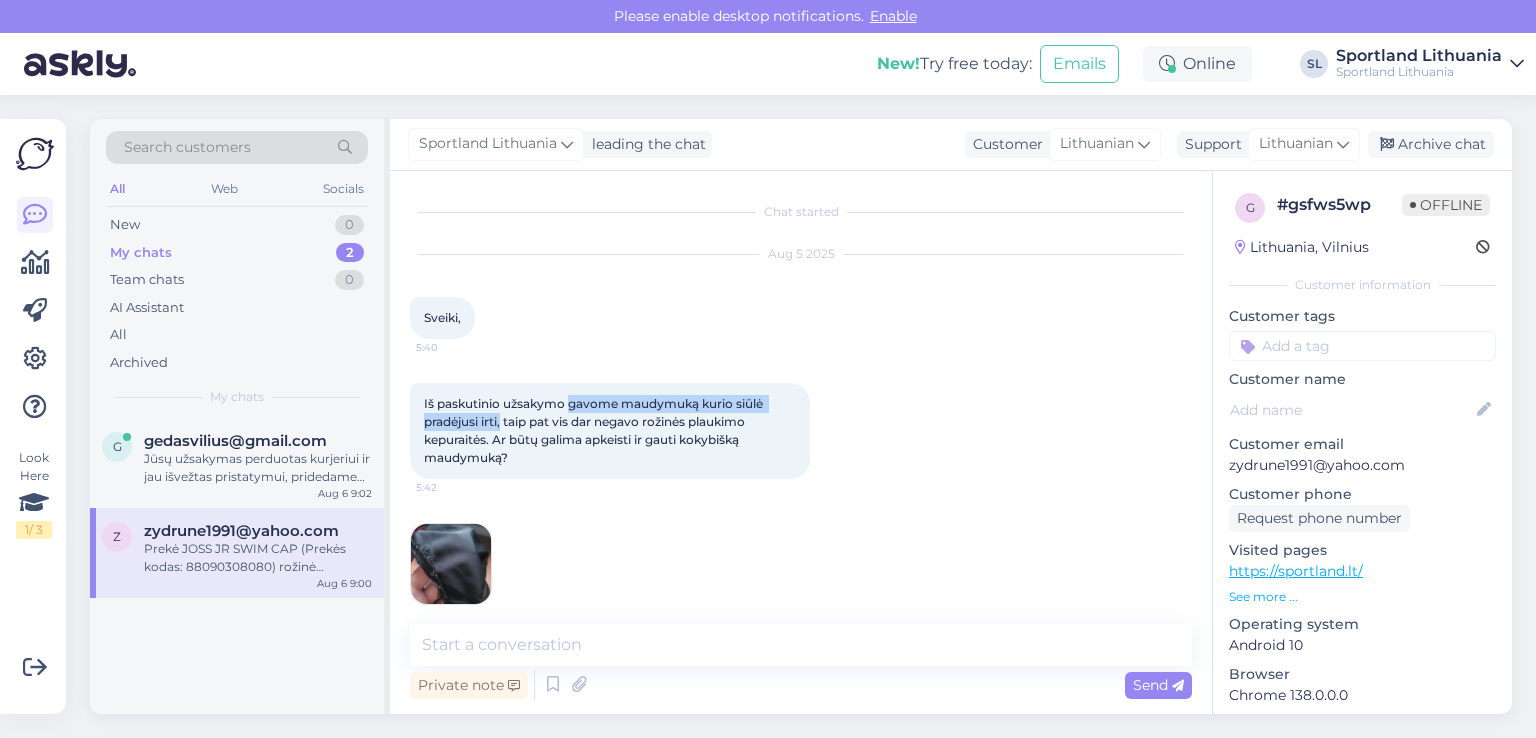 drag, startPoint x: 568, startPoint y: 398, endPoint x: 501, endPoint y: 414, distance: 68.88396 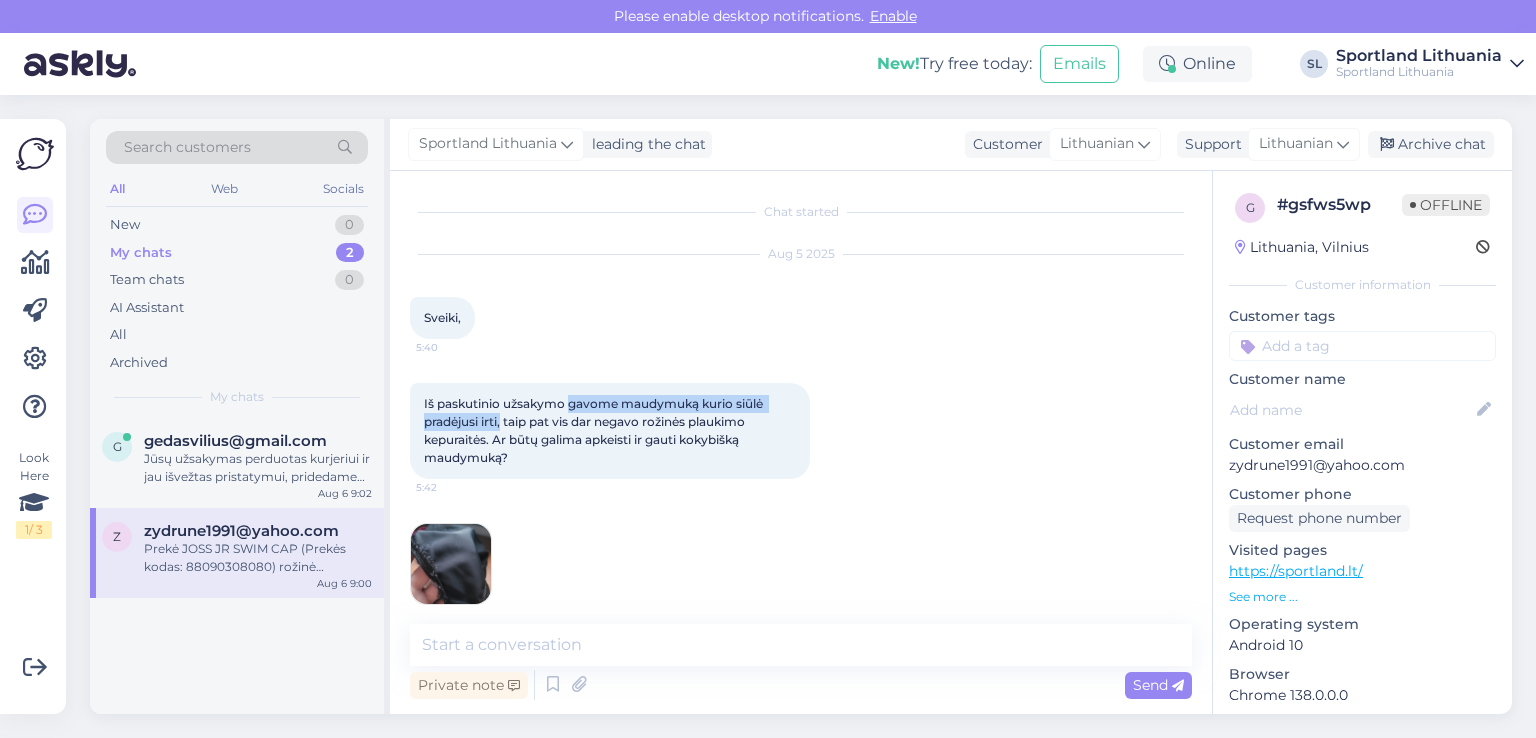 click on "Iš paskutinio užsakymo gavome maudymuką kurio siūlė pradėjusi irti, taip pat vis dar negavo rožinės plaukimo kepuraitės. Ar būtų galima apkeisti ir gauti kokybišką maudymuką?" at bounding box center [595, 430] 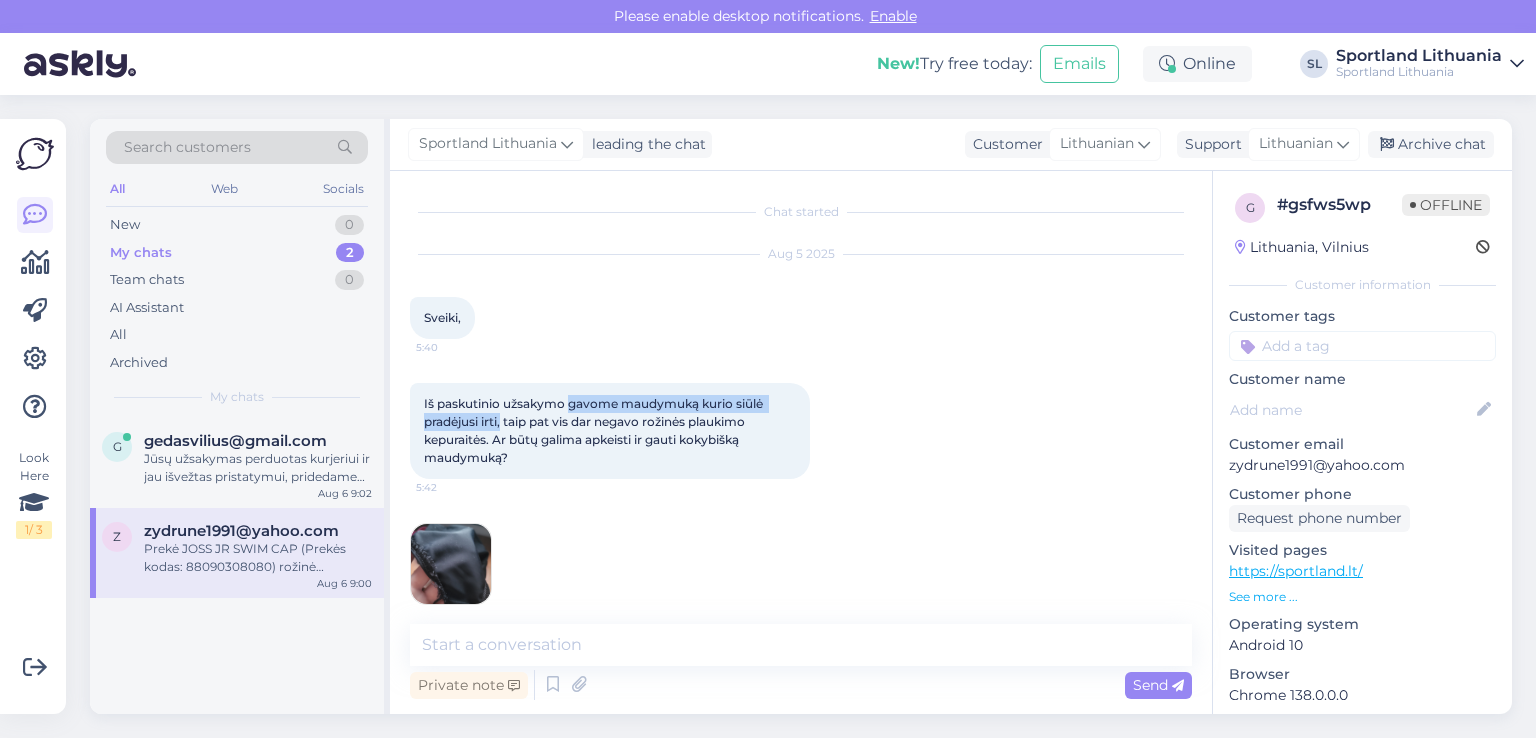 copy on "gavome maudymuką kurio siūlė pradėjusi irti," 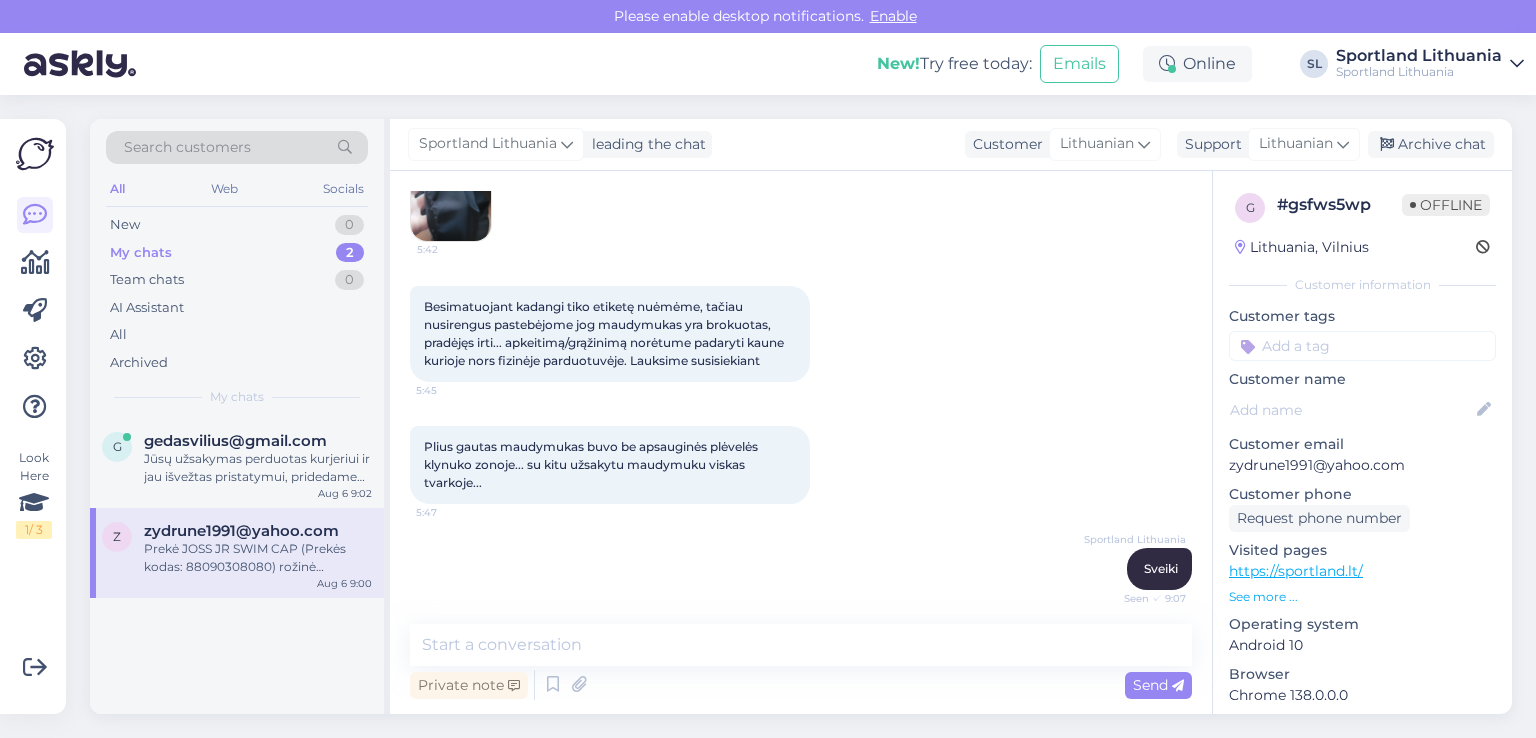 scroll, scrollTop: 800, scrollLeft: 0, axis: vertical 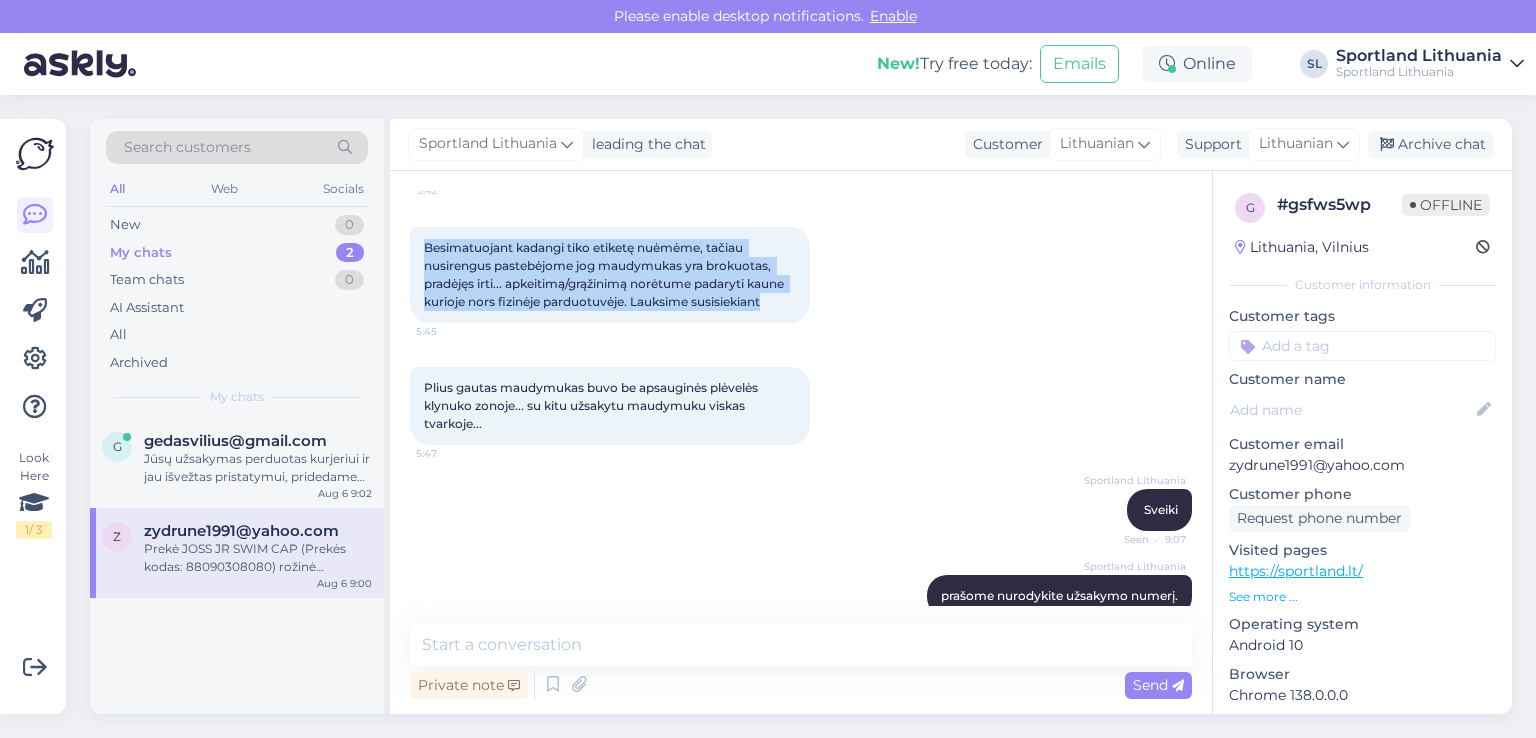 drag, startPoint x: 421, startPoint y: 245, endPoint x: 779, endPoint y: 298, distance: 361.90192 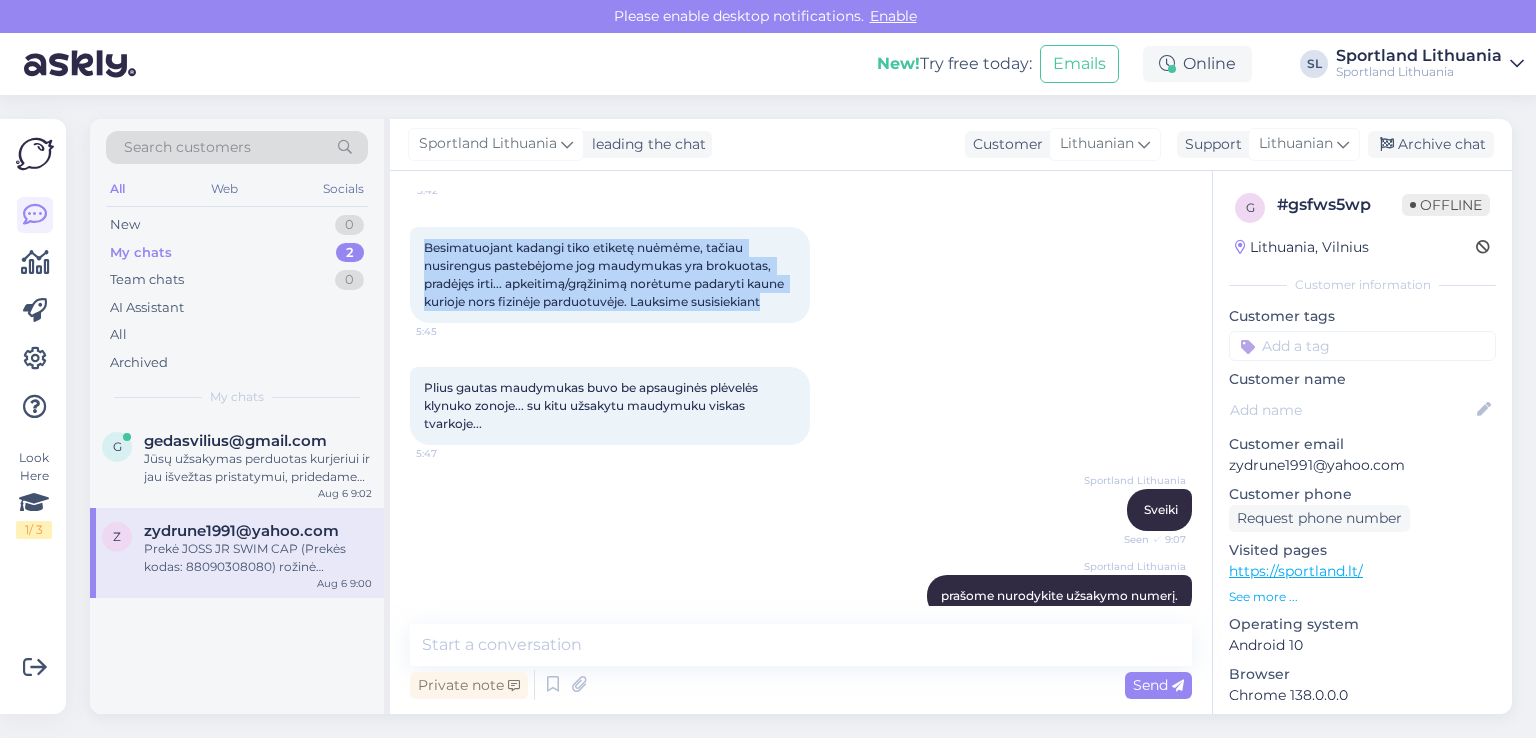 click on "Besimatuojant kadangi tiko etiketę nuėmėme, tačiau nusirengus pastebėjome jog maudymukas yra brokuotas, pradėjęs irti... apkeitimą/grąžinimą norėtume padaryti kaune kurioje nors fizinėje parduotuvėje. Lauksime susisiekiant 5:45" at bounding box center [610, 275] 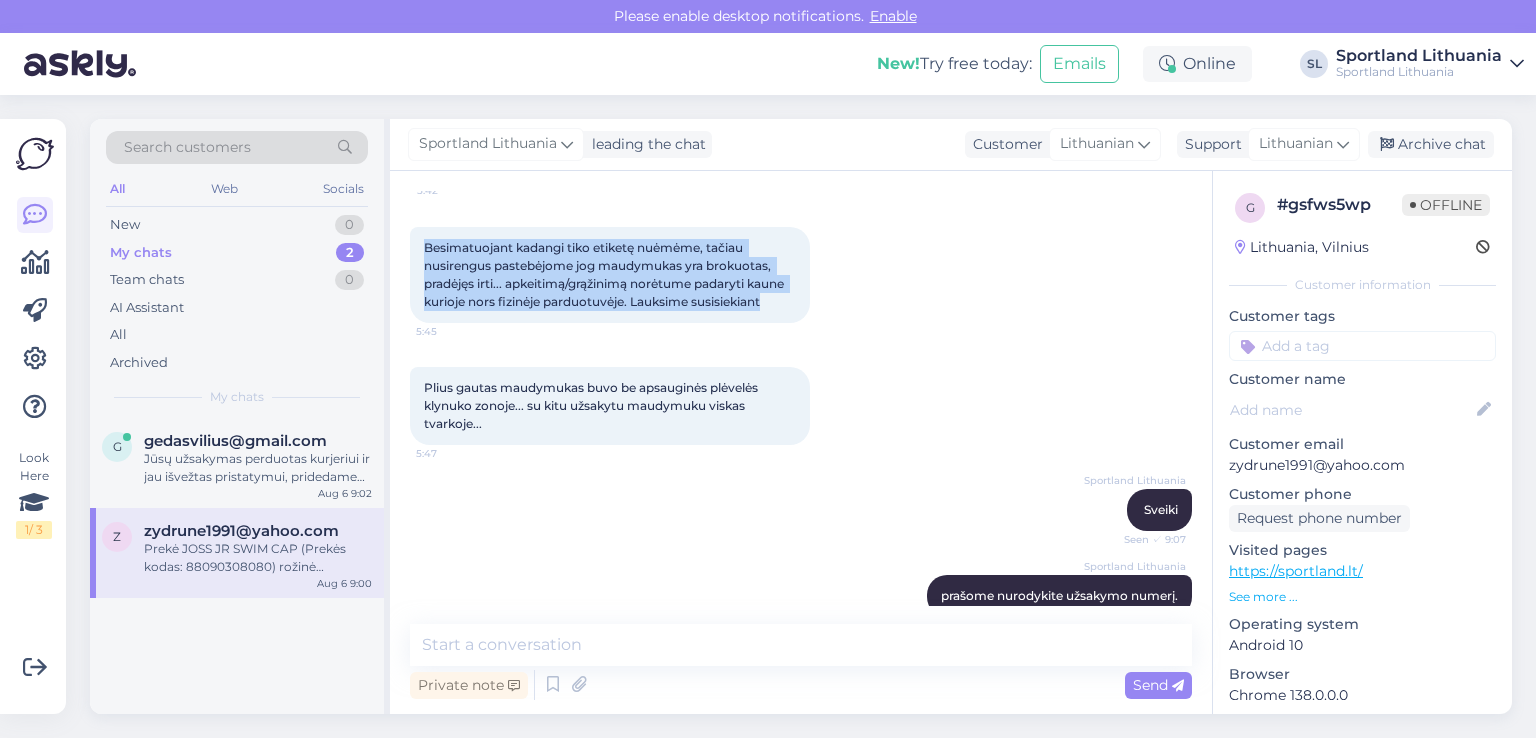 copy on "Besimatuojant kadangi tiko etiketę nuėmėme, tačiau nusirengus pastebėjome jog maudymukas yra brokuotas, pradėjęs irti... apkeitimą/grąžinimą norėtume padaryti kaune kurioje nors fizinėje parduotuvėje. Lauksime susisiekiant" 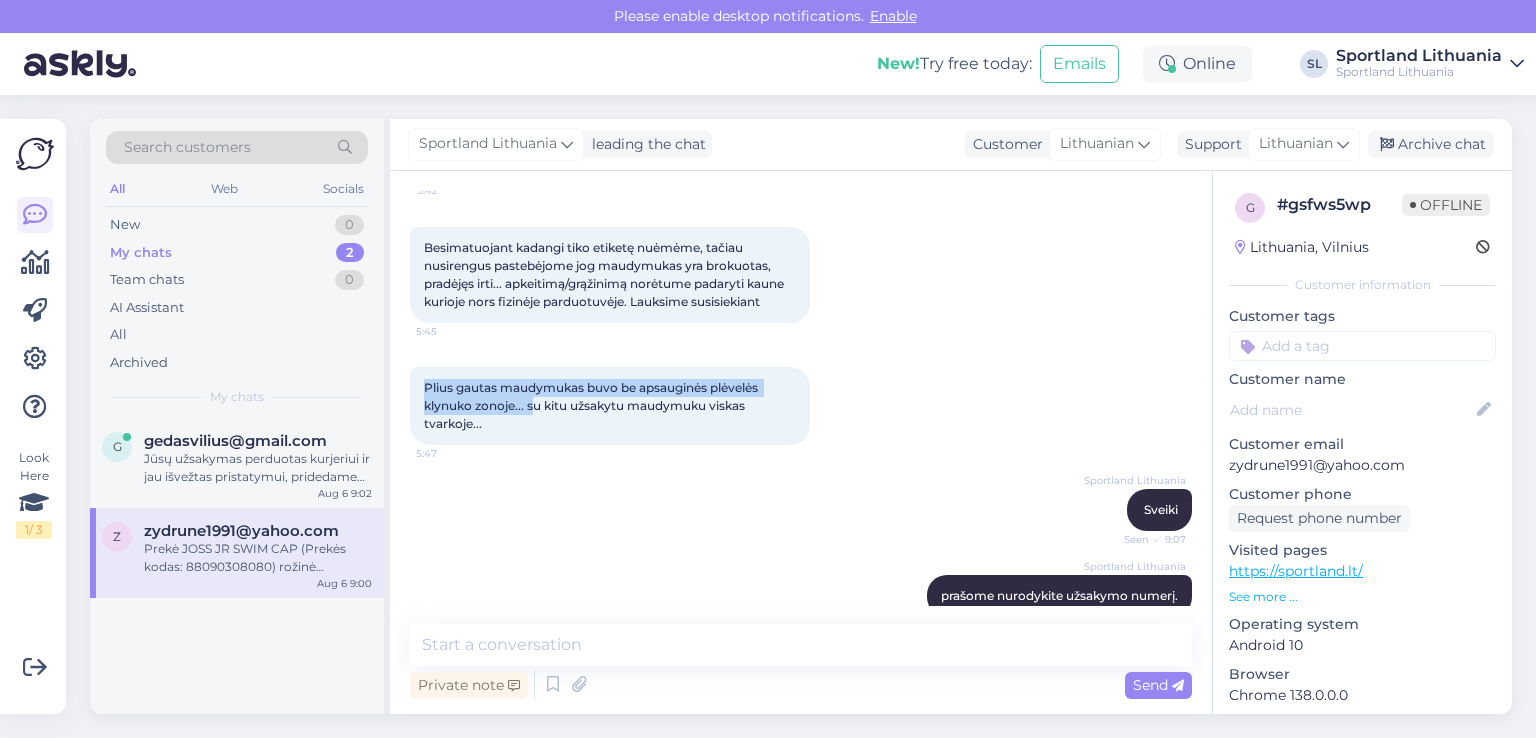 drag, startPoint x: 424, startPoint y: 389, endPoint x: 535, endPoint y: 409, distance: 112.78741 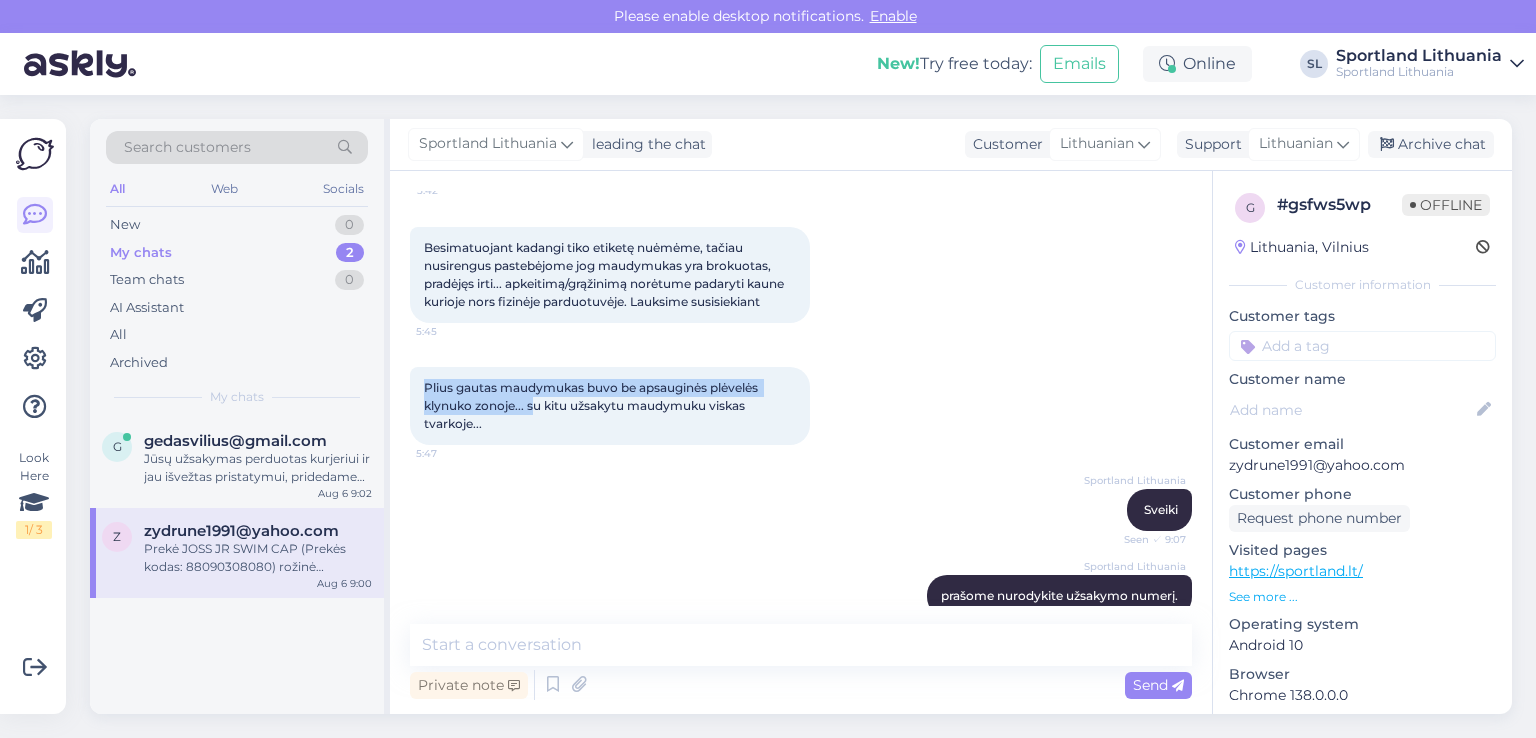 copy on "Plius gautas maudymukas buvo be apsauginės plėvelės klynuko zonoje... s" 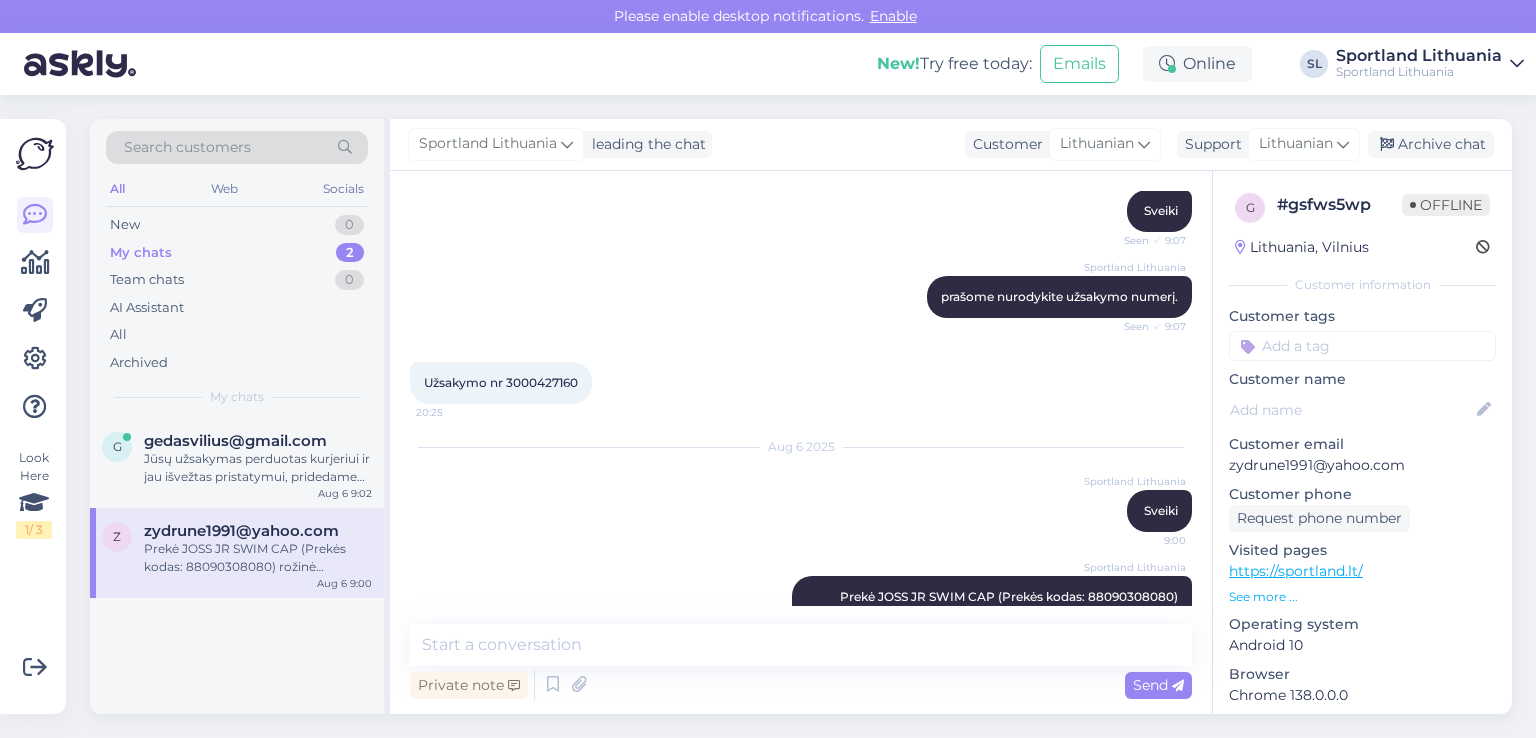 scroll, scrollTop: 1168, scrollLeft: 0, axis: vertical 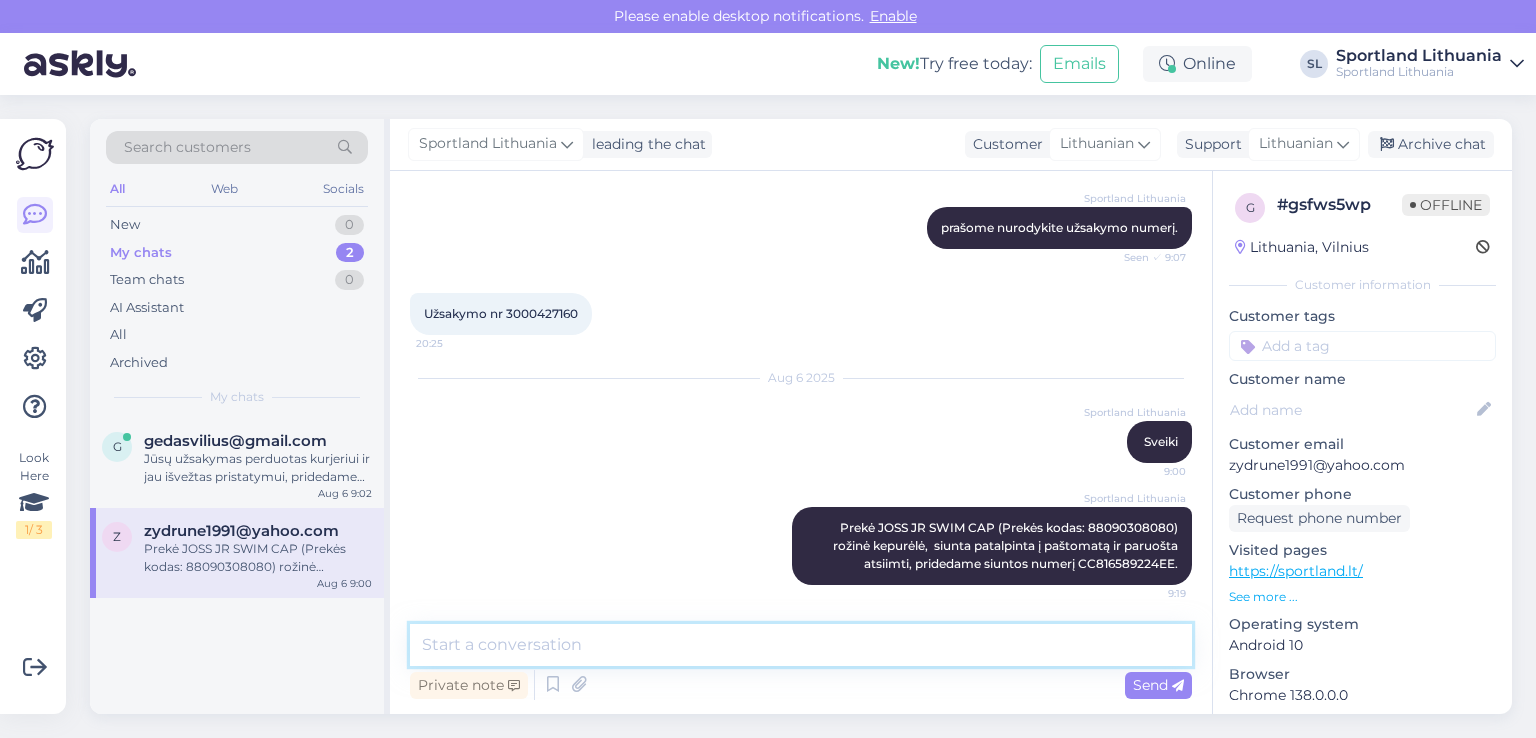 click at bounding box center (801, 645) 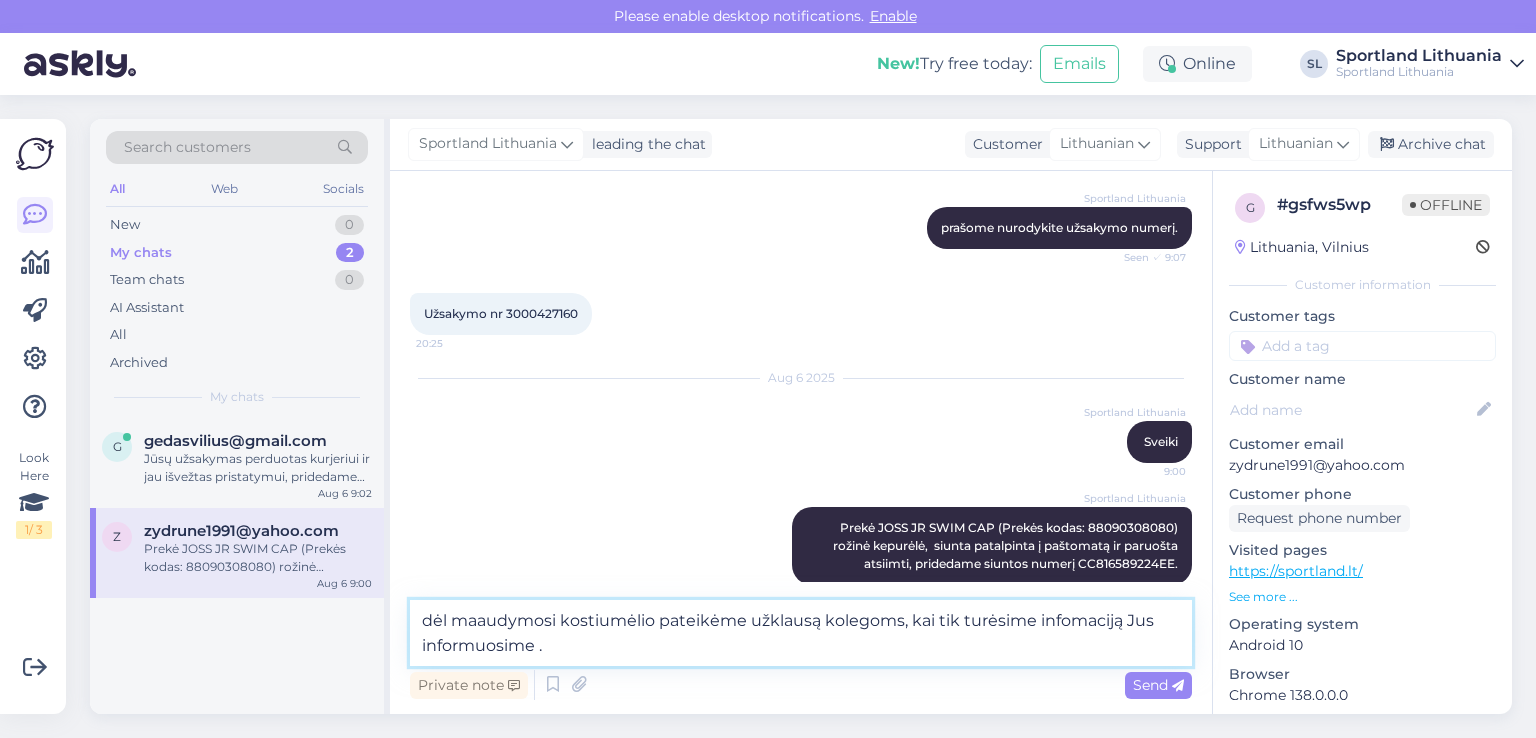 type on "dėl maaudymosi kostiumėlio pateikėme užklausą kolegoms, kai tik turėsime infomaciją Jus informuosime ." 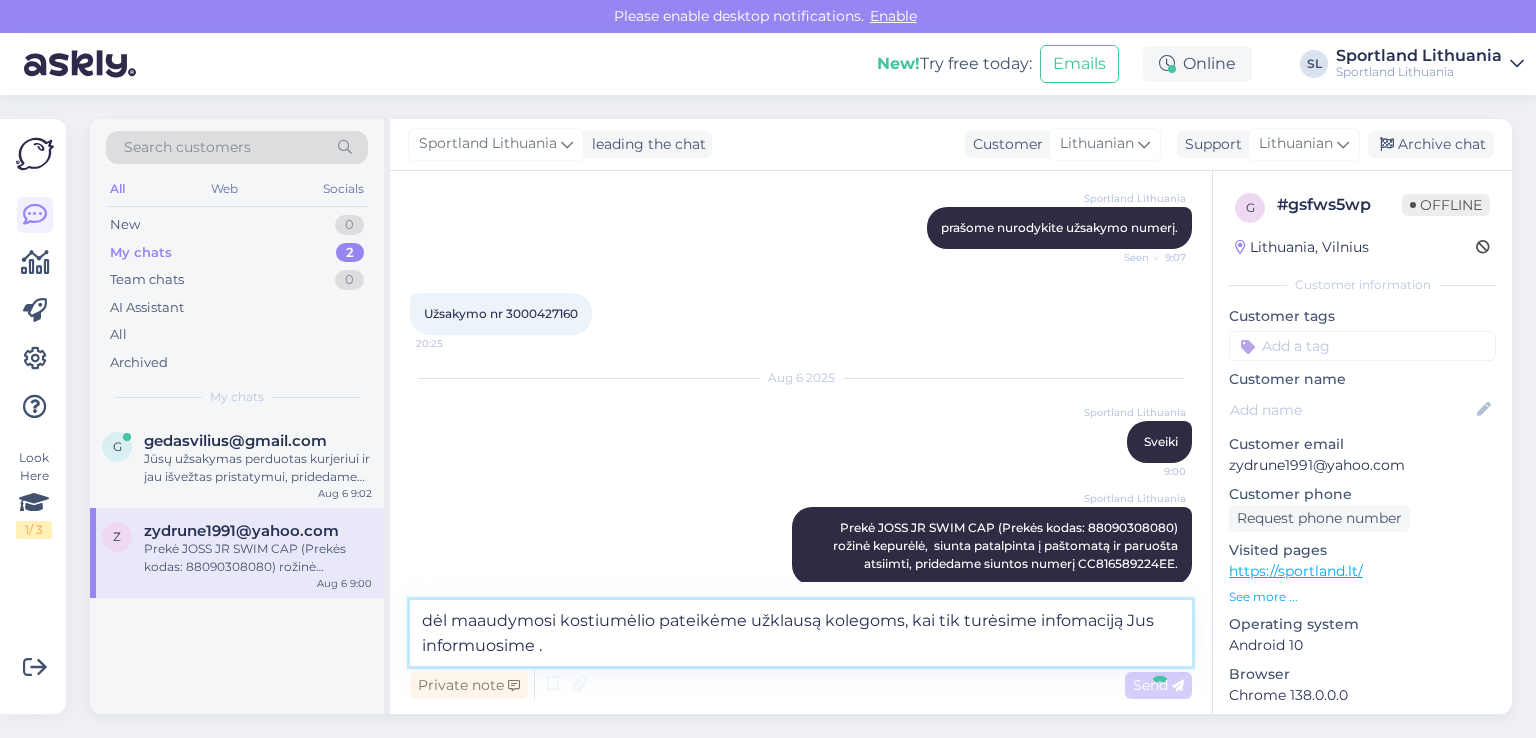 type 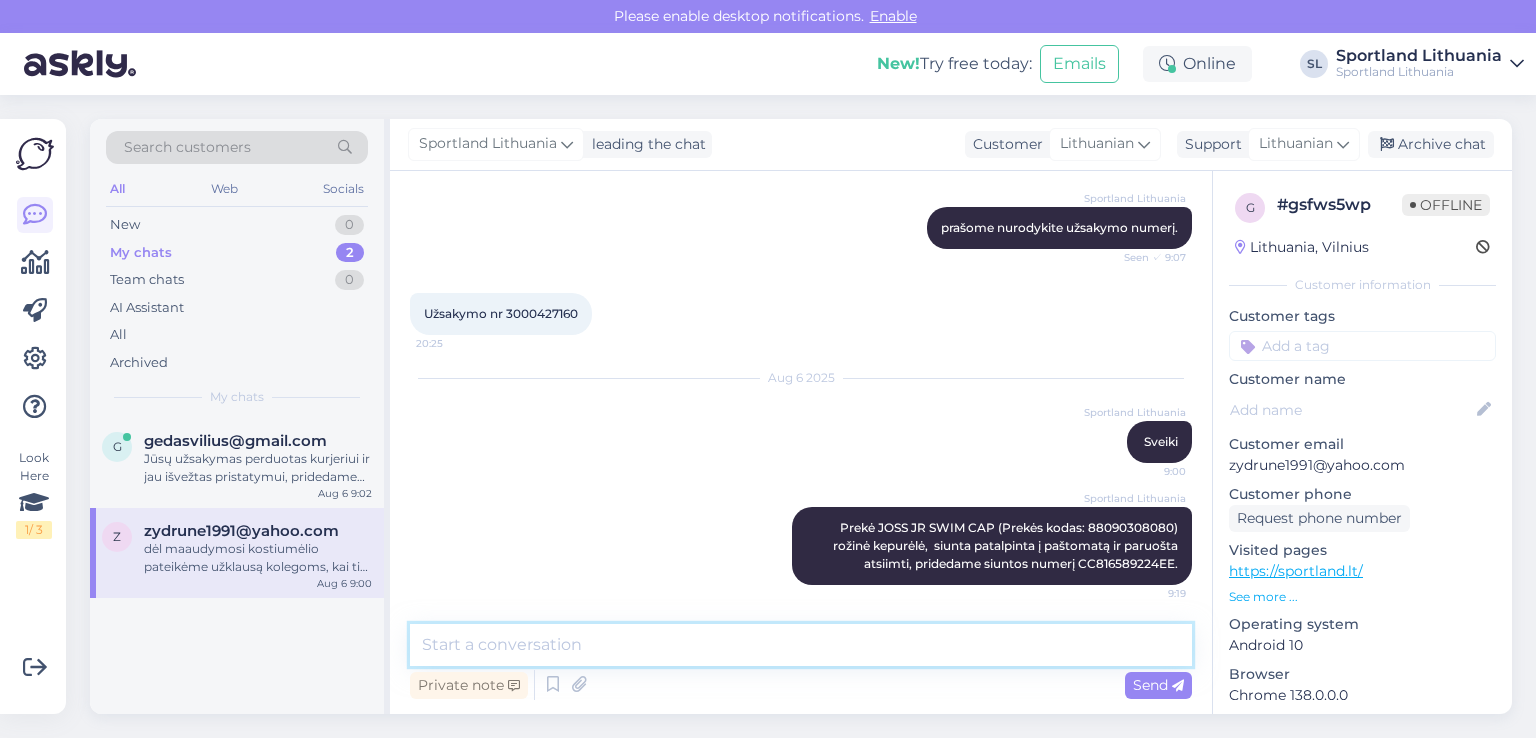 scroll, scrollTop: 1272, scrollLeft: 0, axis: vertical 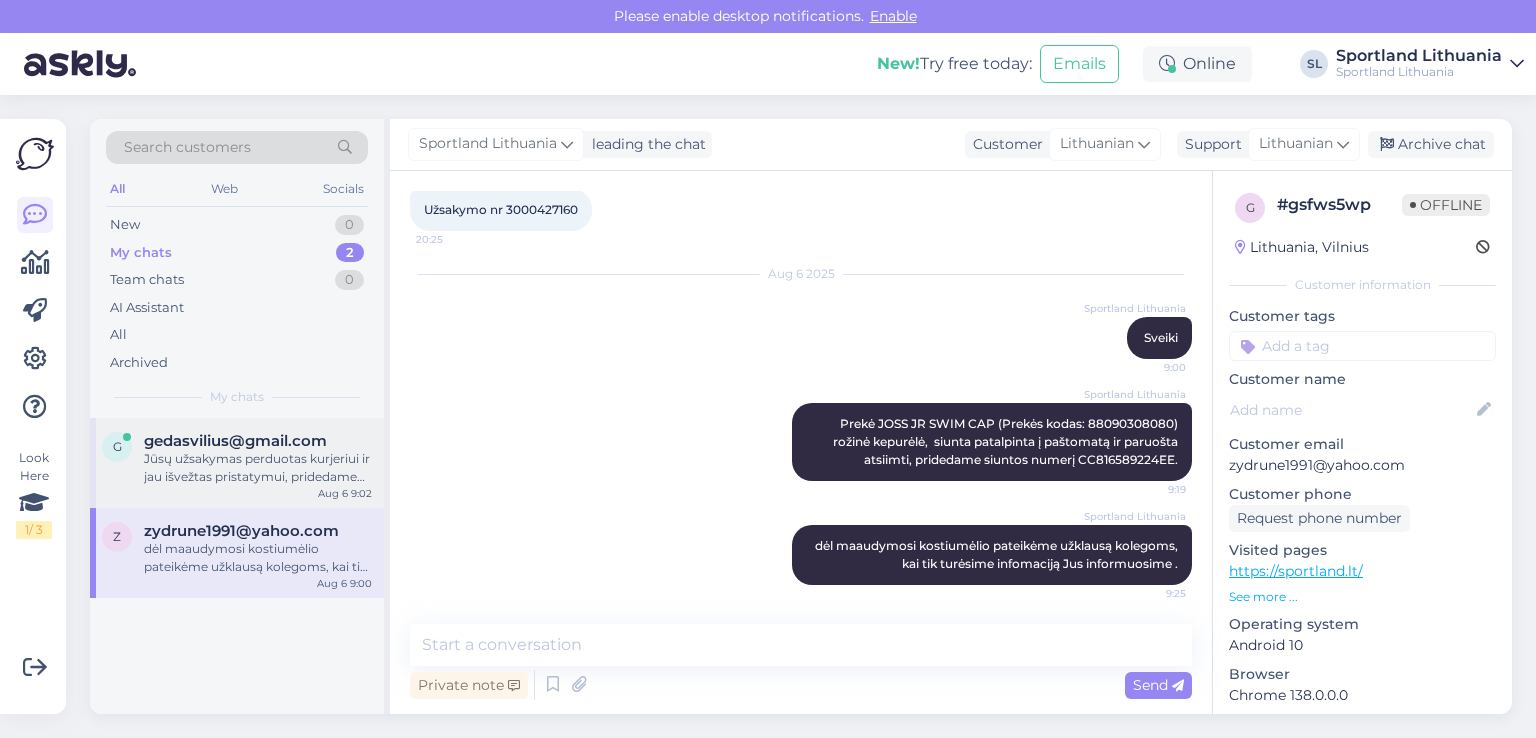 click on "Jūsų užsakymas perduotas kurjeriui ir jau išvežtas pristatymui, pridedame siuntos numerį 	05885006328902" at bounding box center (258, 468) 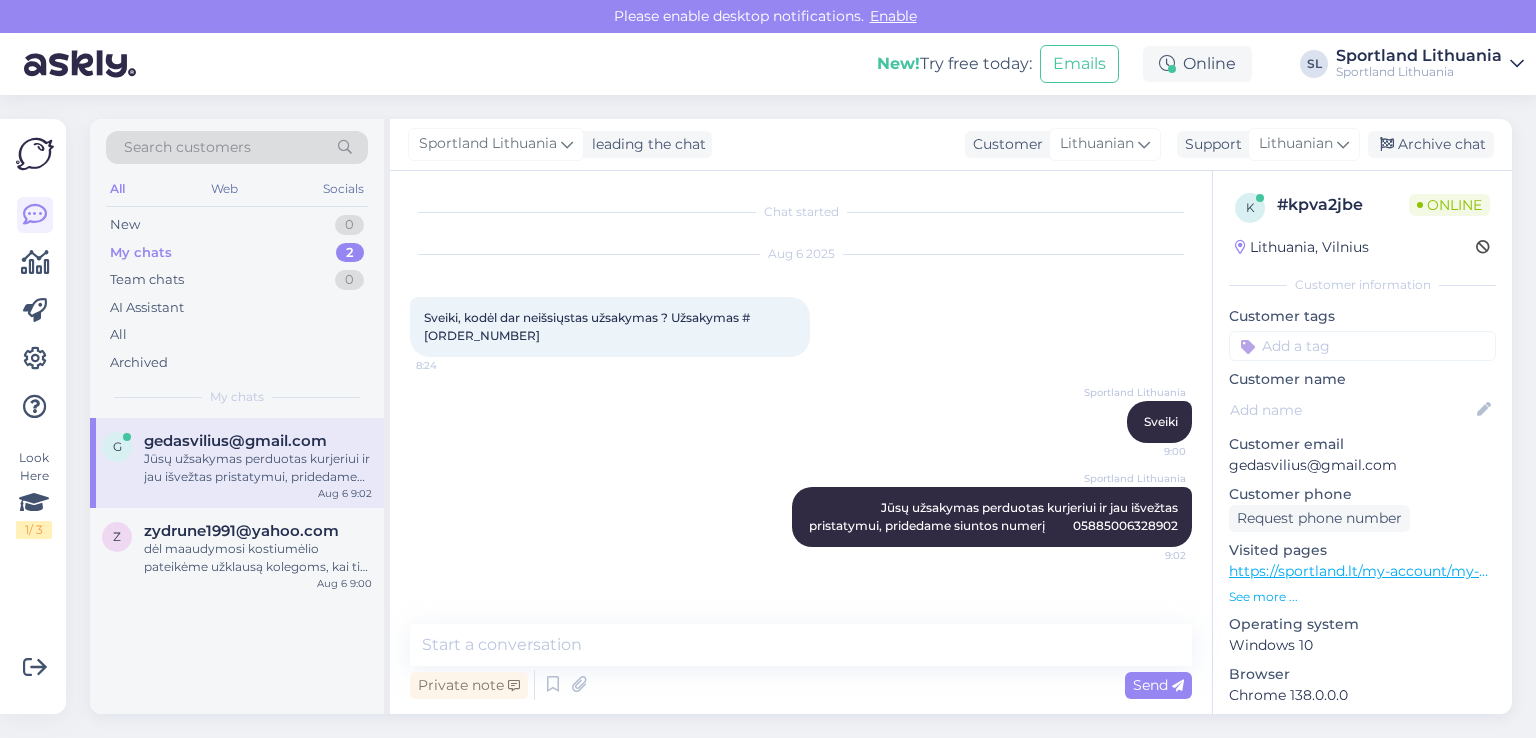 scroll, scrollTop: 0, scrollLeft: 0, axis: both 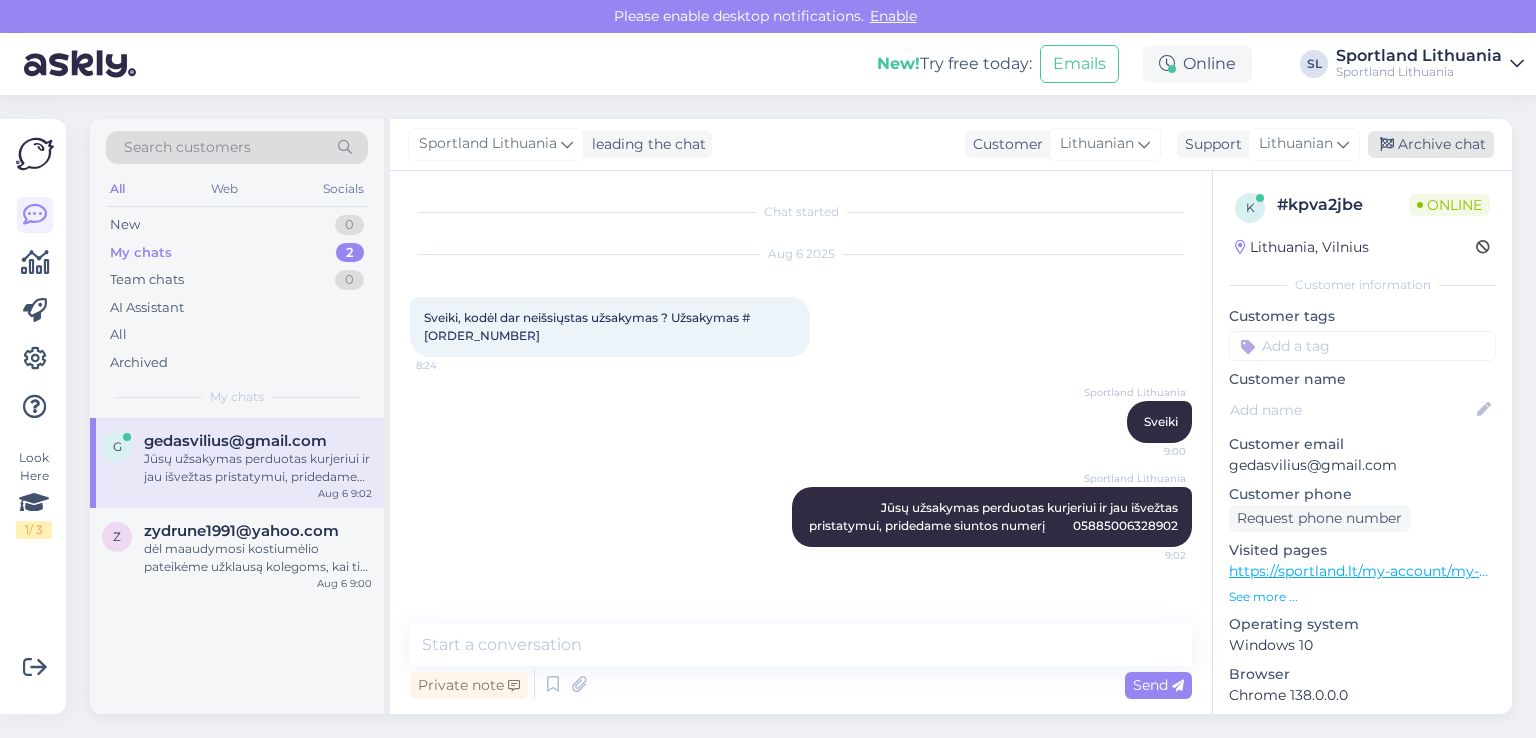 click on "Archive chat" at bounding box center [1431, 144] 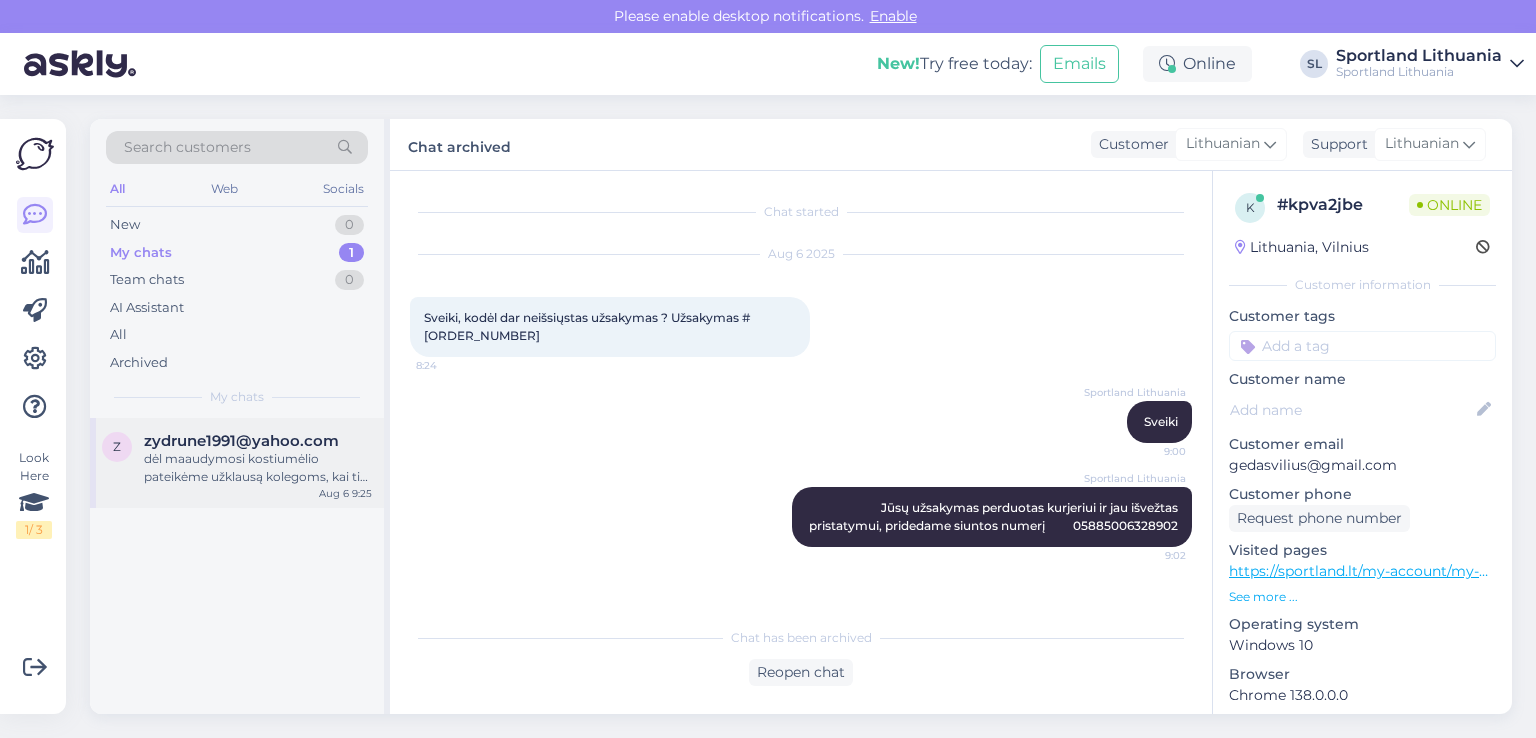 click on "dėl maaudymosi kostiumėlio pateikėme užklausą kolegoms, kai tik turėsime infomaciją Jus informuosime ." at bounding box center (258, 468) 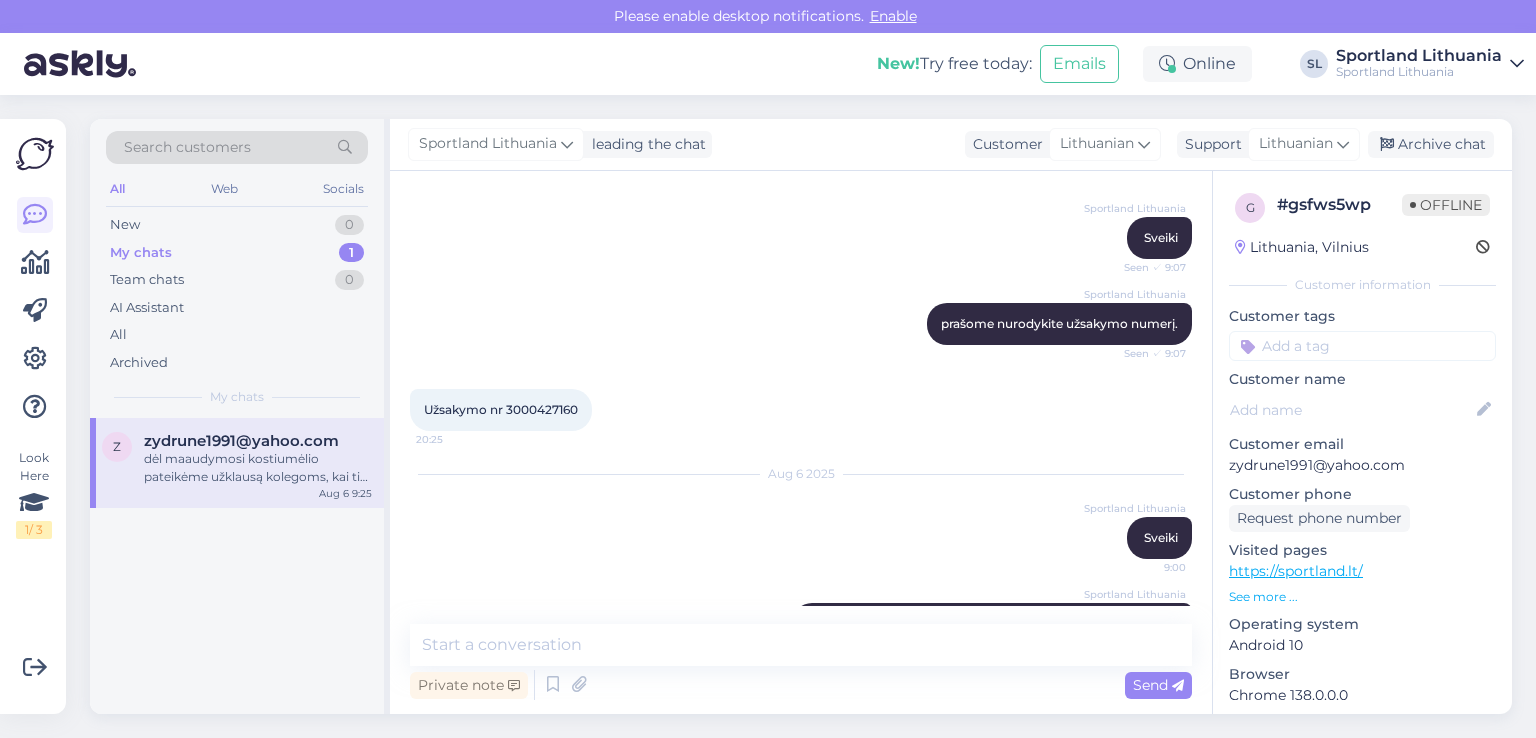 scroll, scrollTop: 1072, scrollLeft: 0, axis: vertical 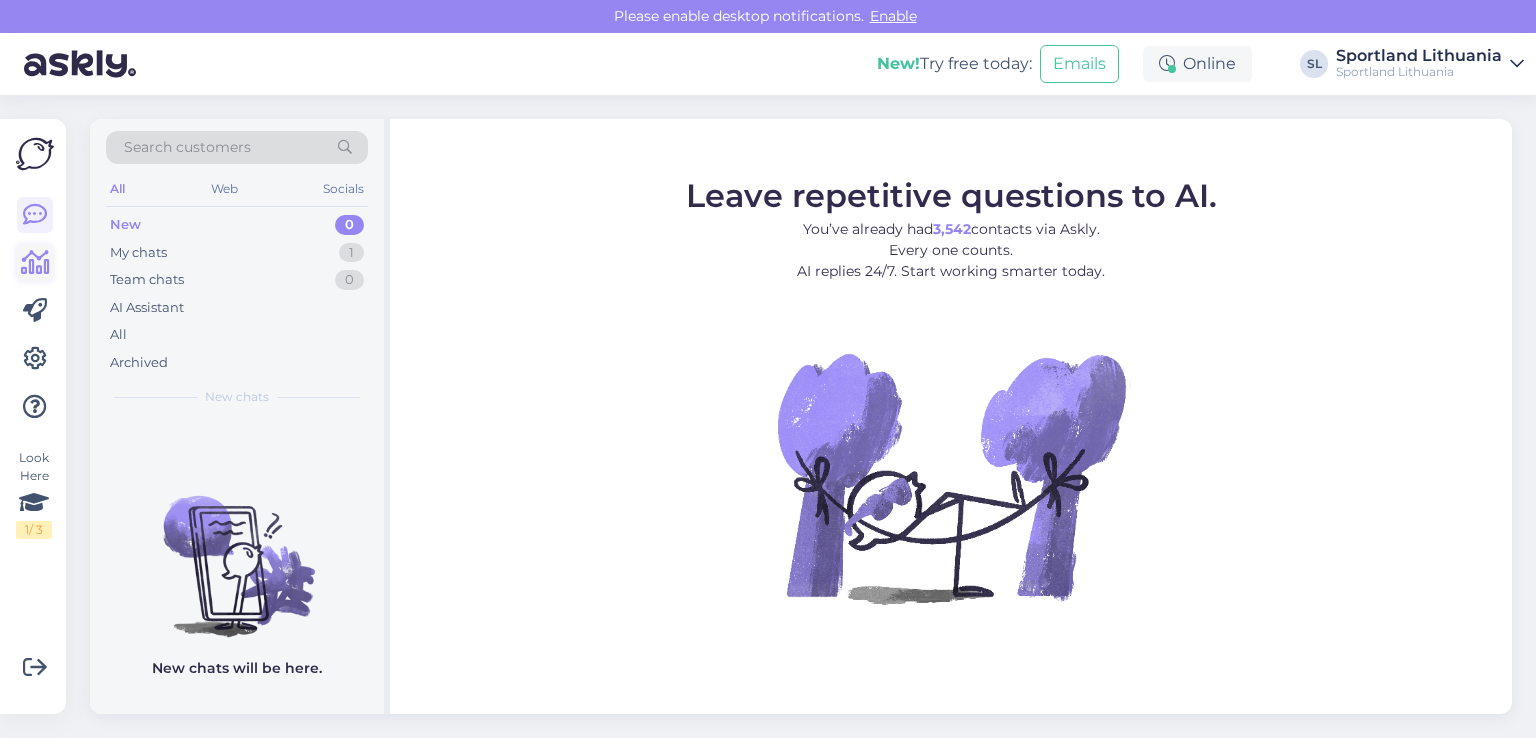 click at bounding box center (35, 263) 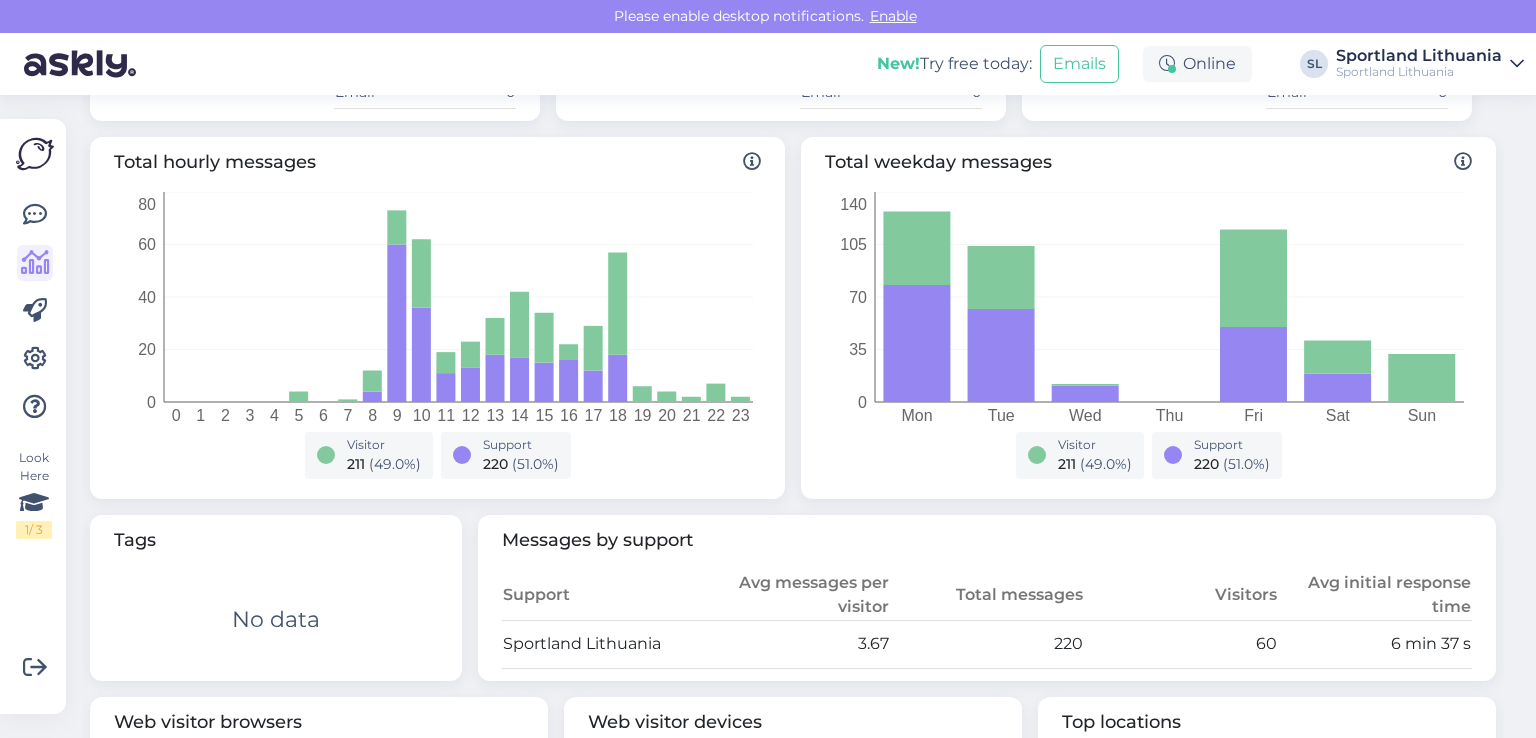 scroll, scrollTop: 0, scrollLeft: 0, axis: both 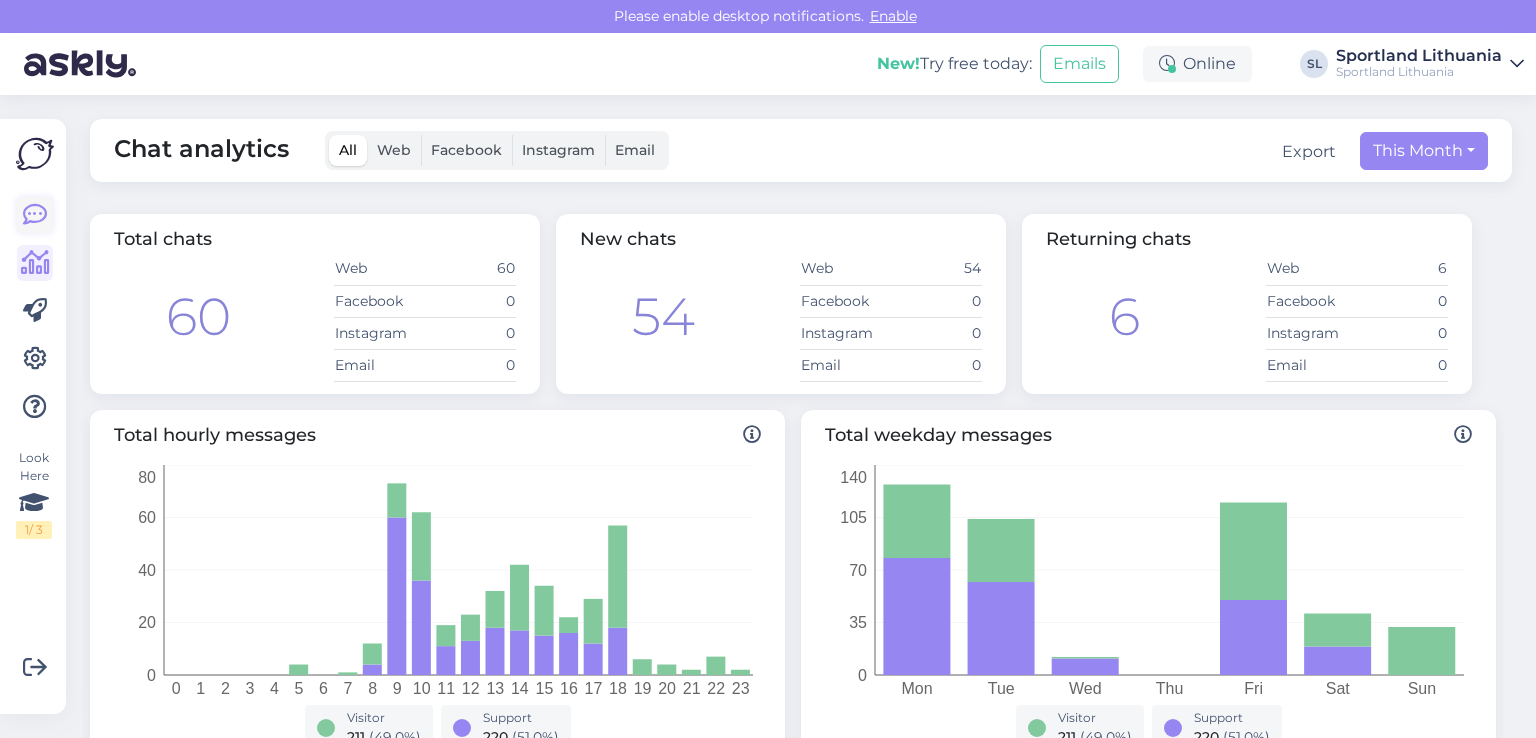 click at bounding box center (35, 215) 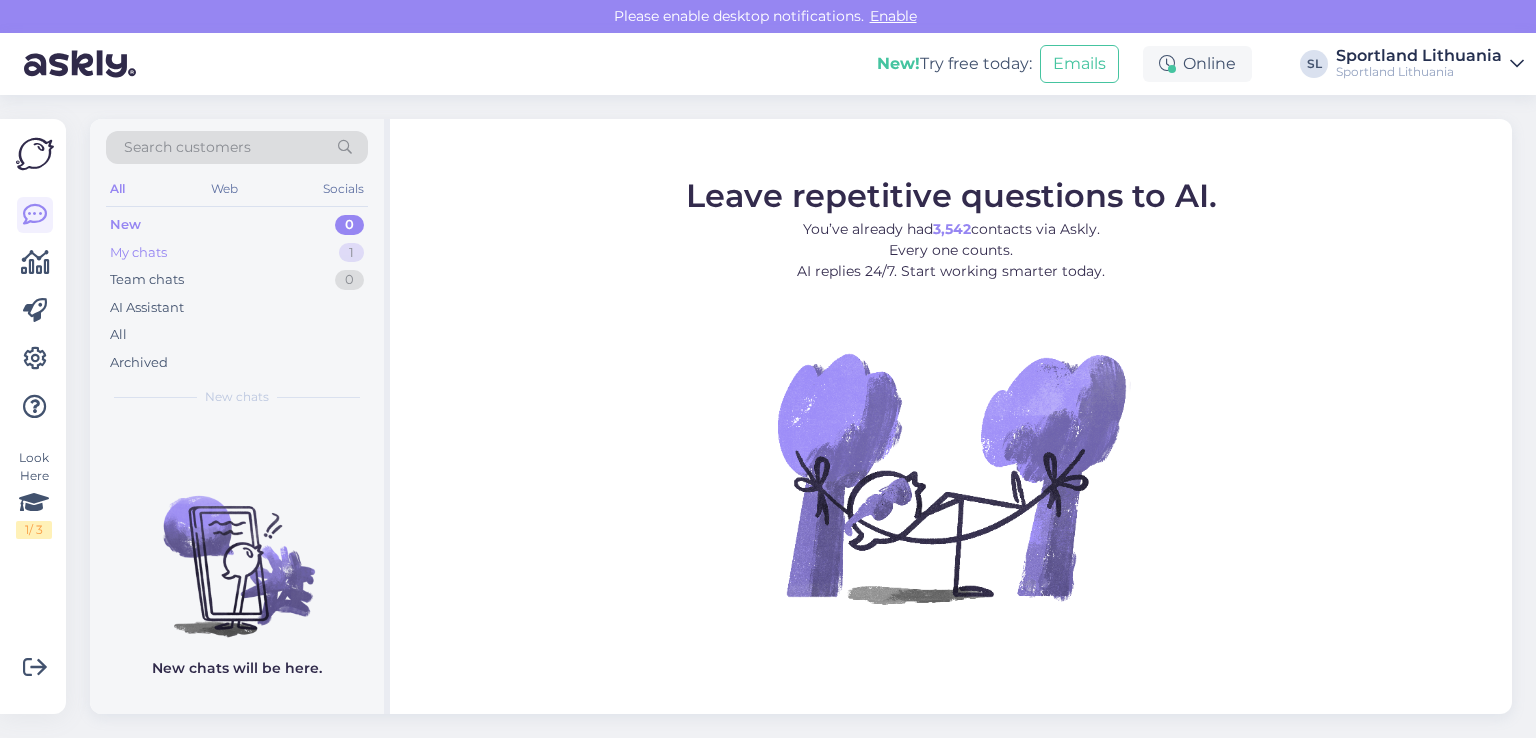click on "My chats 1" at bounding box center [237, 253] 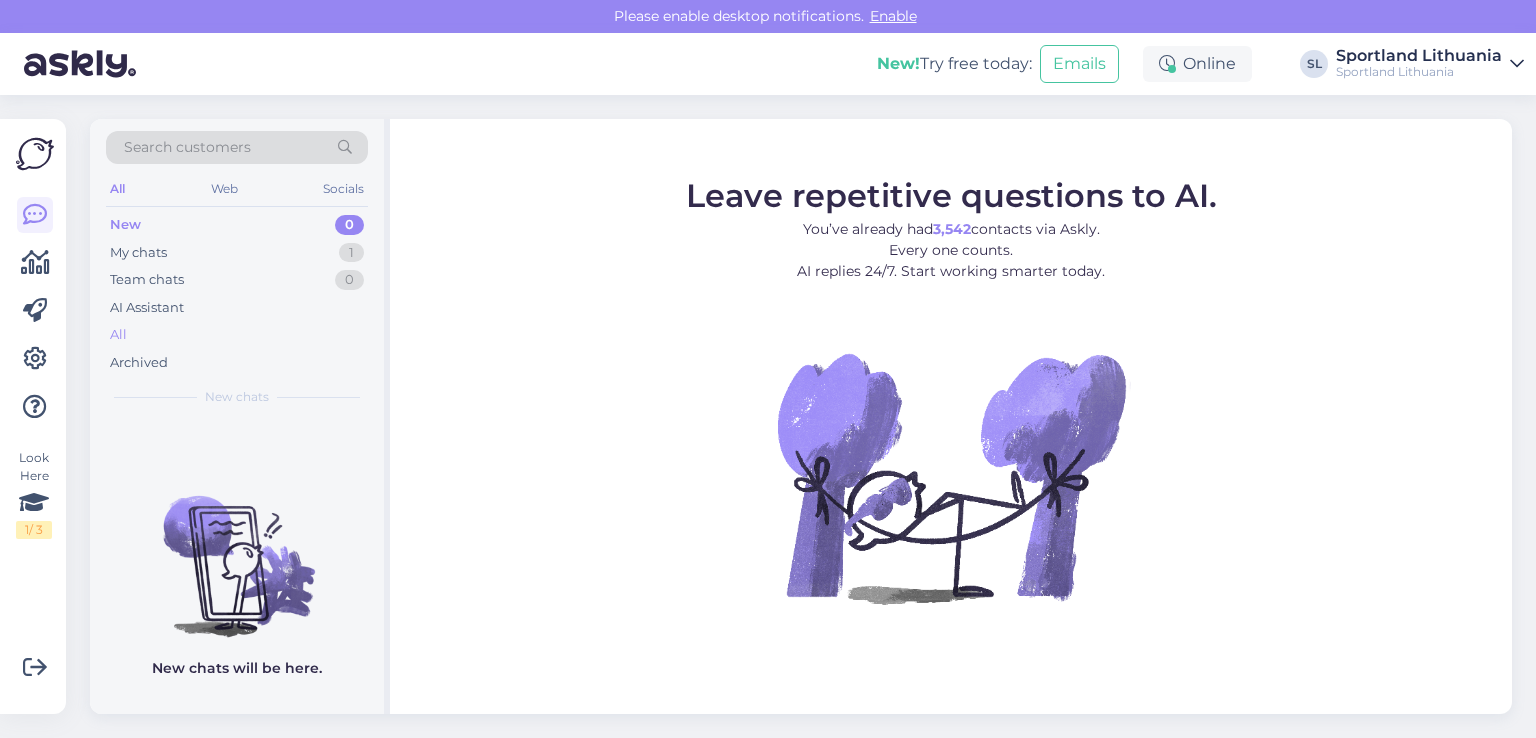 scroll, scrollTop: 0, scrollLeft: 0, axis: both 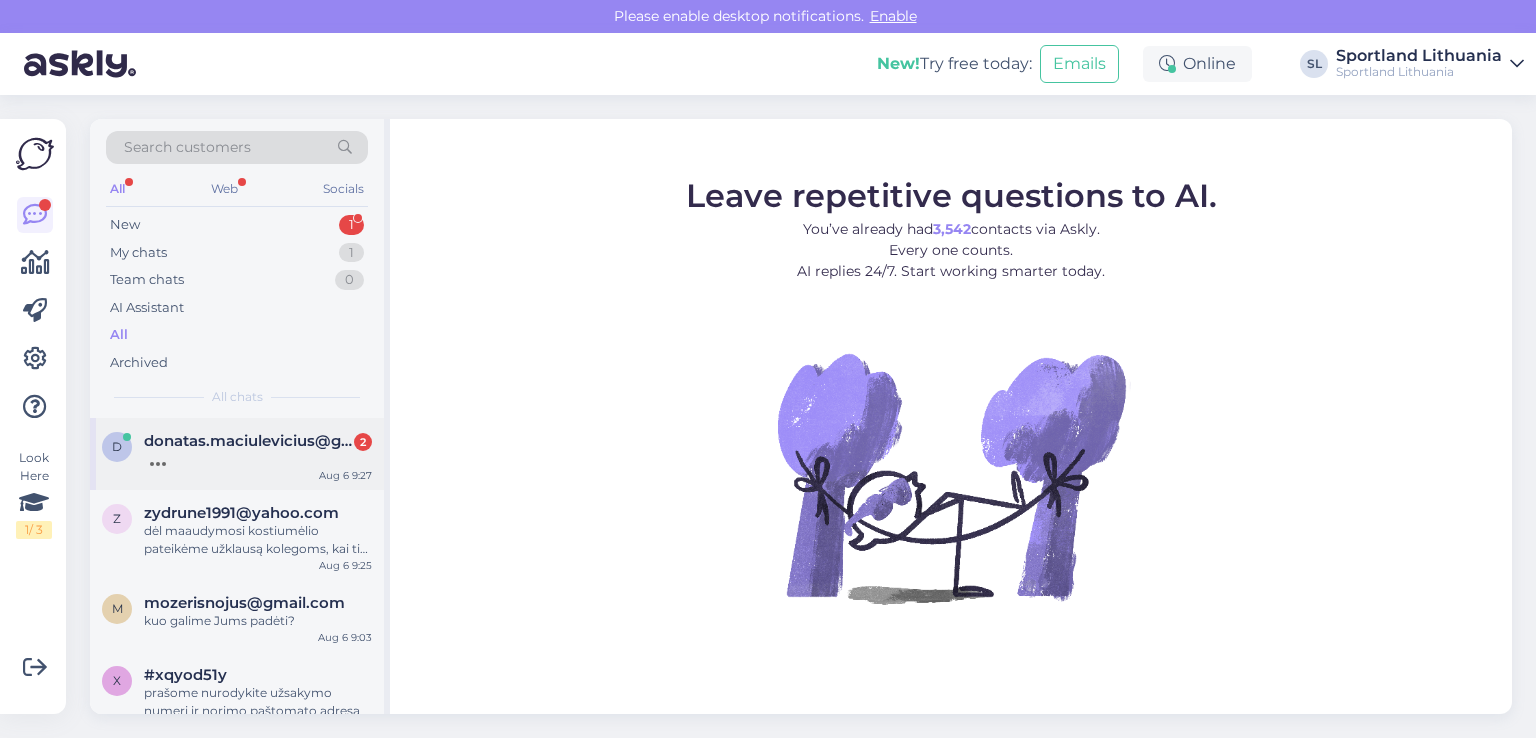 click on "d donatas.maciulevicius@gmail.com 2 Aug 6 9:27" at bounding box center (237, 454) 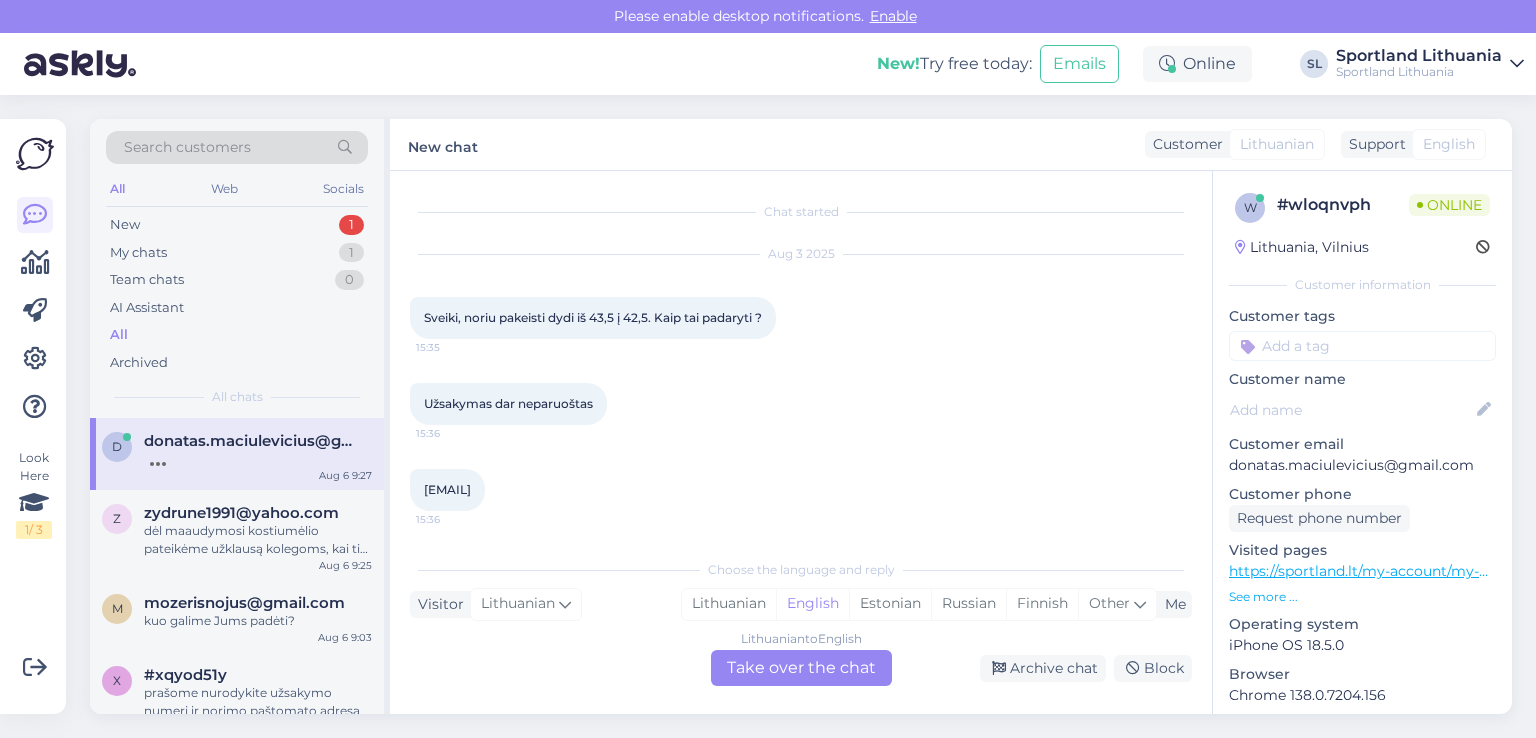 scroll, scrollTop: 764, scrollLeft: 0, axis: vertical 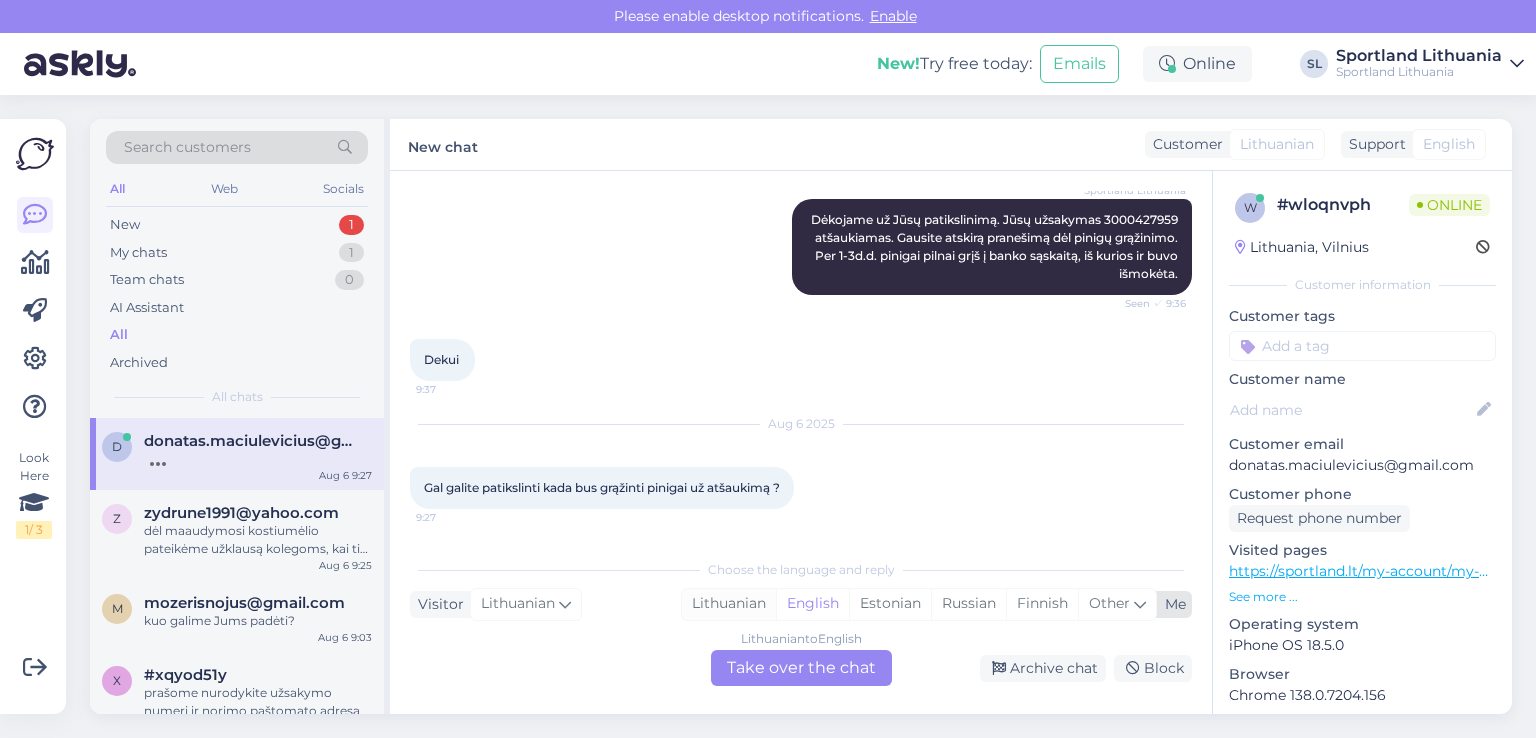 click on "Lithuanian" at bounding box center [729, 604] 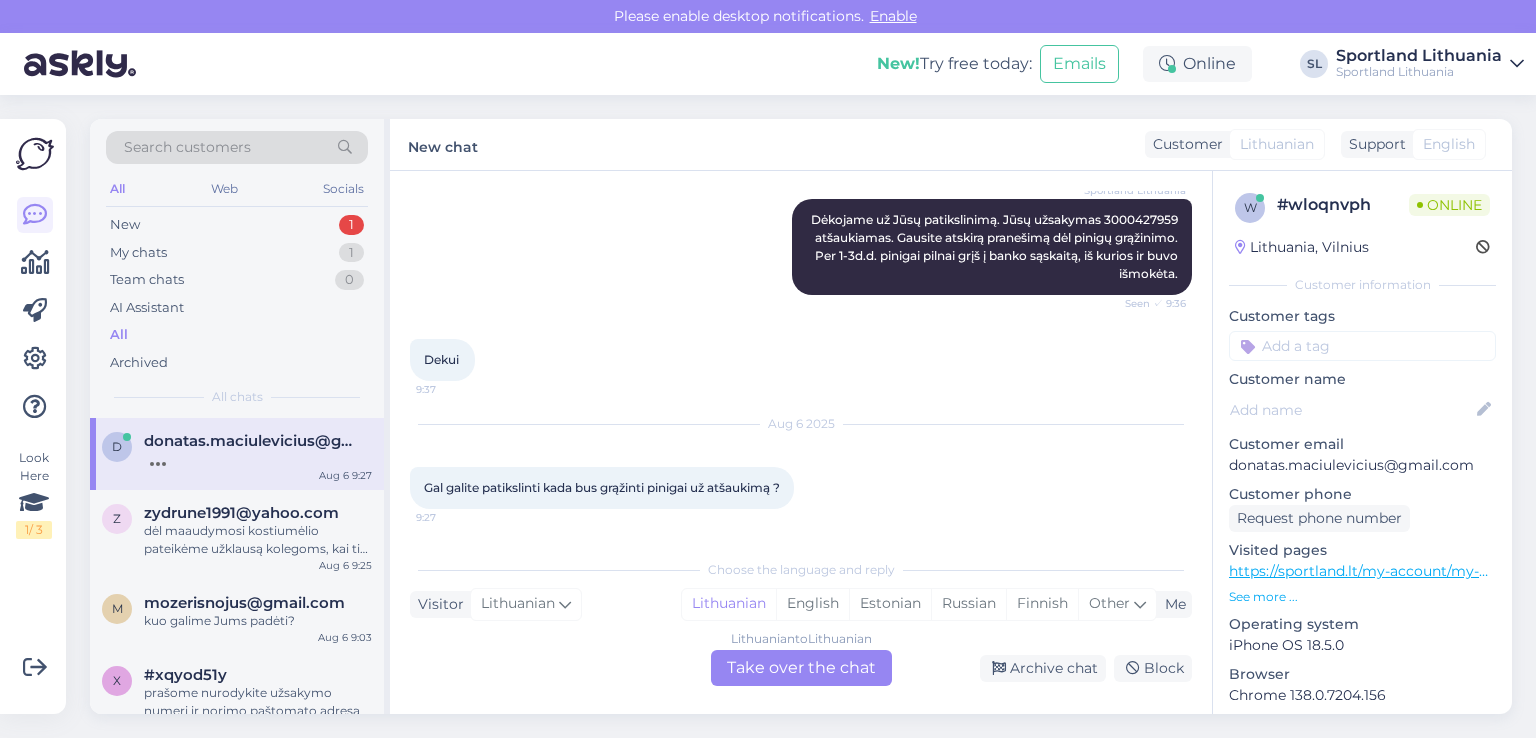 click on "Lithuanian  to  Lithuanian Take over the chat" at bounding box center [801, 668] 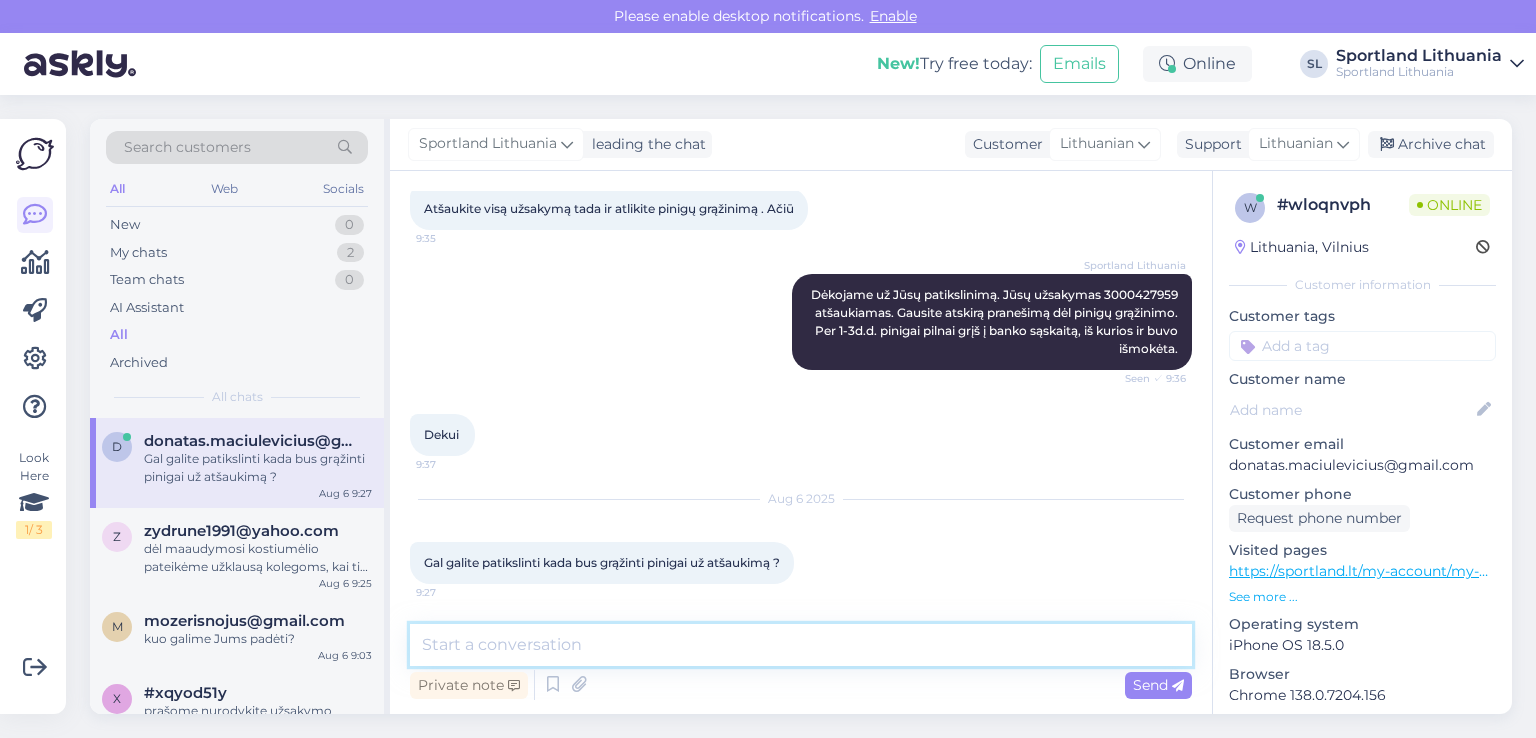 click at bounding box center (801, 645) 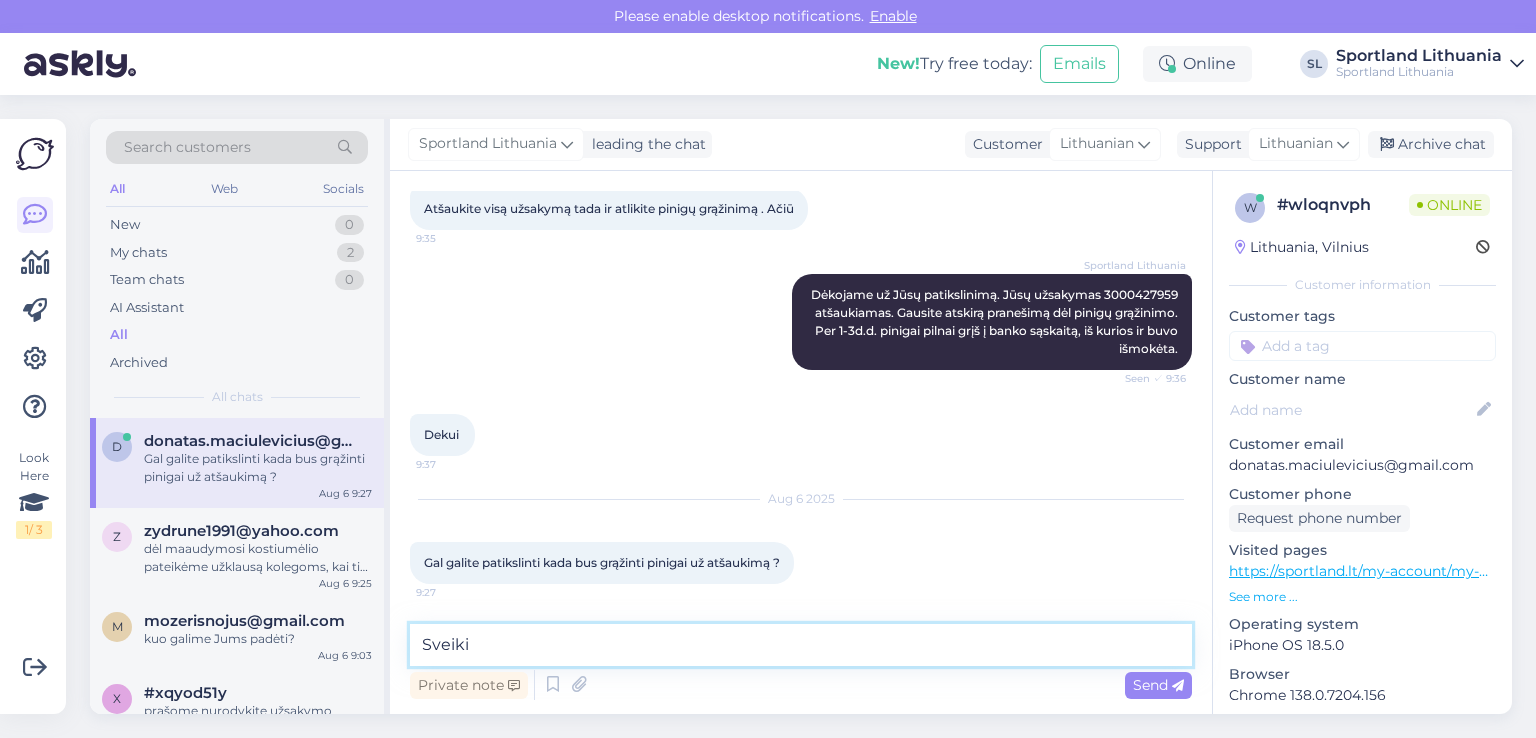 type on "Sveiki" 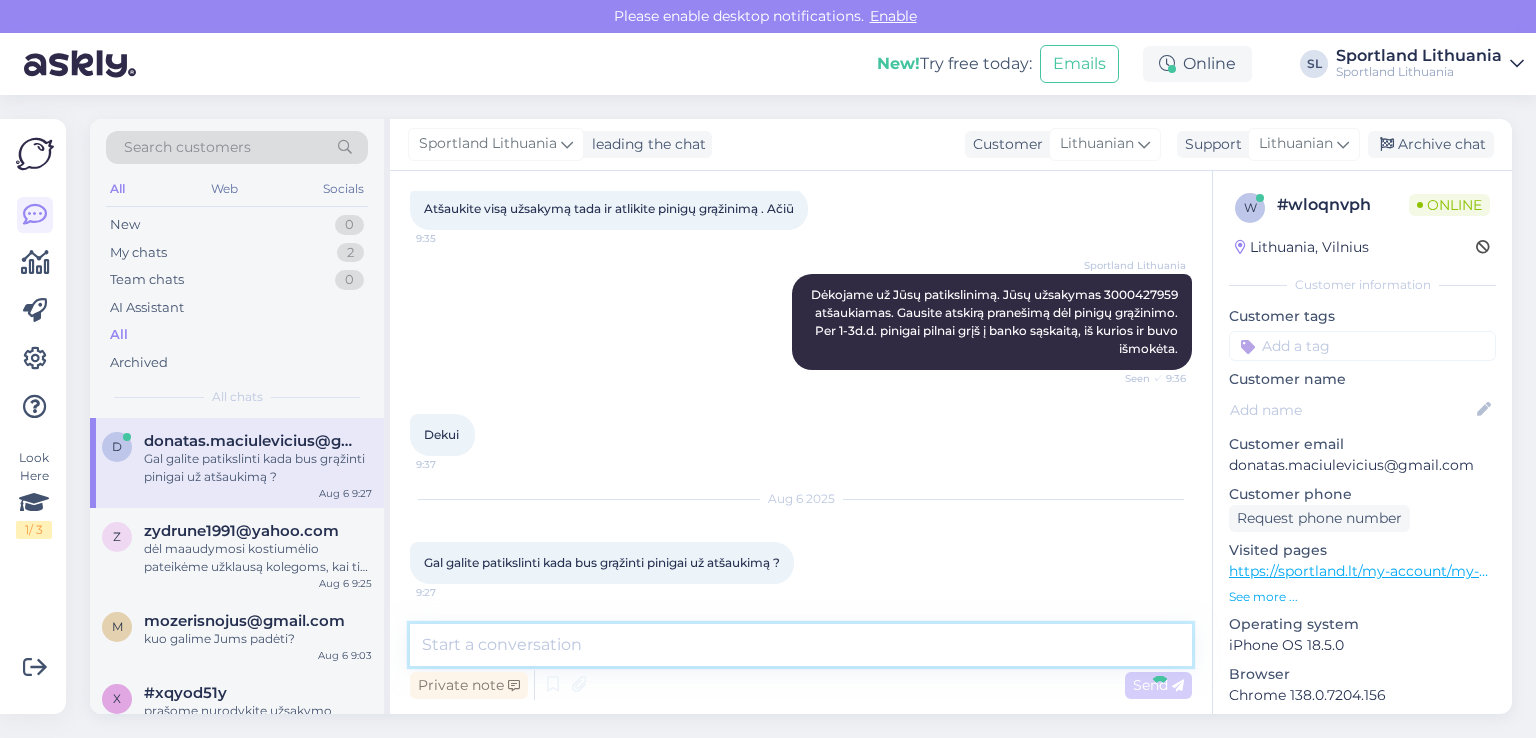 scroll, scrollTop: 776, scrollLeft: 0, axis: vertical 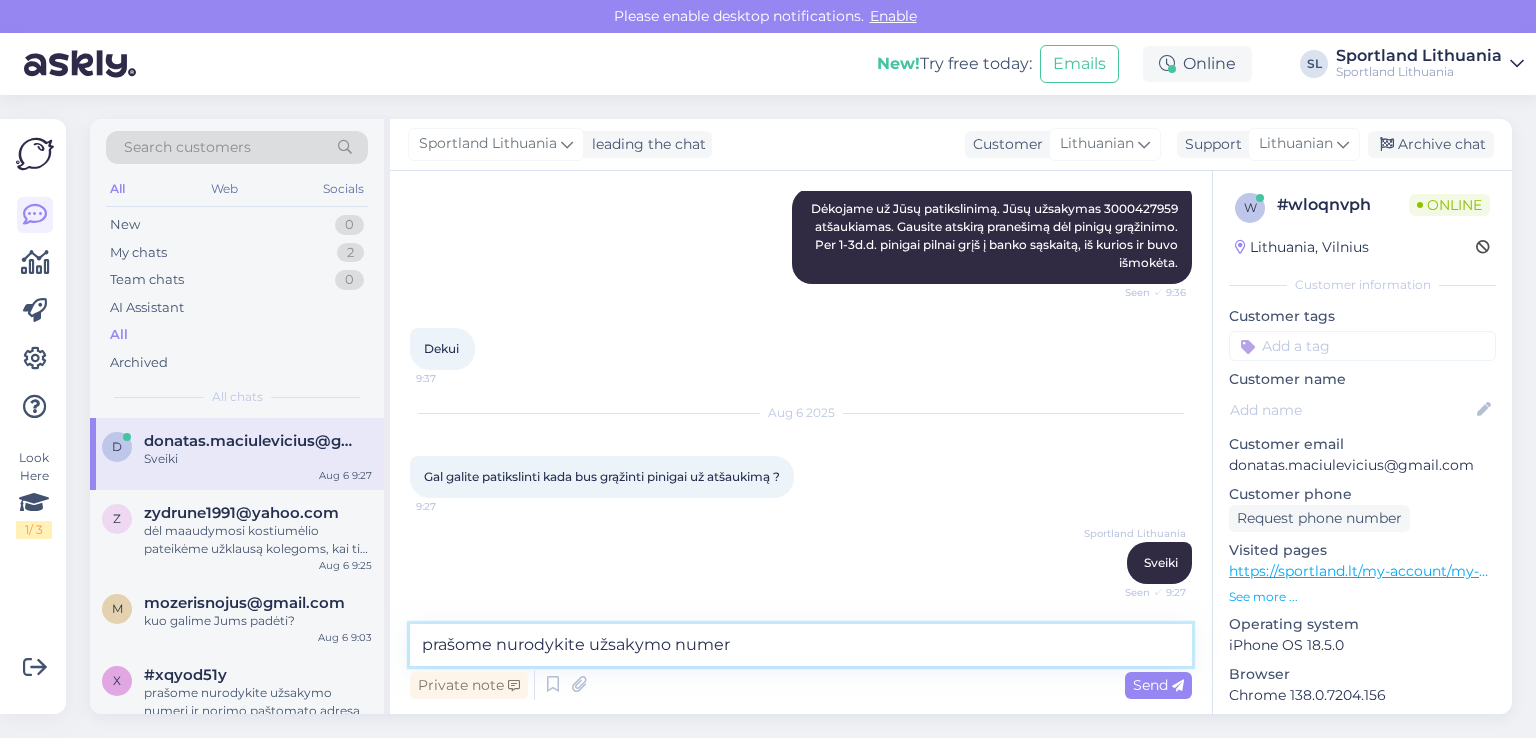 type on "prašome nurodykite užsakymo numerį" 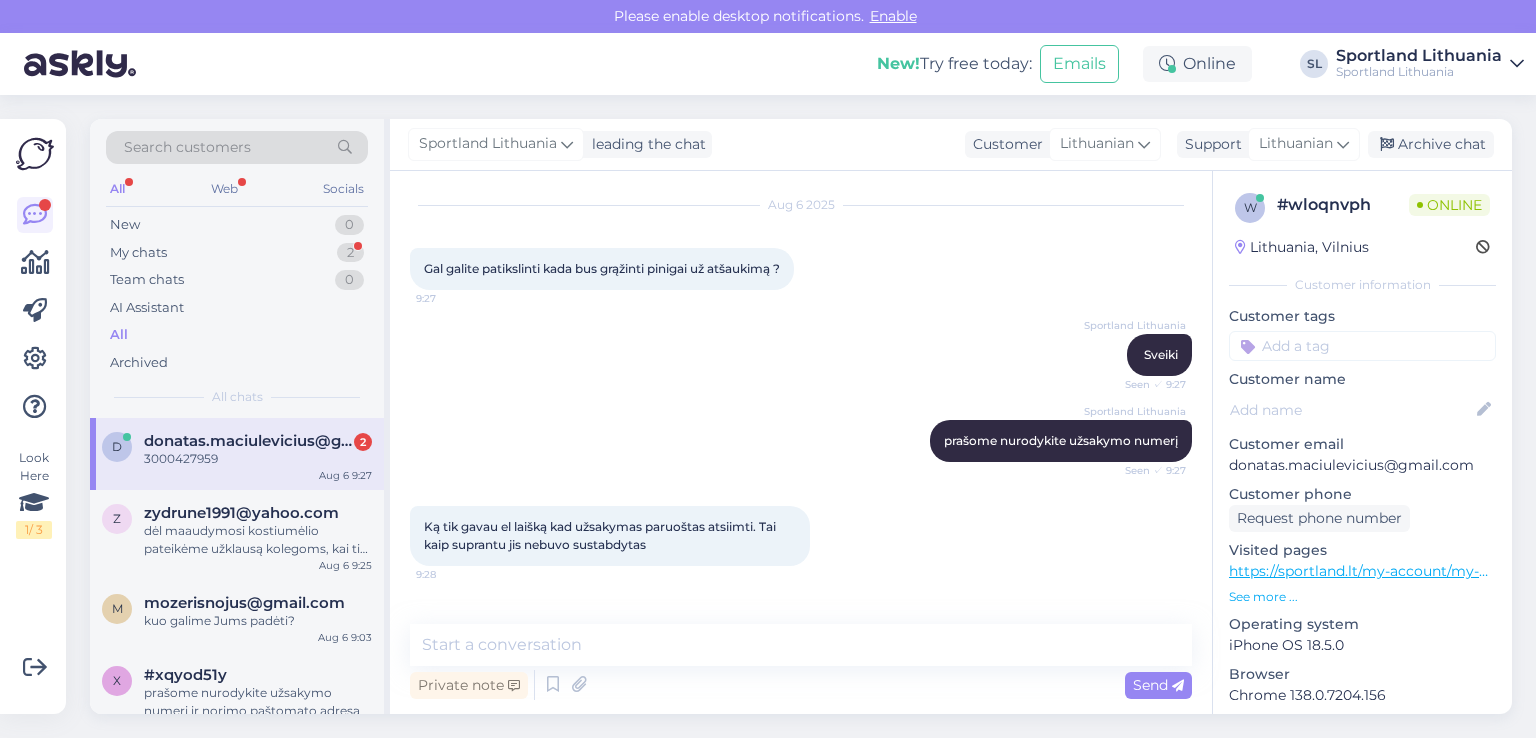 scroll, scrollTop: 1052, scrollLeft: 0, axis: vertical 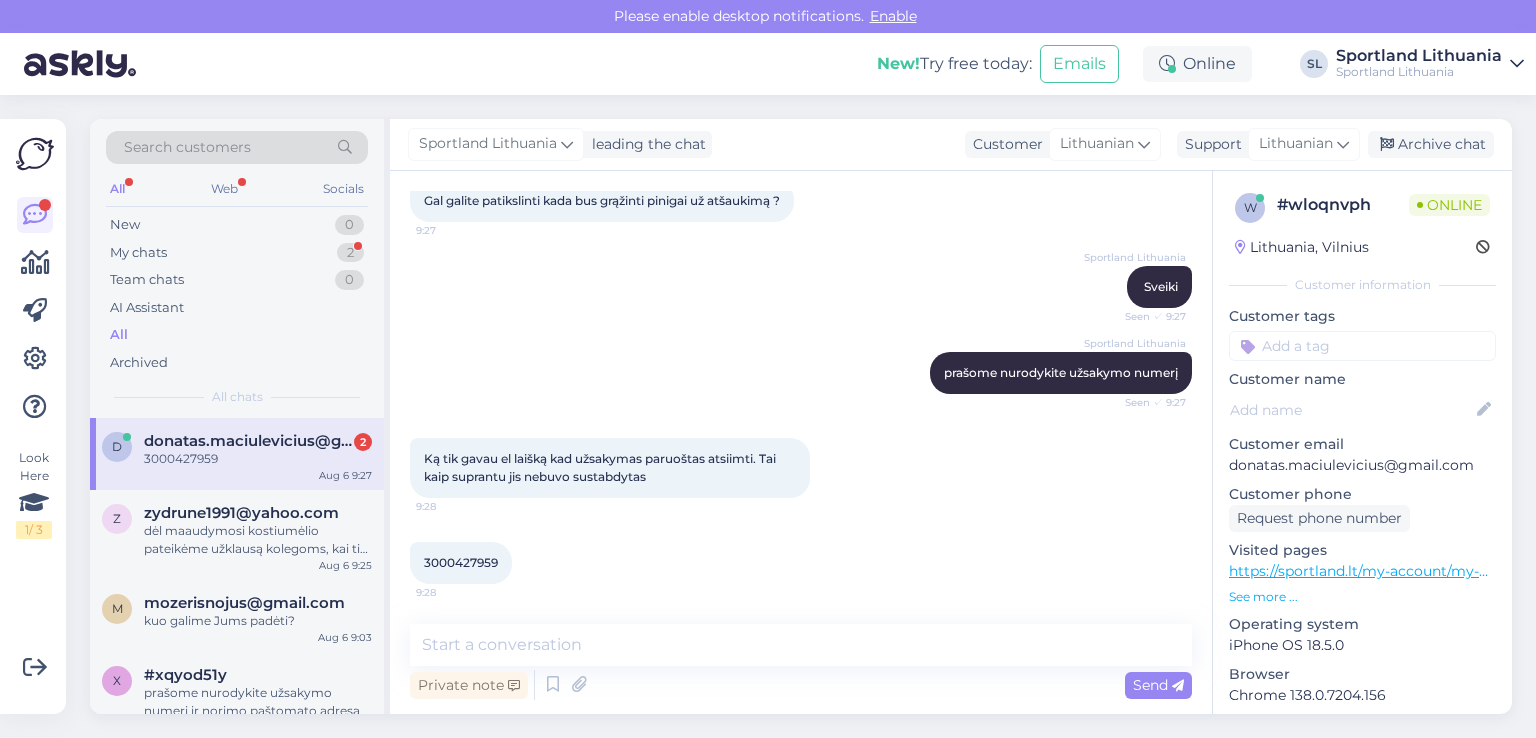 click on "3000427959" at bounding box center (461, 562) 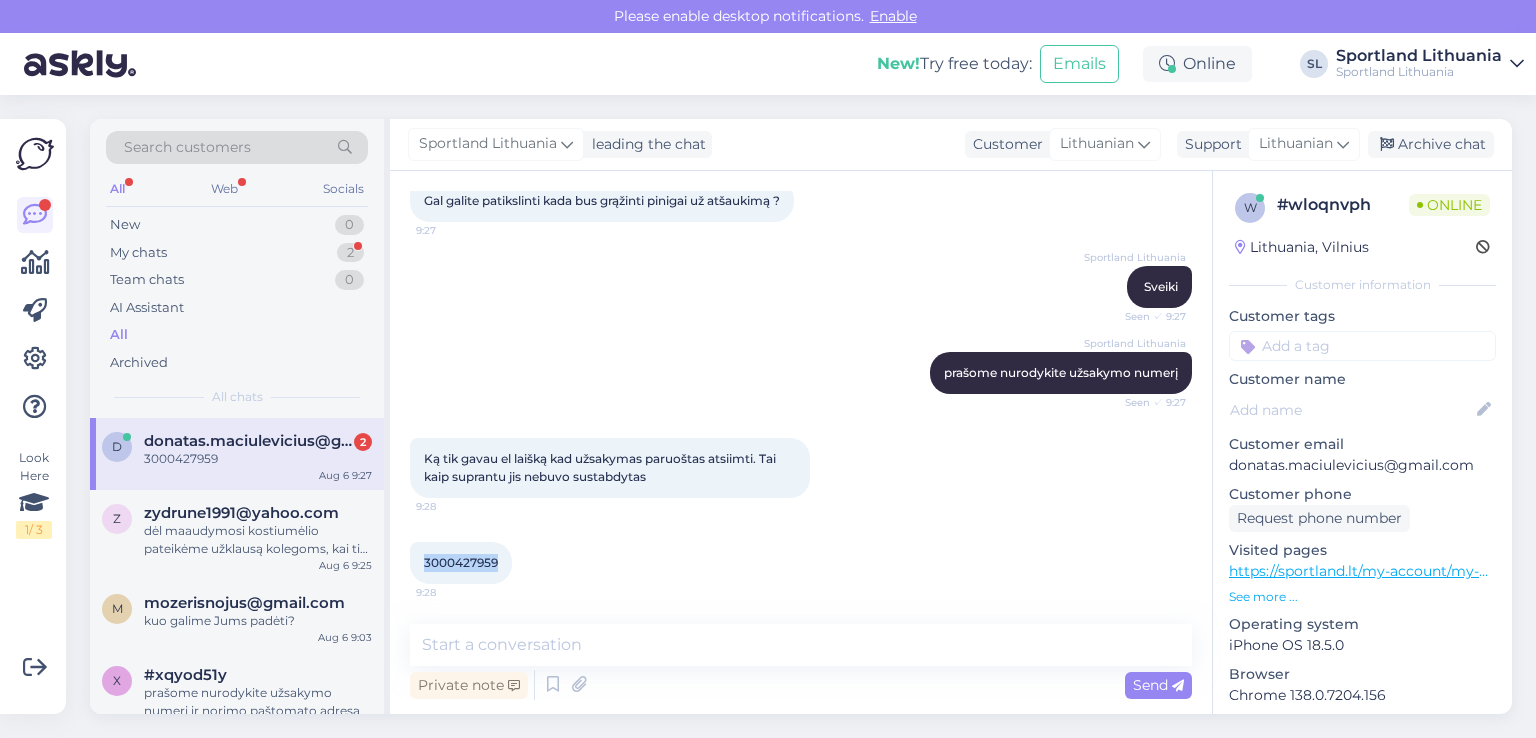 click on "3000427959" at bounding box center (461, 562) 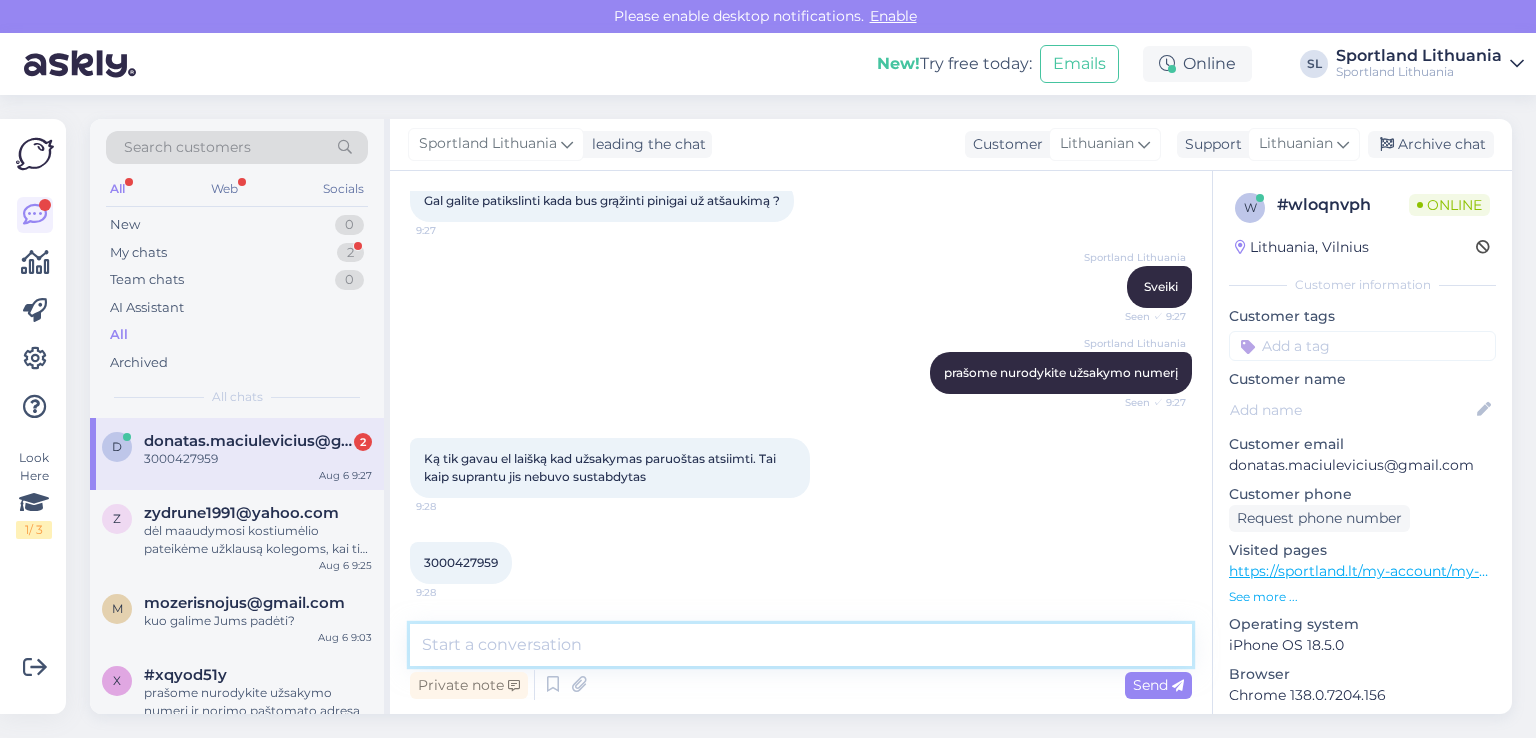 click at bounding box center (801, 645) 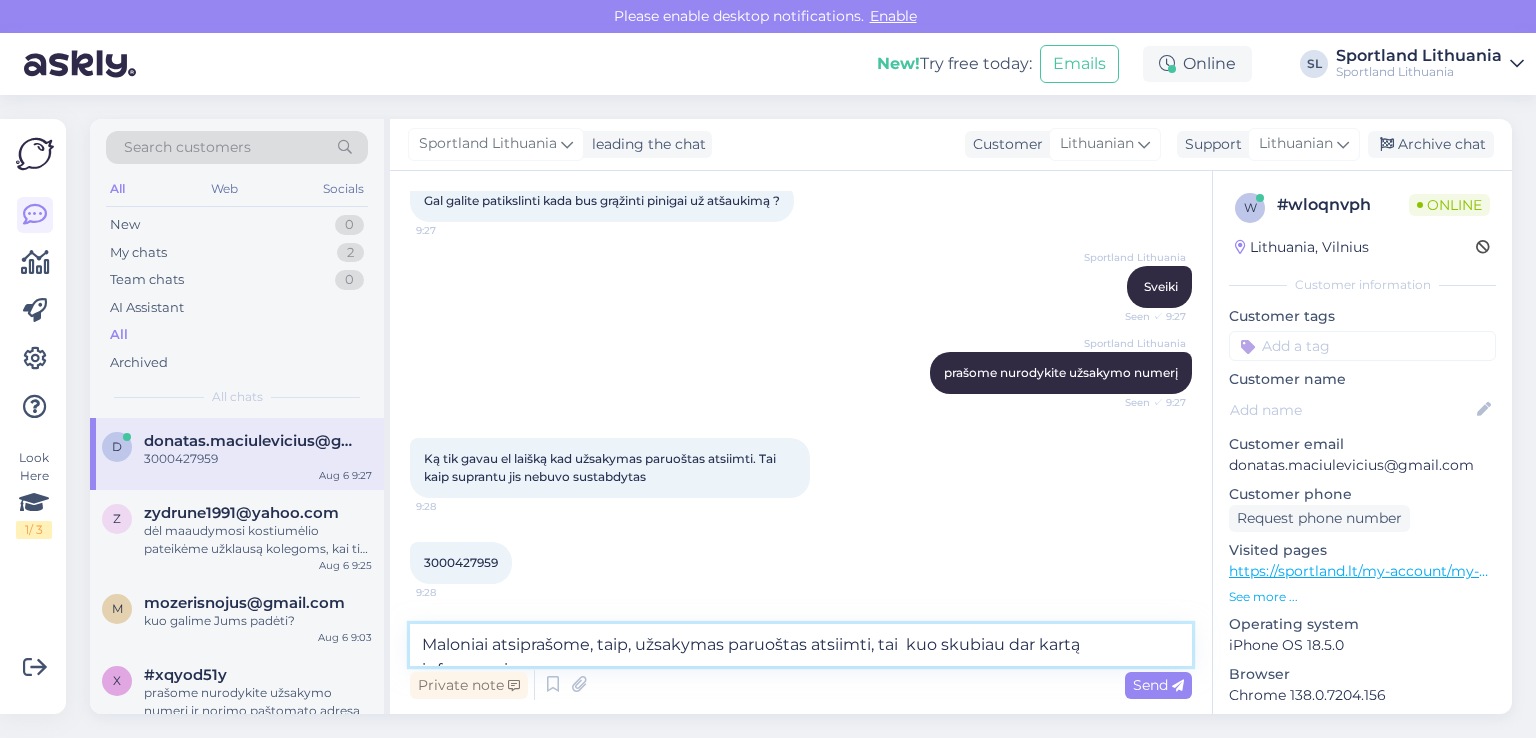 scroll, scrollTop: 1072, scrollLeft: 0, axis: vertical 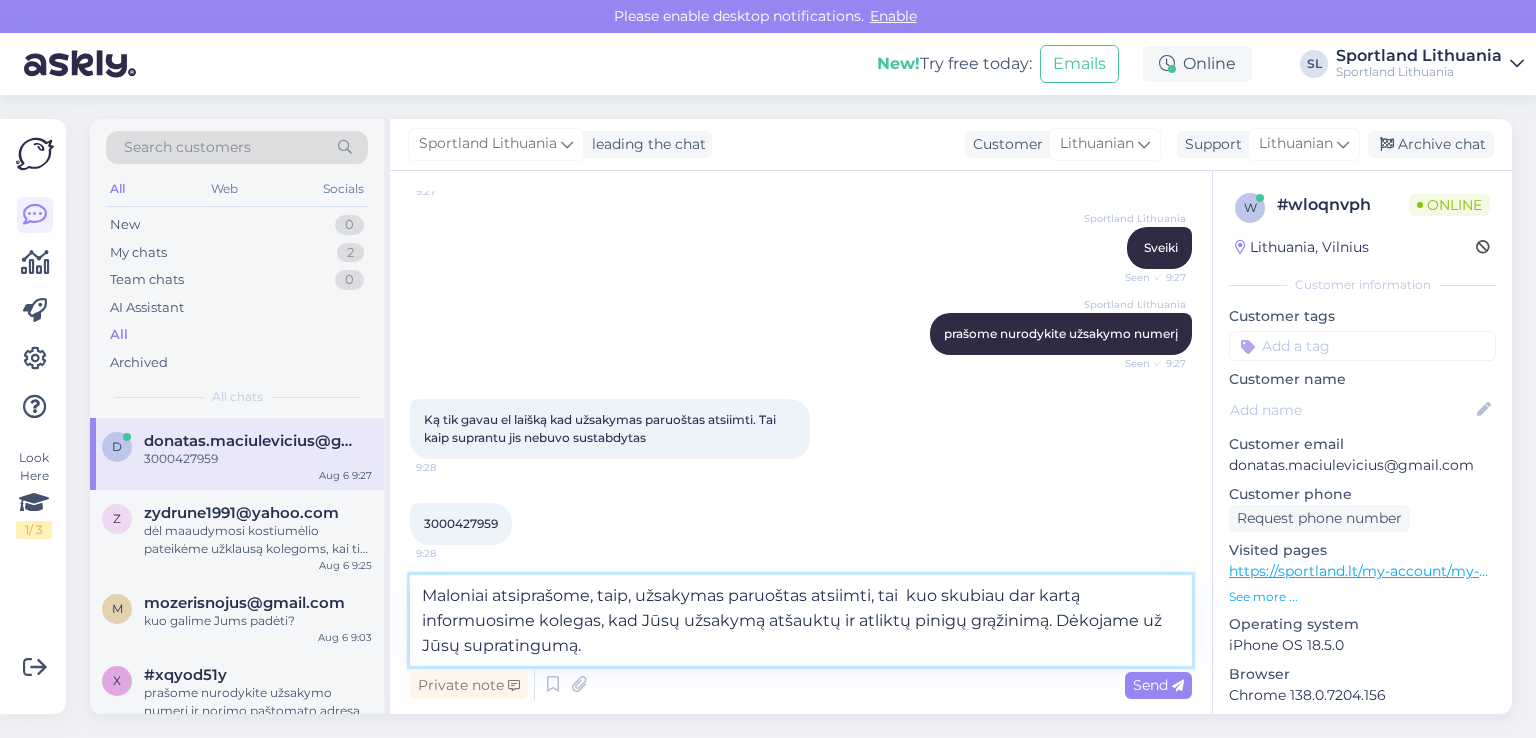 type on "Maloniai atsiprašome, taip, užsakymas paruoštas atsiimti, tai  kuo skubiau dar kartą informuosime kolegas, kad Jūsų užsakymą atšauktų ir atliktų pinigų grąžinimą. Dėkojame už Jūsų supratingumą." 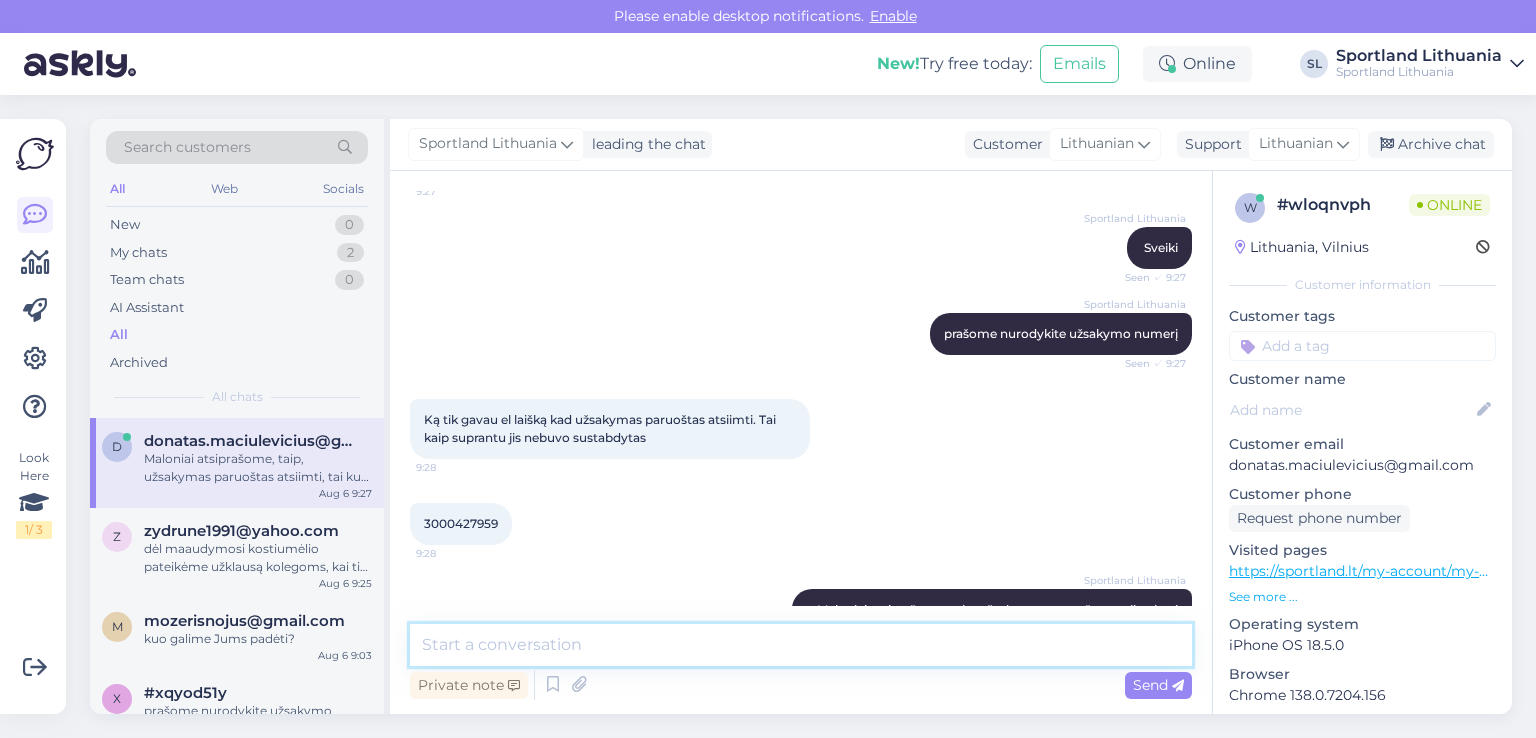 scroll, scrollTop: 1192, scrollLeft: 0, axis: vertical 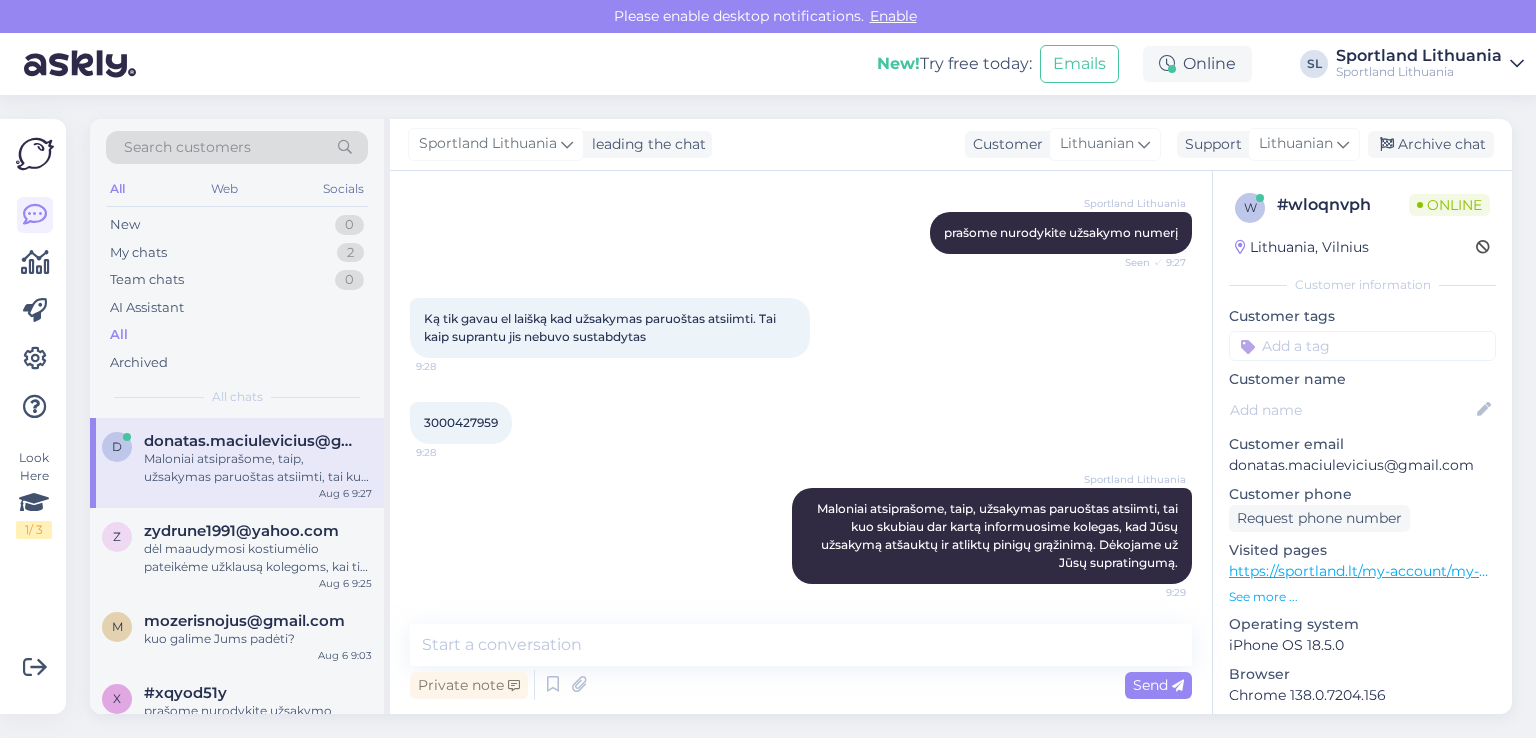 click on "3000427959" at bounding box center (461, 422) 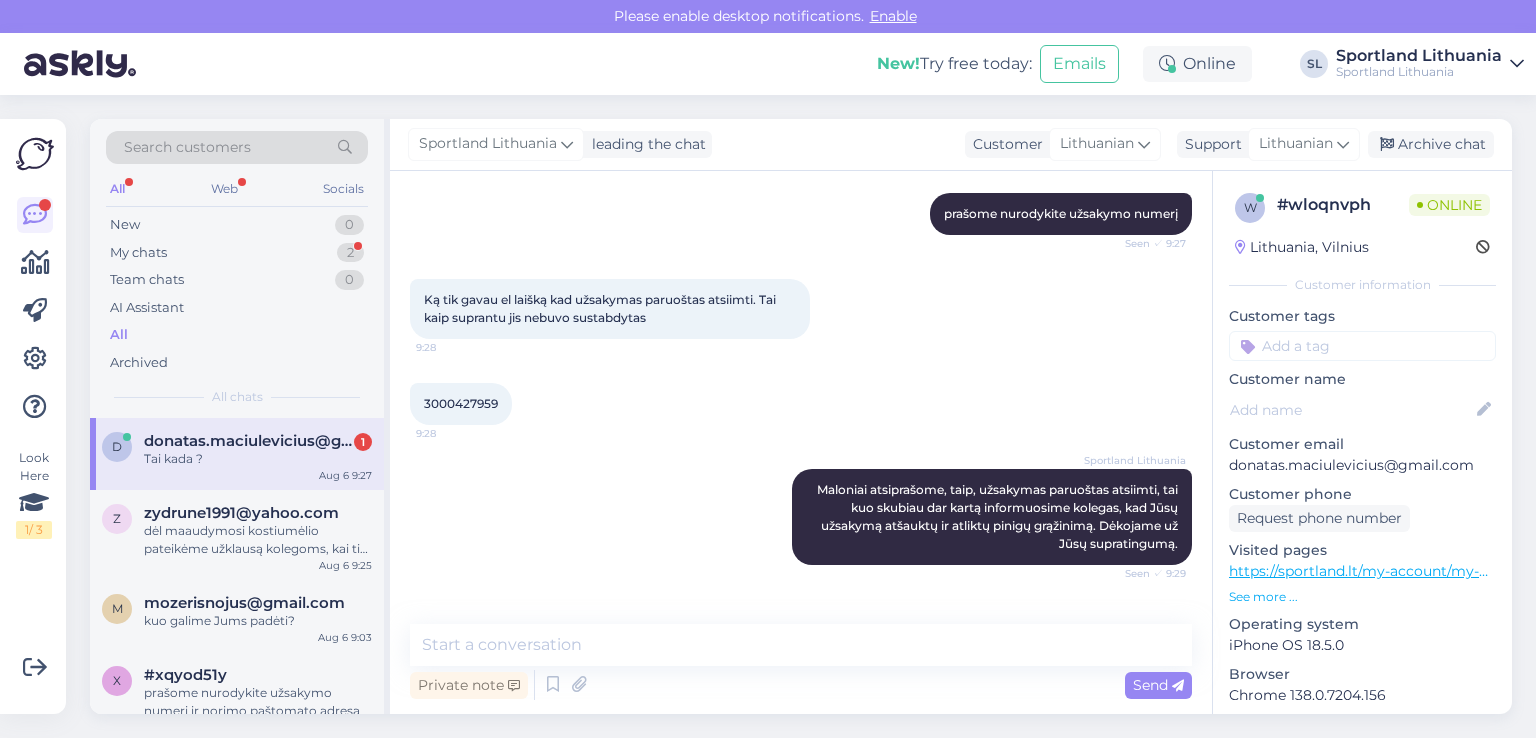scroll, scrollTop: 1277, scrollLeft: 0, axis: vertical 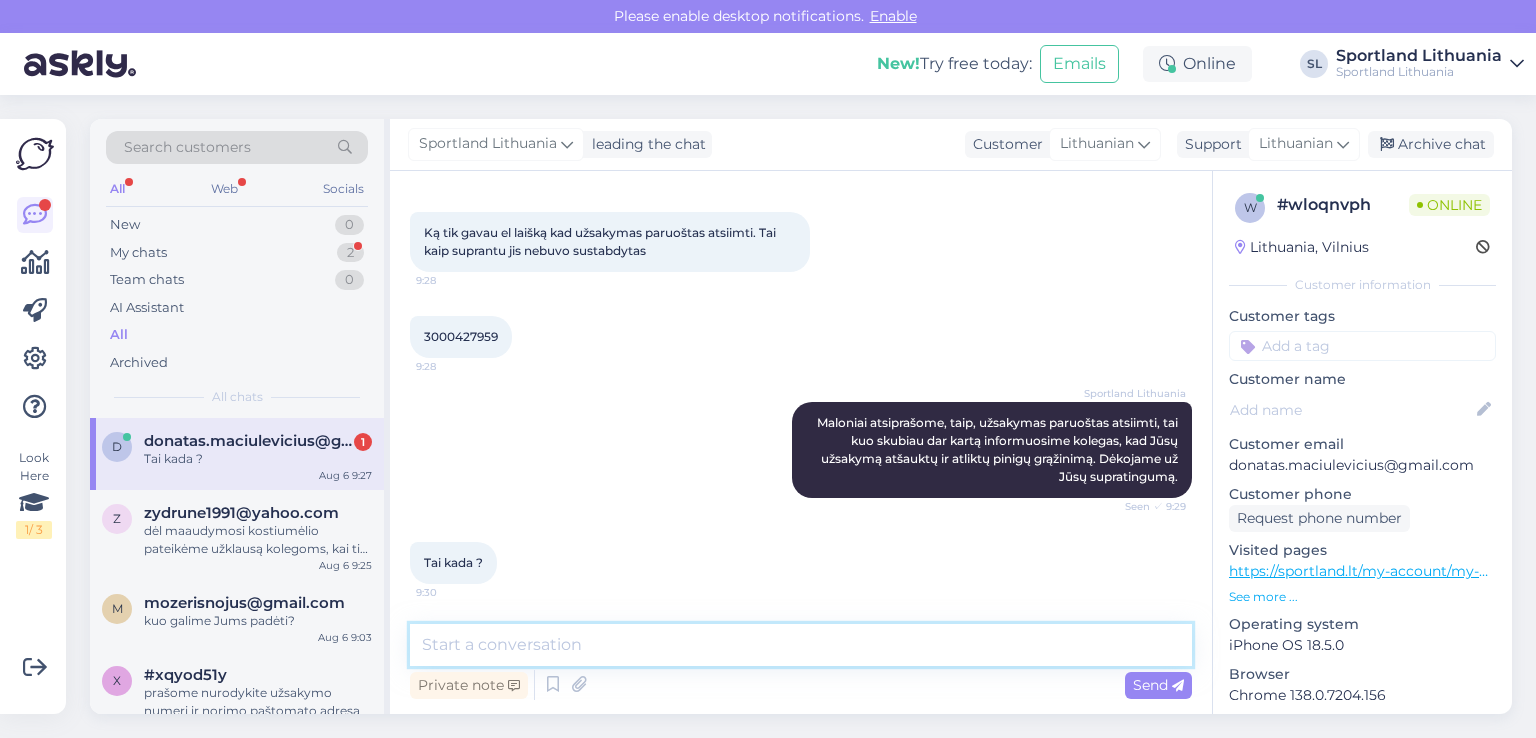 click at bounding box center [801, 645] 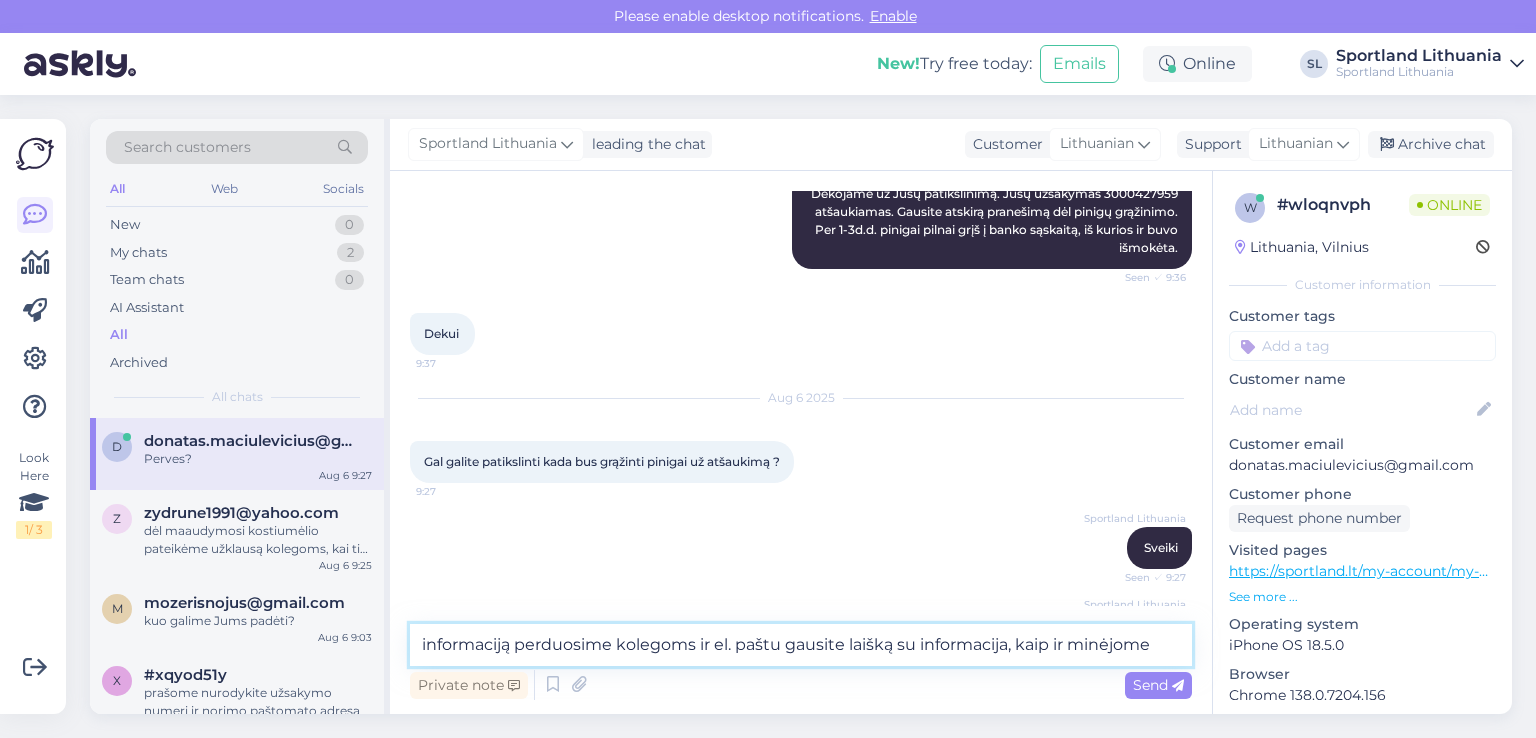 scroll, scrollTop: 764, scrollLeft: 0, axis: vertical 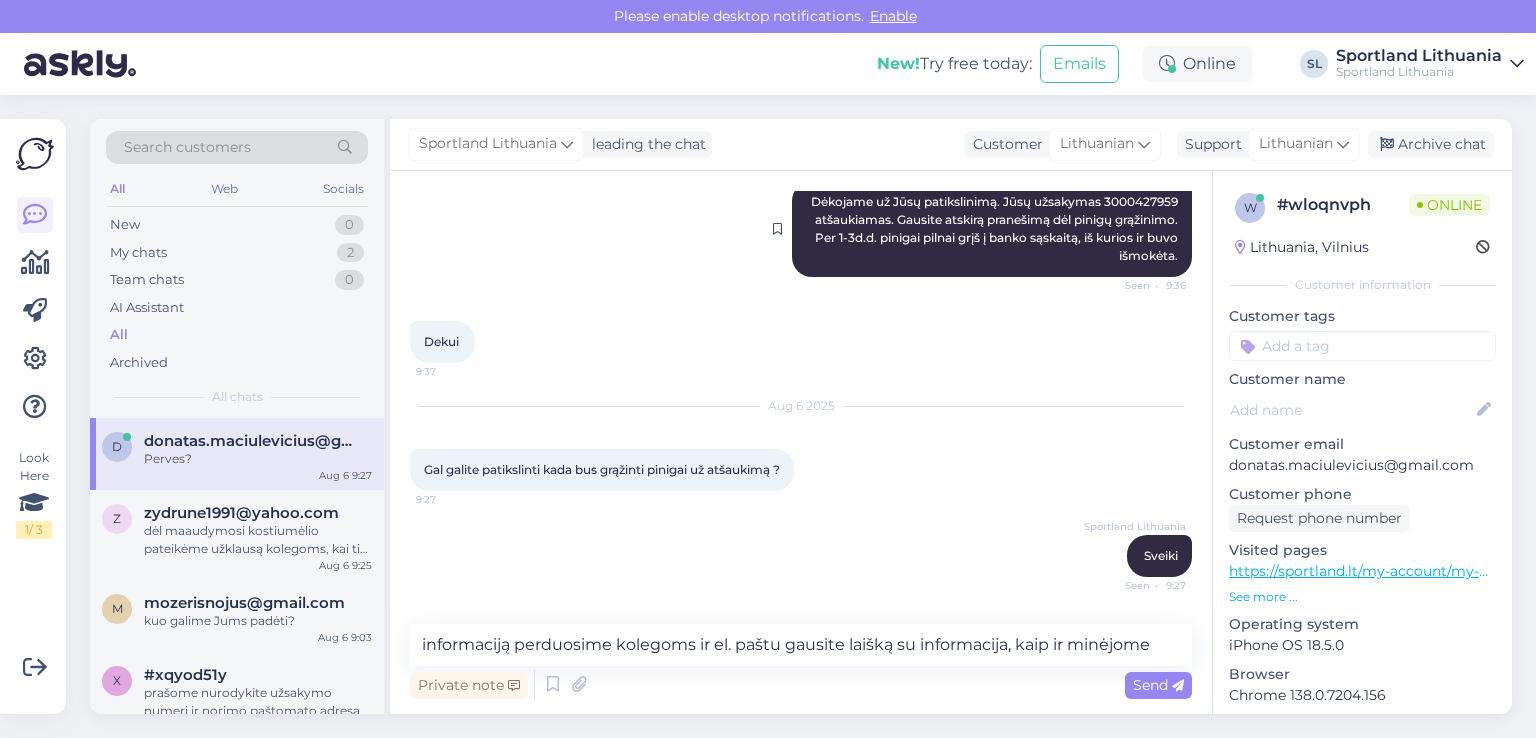 drag, startPoint x: 955, startPoint y: 259, endPoint x: 1164, endPoint y: 276, distance: 209.69025 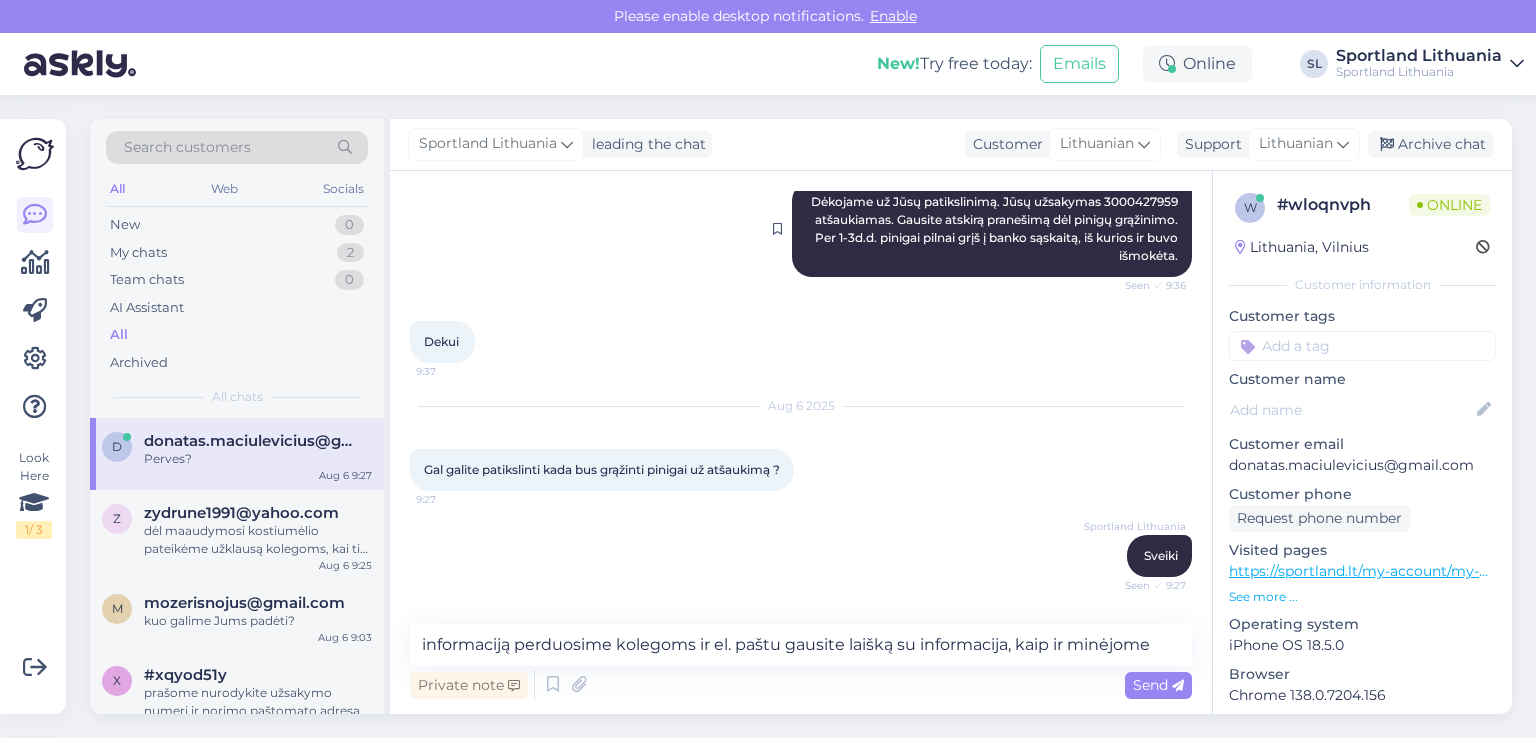 click on "Sportland Lithuania Dėkojame už Jūsų patikslinimą. Jūsų užsakymas 3000427959  atšaukiamas. Gausite atskirą pranešimą dėl pinigų grąžinimo. Per 1-3d.d. pinigai pilnai grįš į banko sąskaitą, iš kurios ir buvo išmokėta.  Seen ✓ 9:36" at bounding box center [992, 229] 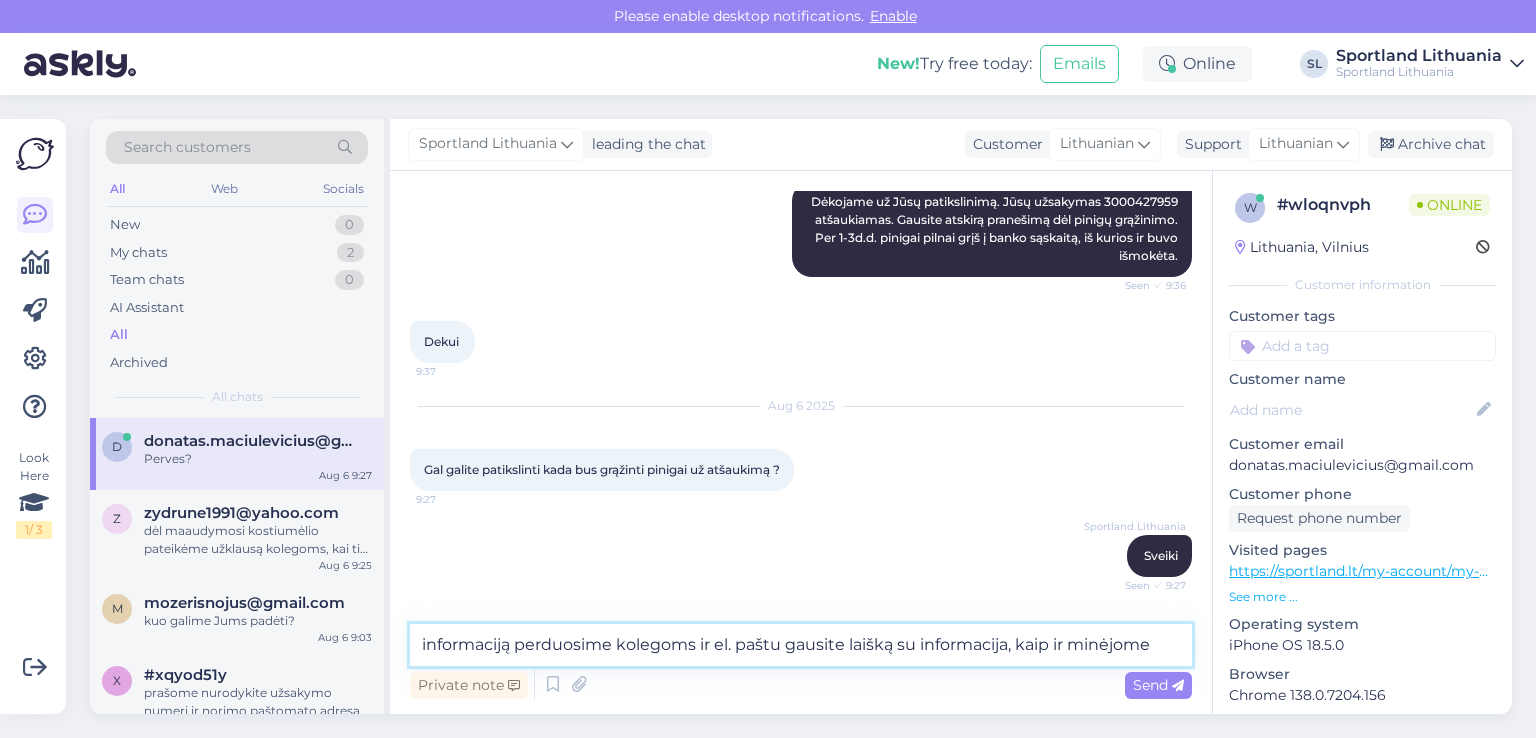 click on "informaciją perduosime kolegoms ir el. paštu gausite laišką su informacija, kaip ir minėjome" at bounding box center (801, 645) 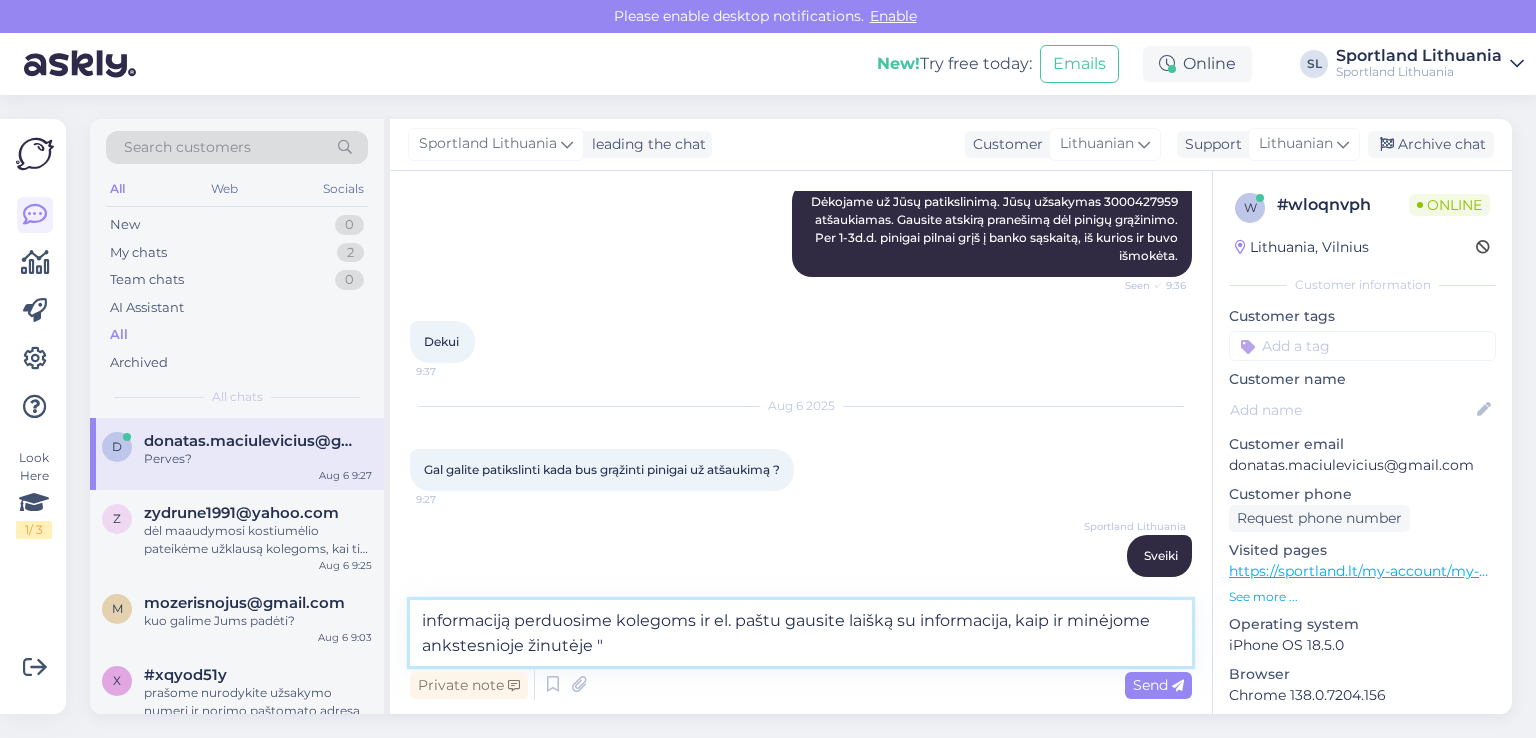 paste on "er 1-3d.d. pinigai pilnai grįš į banko sąskaitą, iš kurios ir buvo išmokėta." 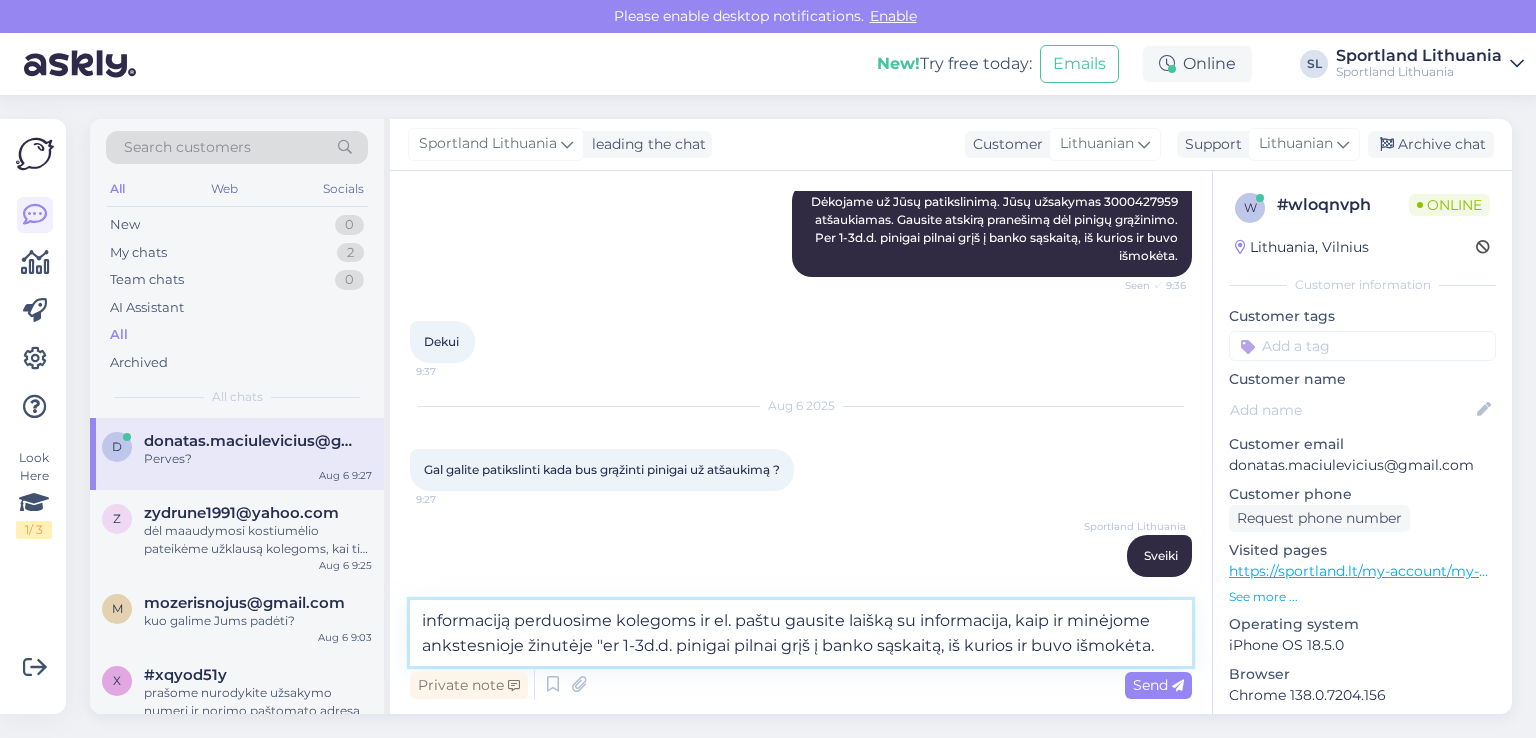click on "informaciją perduosime kolegoms ir el. paštu gausite laišką su informacija, kaip ir minėjome ankstesnioje žinutėje "er 1-3d.d. pinigai pilnai grįš į banko sąskaitą, iš kurios ir buvo išmokėta." at bounding box center [801, 633] 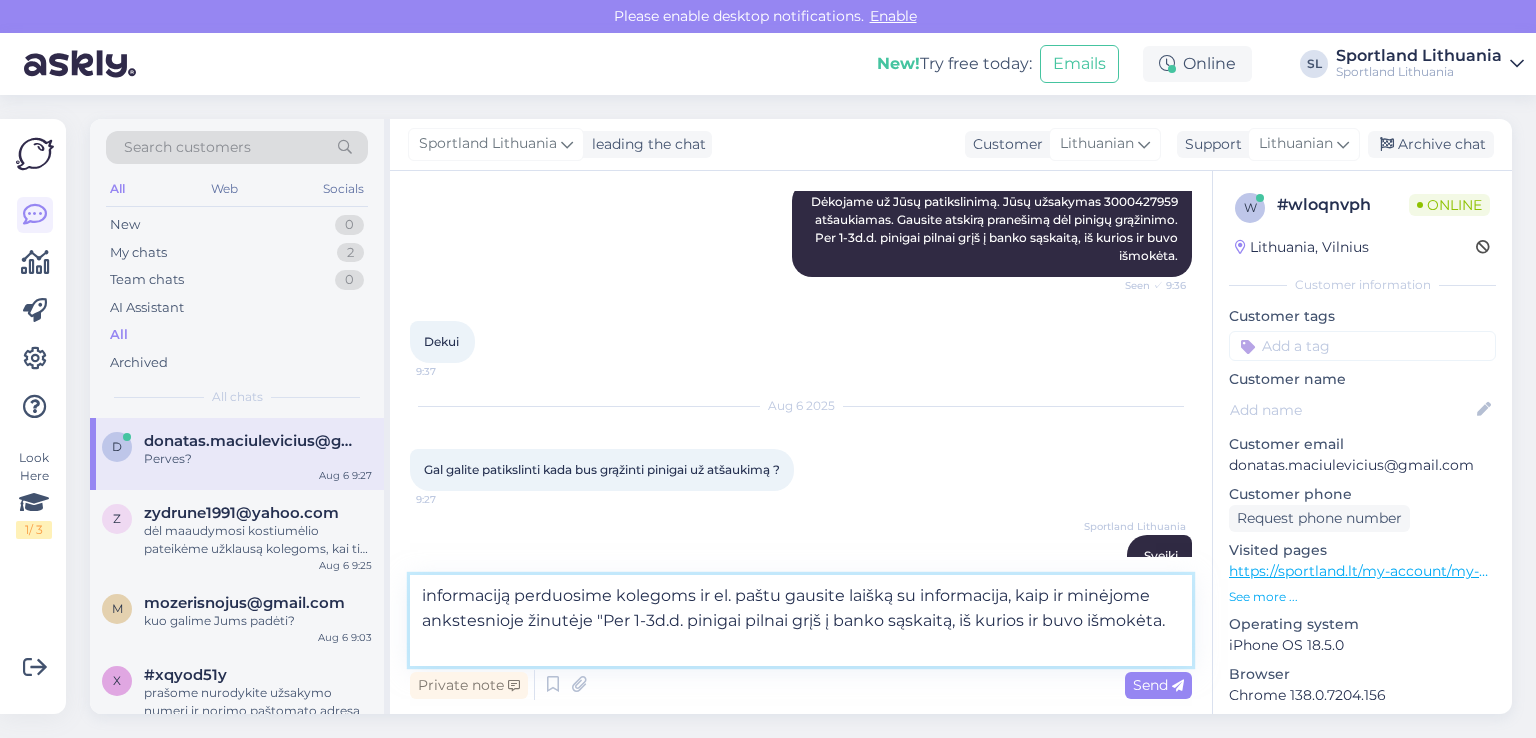 click on "informaciją perduosime kolegoms ir el. paštu gausite laišką su informacija, kaip ir minėjome ankstesnioje žinutėje "Per 1-3d.d. pinigai pilnai grįš į banko sąskaitą, iš kurios ir buvo išmokėta." at bounding box center [801, 620] 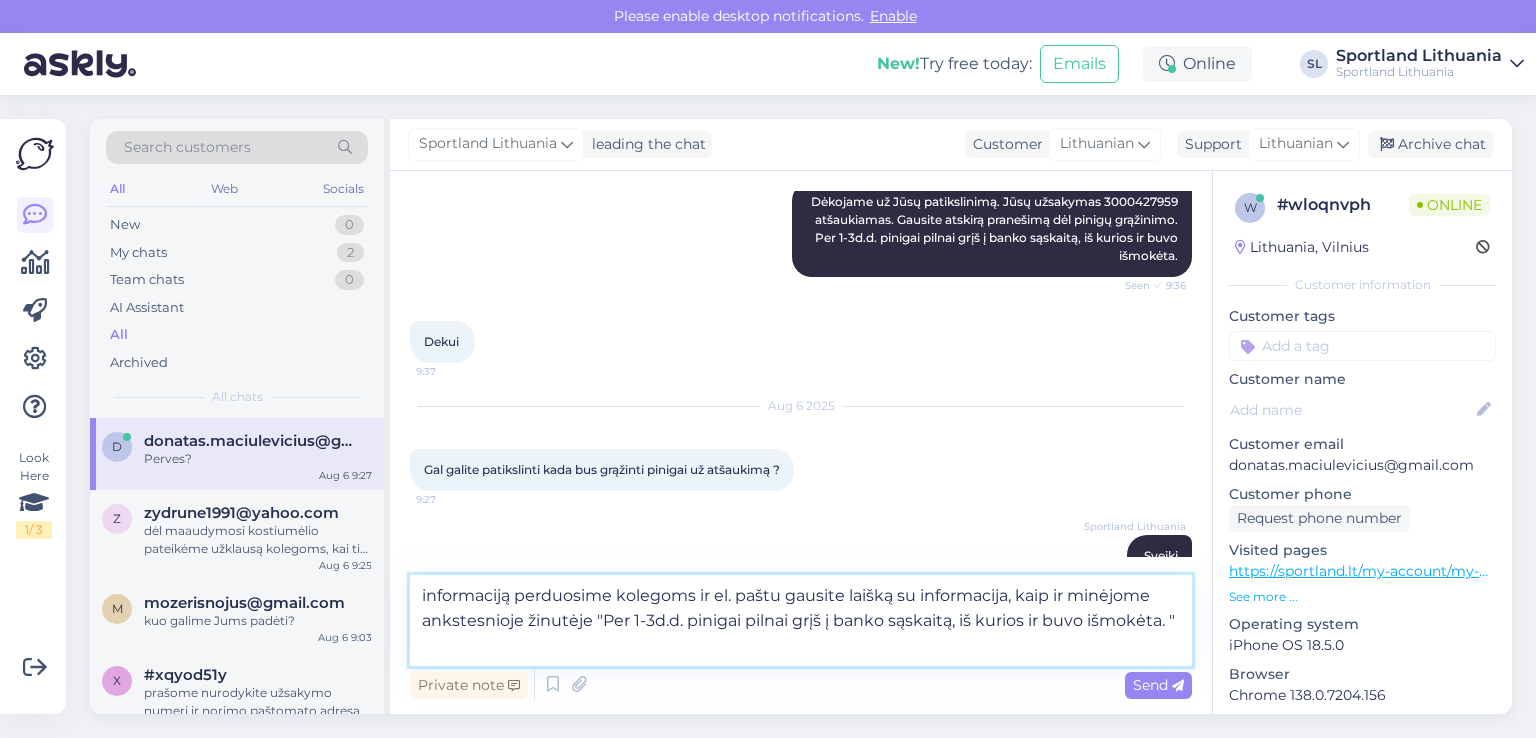 type on "informaciją perduosime kolegoms ir el. paštu gausite laišką su informacija, kaip ir minėjome ankstesnioje žinutėje "Per 1-3d.d. pinigai pilnai grįš į banko sąskaitą, iš kurios ir buvo išmokėta. "" 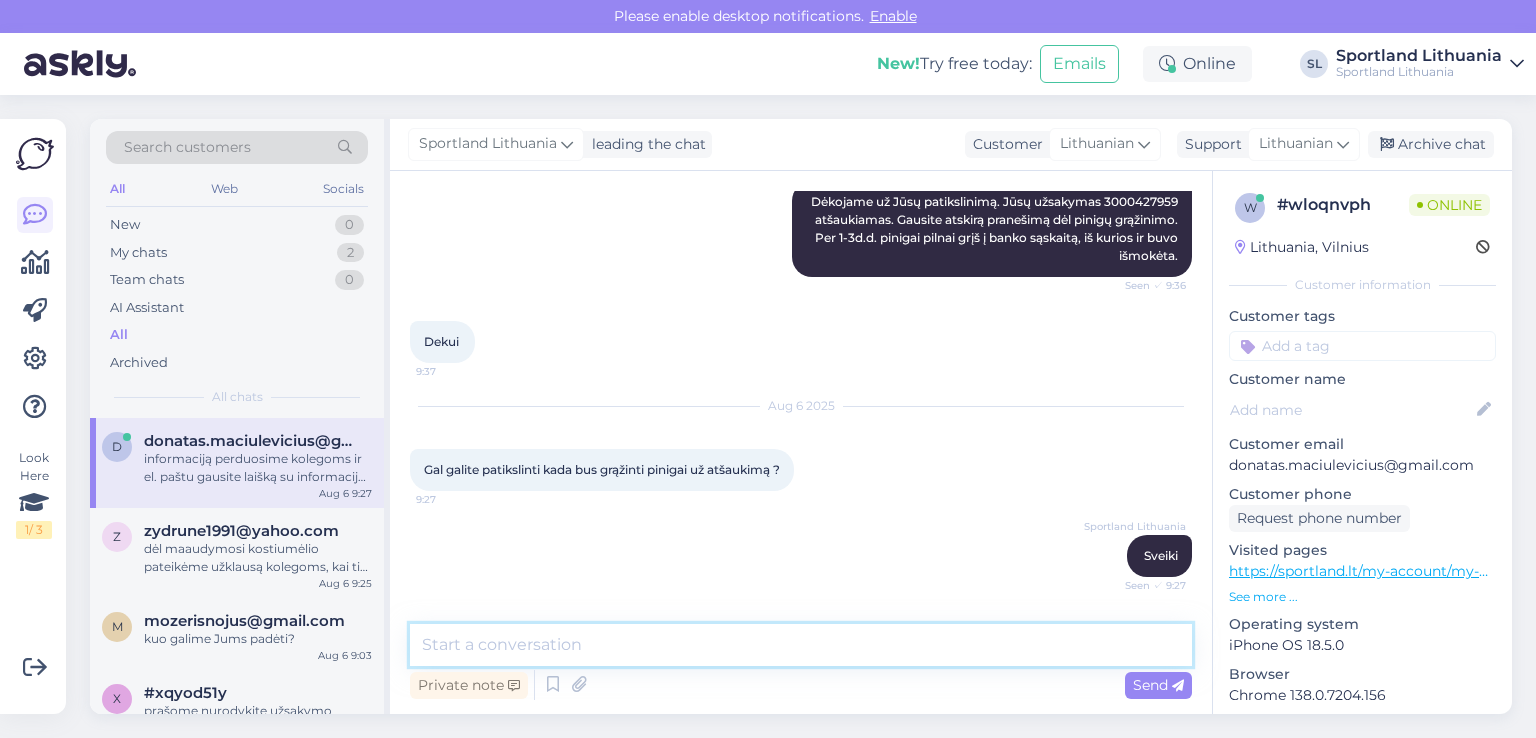 scroll, scrollTop: 1504, scrollLeft: 0, axis: vertical 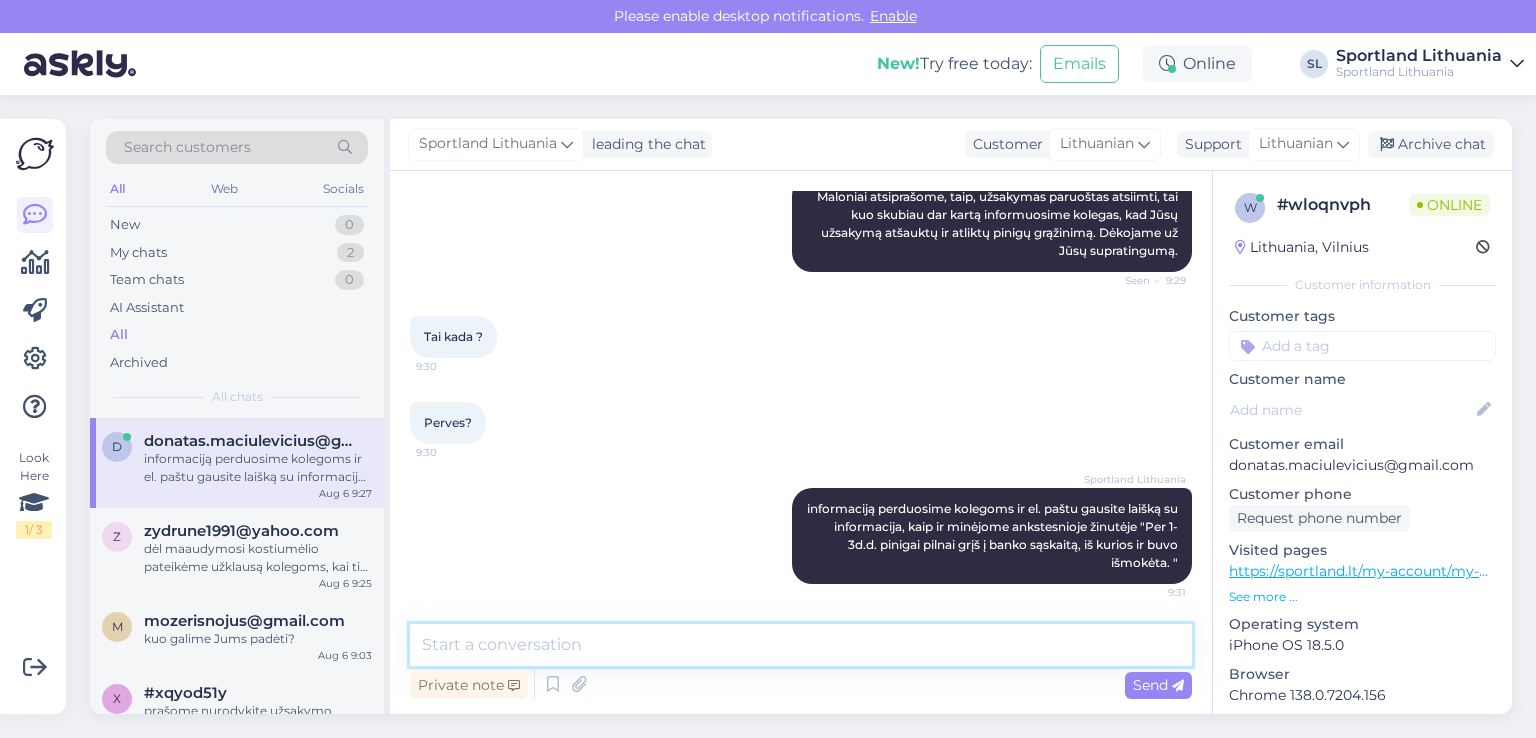 type 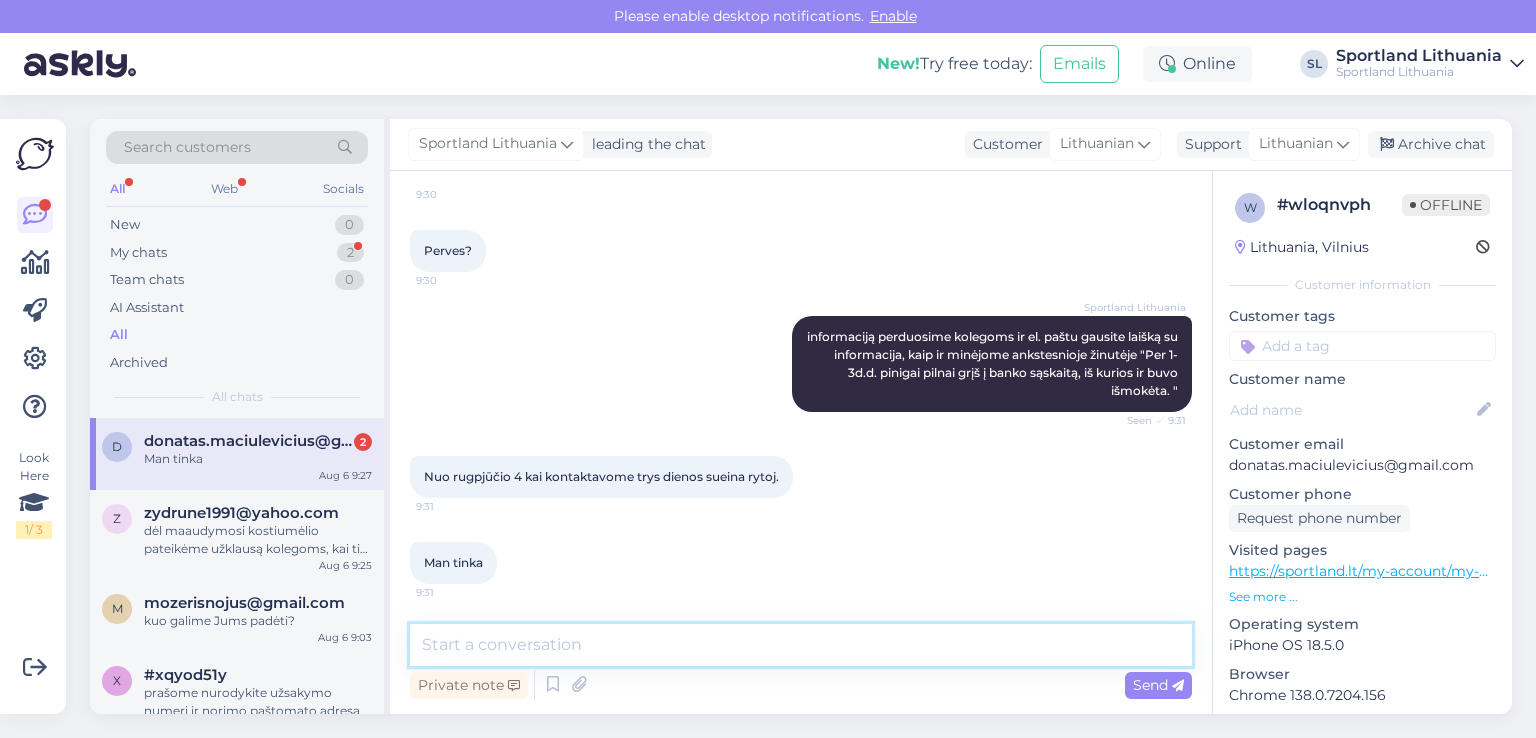 scroll, scrollTop: 1675, scrollLeft: 0, axis: vertical 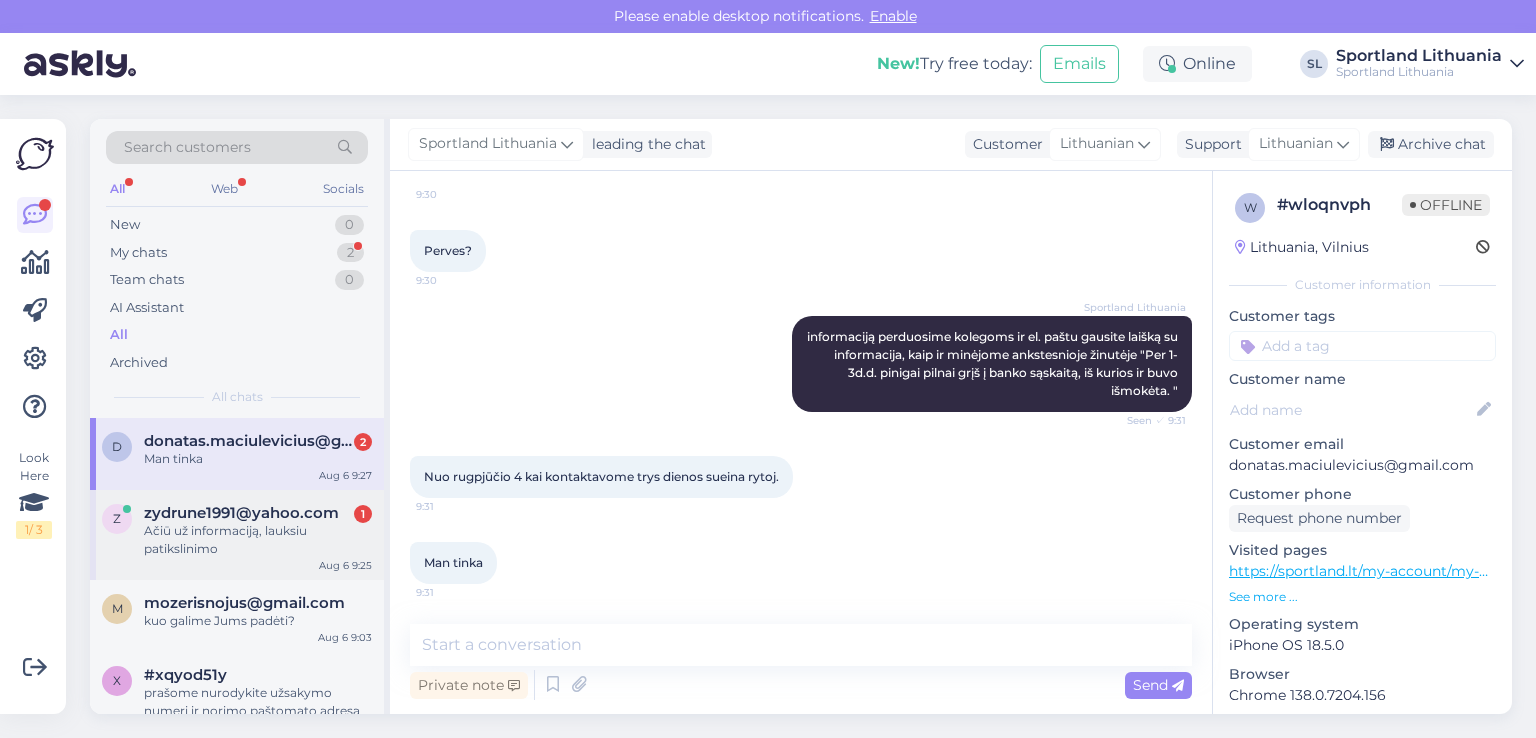 click on "Ačiū už informaciją, lauksiu patikslinimo" at bounding box center (258, 540) 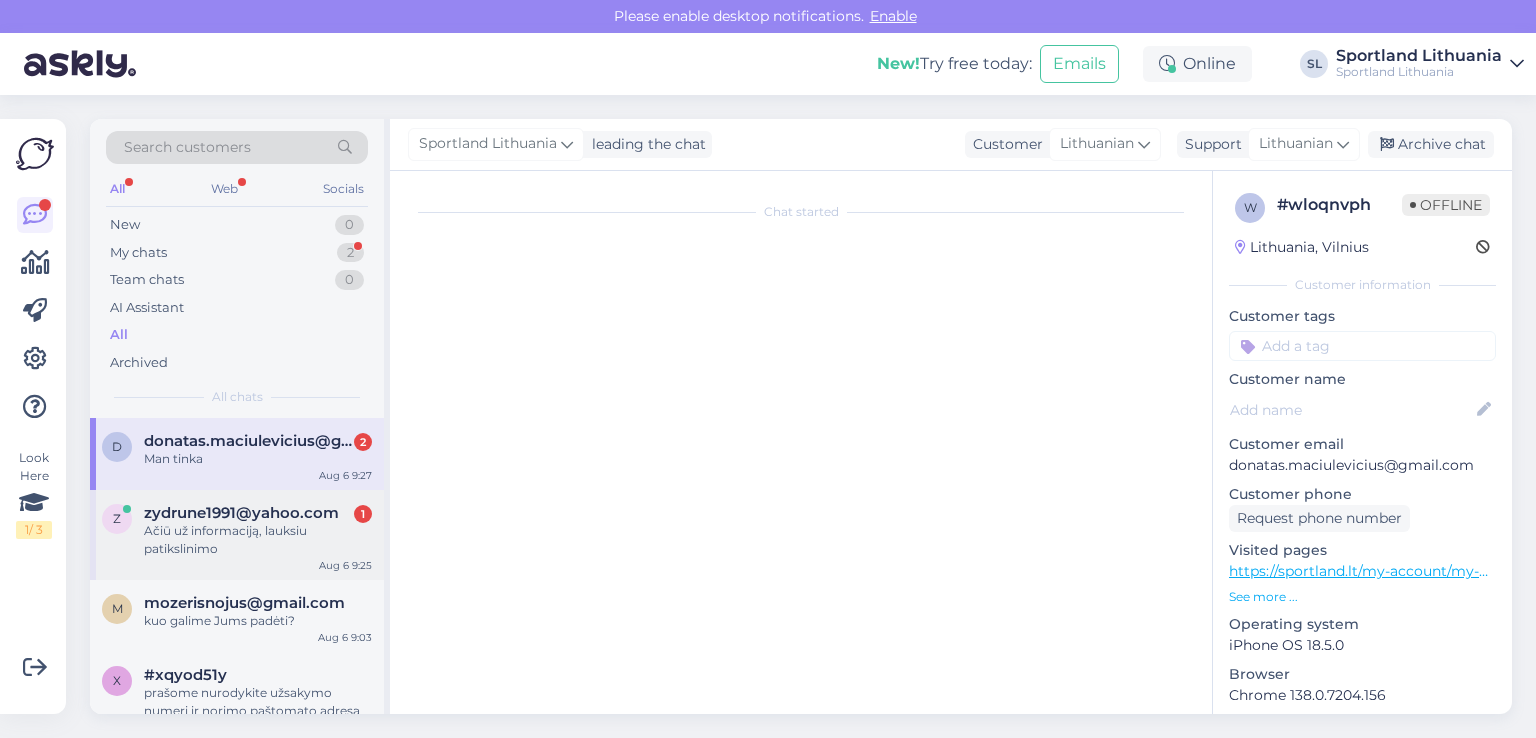 scroll, scrollTop: 1358, scrollLeft: 0, axis: vertical 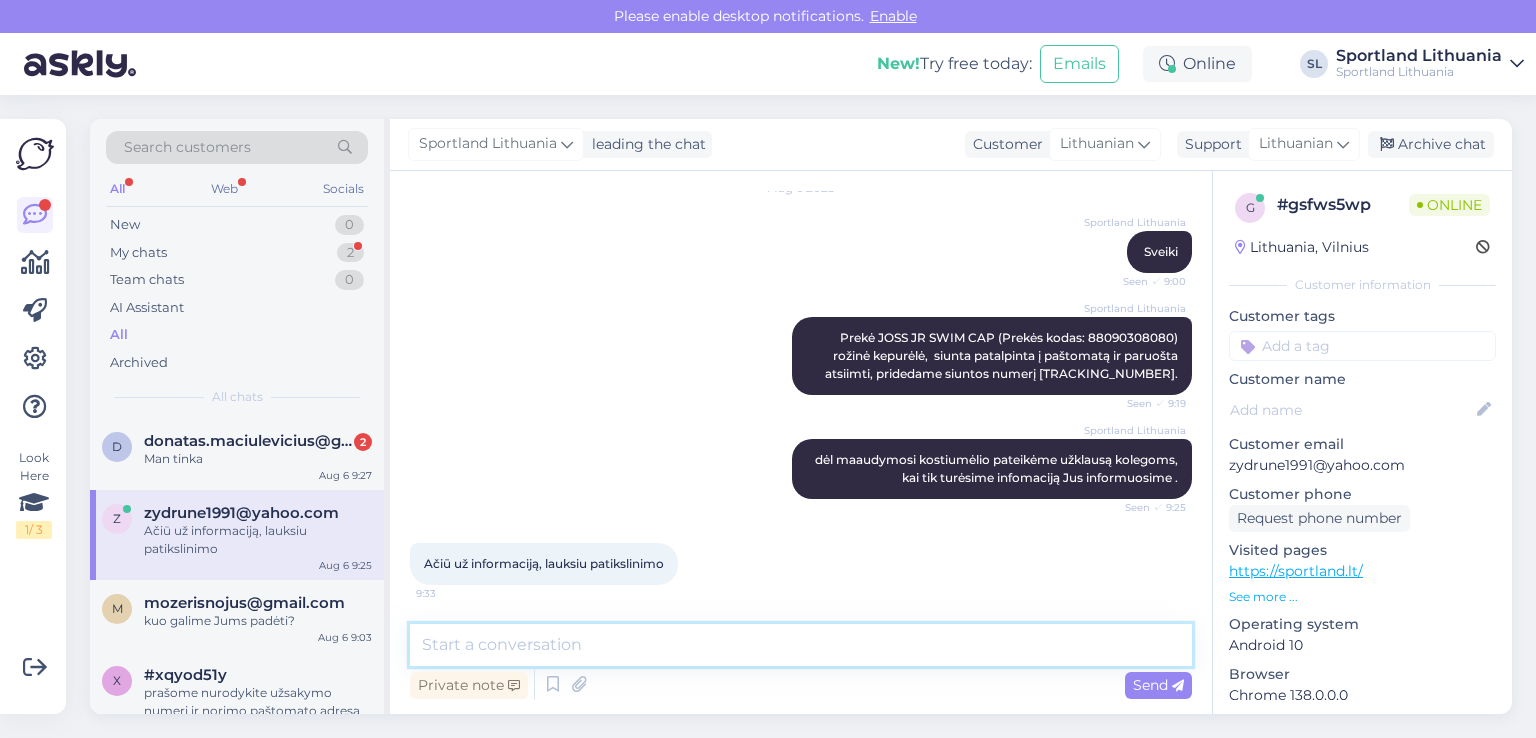 click at bounding box center [801, 645] 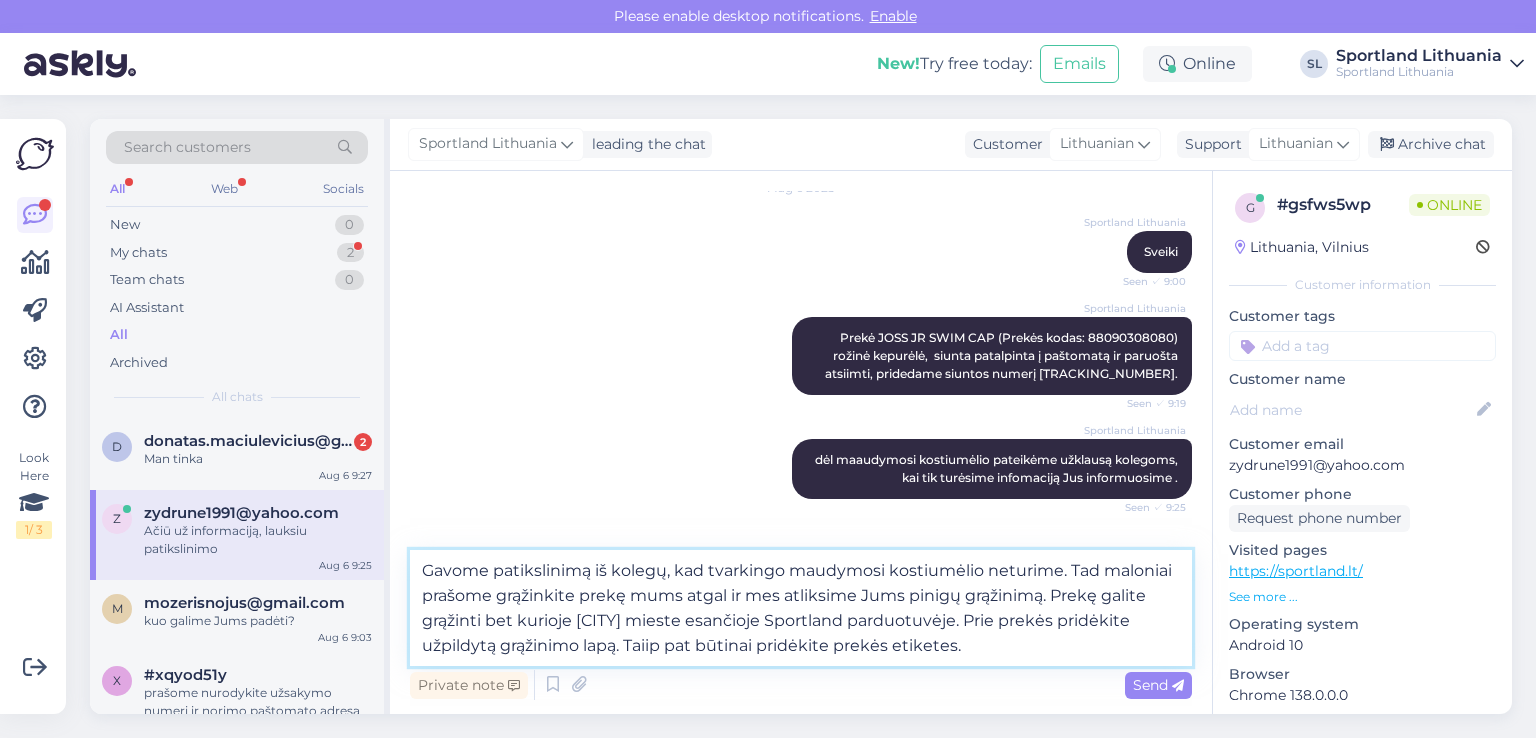 type on "Gavome patikslinimą iš kolegų, kad tvarkingo maudymosi kostiumėlio neturime. Tad maloniai prašome grąžinkite prekę mums atgal ir mes atliksime Jums pinigų grąžinimą. Prekę galite grąžinti bet kurioje Kauno mieste esančioje Sportland parduotuvėje. Prie prekės pridėkite užpildytą grąžinimo lapą. Taiip pat būtinai pridėkite prekės etiketes." 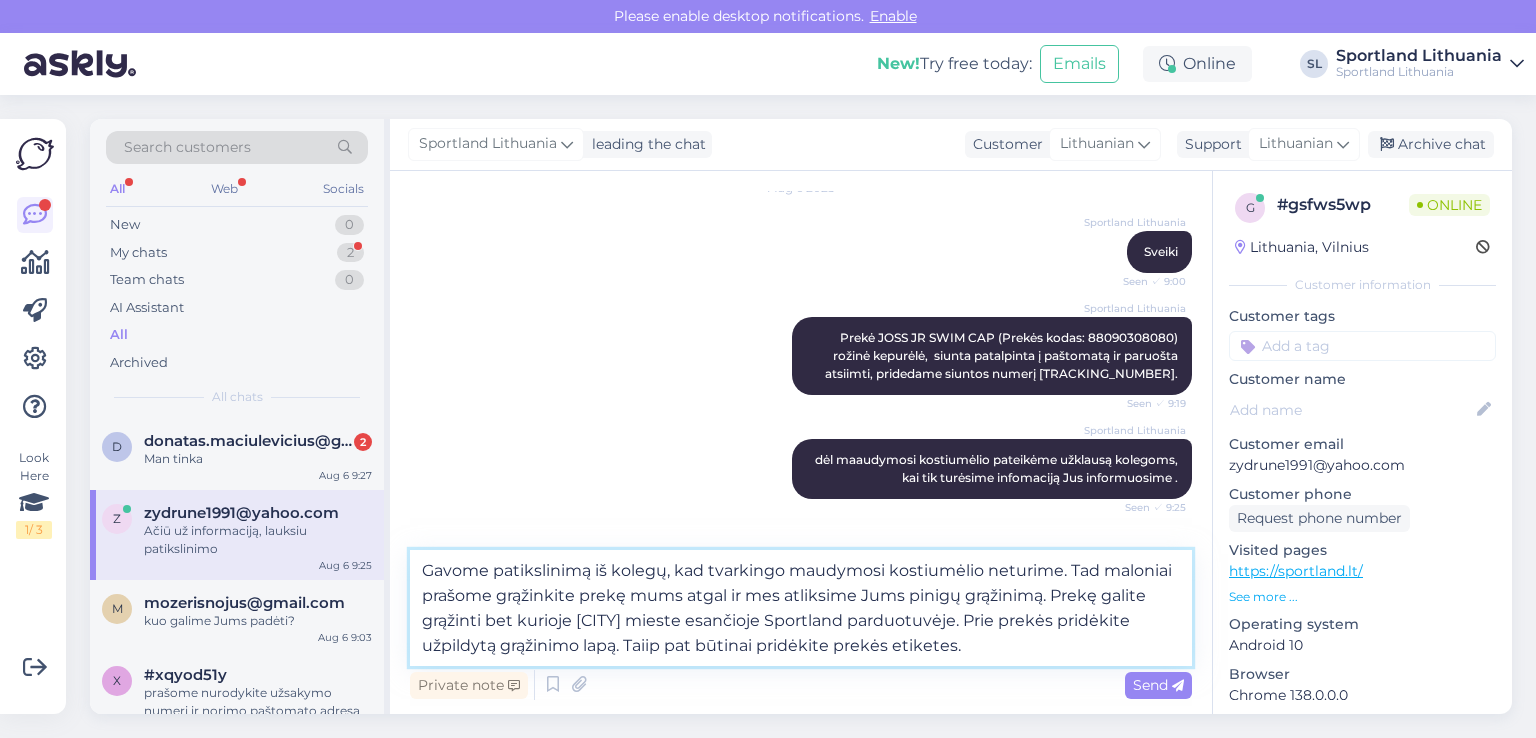 type 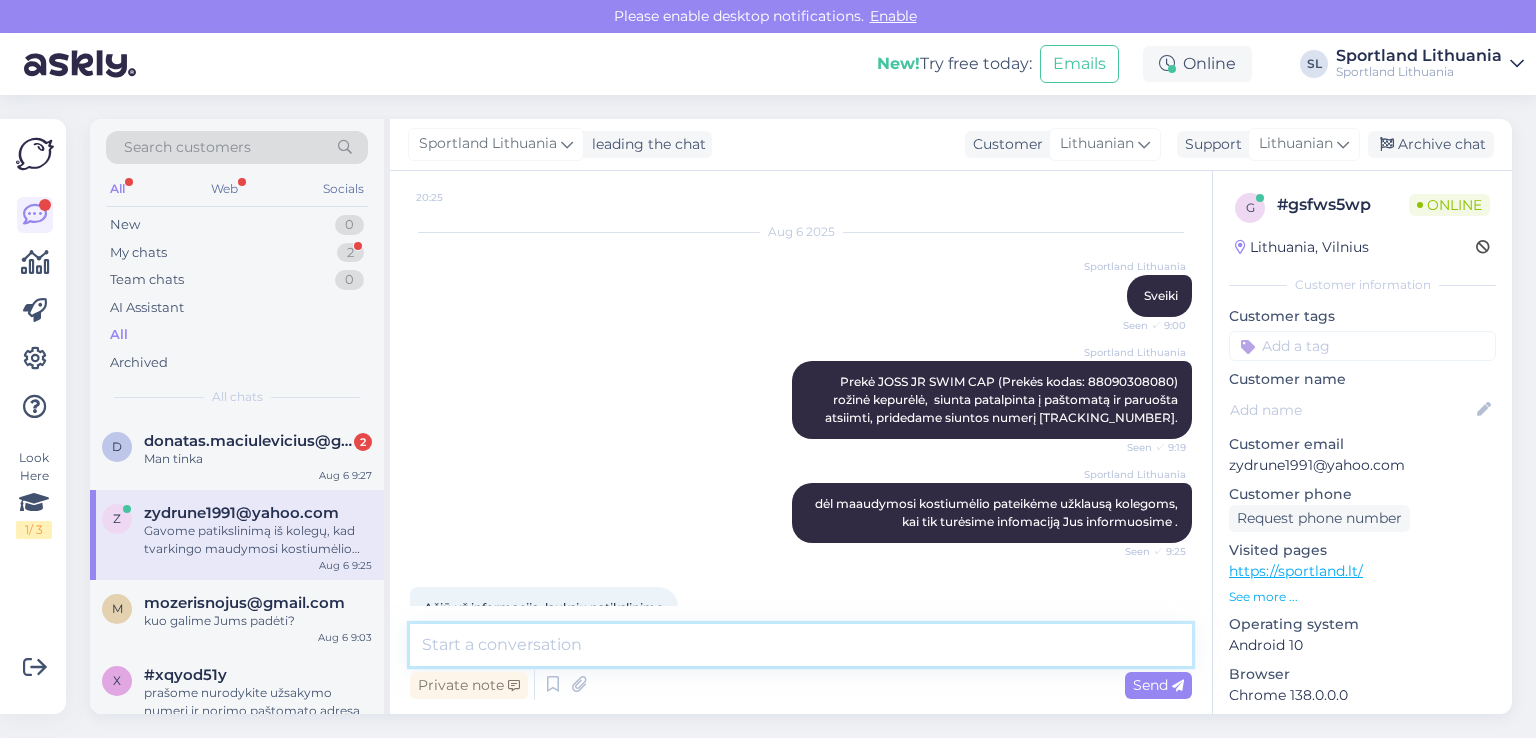 scroll, scrollTop: 1533, scrollLeft: 0, axis: vertical 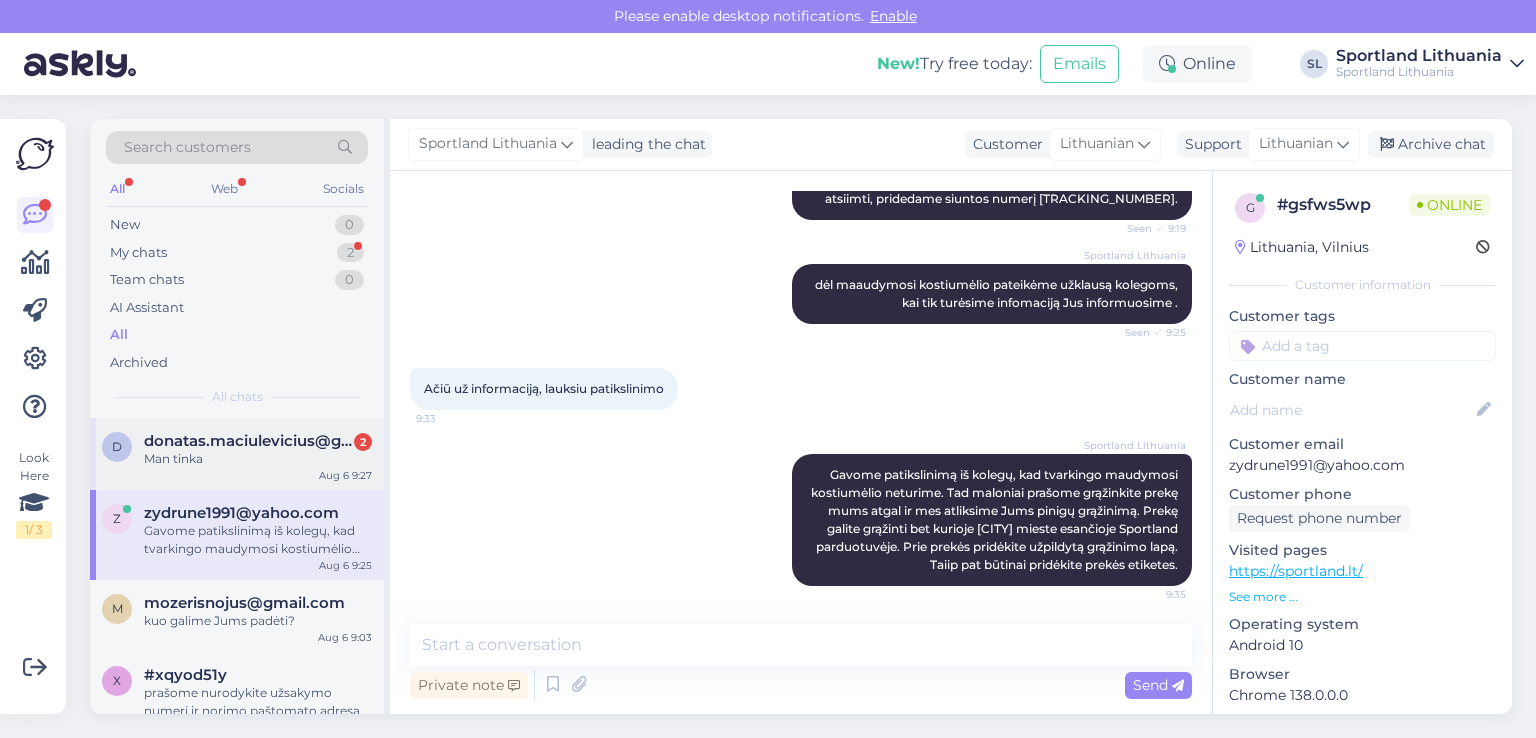 click on "d donatas.maciulevicius@gmail.com 2 Man tinka  Aug 6 9:27" at bounding box center [237, 454] 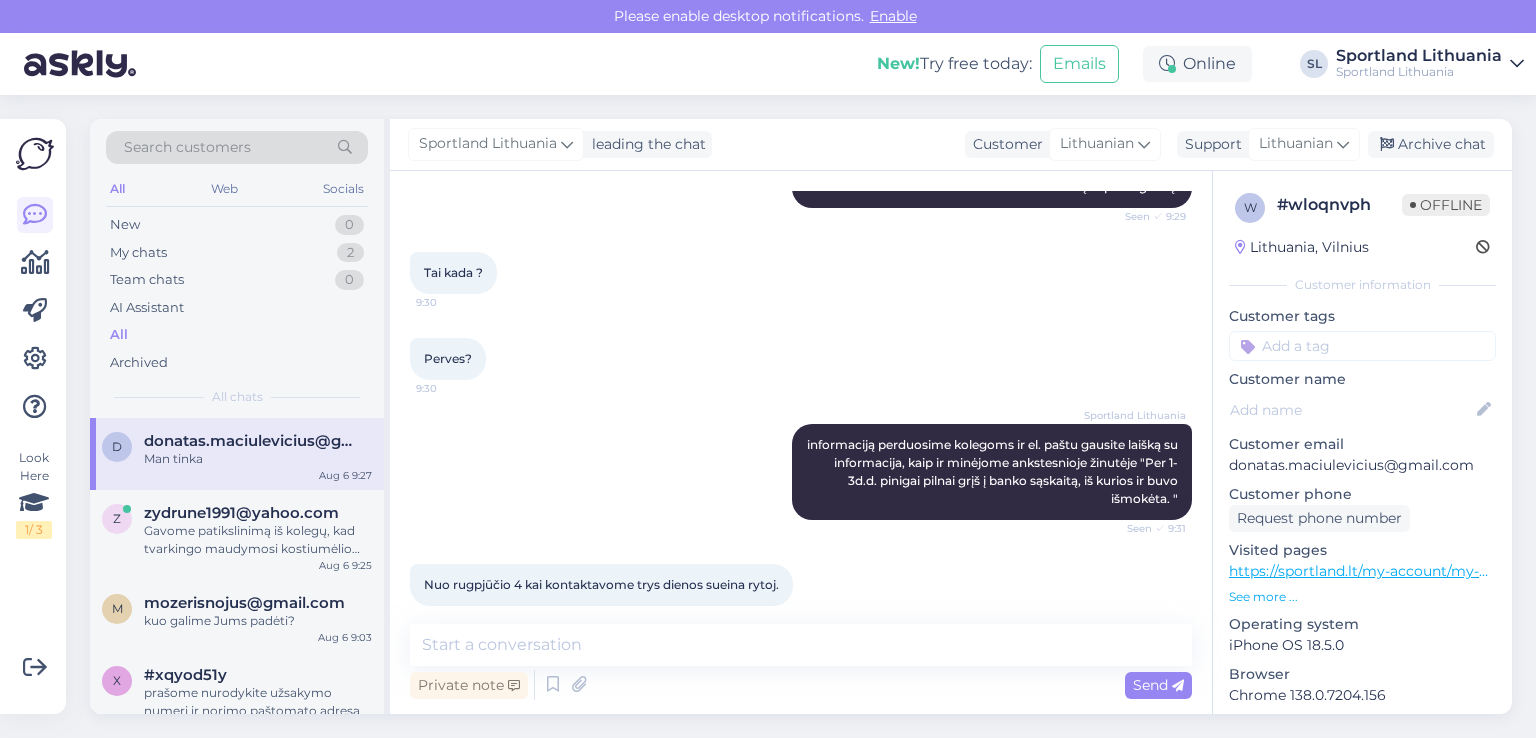 scroll, scrollTop: 1675, scrollLeft: 0, axis: vertical 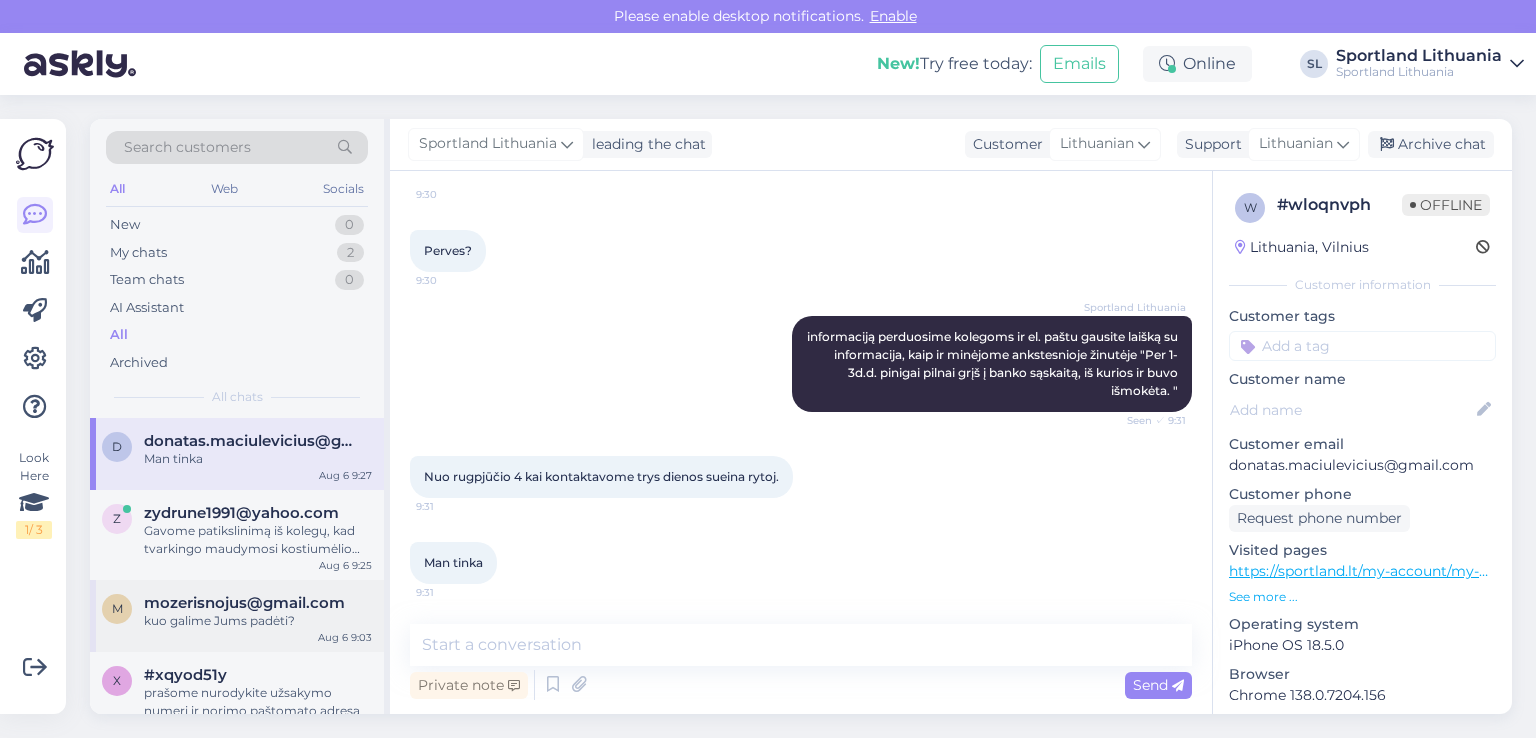 click on "mozerisnojus@gmail.com" at bounding box center (244, 603) 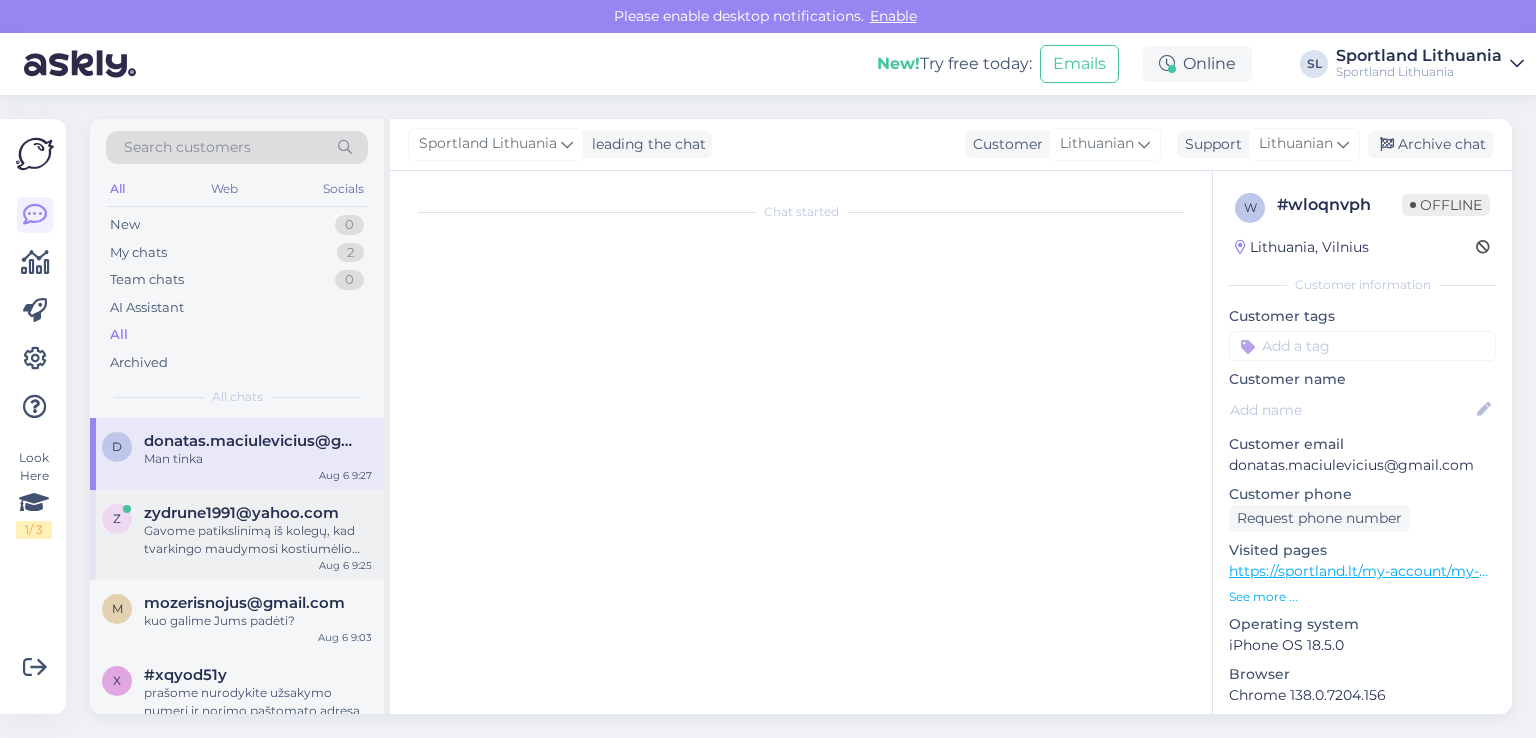 scroll, scrollTop: 538, scrollLeft: 0, axis: vertical 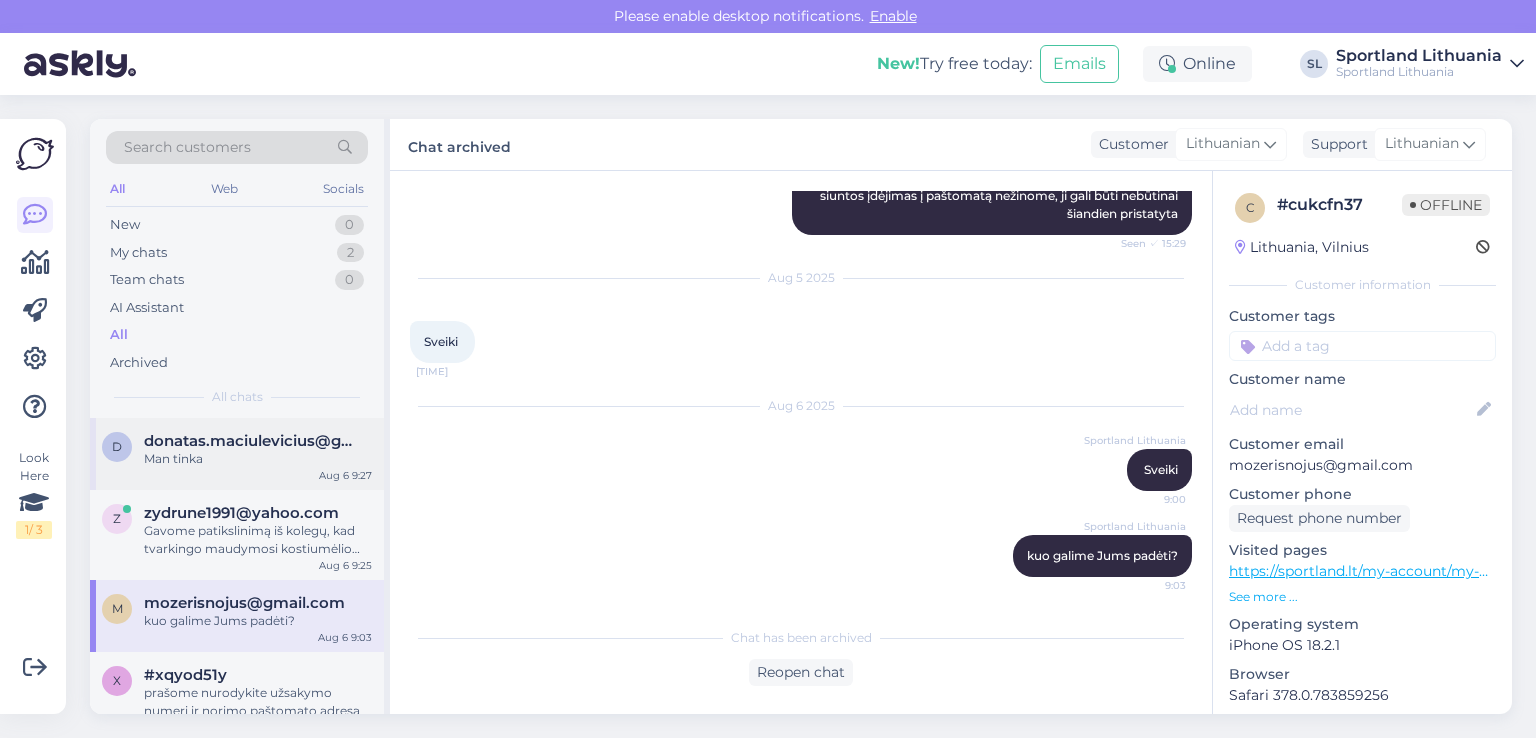 click on "d donatas.maciulevicius@gmail.com Man tinka  Aug 6 9:27" at bounding box center [237, 454] 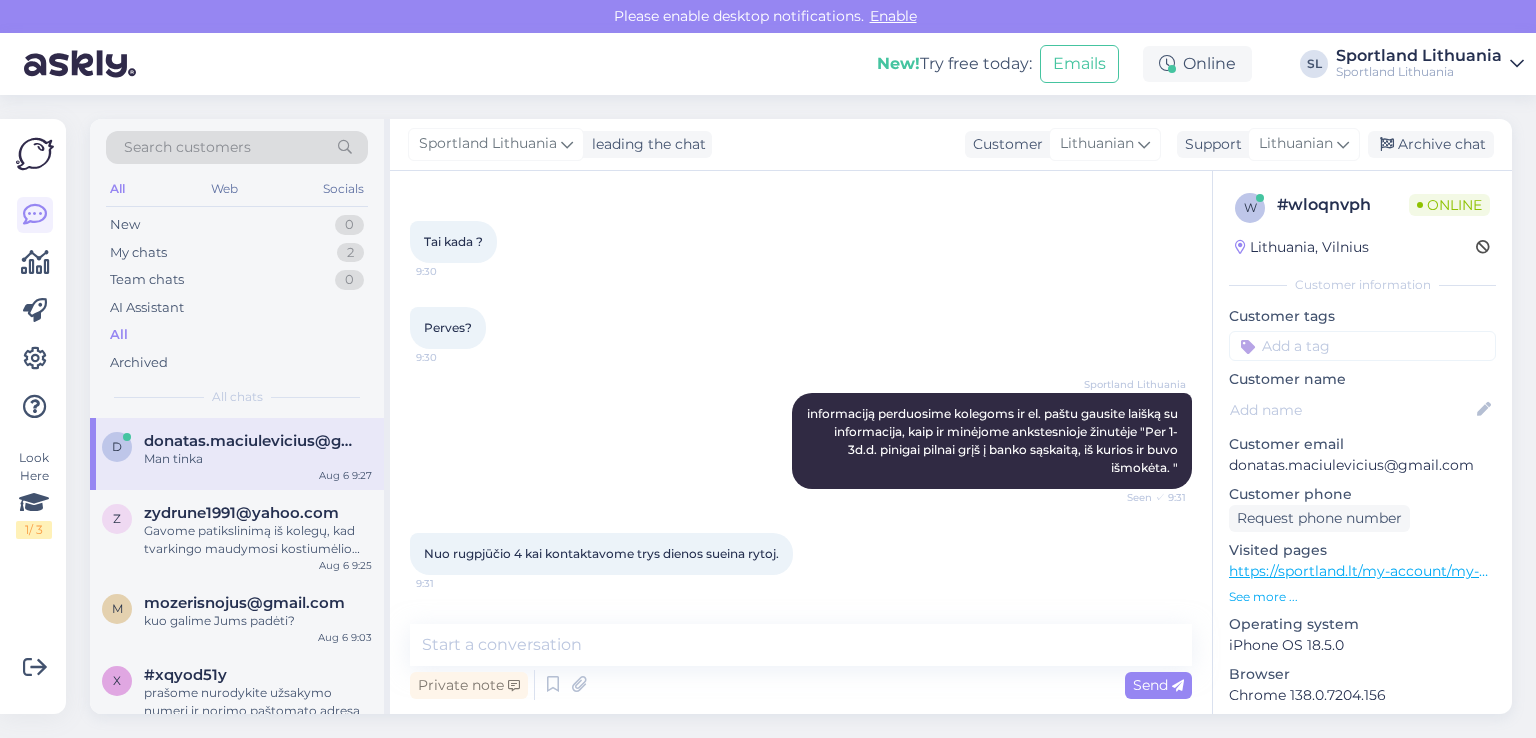 scroll, scrollTop: 1675, scrollLeft: 0, axis: vertical 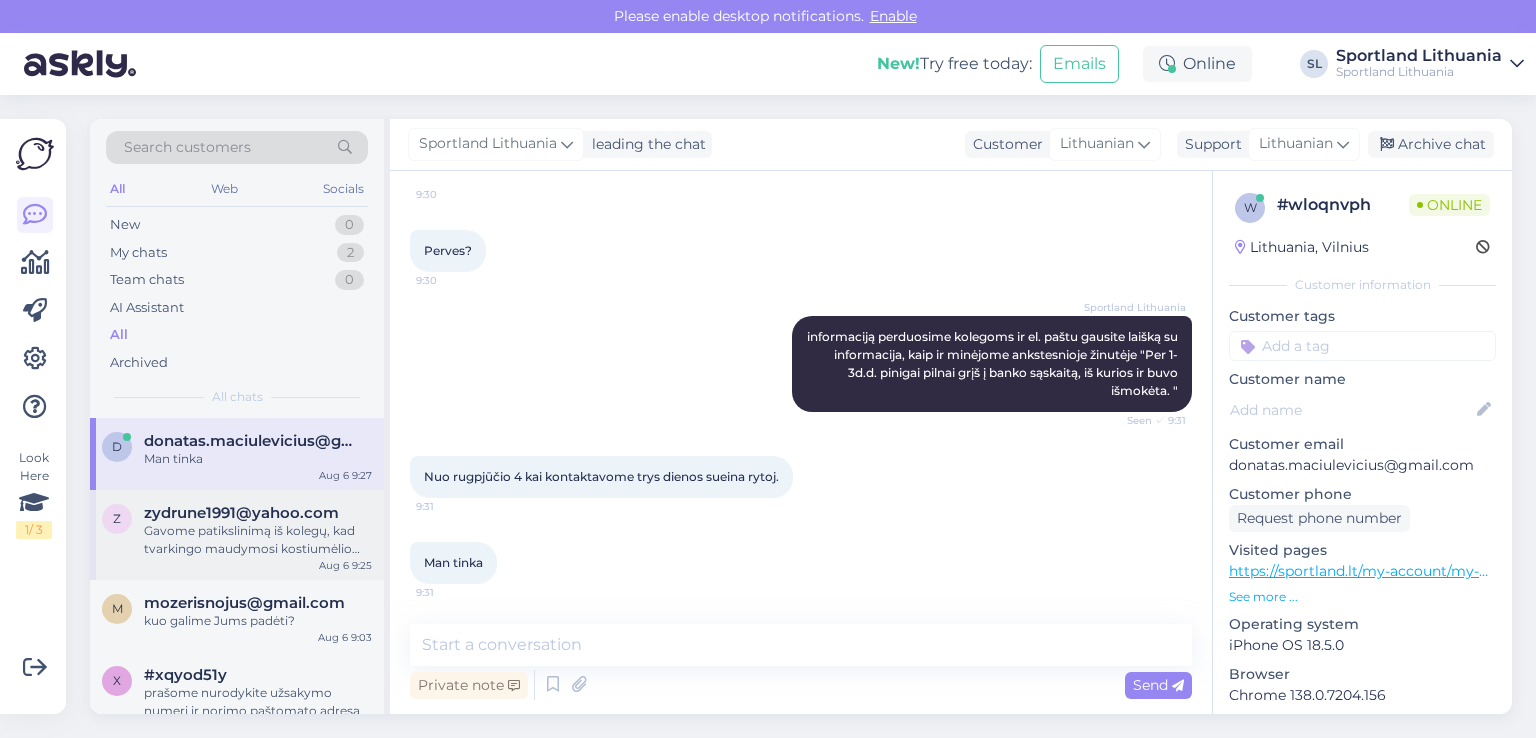 click on "Gavome patikslinimą iš kolegų, kad tvarkingo maudymosi kostiumėlio neturime. Tad maloniai prašome grąžinkite prekę mums atgal ir mes atliksime Jums pinigų grąžinimą. Prekę galite grąžinti bet kurioje Kauno mieste esančioje Sportland parduotuvėje. Prie prekės pridėkite užpildytą grąžinimo lapą. Taiip pat būtinai pridėkite prekės etiketes." at bounding box center (258, 540) 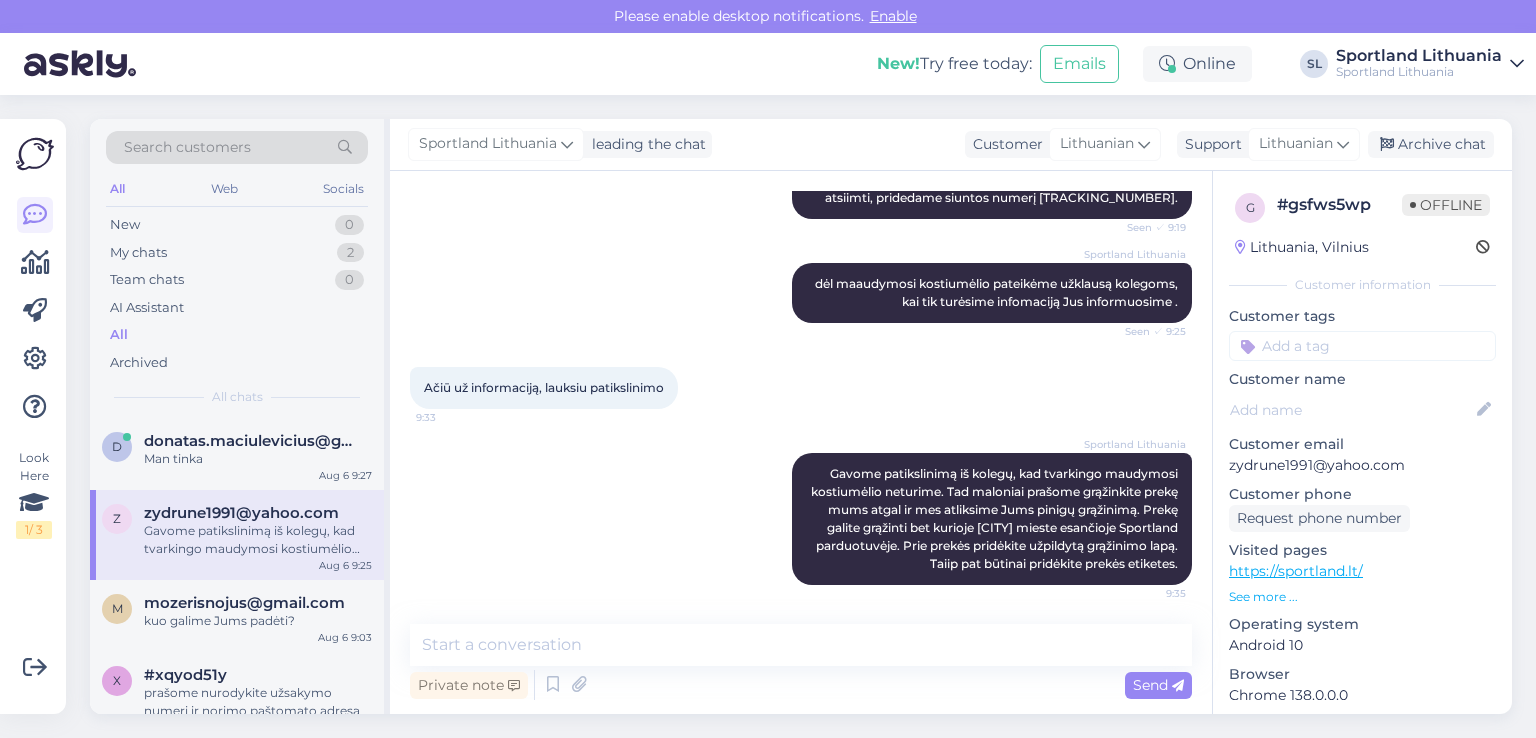 scroll, scrollTop: 1533, scrollLeft: 0, axis: vertical 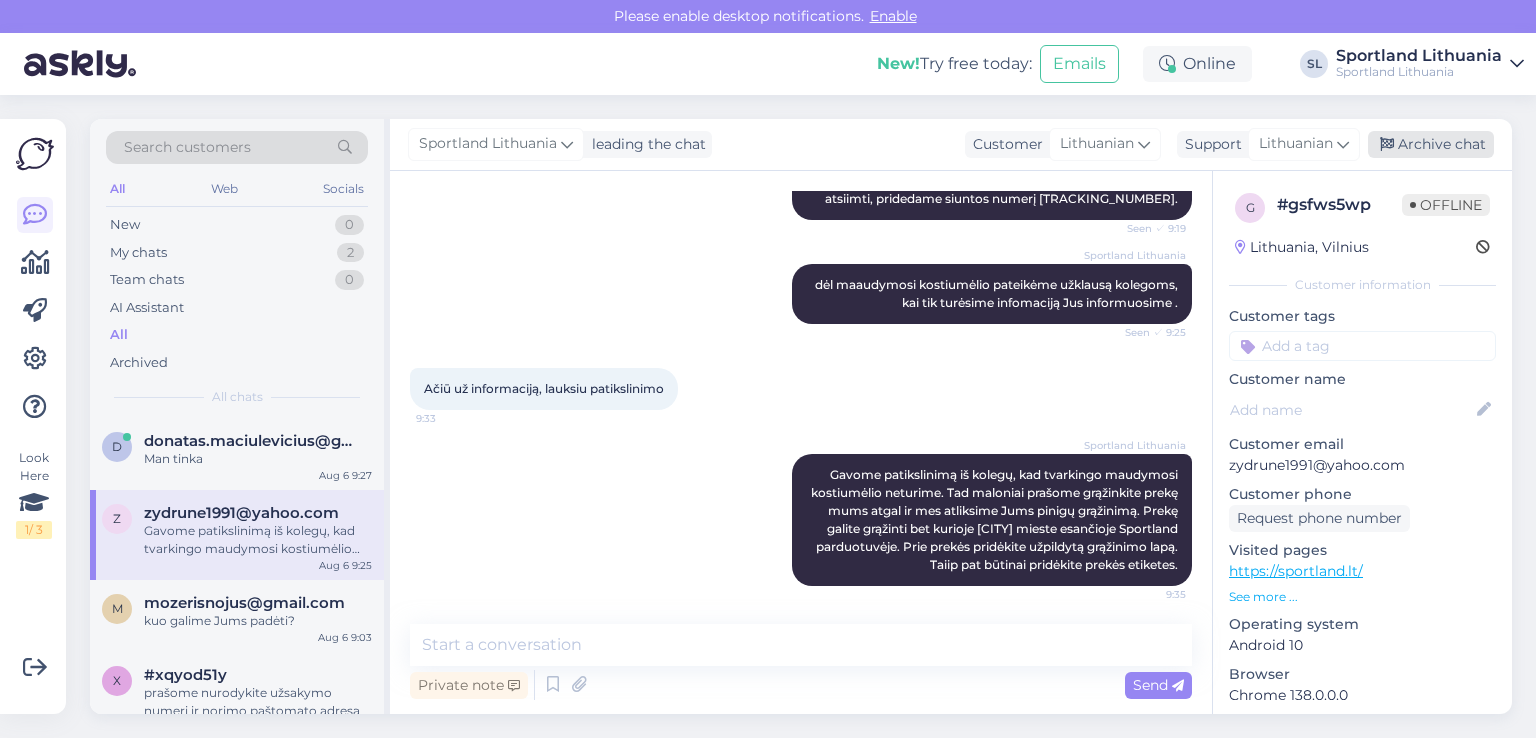 click on "Archive chat" at bounding box center (1431, 144) 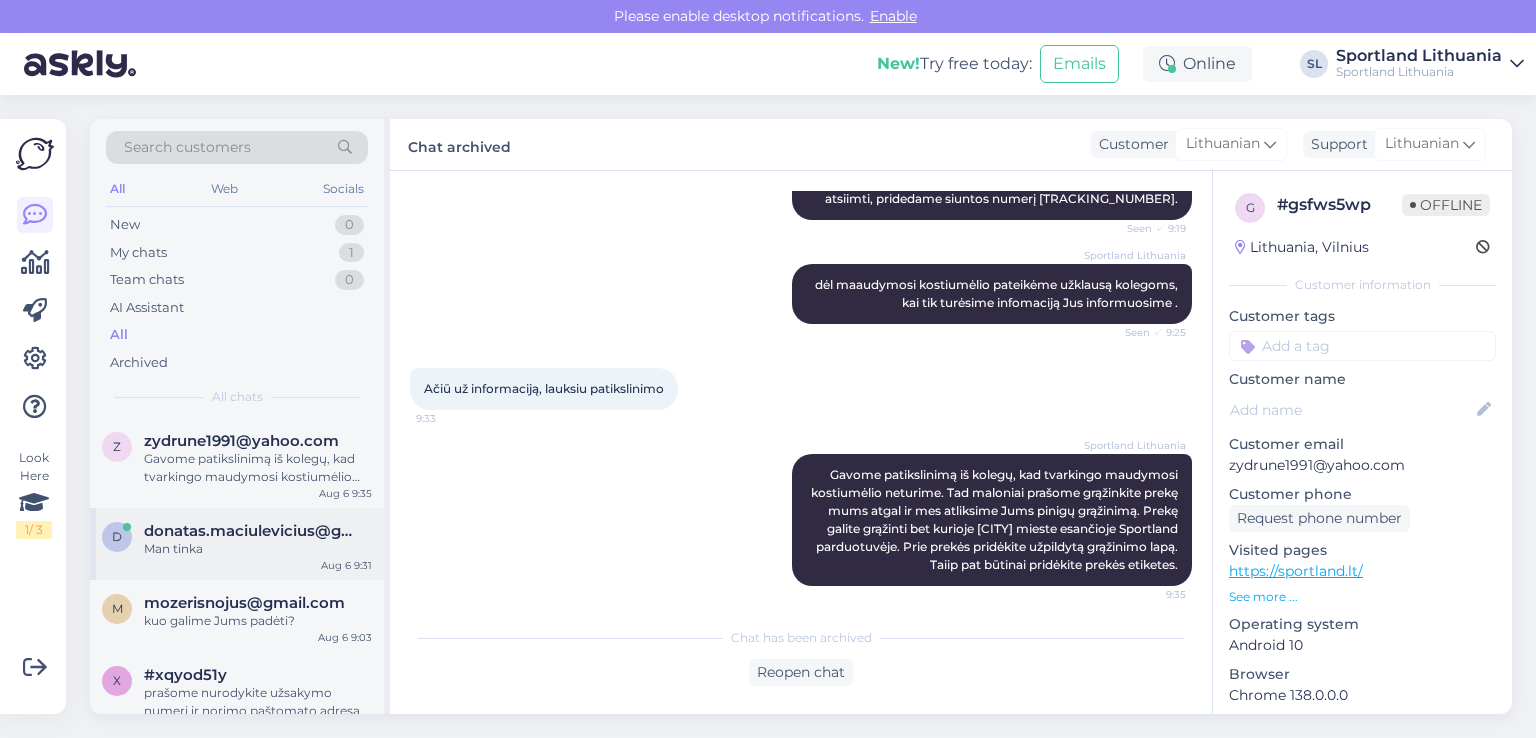 click on "Man tinka" at bounding box center (258, 549) 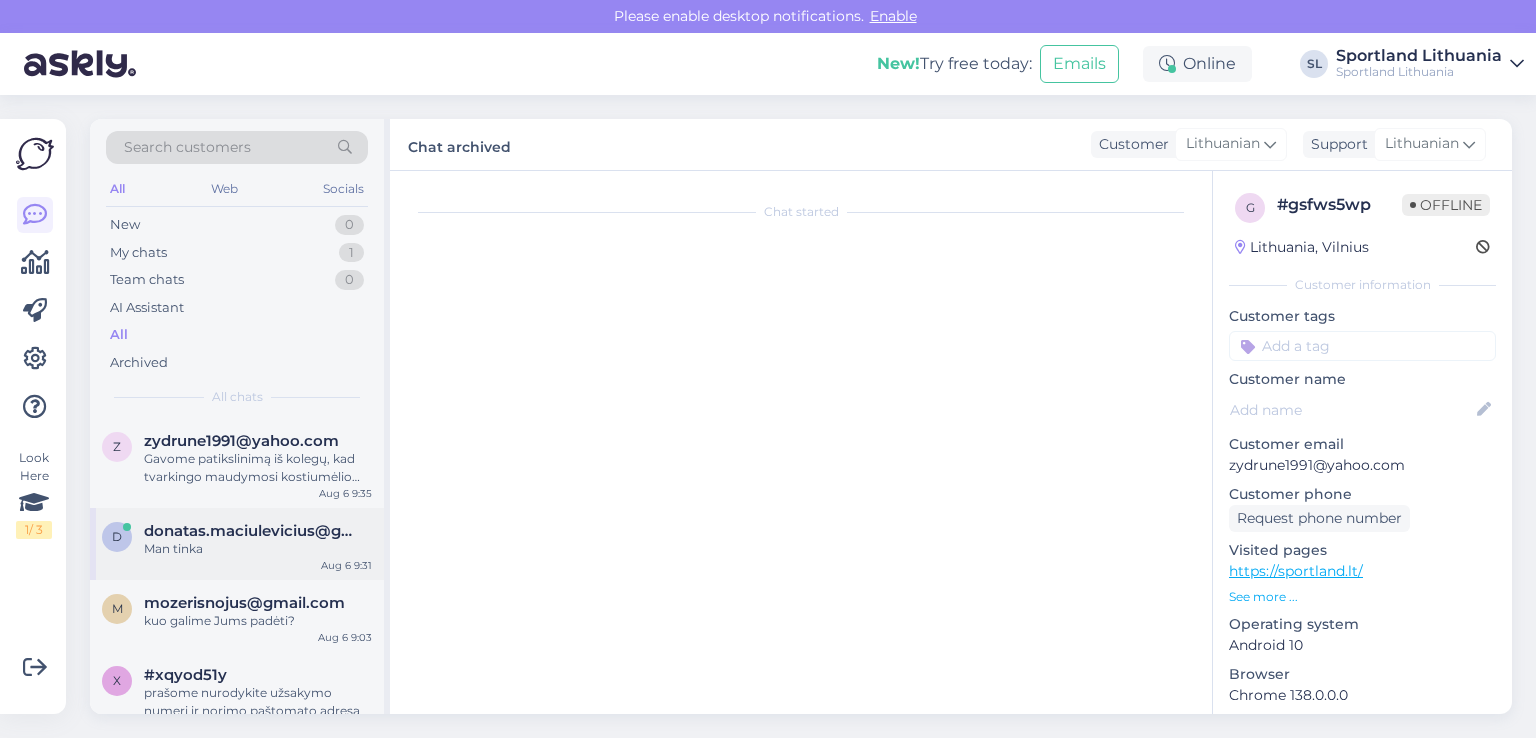 scroll, scrollTop: 1676, scrollLeft: 0, axis: vertical 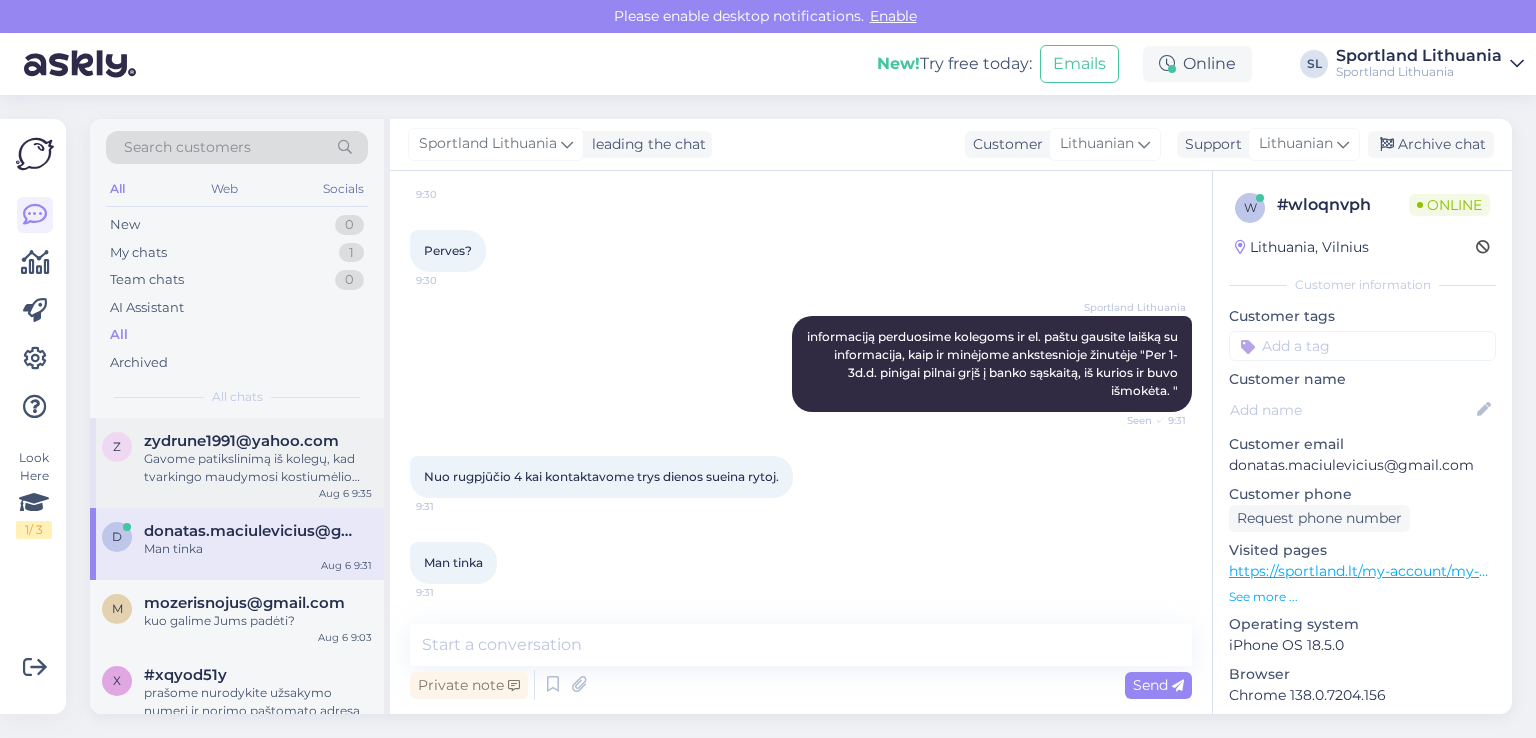 click on "Gavome patikslinimą iš kolegų, kad tvarkingo maudymosi kostiumėlio neturime. Tad maloniai prašome grąžinkite prekę mums atgal ir mes atliksime Jums pinigų grąžinimą. Prekę galite grąžinti bet kurioje Kauno mieste esančioje Sportland parduotuvėje. Prie prekės pridėkite užpildytą grąžinimo lapą. Taiip pat būtinai pridėkite prekės etiketes." at bounding box center [258, 468] 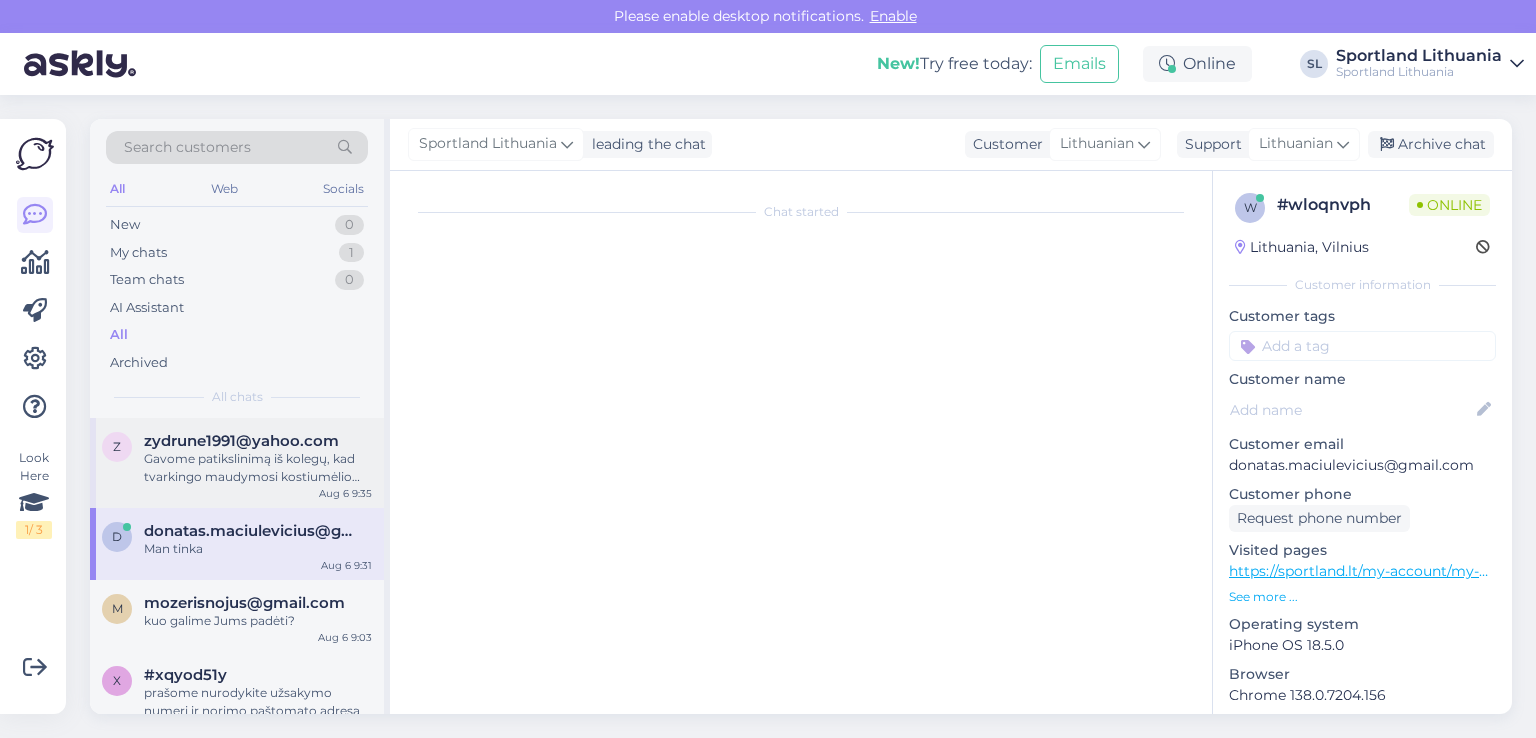 scroll, scrollTop: 1540, scrollLeft: 0, axis: vertical 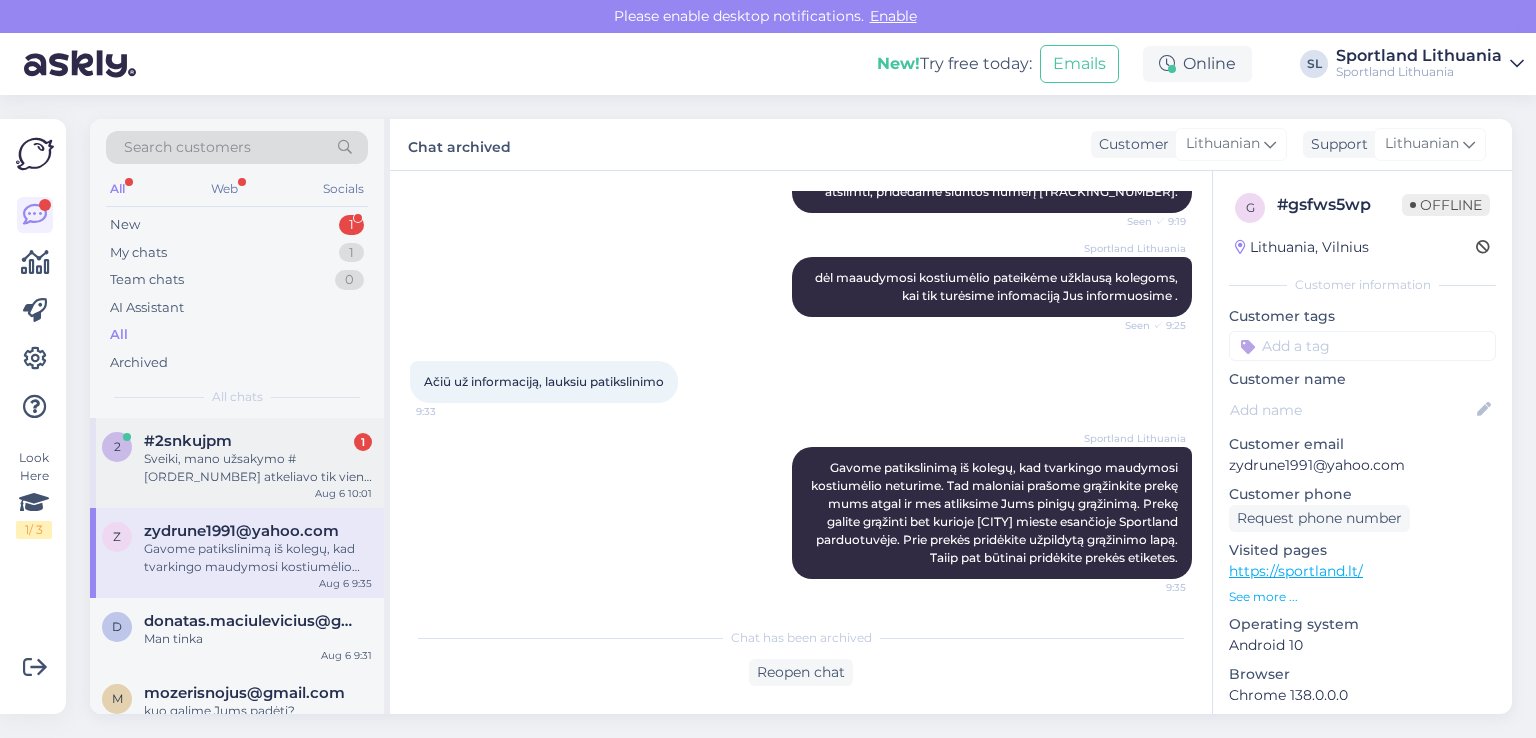 click on "Sveiki, mano užsakymo #3000428096 atkeliavo tik viena prekė (balta maikutė) iš dviejų" at bounding box center [258, 468] 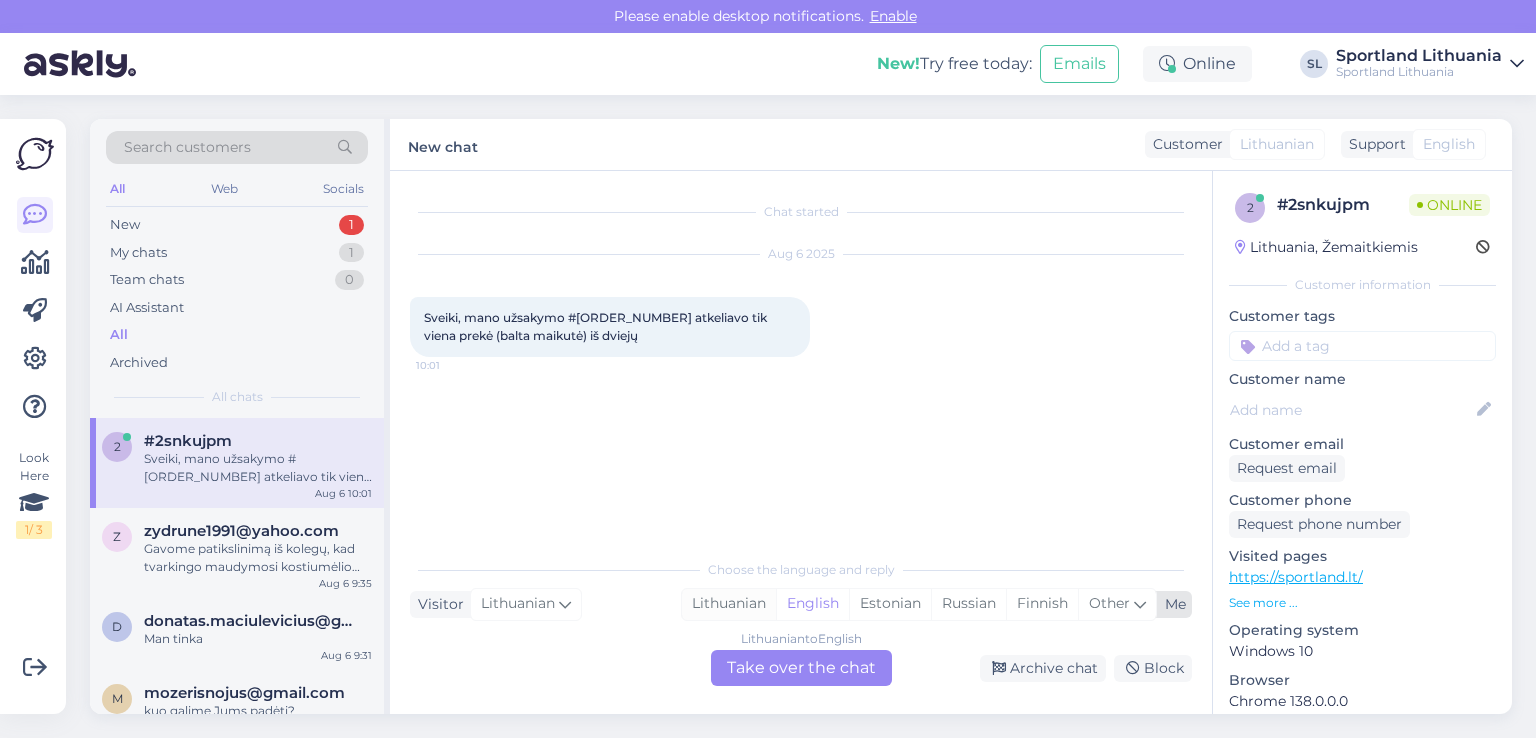 click on "Lithuanian" at bounding box center (729, 604) 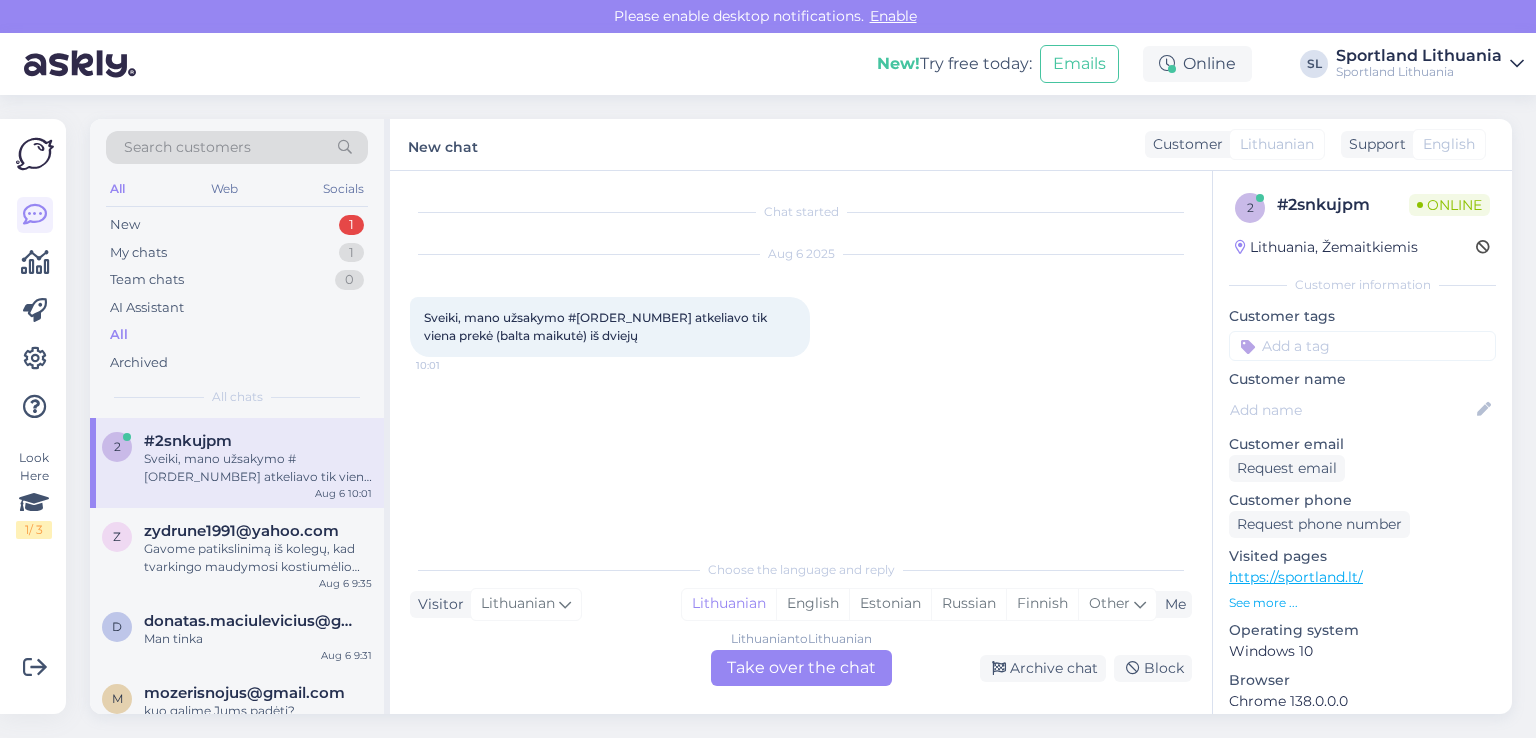 click on "Lithuanian  to  Lithuanian Take over the chat" at bounding box center (801, 668) 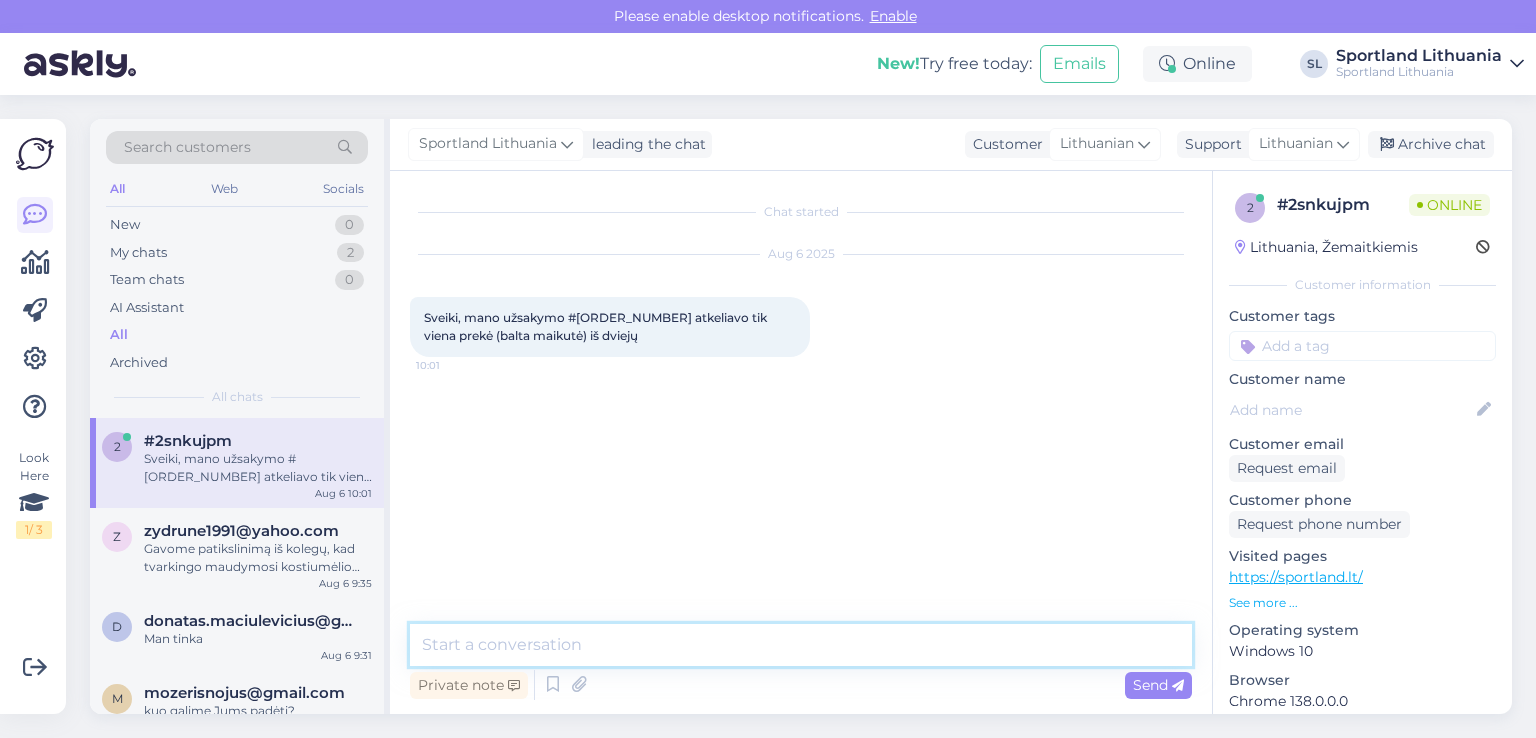 click at bounding box center [801, 645] 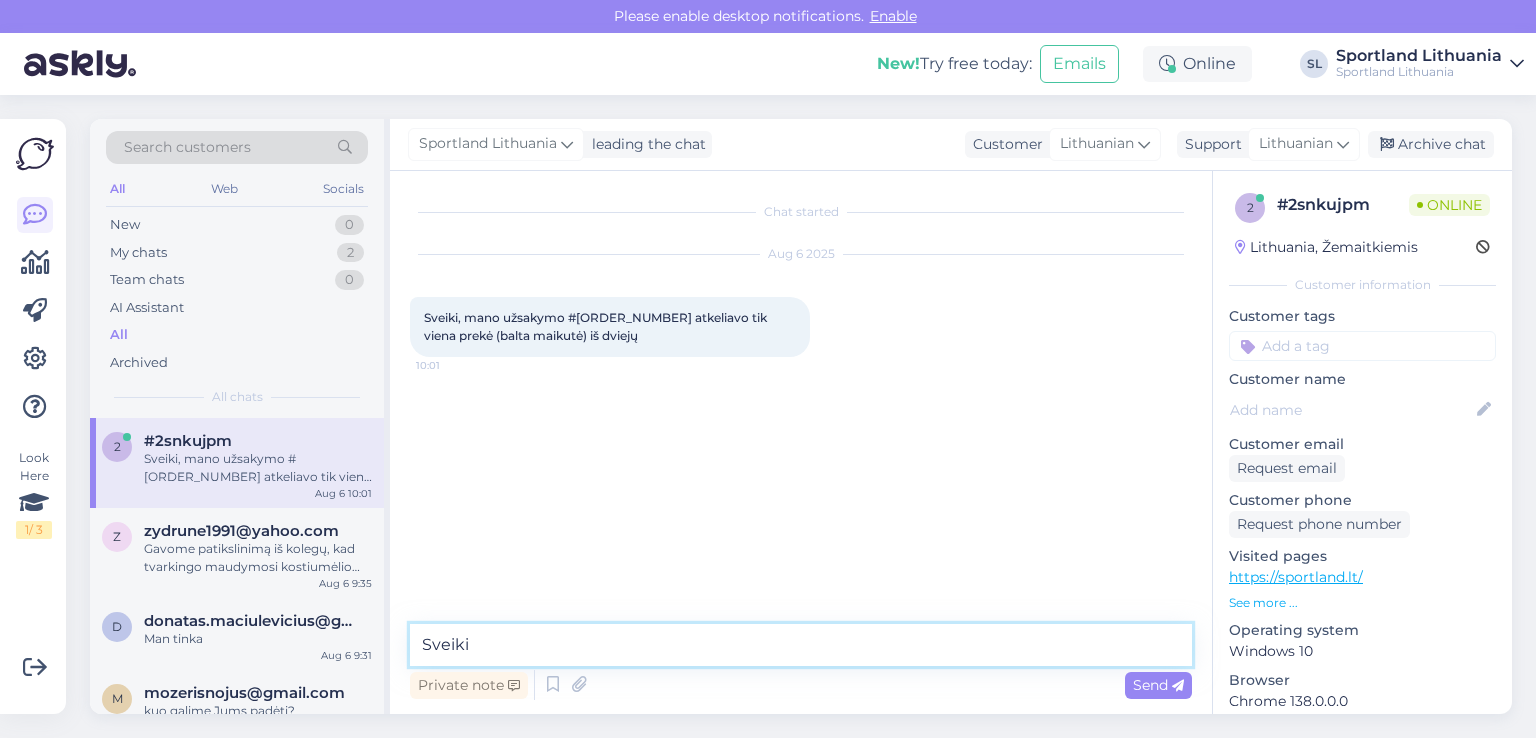 type on "Sveiki" 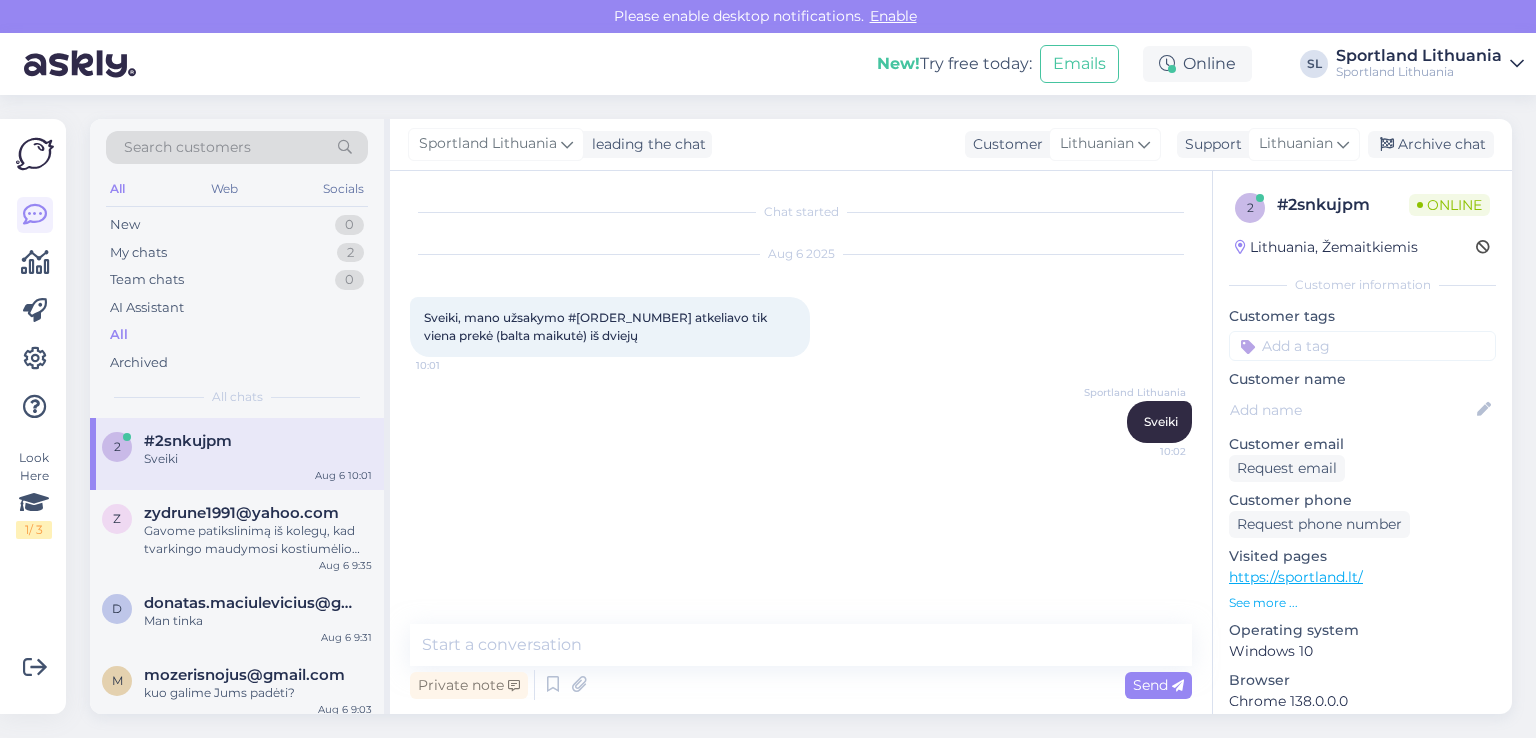 click on "Sveiki, mano užsakymo #3000428096 atkeliavo tik viena prekė (balta maikutė) iš dviejų" at bounding box center (597, 326) 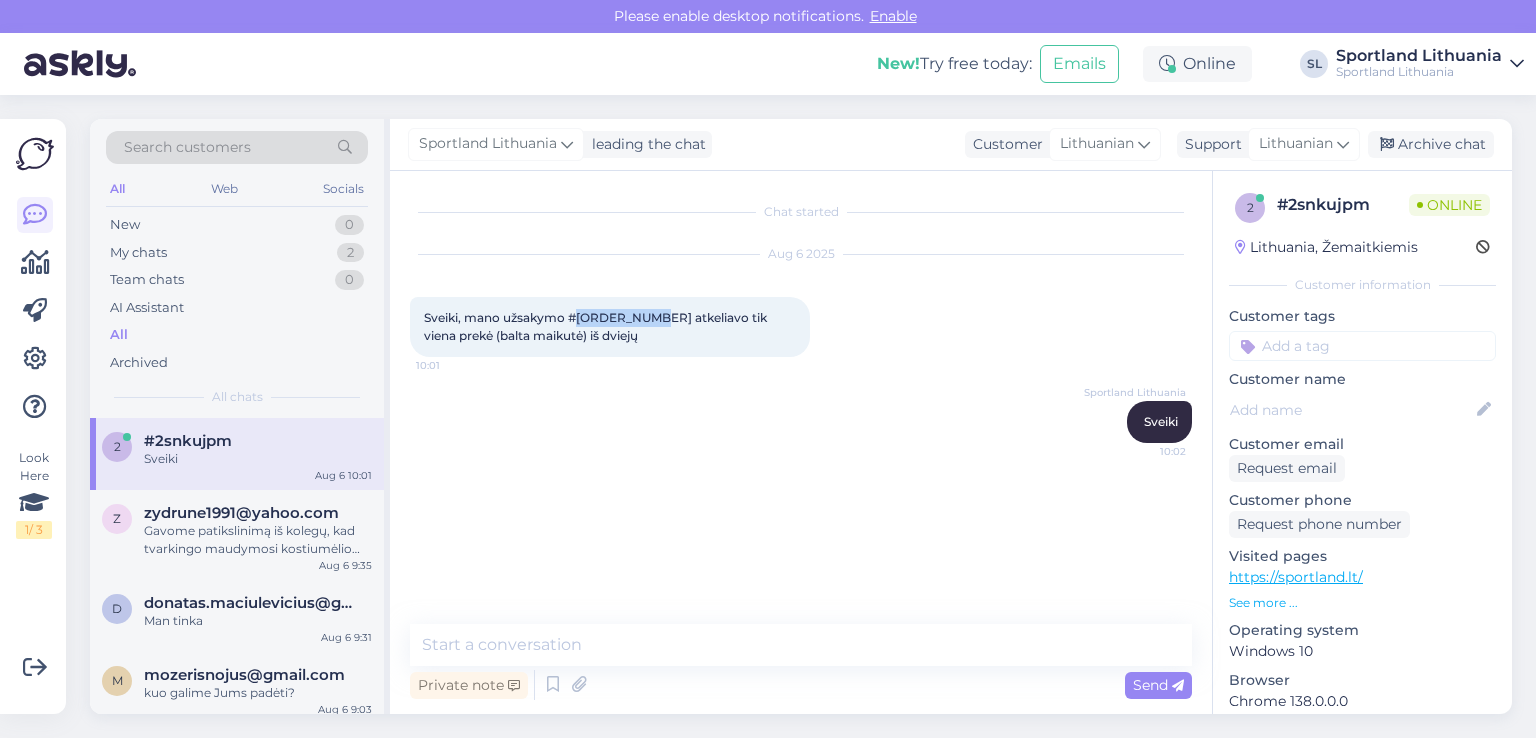 click on "Sveiki, mano užsakymo #3000428096 atkeliavo tik viena prekė (balta maikutė) iš dviejų" at bounding box center [597, 326] 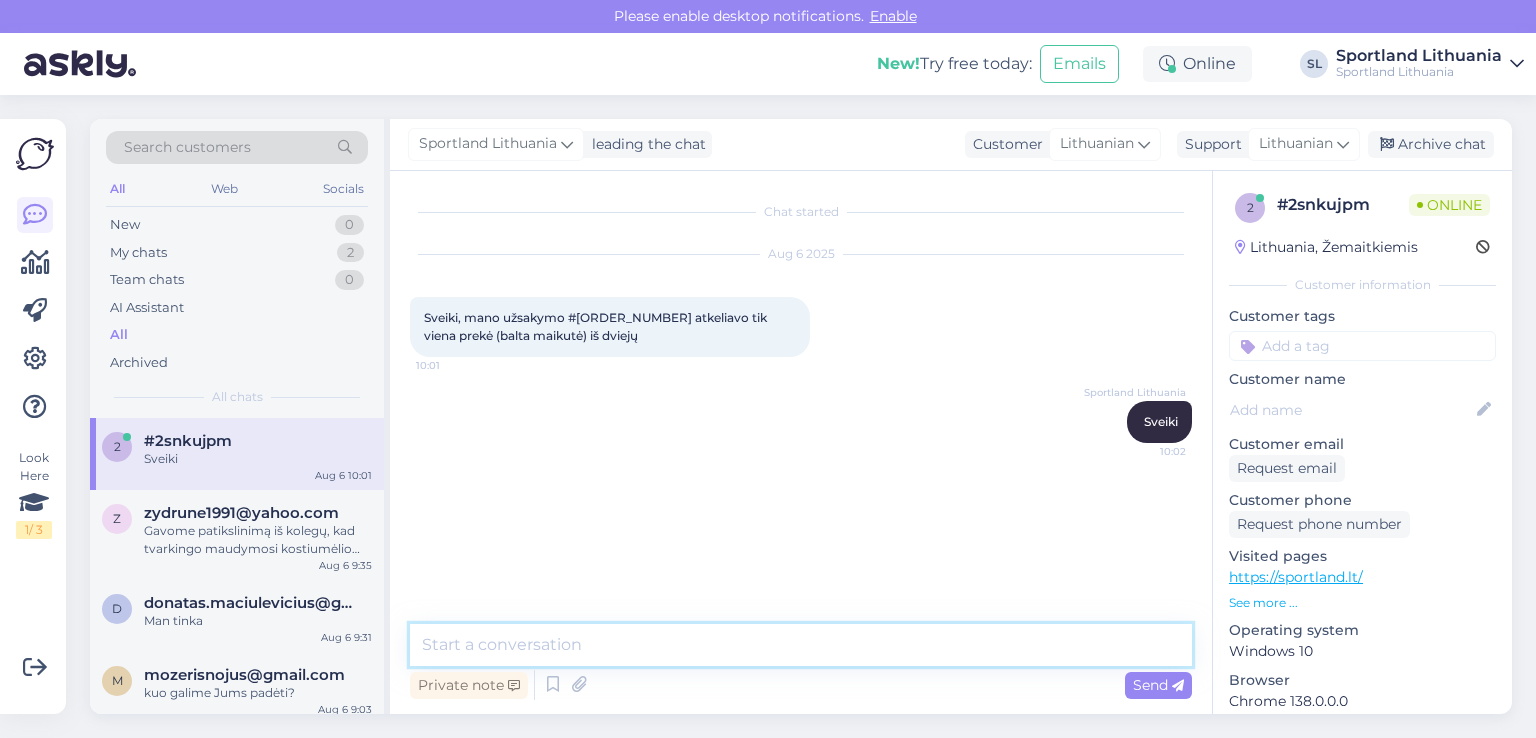 click at bounding box center (801, 645) 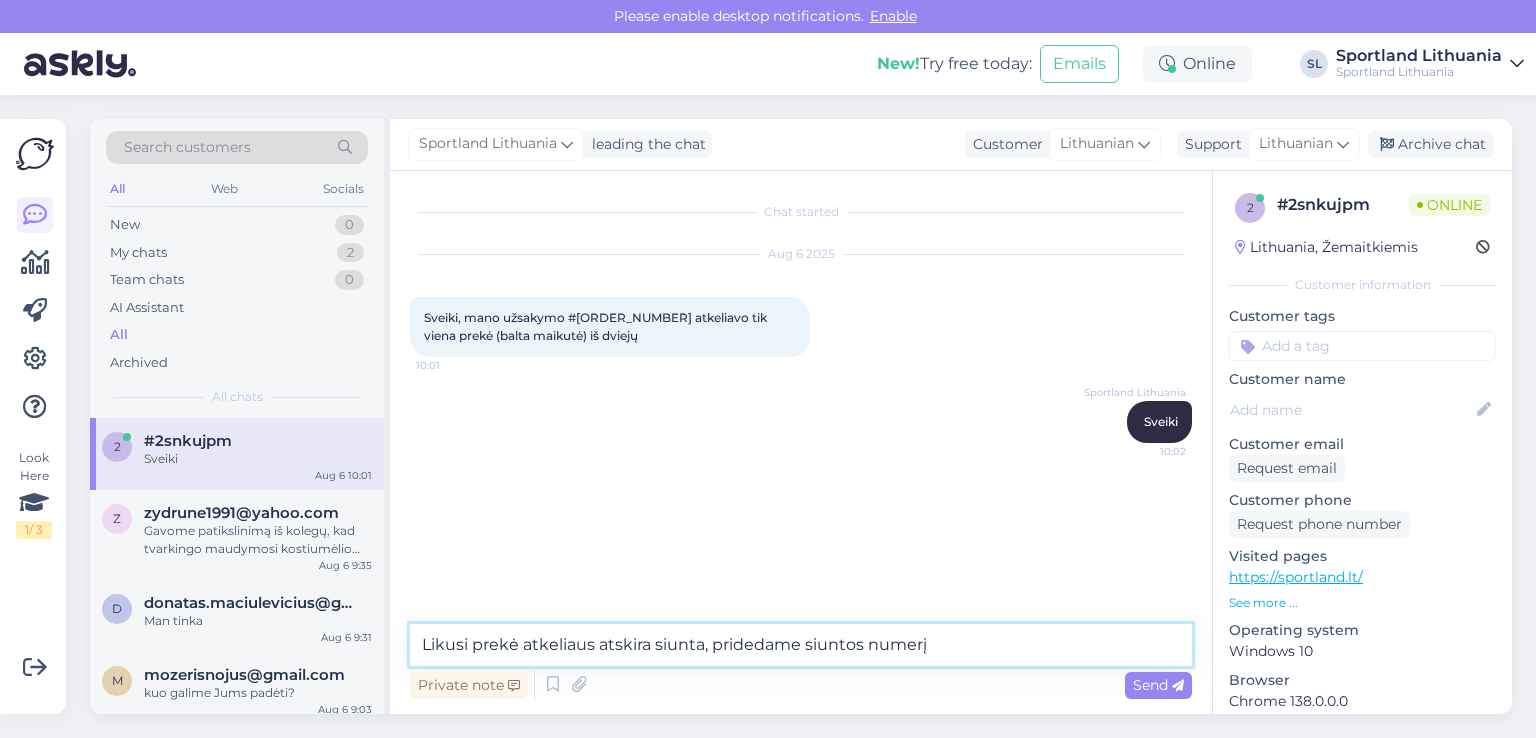 paste on "CC818515374EE" 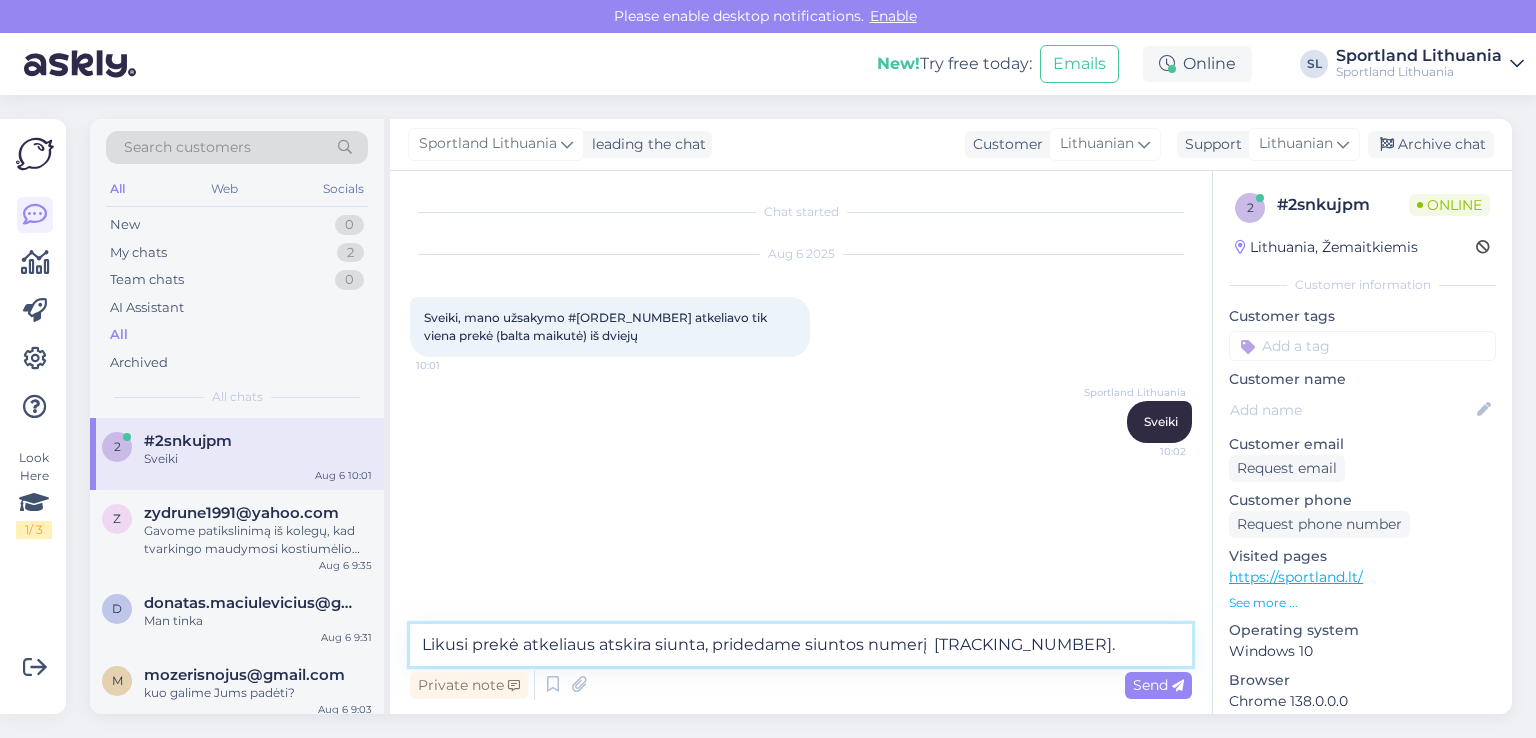type on "Likusi prekė atkeliaus atskira siunta, pridedame siuntos numerį 	CC818515374EE." 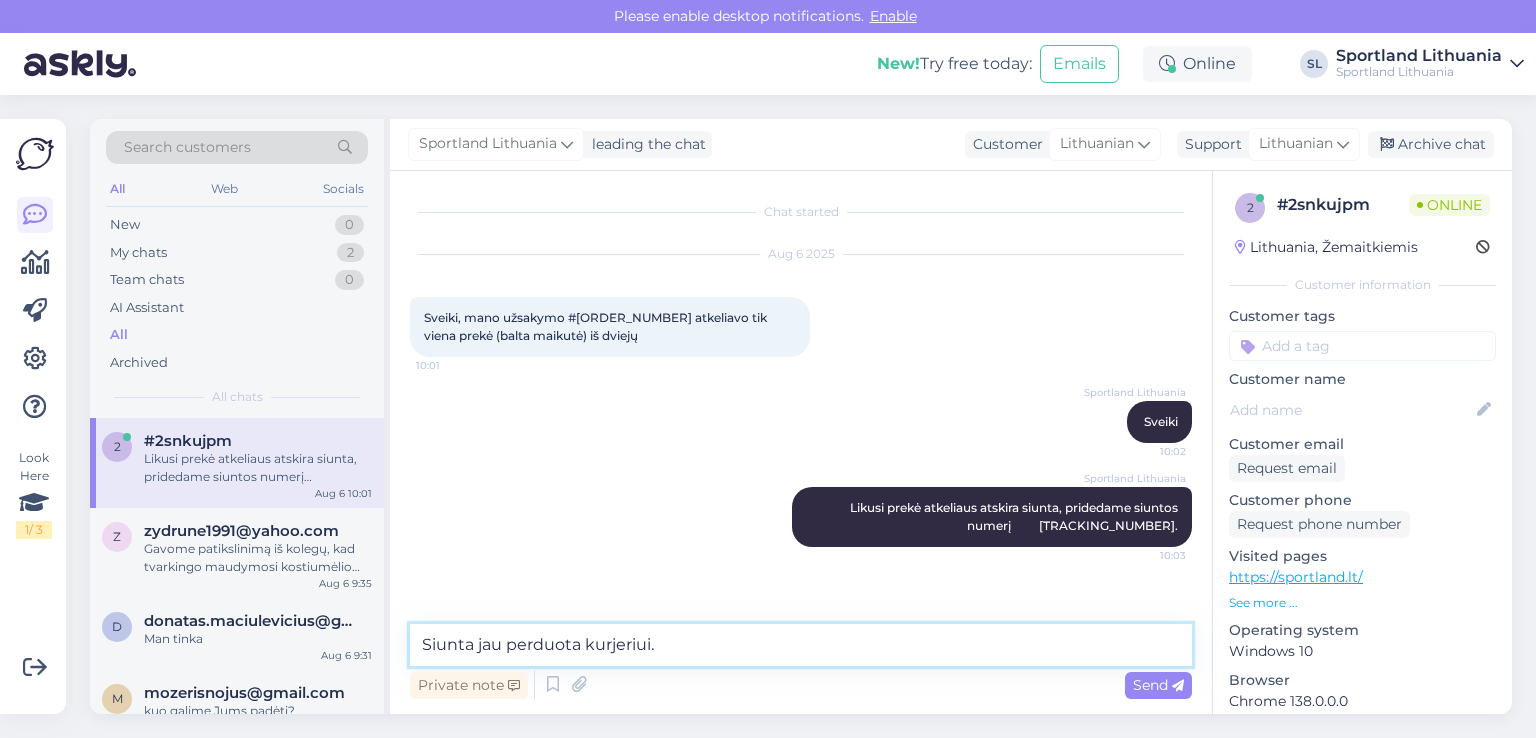 type on "Siunta jau perduota kurjeriui." 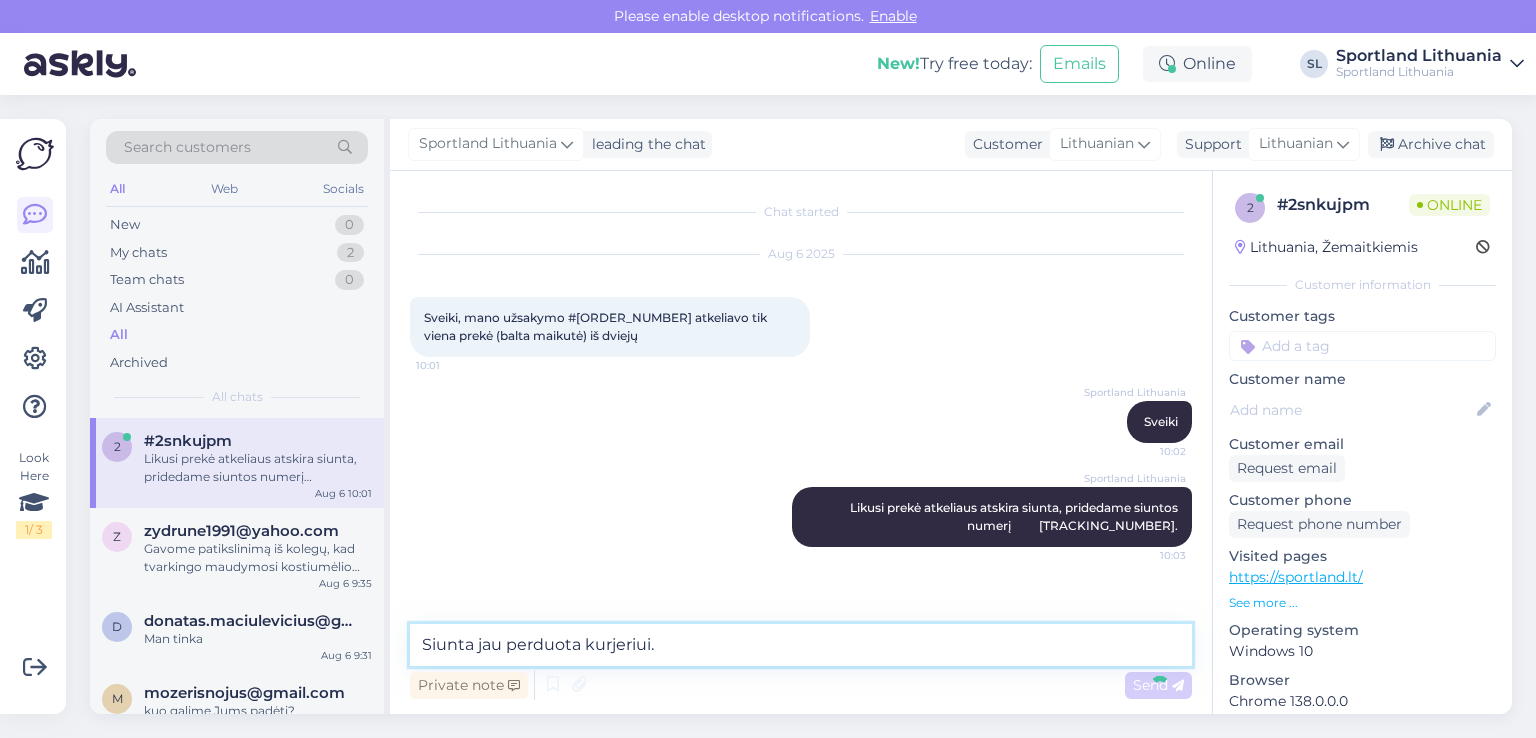 type 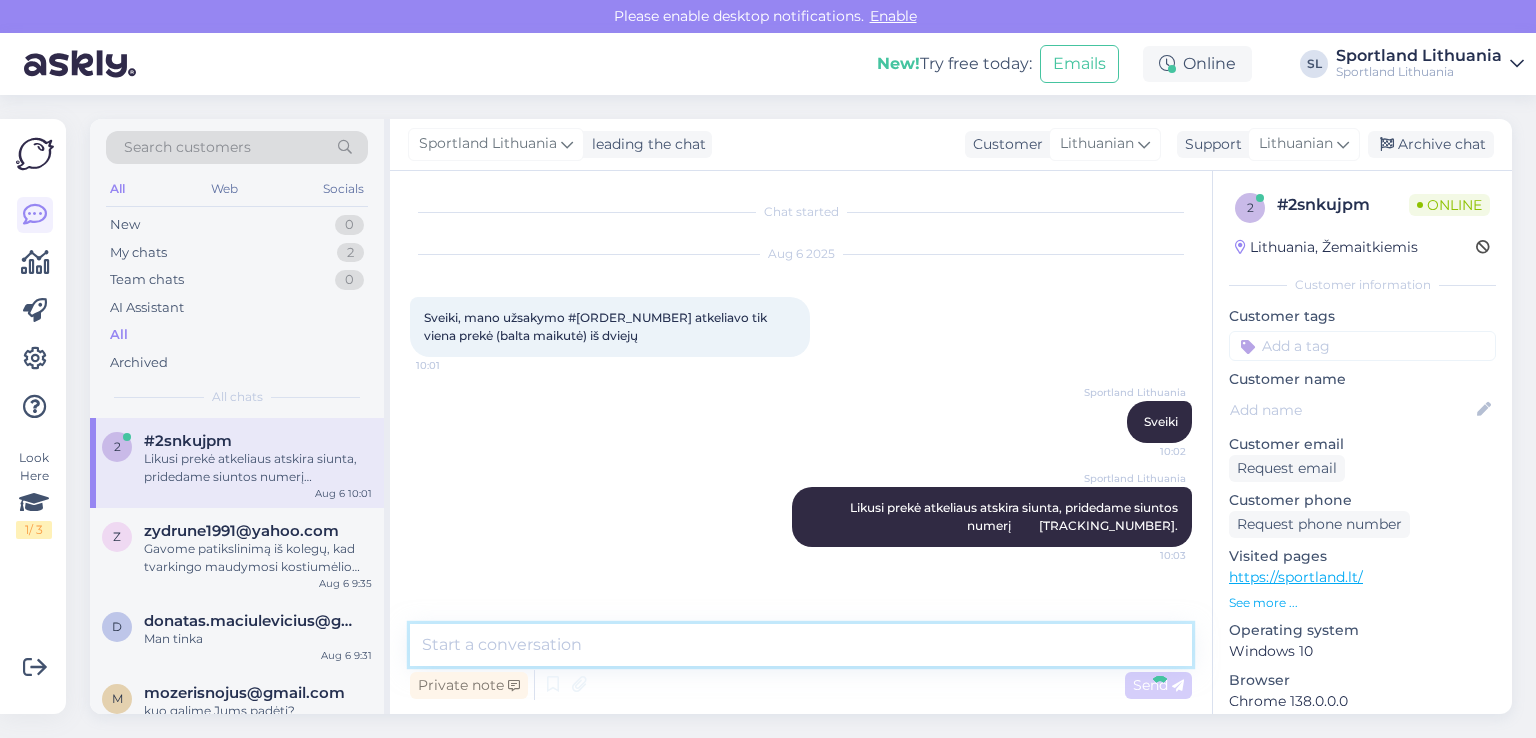 scroll, scrollTop: 49, scrollLeft: 0, axis: vertical 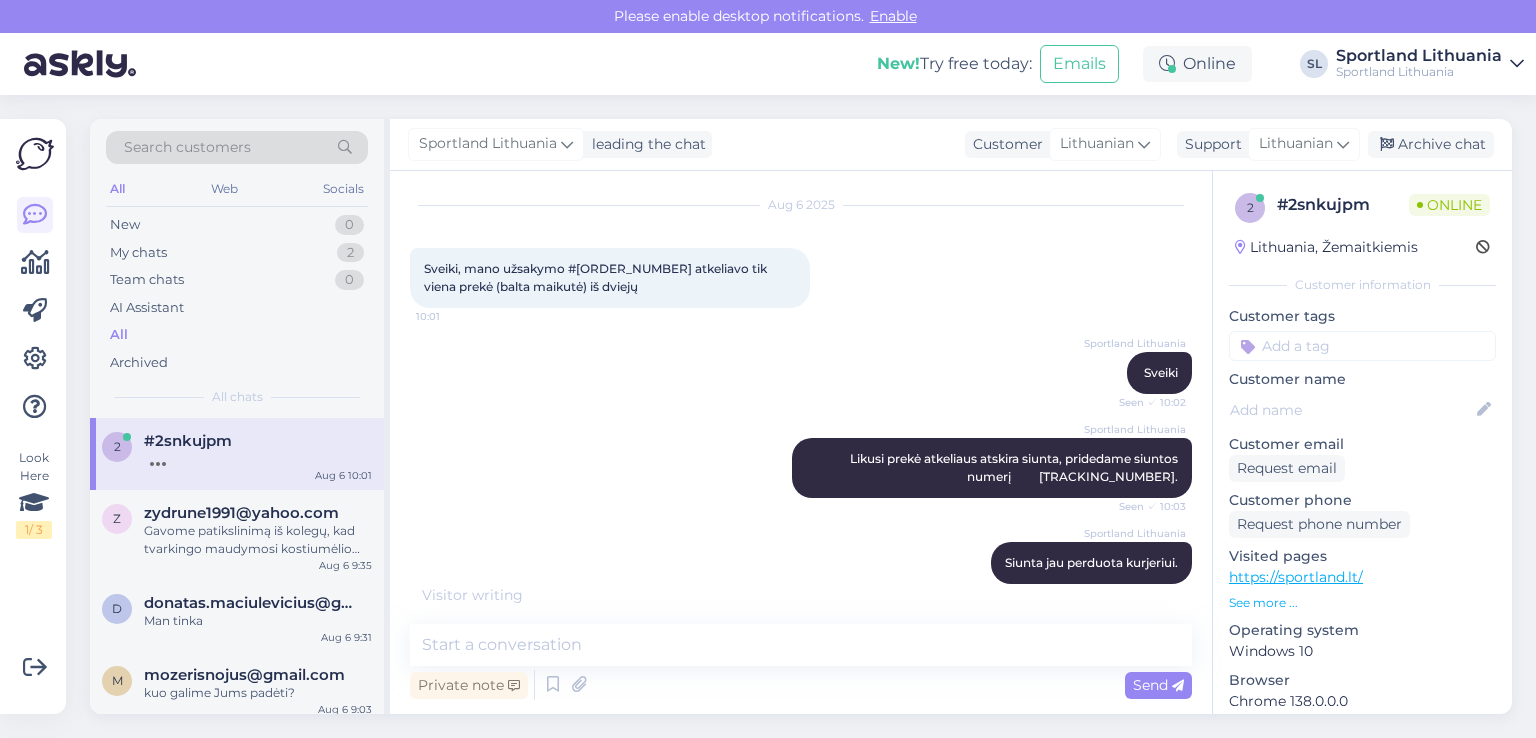 click at bounding box center [35, 311] 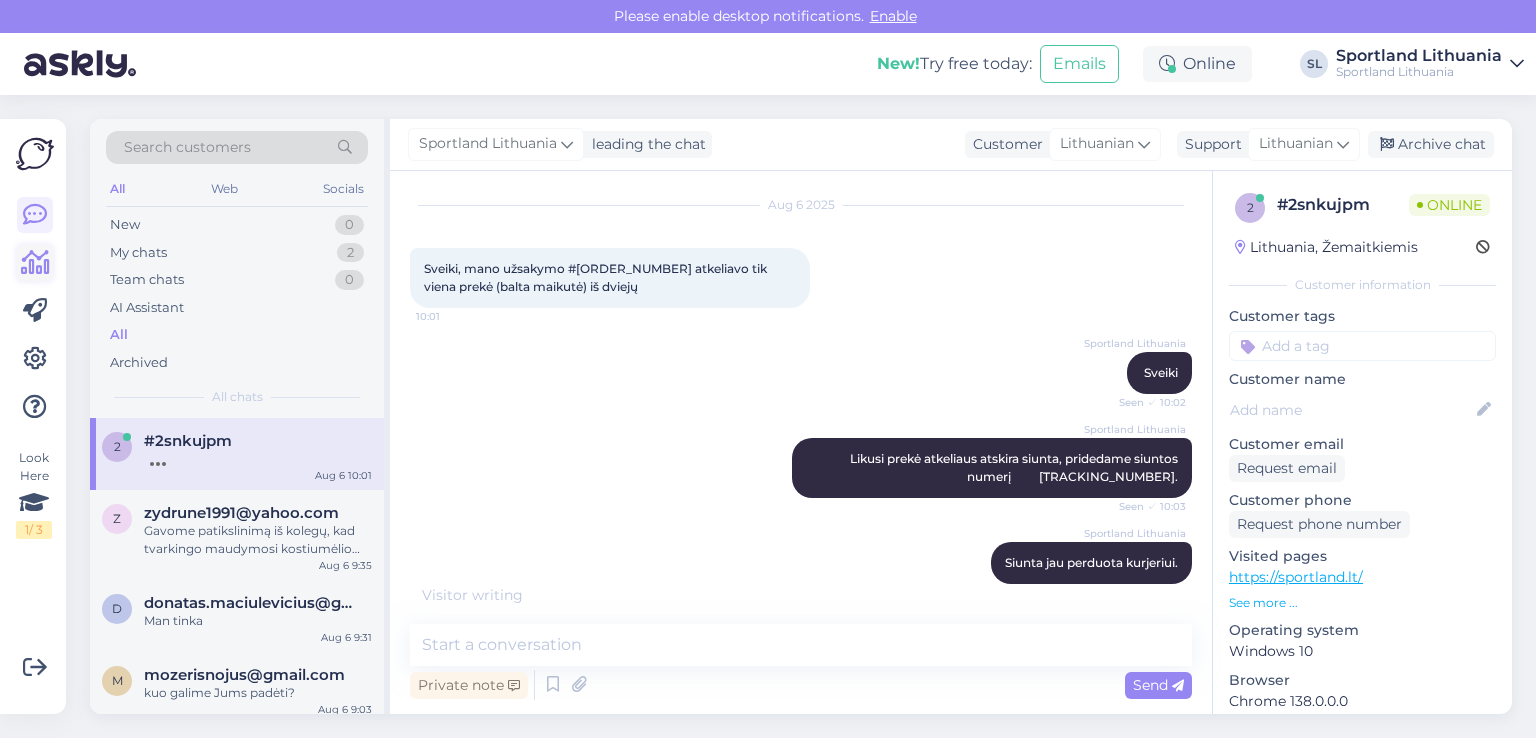 click at bounding box center (35, 263) 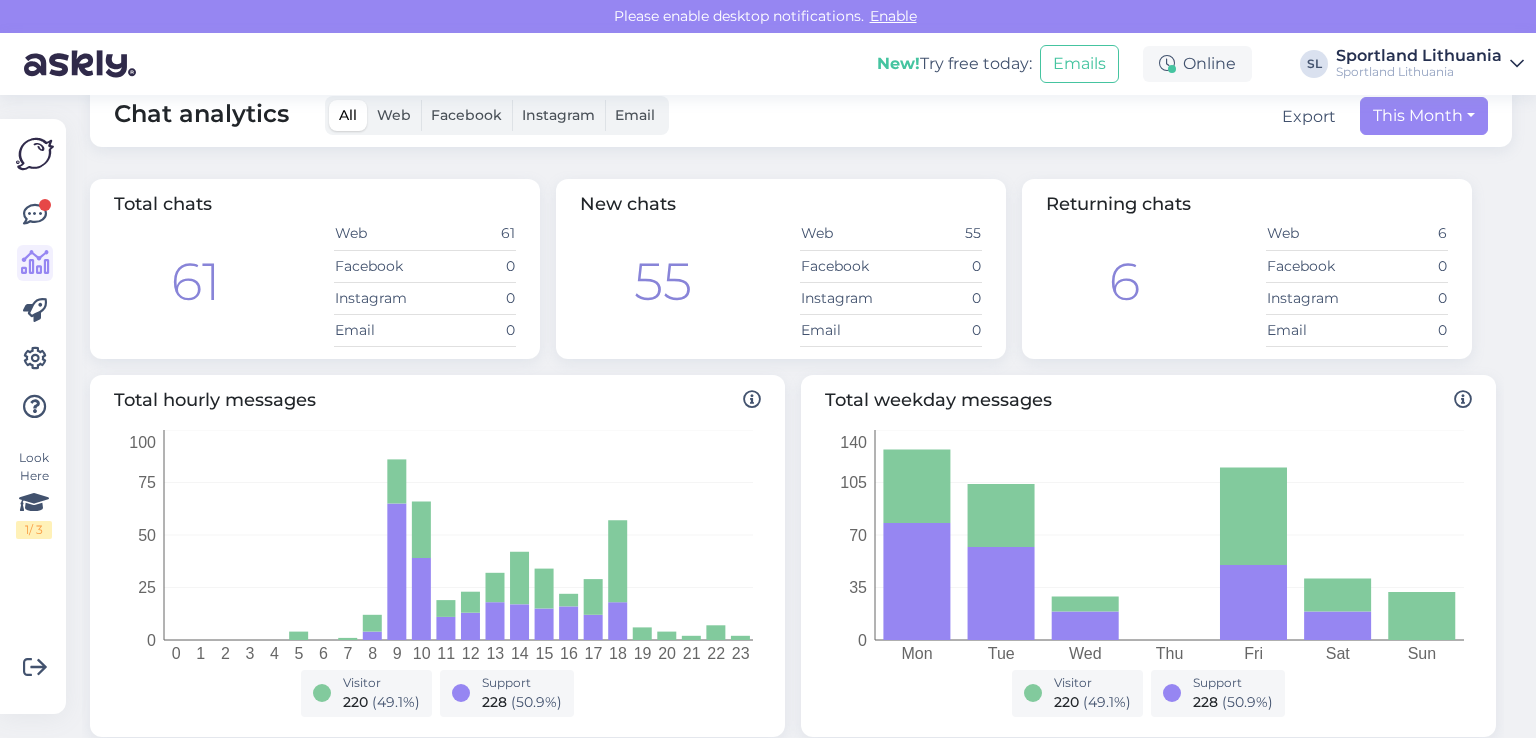 scroll, scrollTop: 0, scrollLeft: 0, axis: both 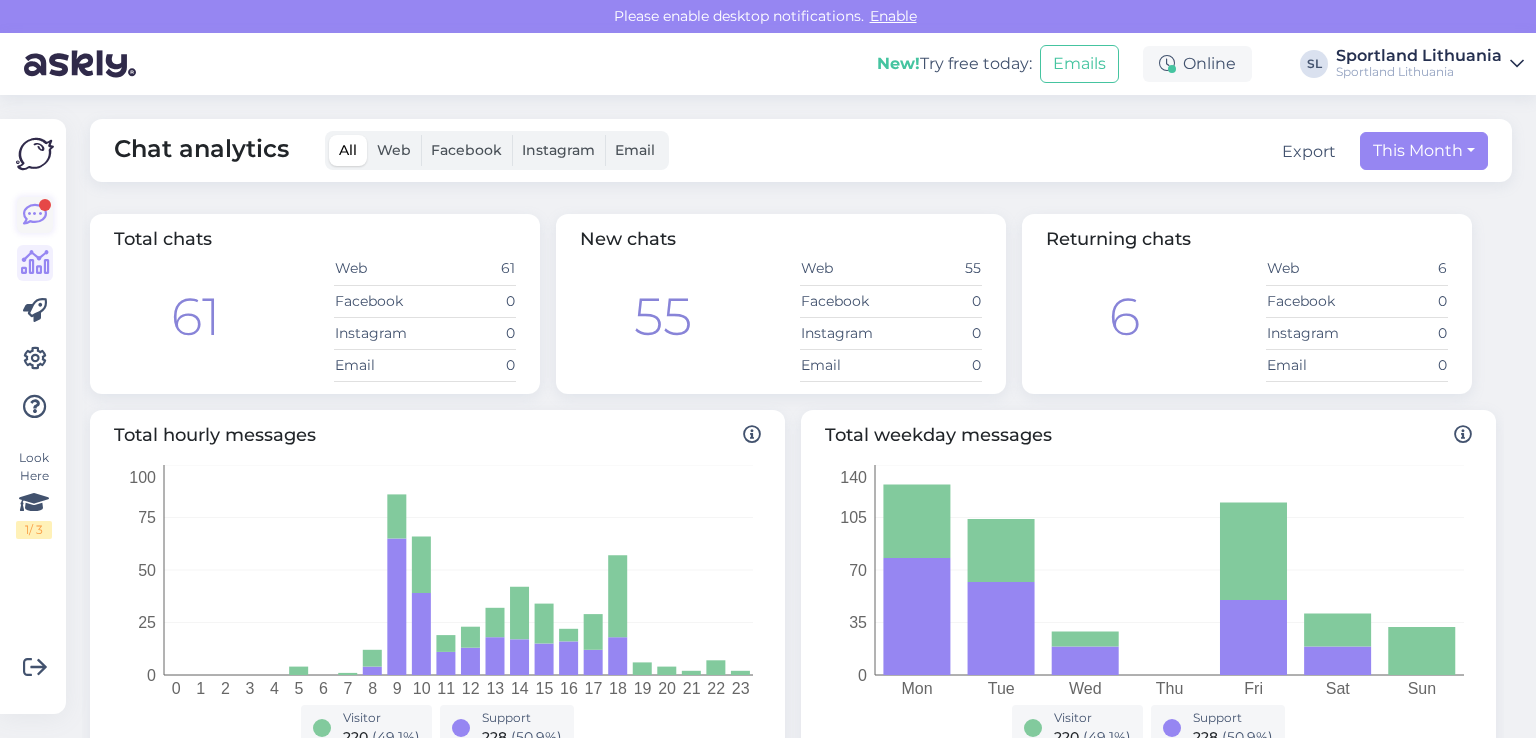 click at bounding box center [35, 215] 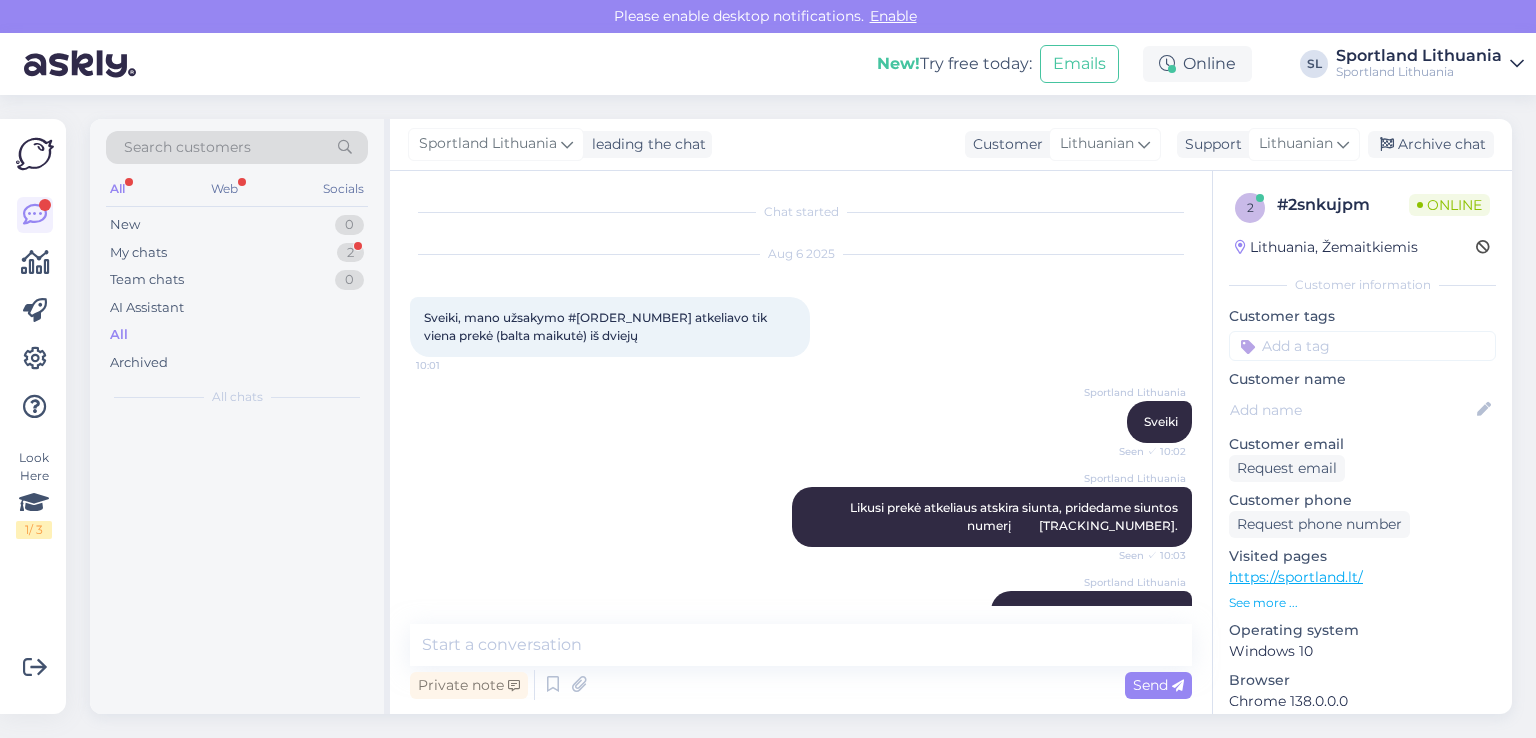 scroll, scrollTop: 42, scrollLeft: 0, axis: vertical 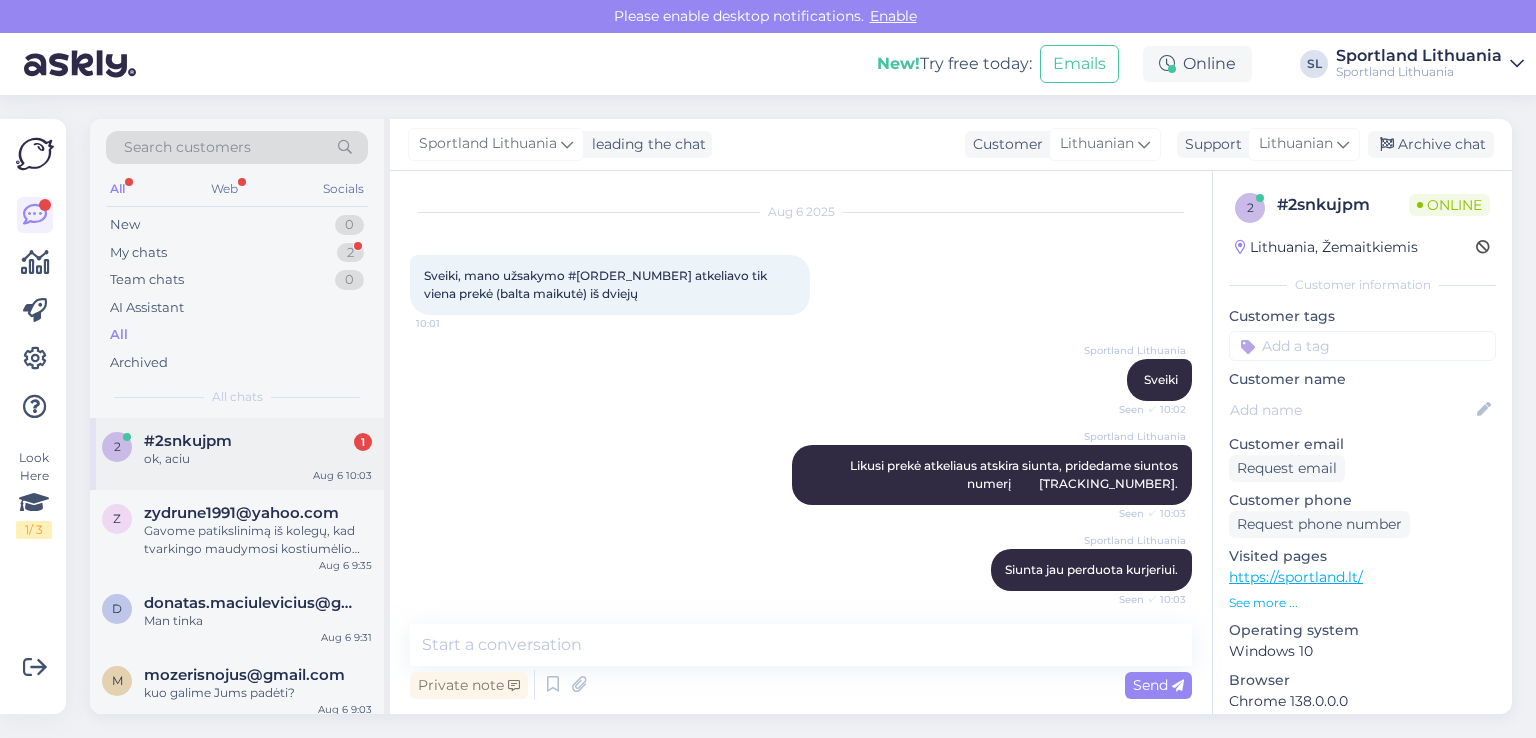click on "ok, aciu" at bounding box center (258, 459) 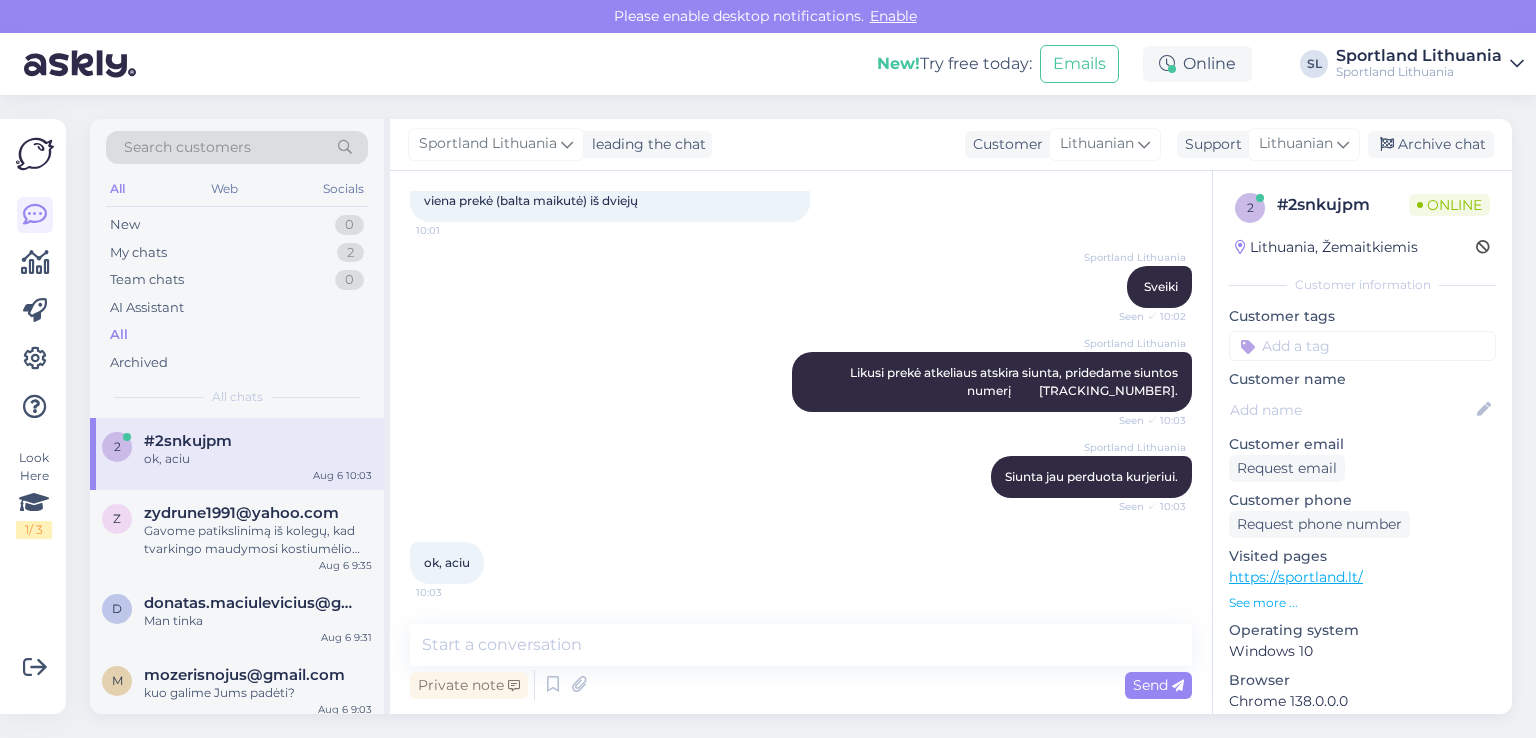scroll, scrollTop: 135, scrollLeft: 0, axis: vertical 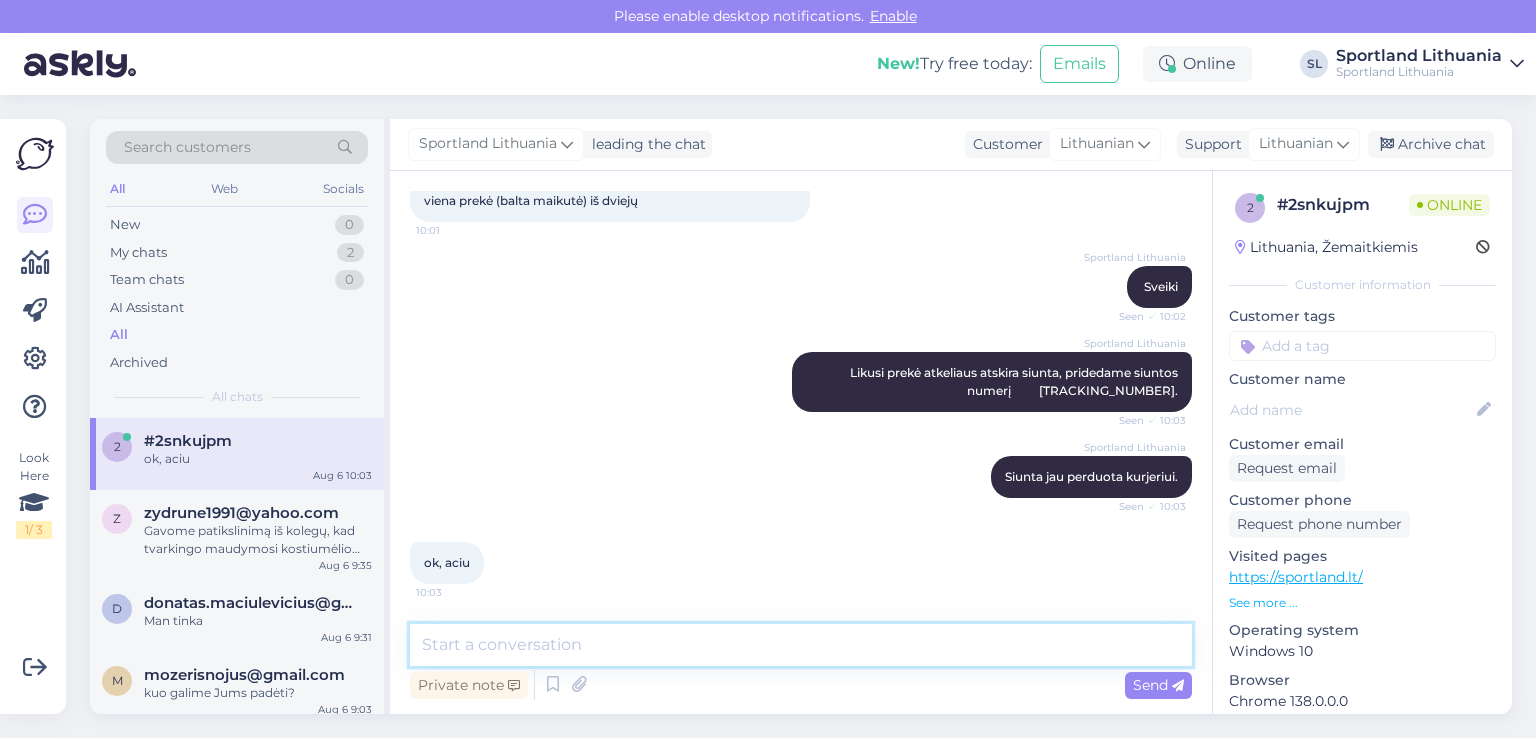 click at bounding box center [801, 645] 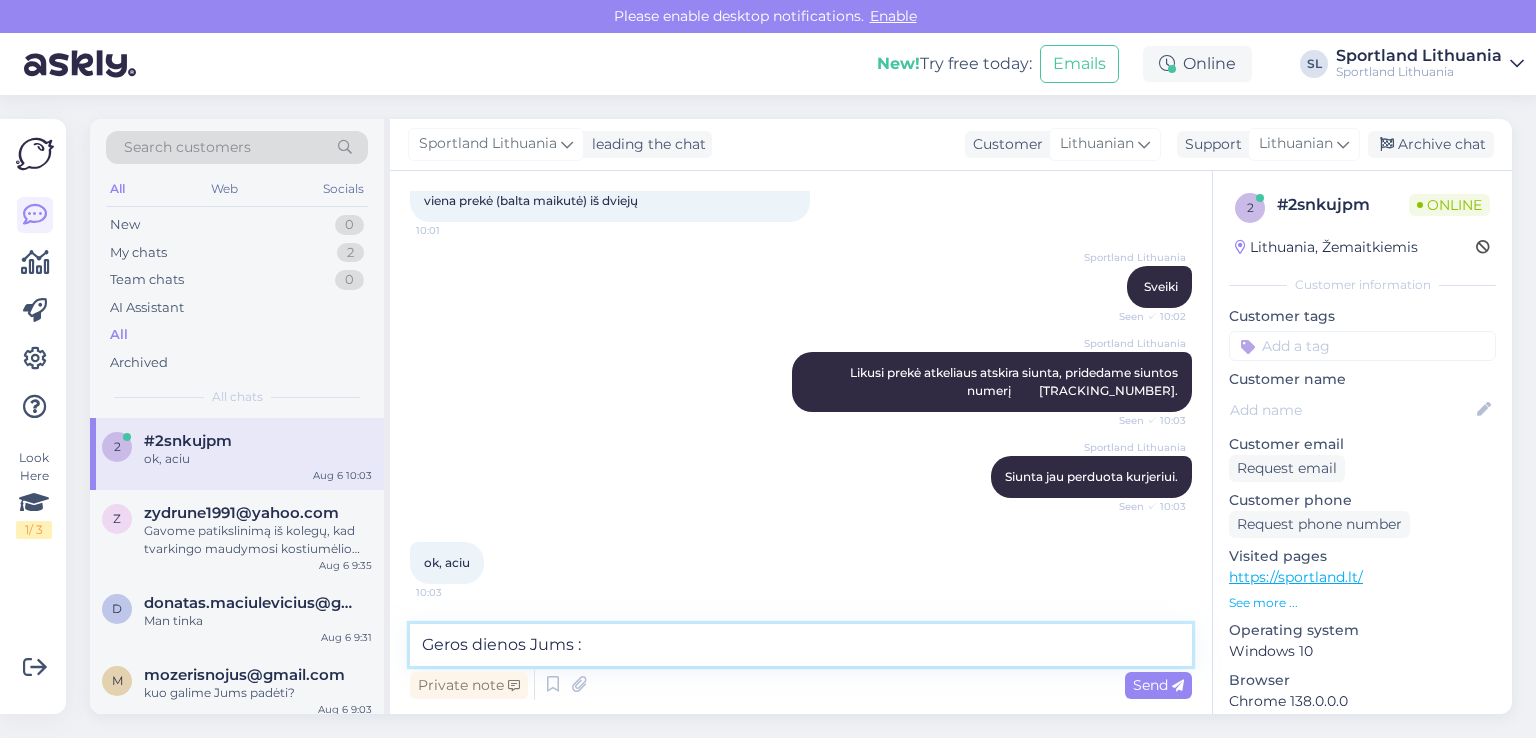 type on "Geros dienos Jums :)" 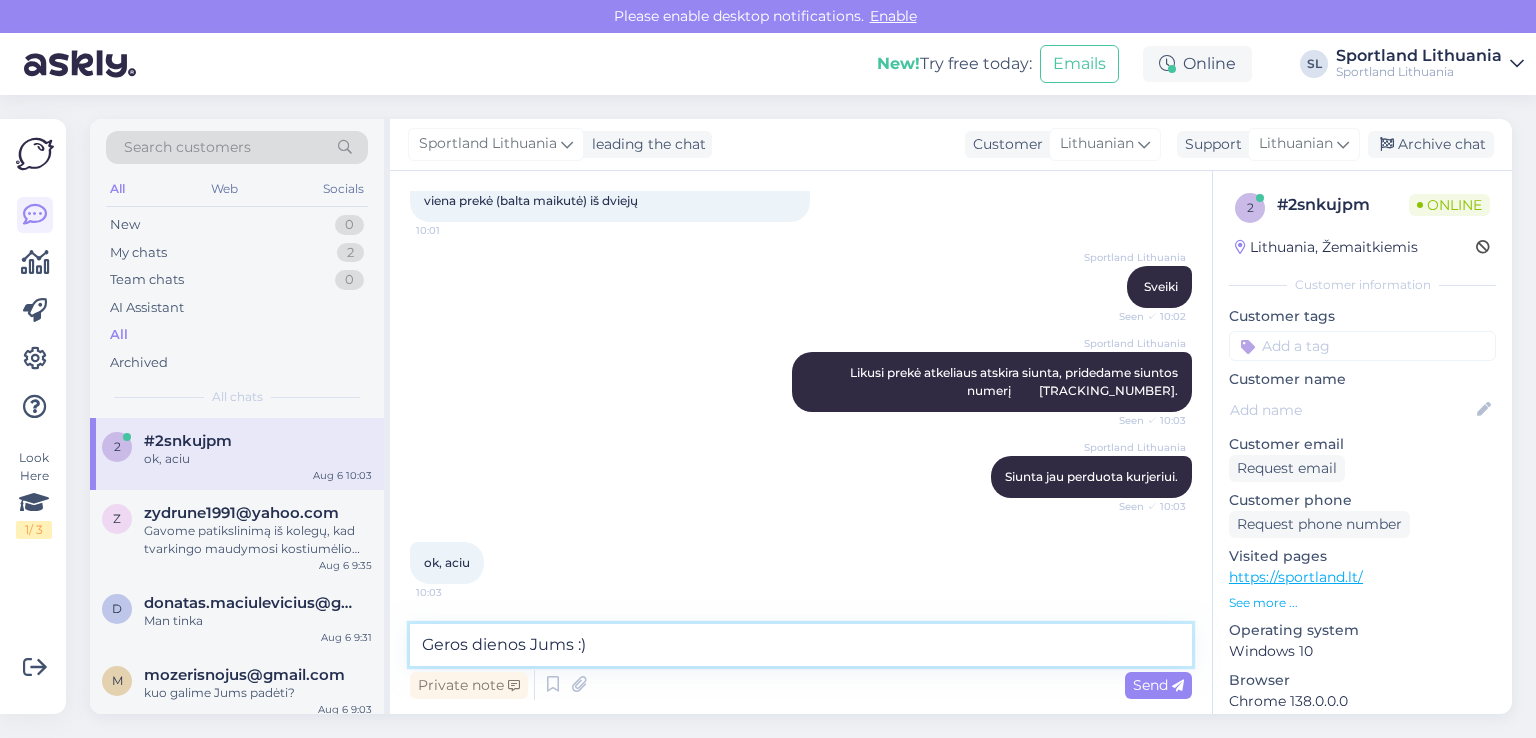 type 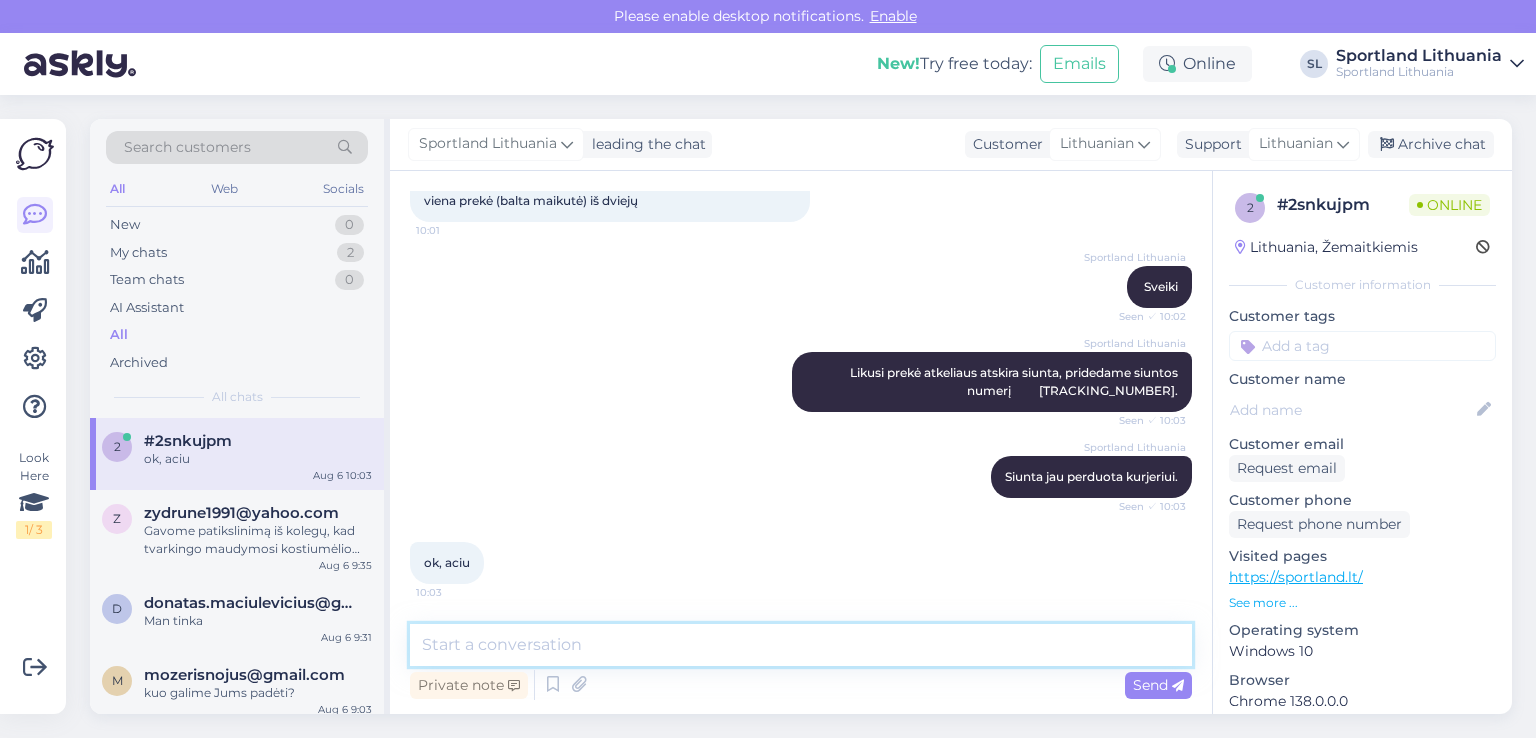 scroll, scrollTop: 221, scrollLeft: 0, axis: vertical 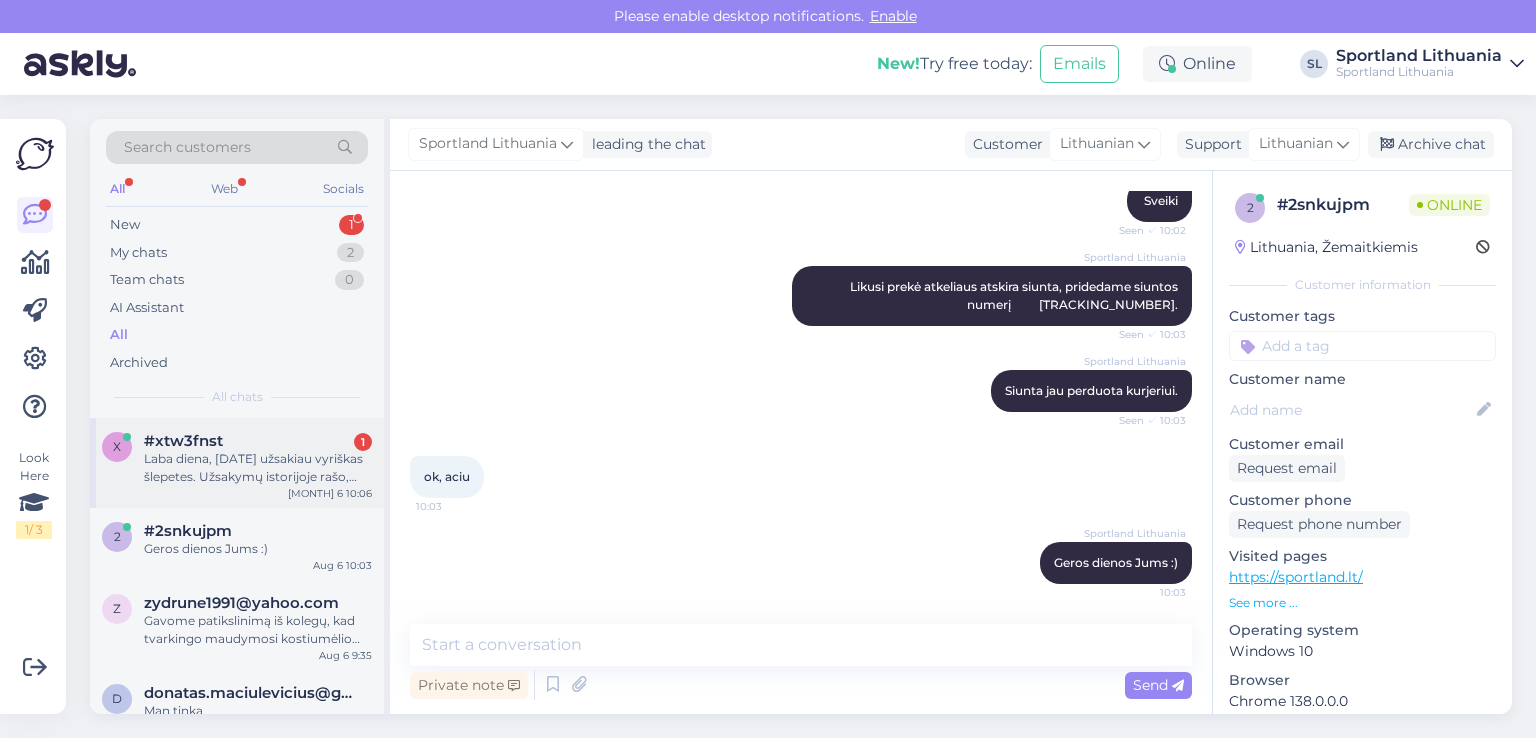 click on "Laba diena, liepos 31 d. užsakiau vyriškas šlepetes. Užsakymų istorijoje rašo, kad pristatyti turėto 08.04, tačiau nesulaukiu jokios informacijos. Kada siuntinys mane pasieks?" at bounding box center (258, 468) 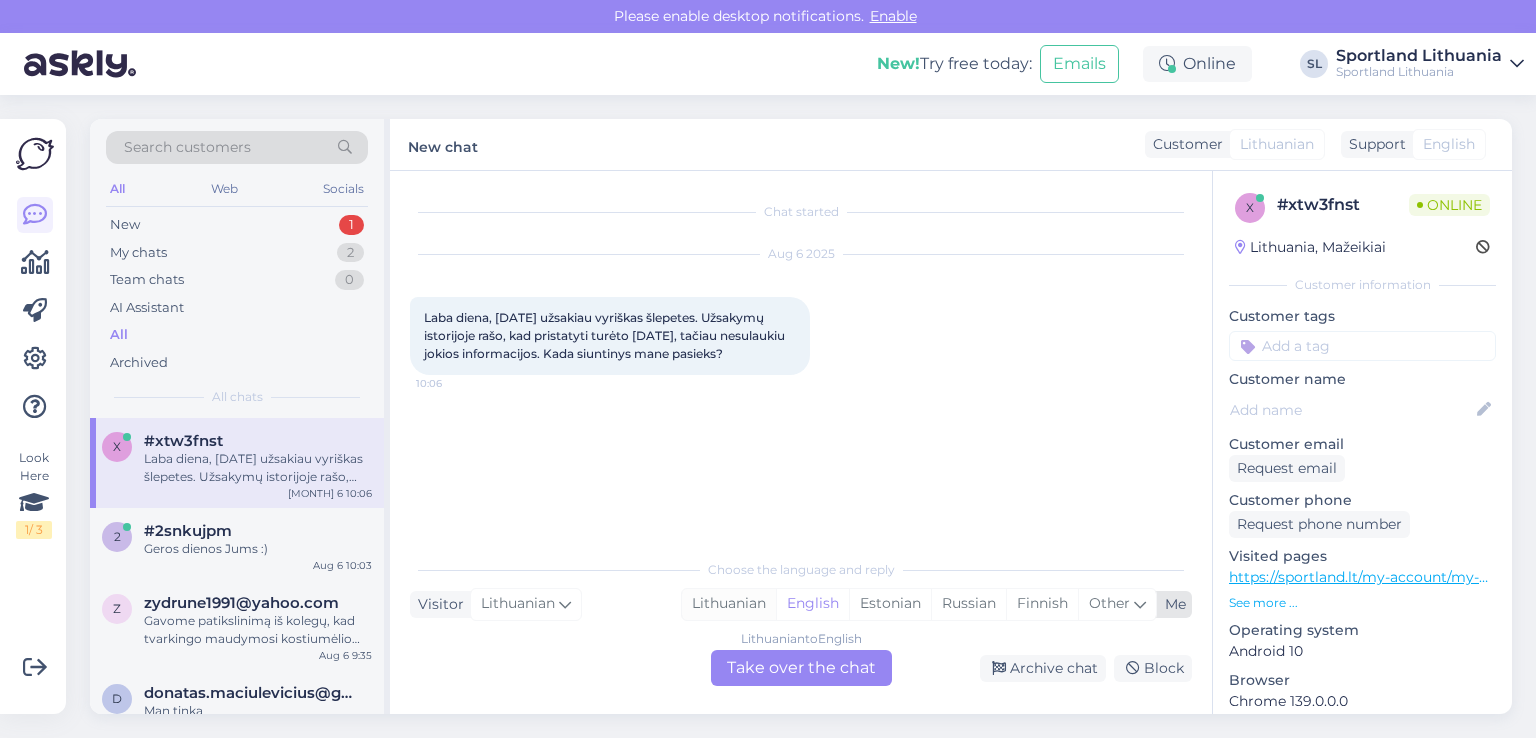 click on "Lithuanian" at bounding box center [729, 604] 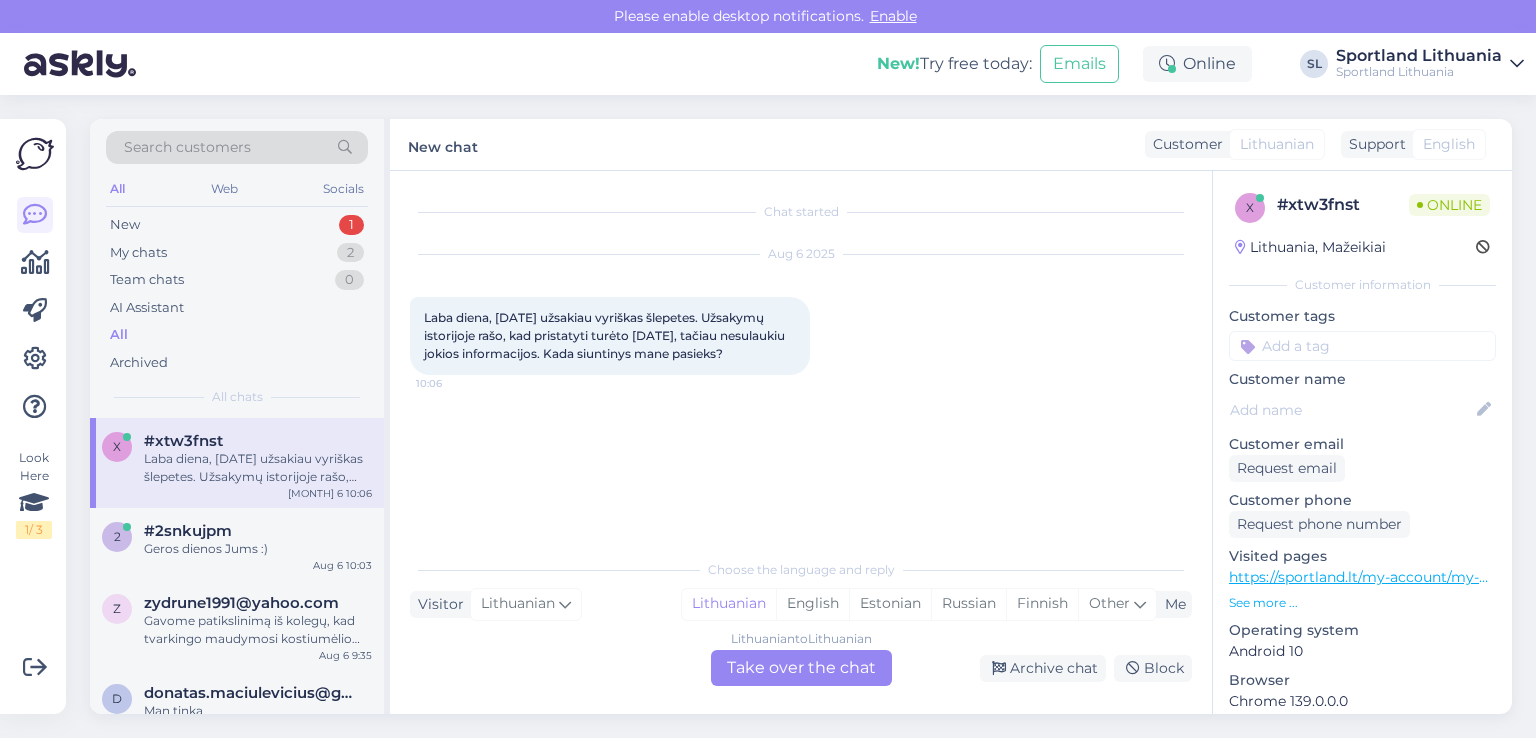 click on "Lithuanian  to  Lithuanian Take over the chat" at bounding box center [801, 668] 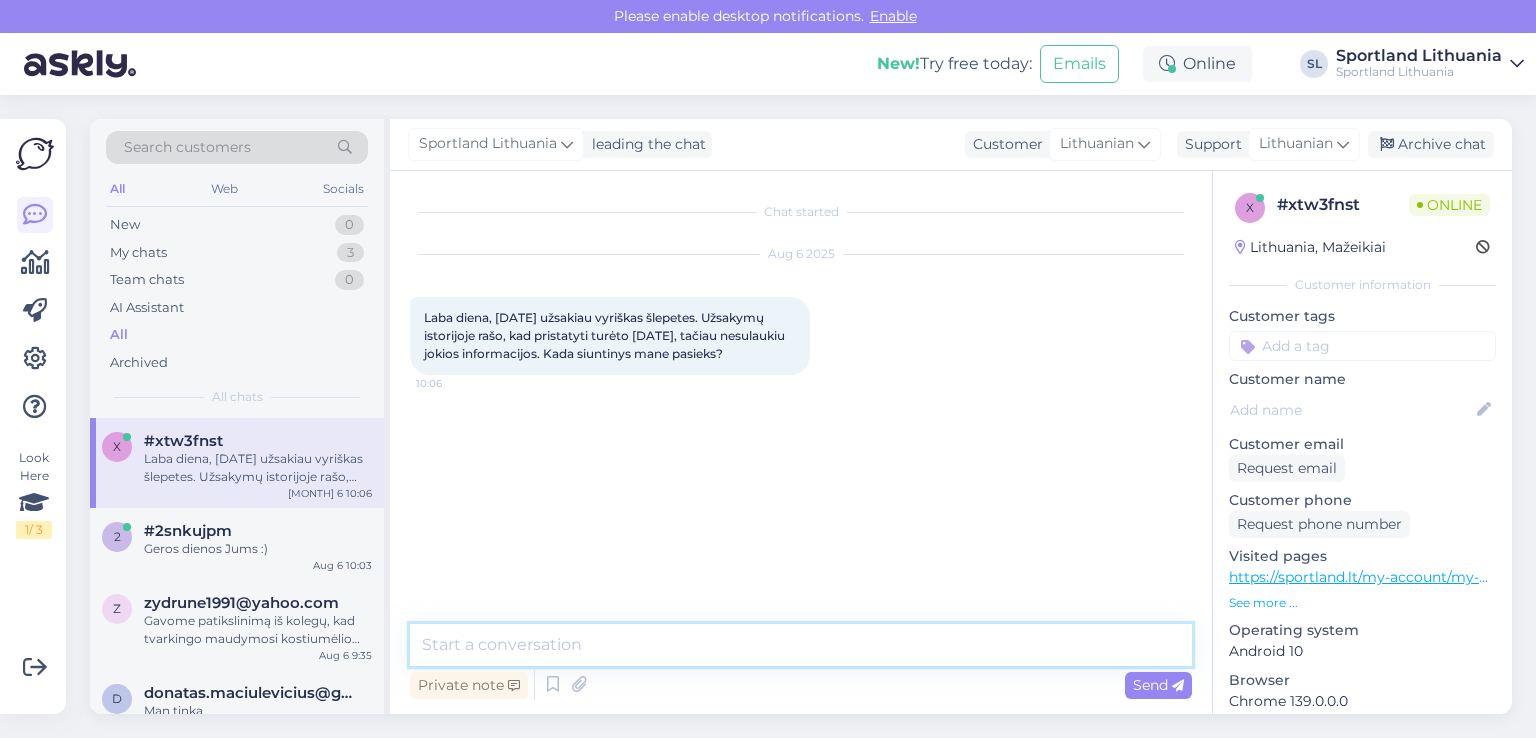 click at bounding box center [801, 645] 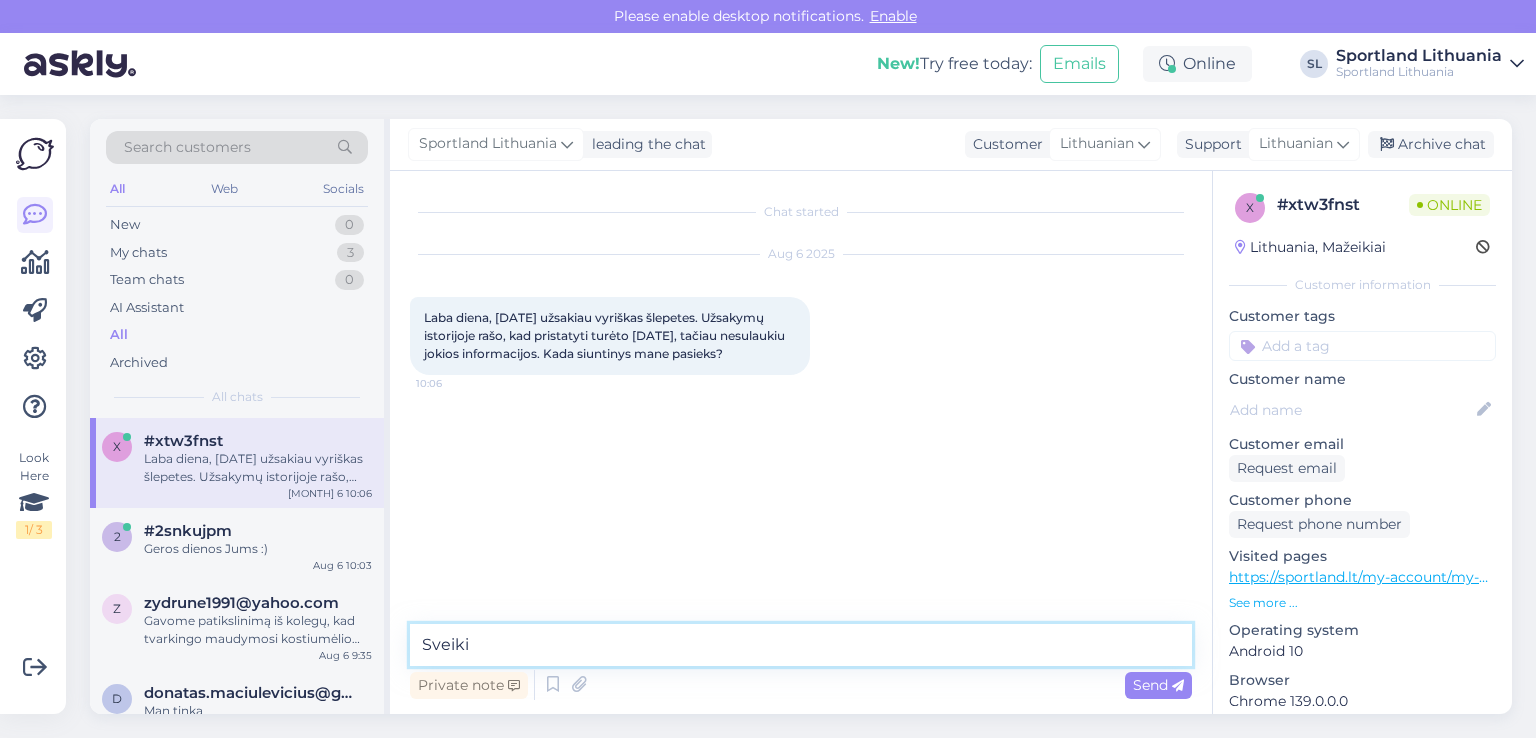 type on "Sveiki" 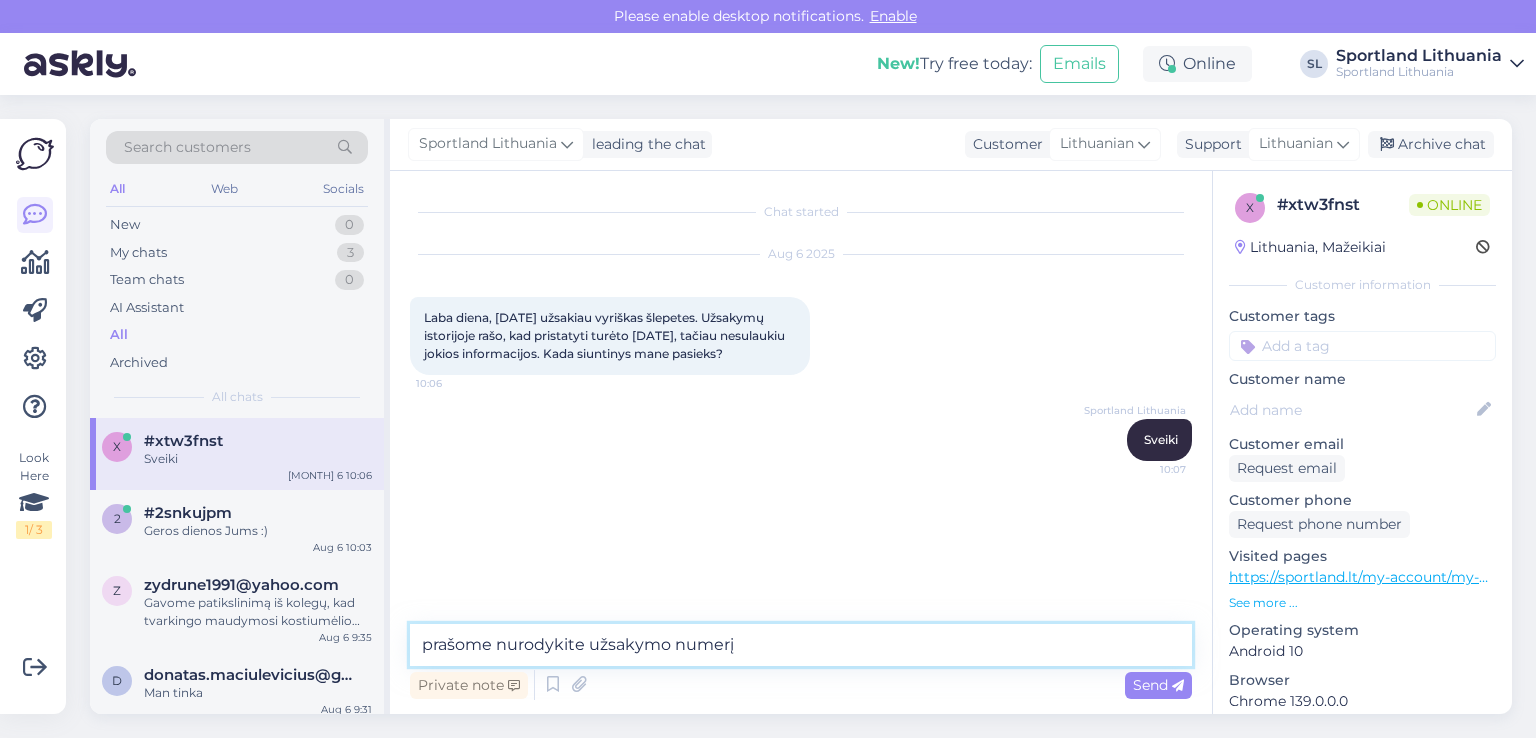 type on "prašome nurodykite užsakymo numerį" 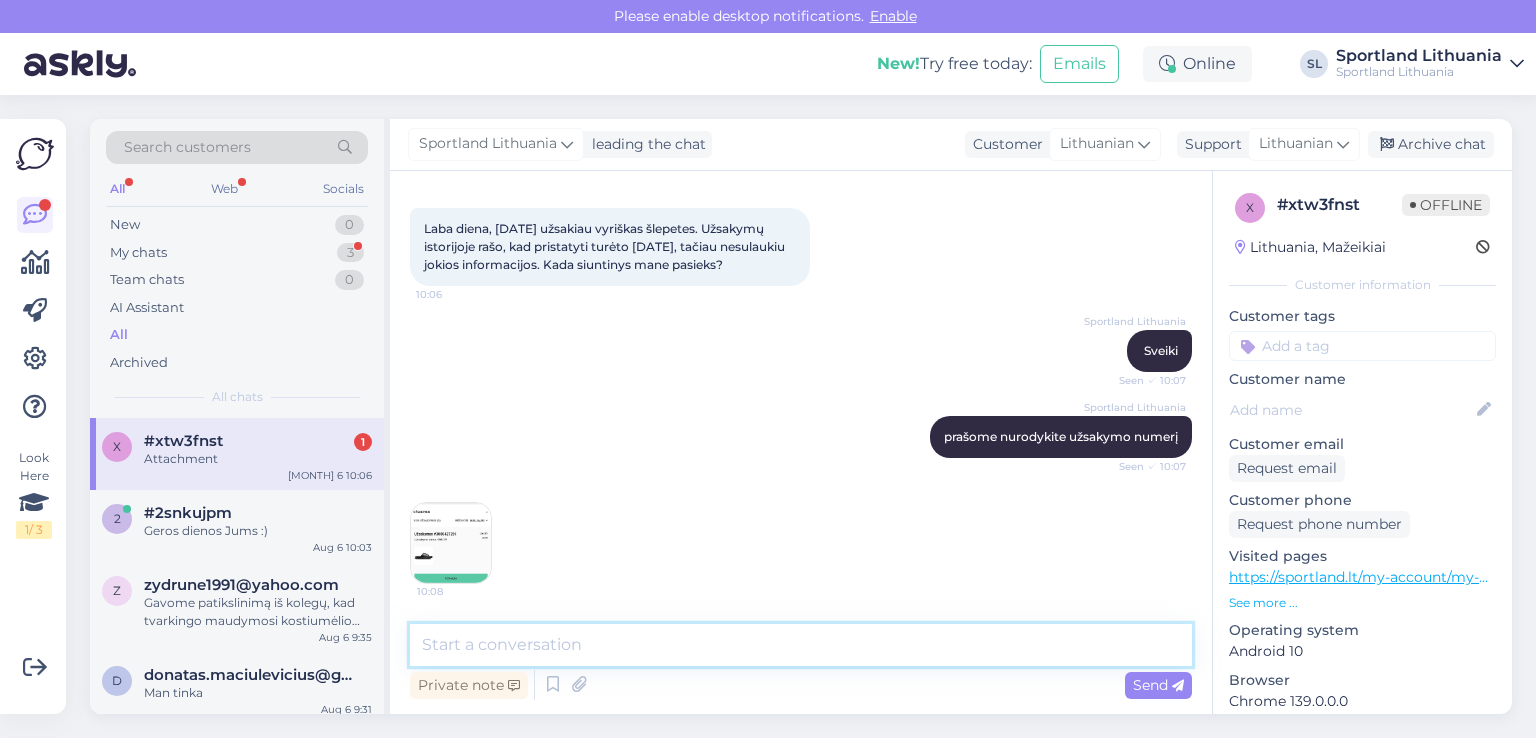 scroll, scrollTop: 88, scrollLeft: 0, axis: vertical 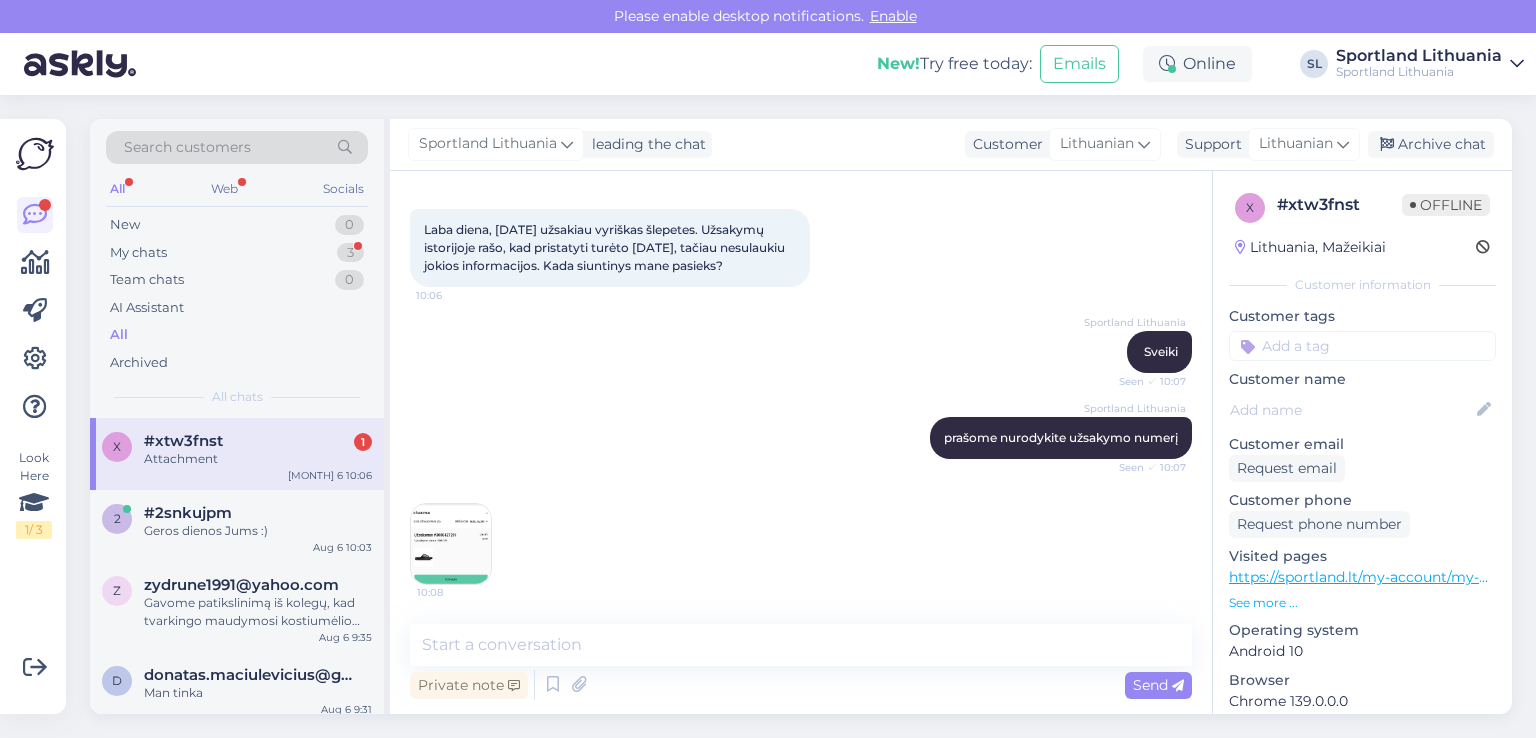 click at bounding box center (451, 544) 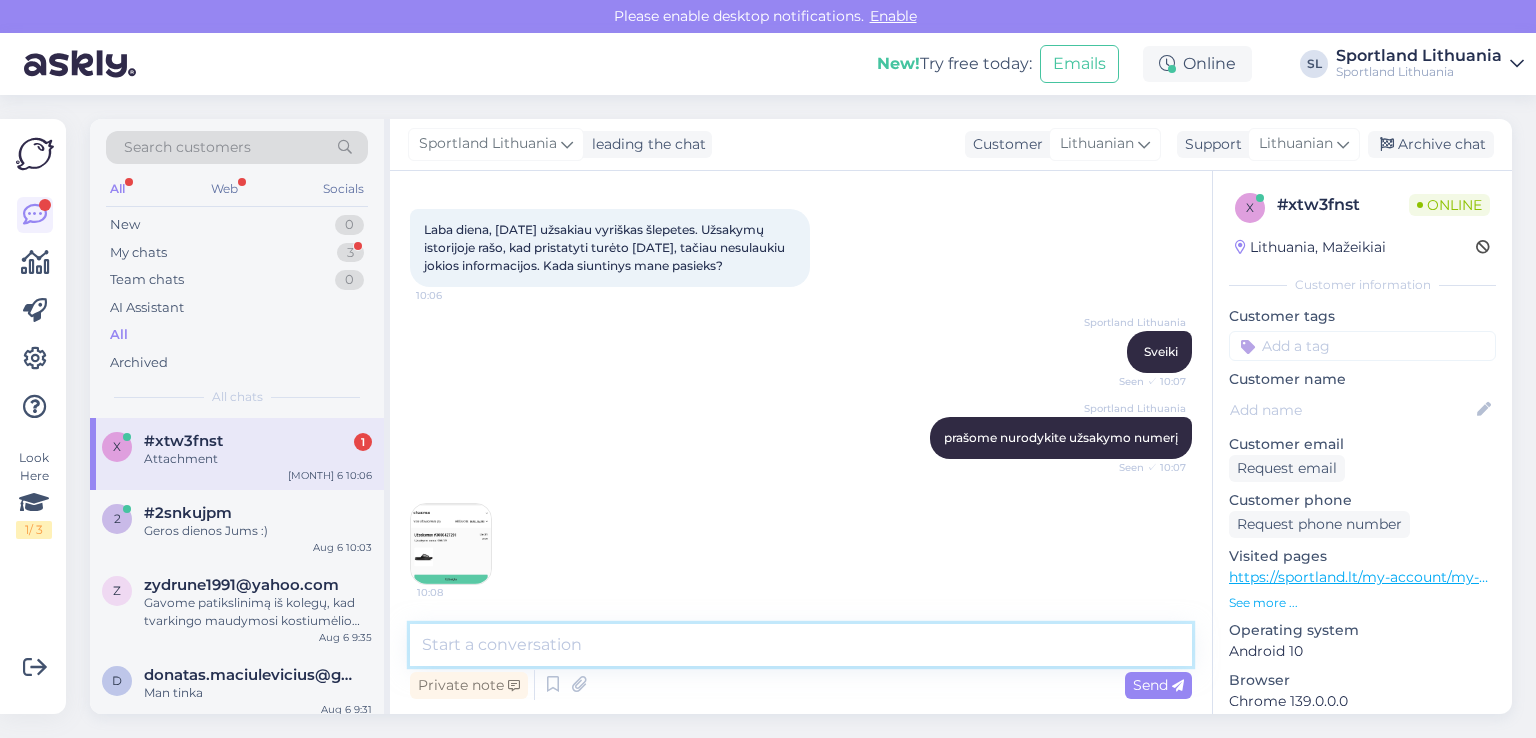 click at bounding box center (801, 645) 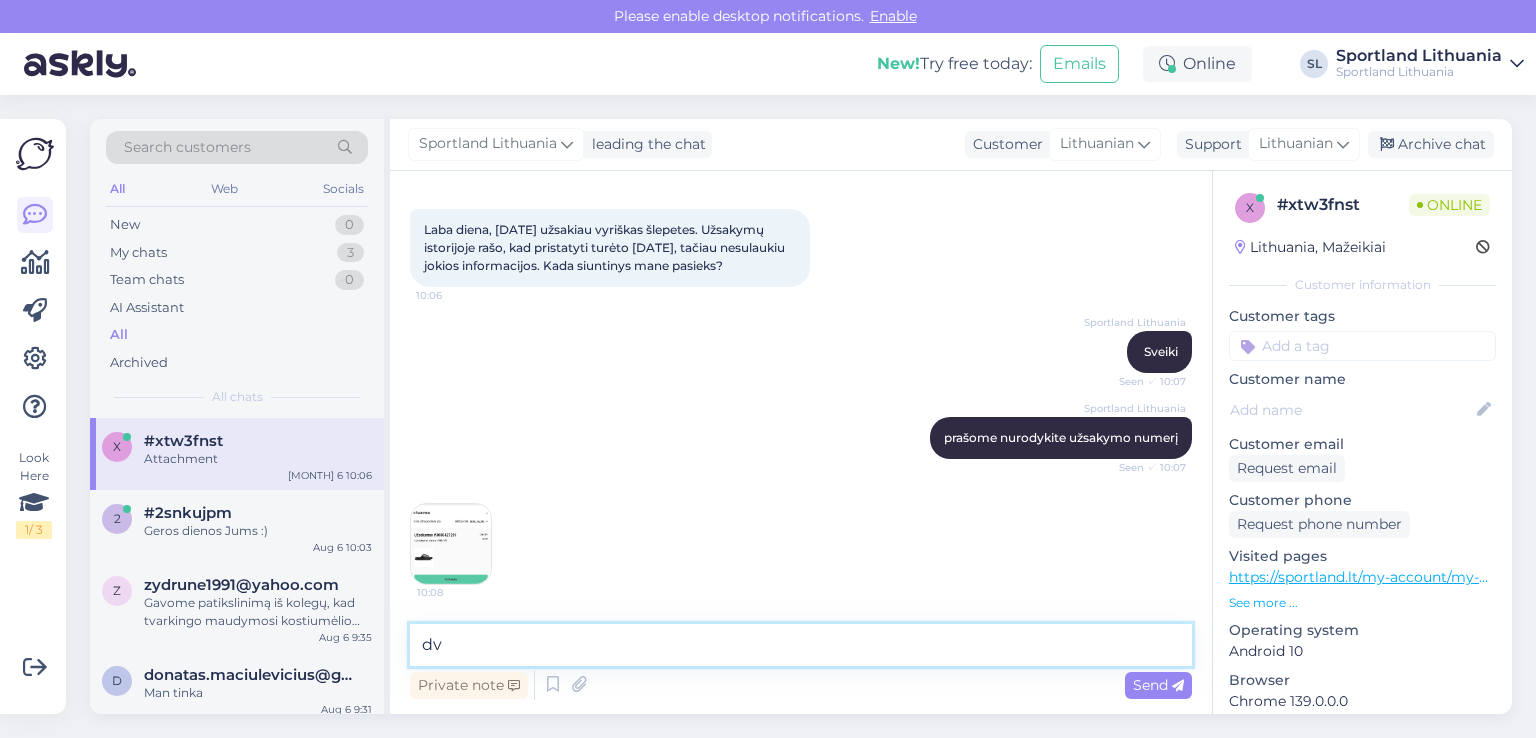 type on "d" 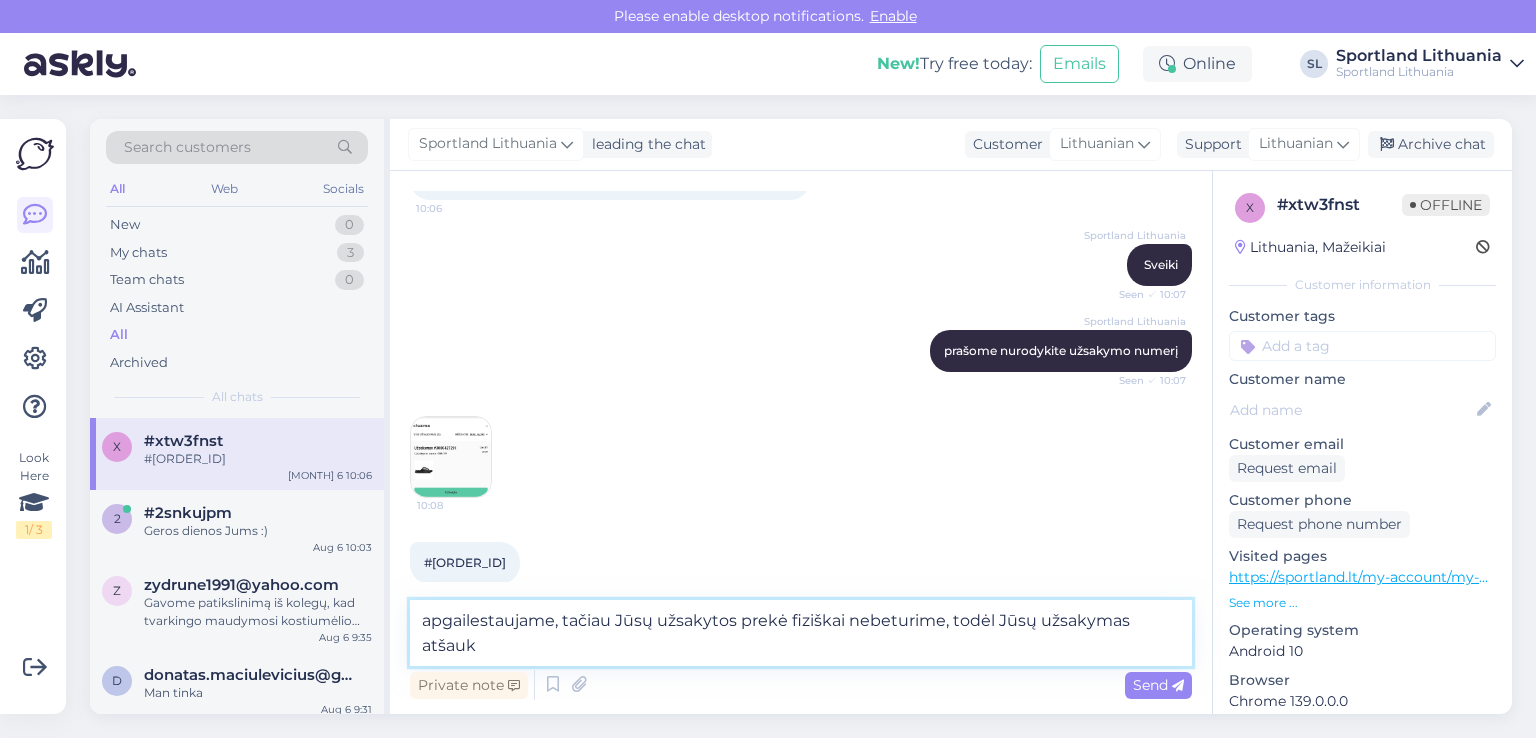 scroll, scrollTop: 196, scrollLeft: 0, axis: vertical 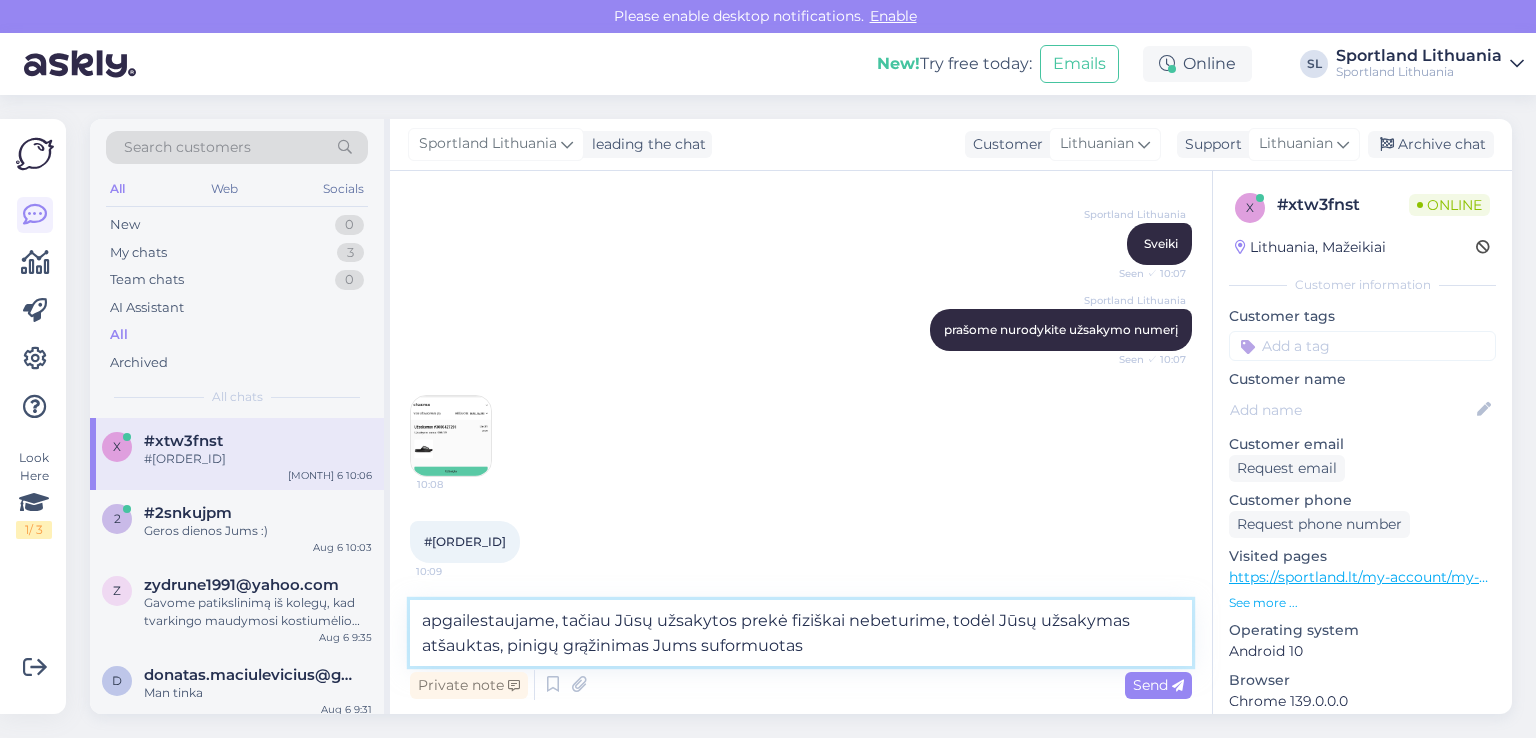 paste on "2025-08-03" 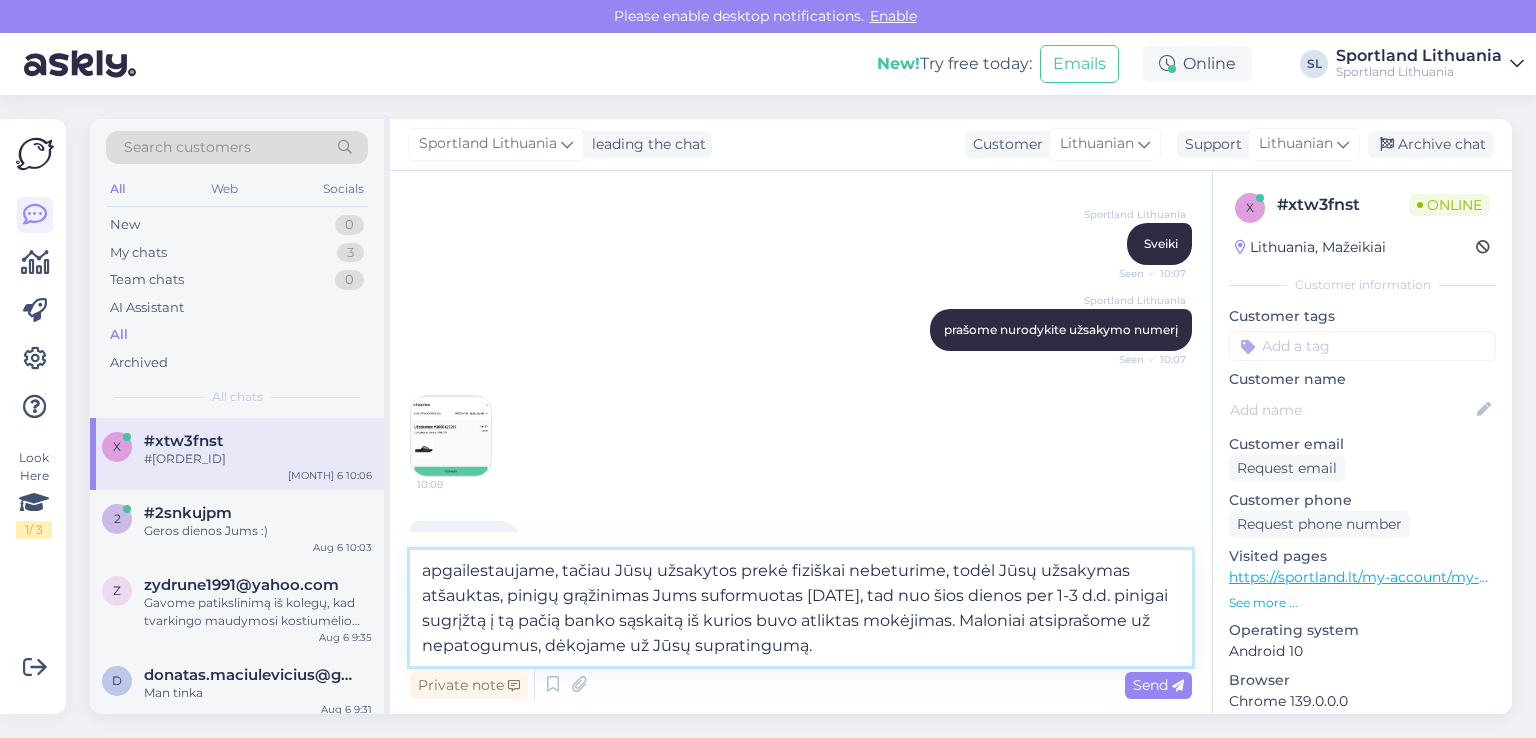type on "apgailestaujame, tačiau Jūsų užsakytos prekė fiziškai nebeturime, todėl Jūsų užsakymas atšauktas, pinigų grąžinimas Jums suformuotas 2025-08-03, tad nuo šios dienos per 1-3 d.d. pinigai sugrįžtą į tą pačią banko sąskaitą iš kurios buvo atliktas mokėjimas. Maloniai atsiprašome už nepatogumus, dėkojame už Jūsų supratingumą." 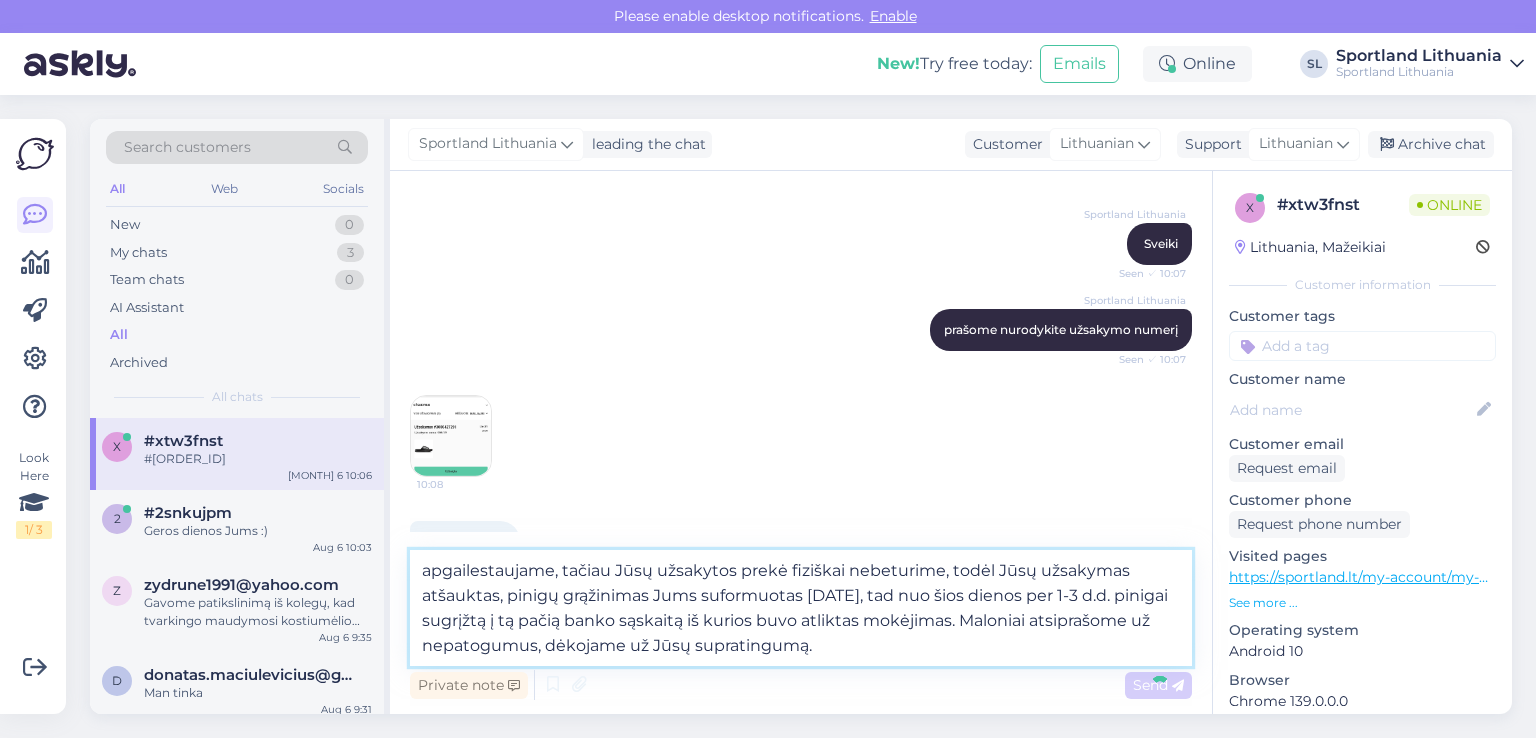 type 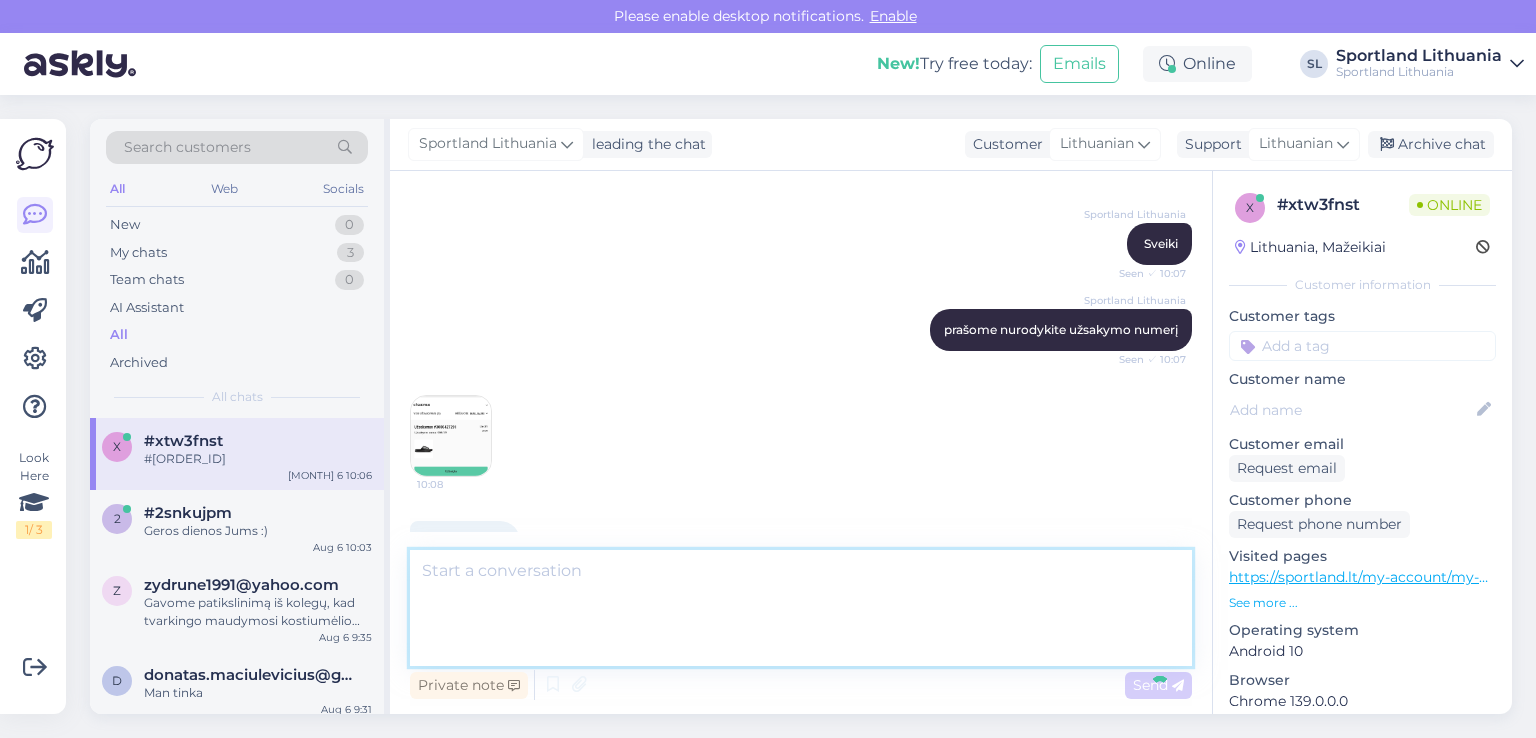 scroll, scrollTop: 351, scrollLeft: 0, axis: vertical 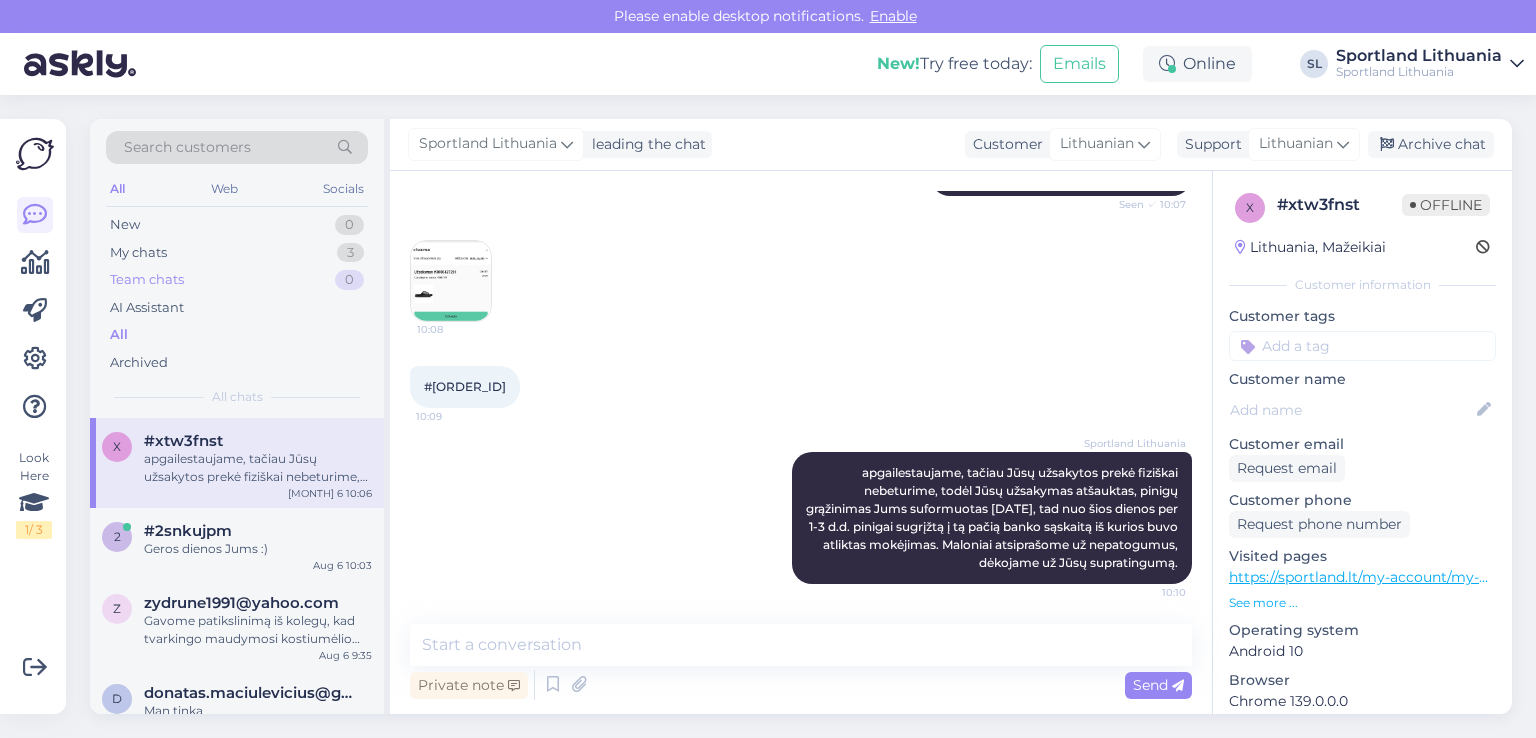 click on "Team chats 0" at bounding box center (237, 280) 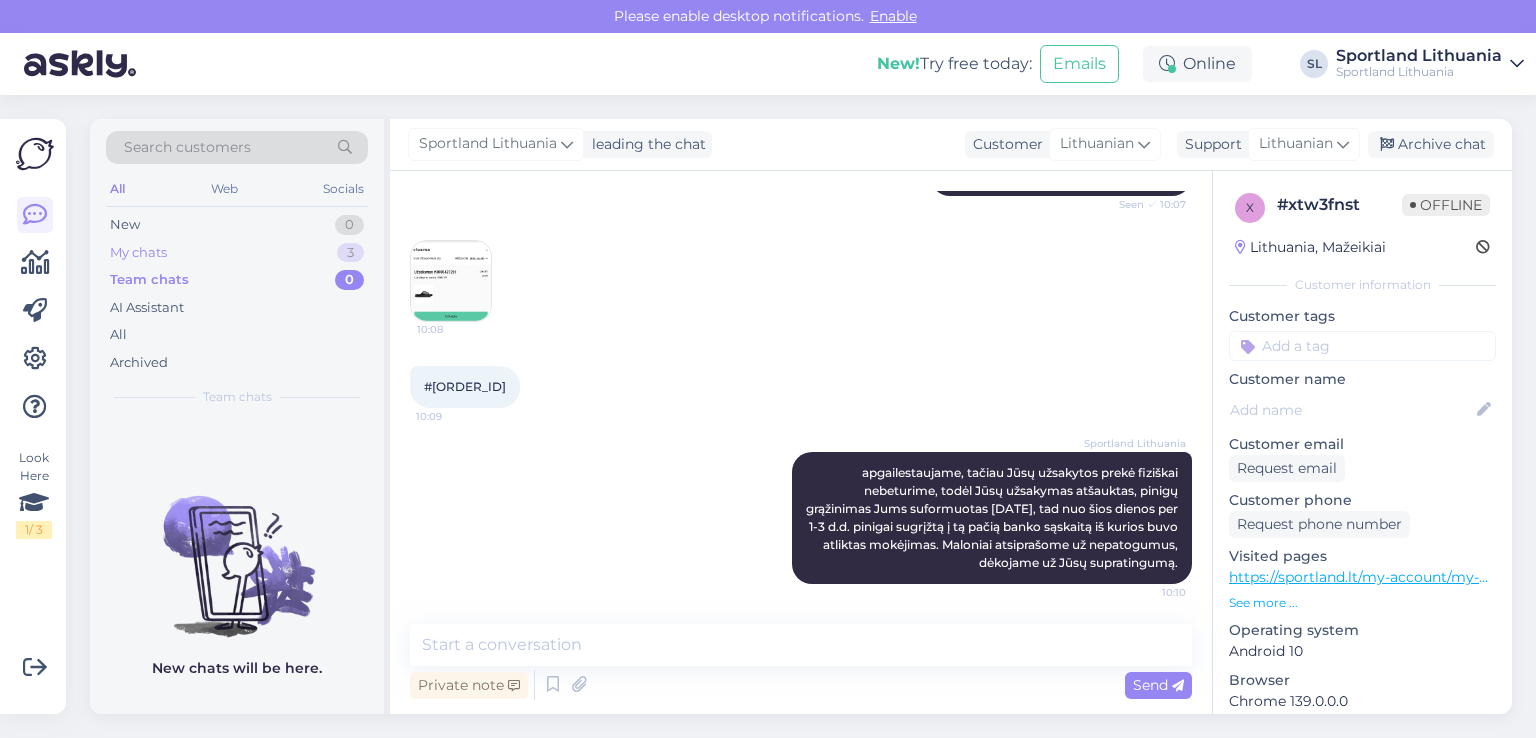 click on "My chats 3" at bounding box center [237, 253] 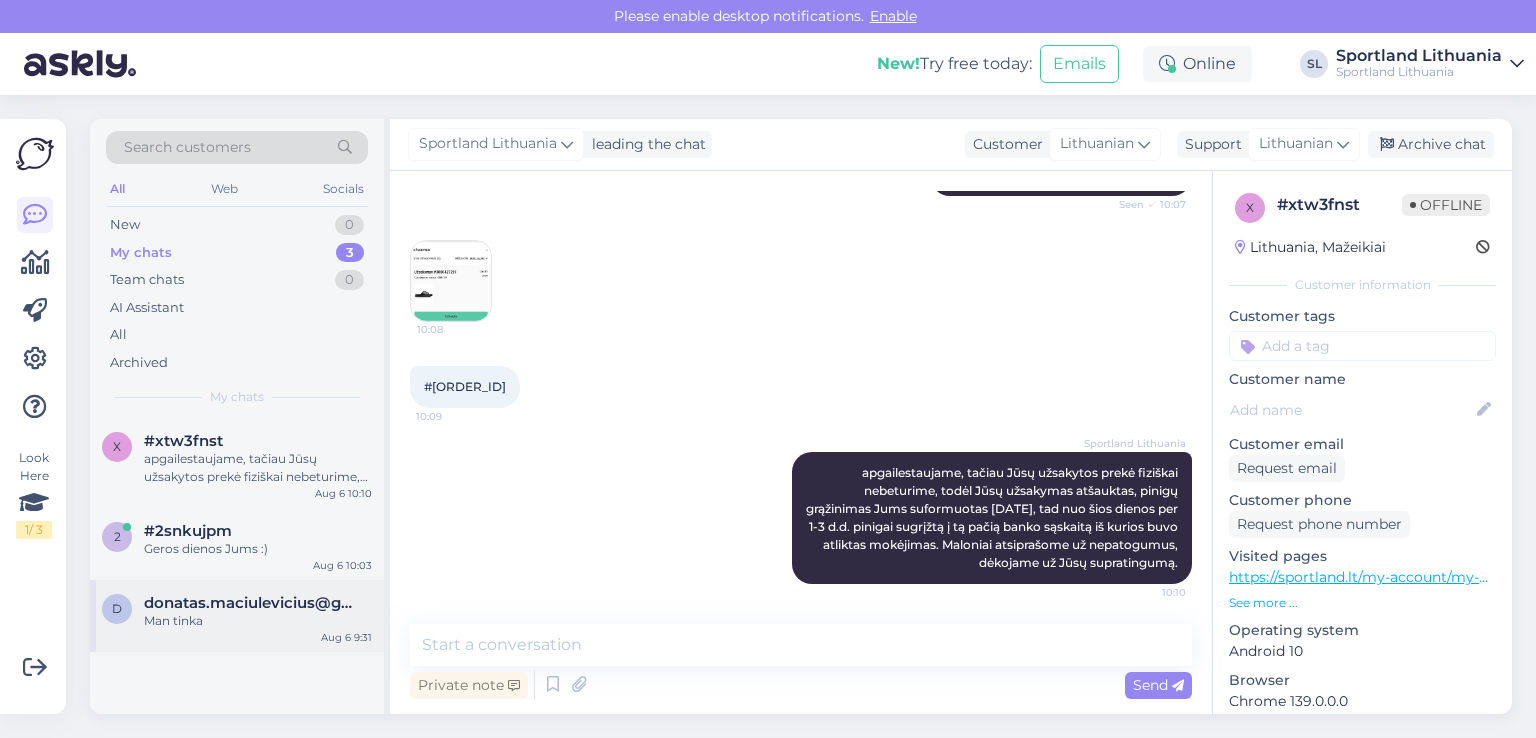 click on "donatas.maciulevicius@gmail.com" at bounding box center (248, 603) 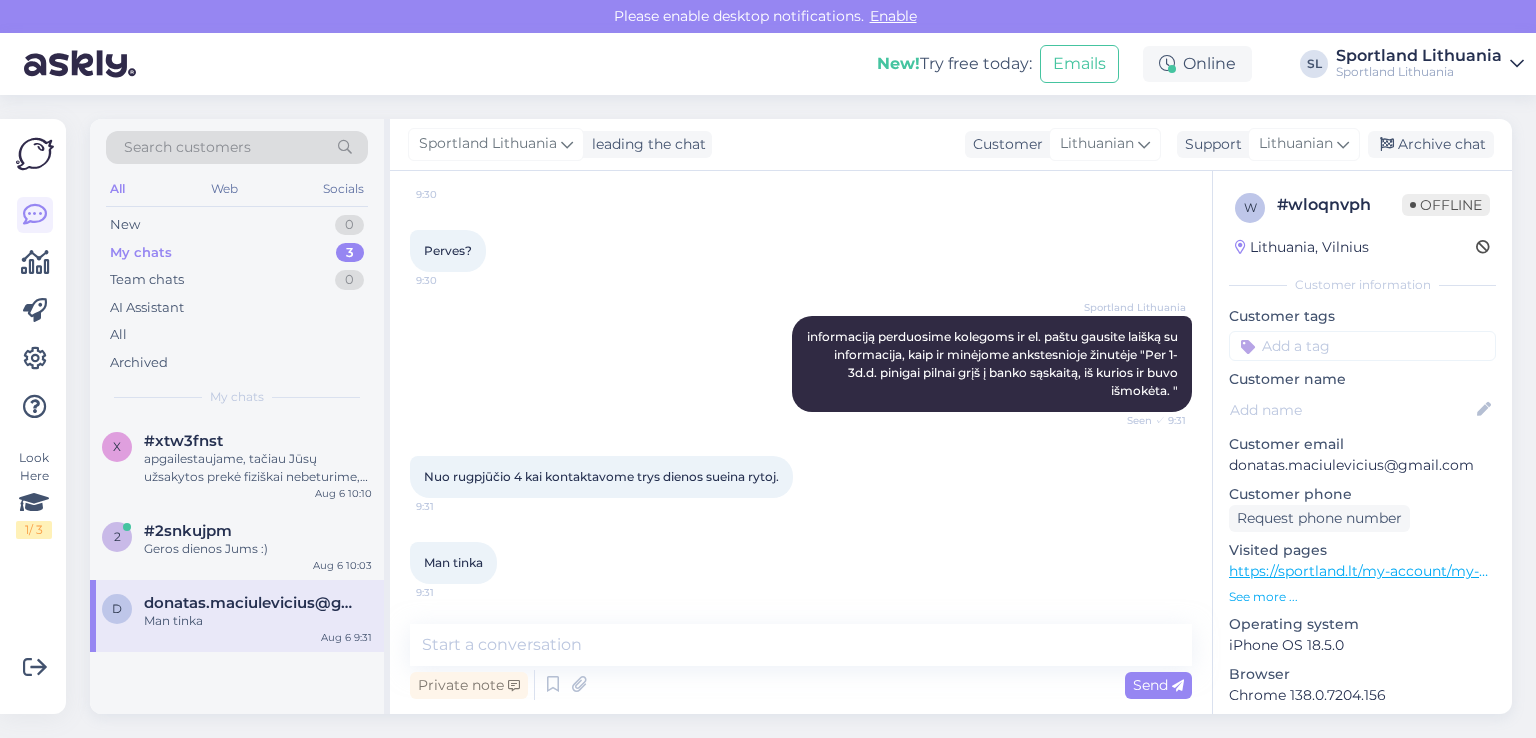 scroll, scrollTop: 1675, scrollLeft: 0, axis: vertical 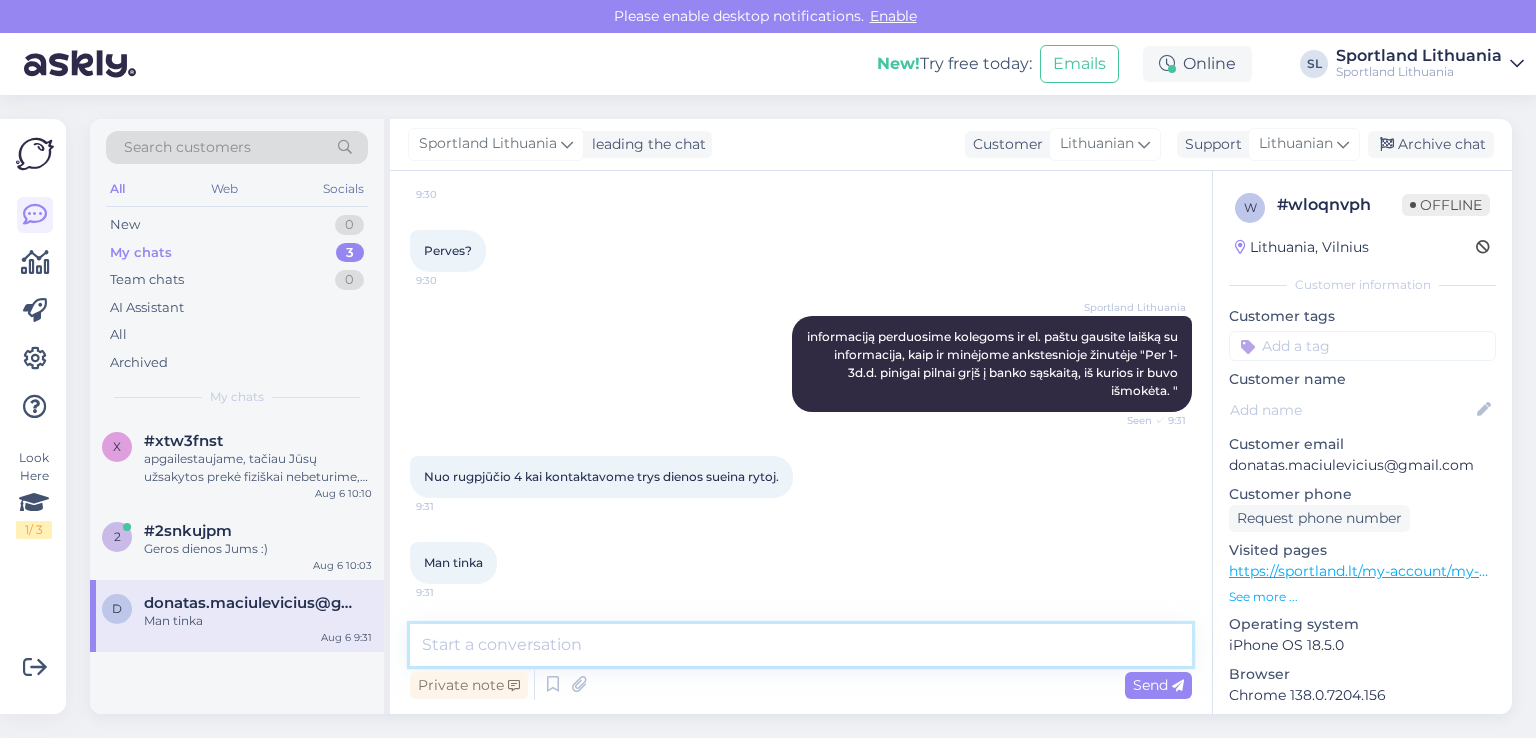 click at bounding box center (801, 645) 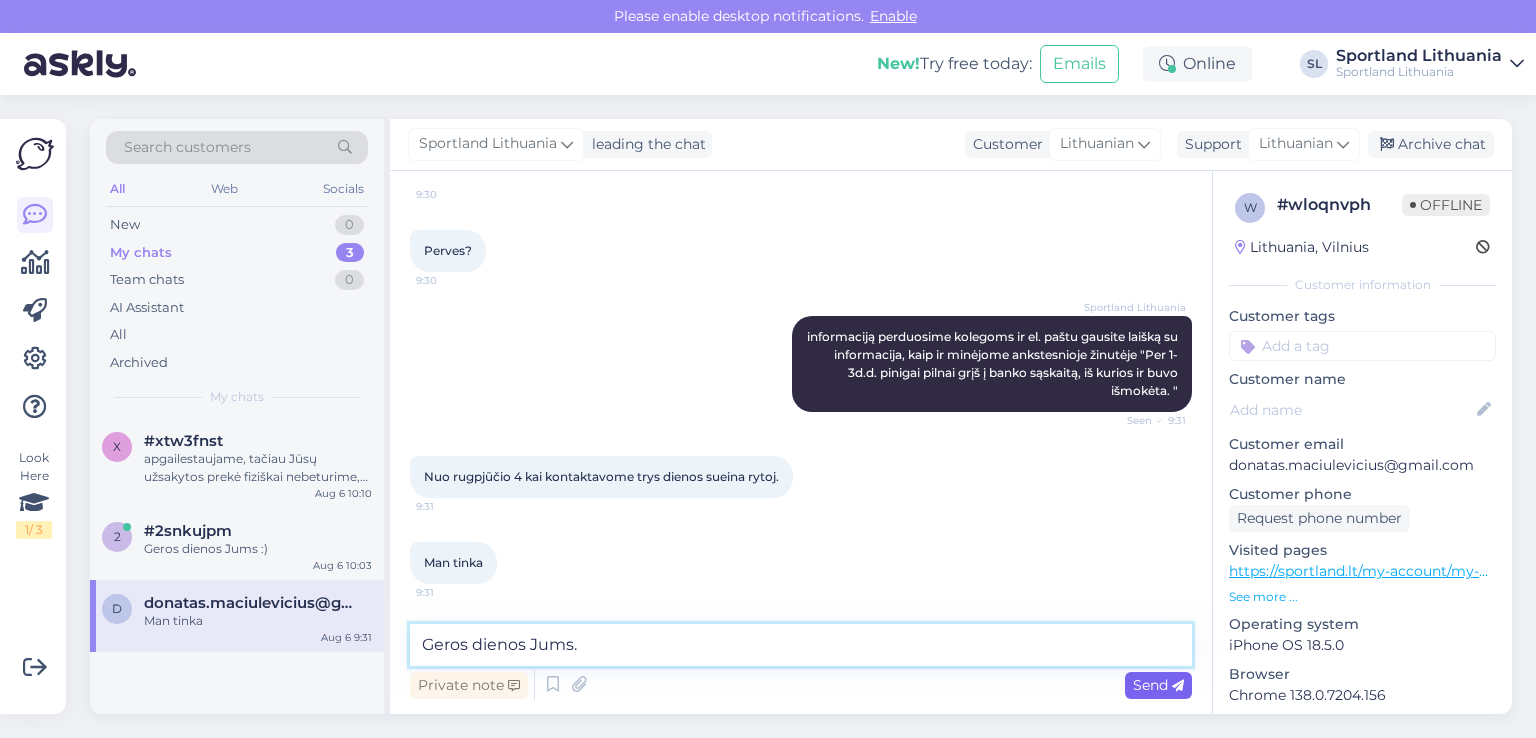 type on "Geros dienos Jums." 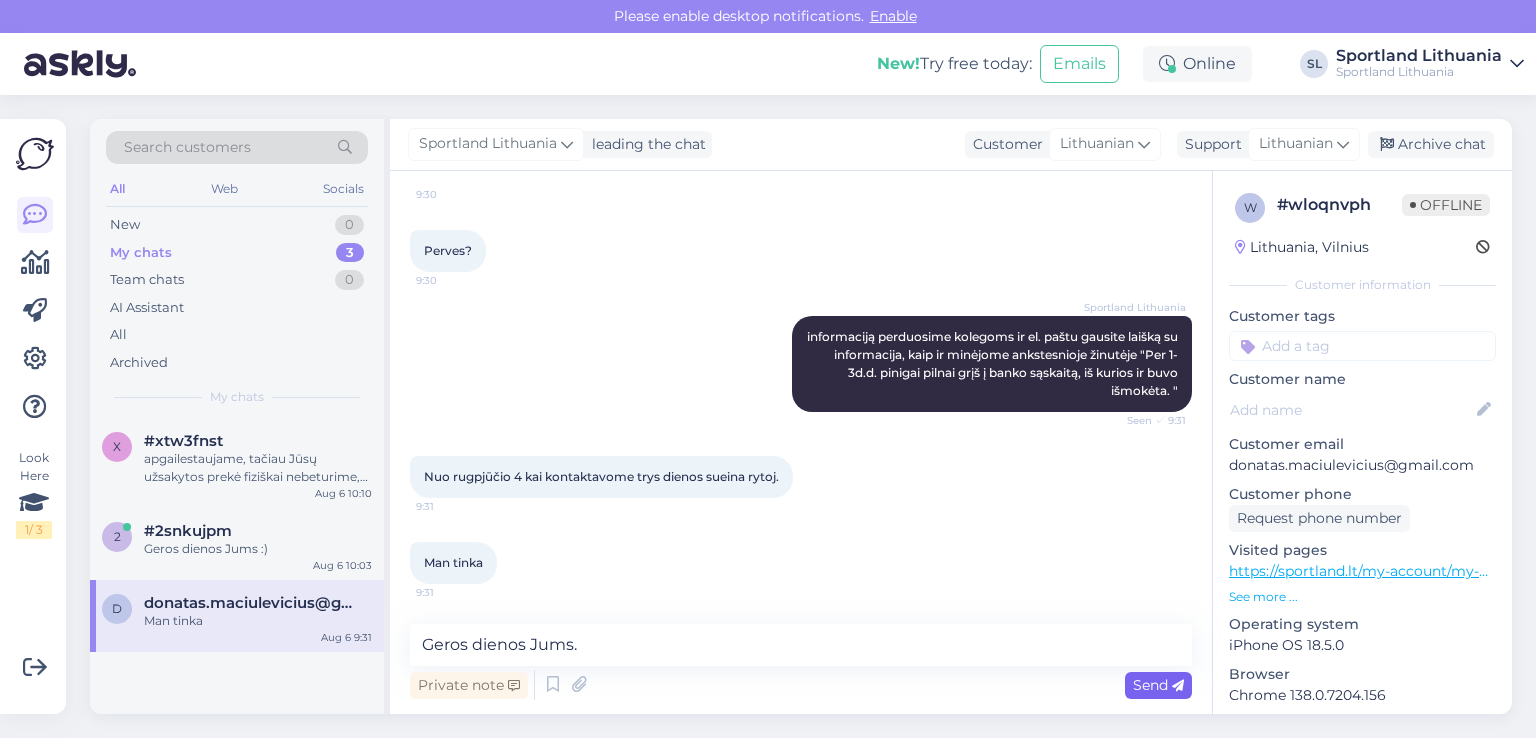click on "Send" at bounding box center [1158, 685] 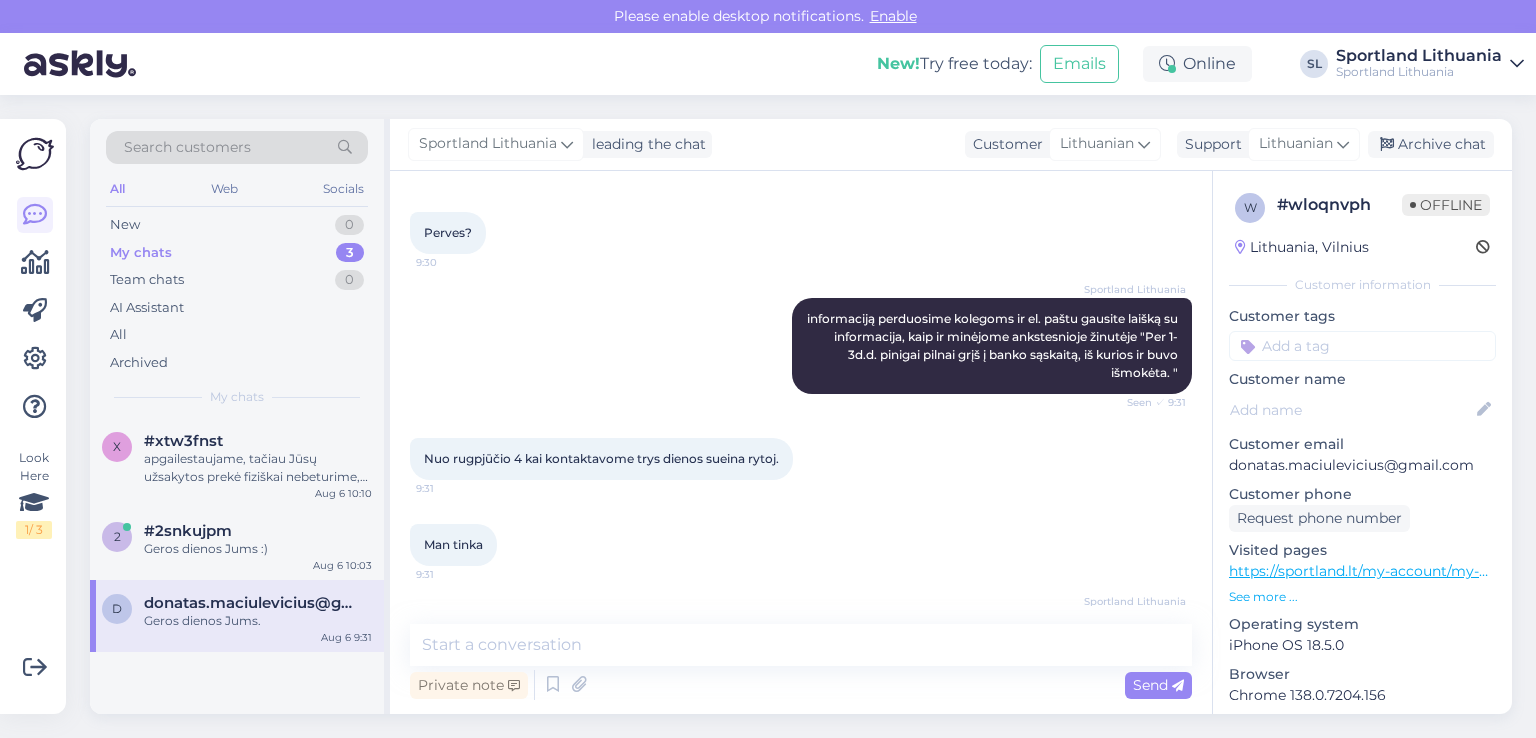 scroll, scrollTop: 1761, scrollLeft: 0, axis: vertical 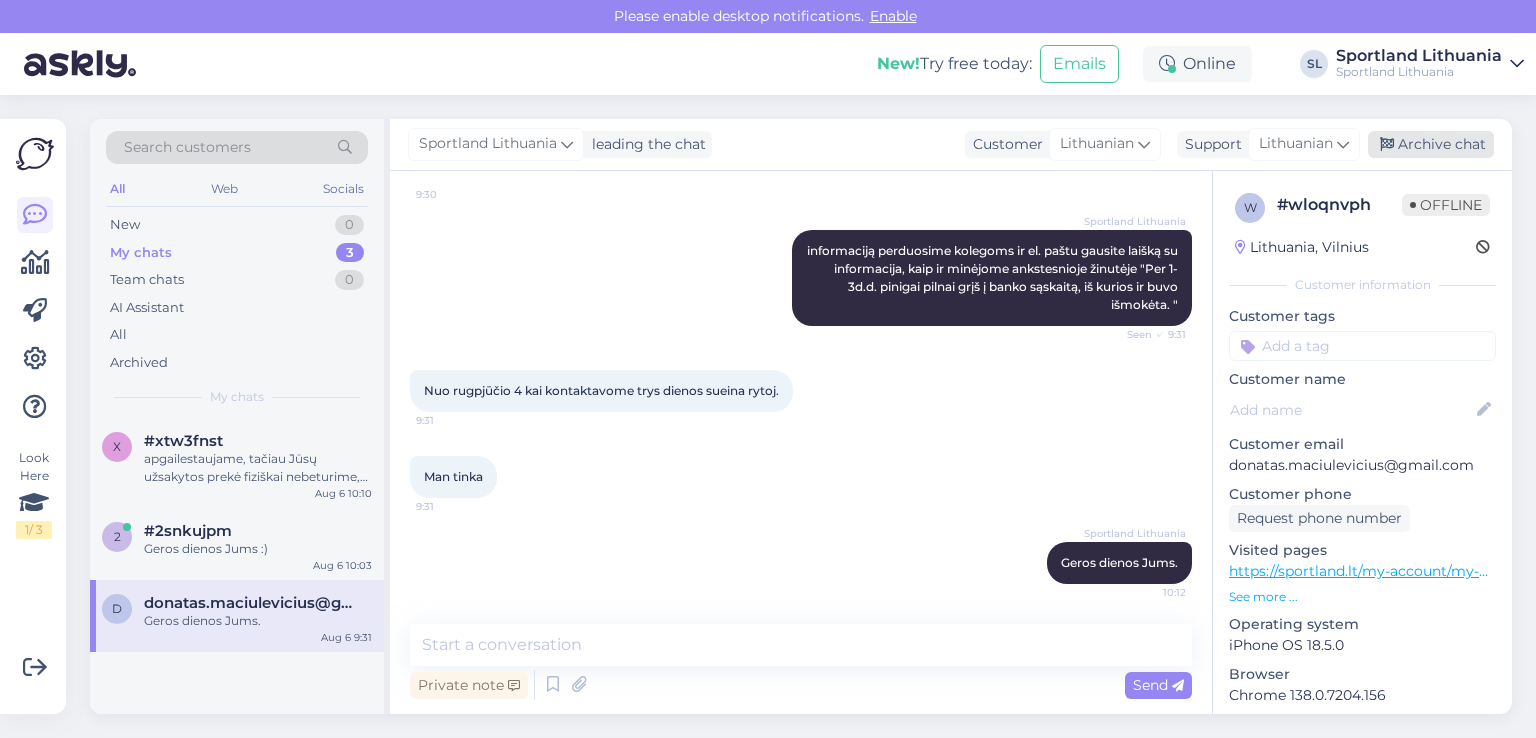 click on "Archive chat" at bounding box center [1431, 144] 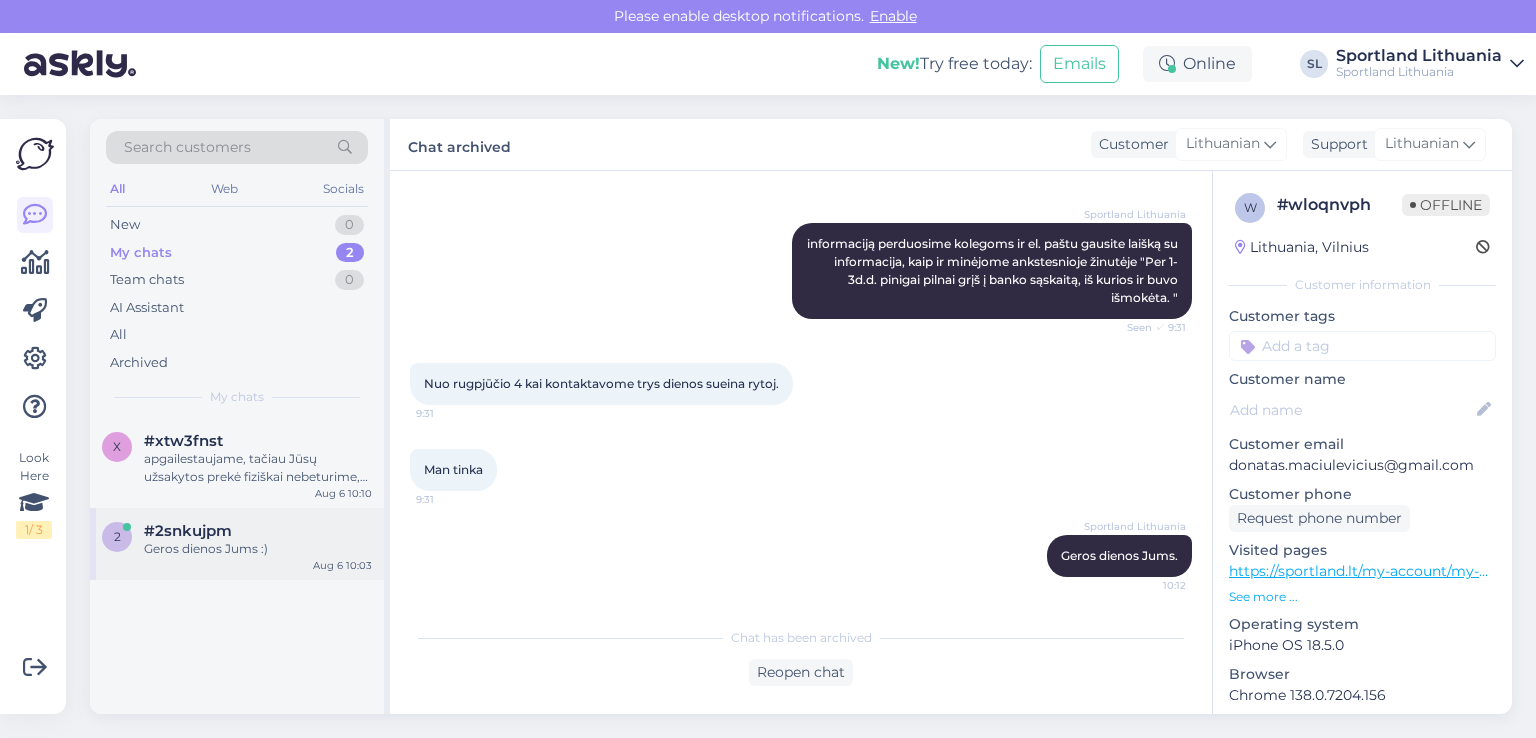 click on "Geros dienos Jums :)" at bounding box center (258, 549) 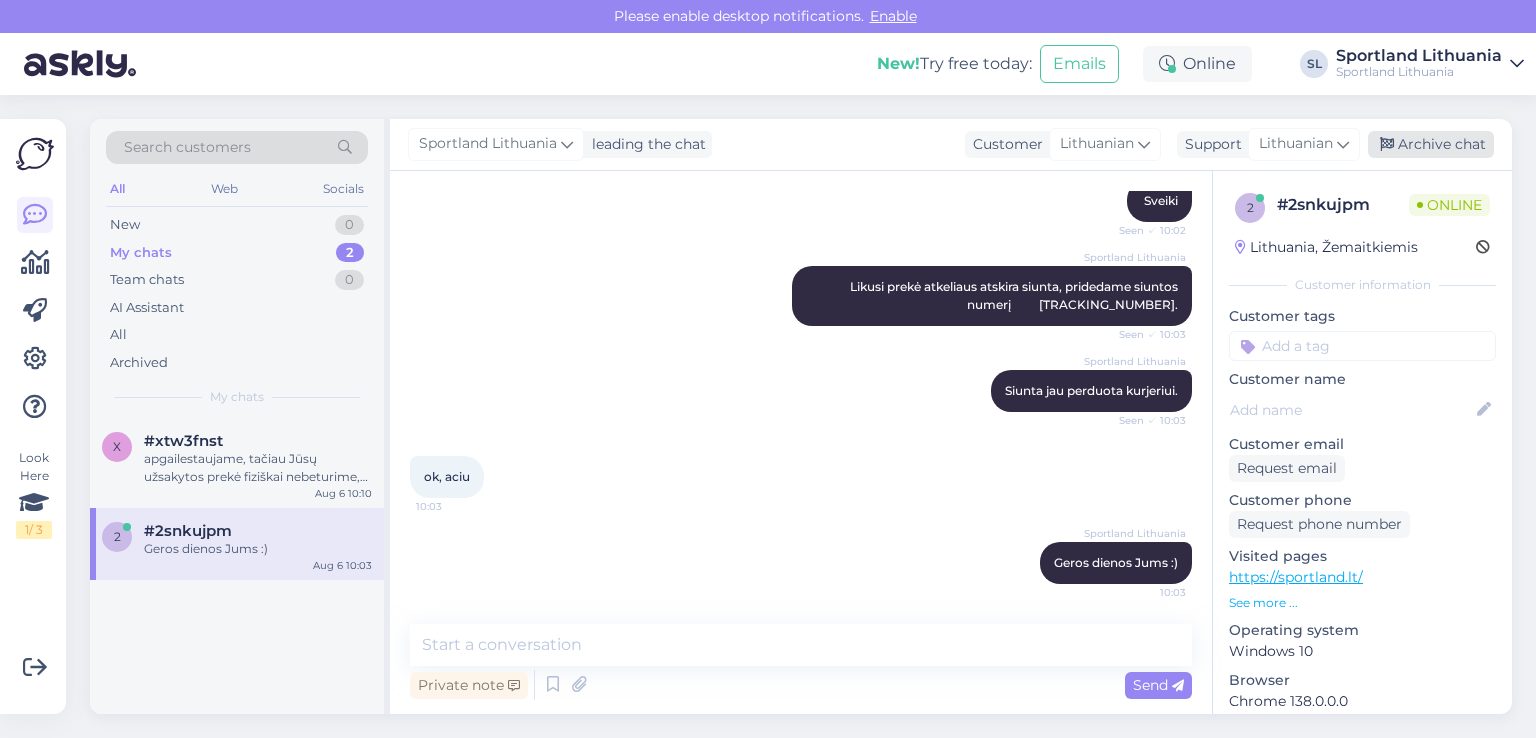 click on "Archive chat" at bounding box center [1431, 144] 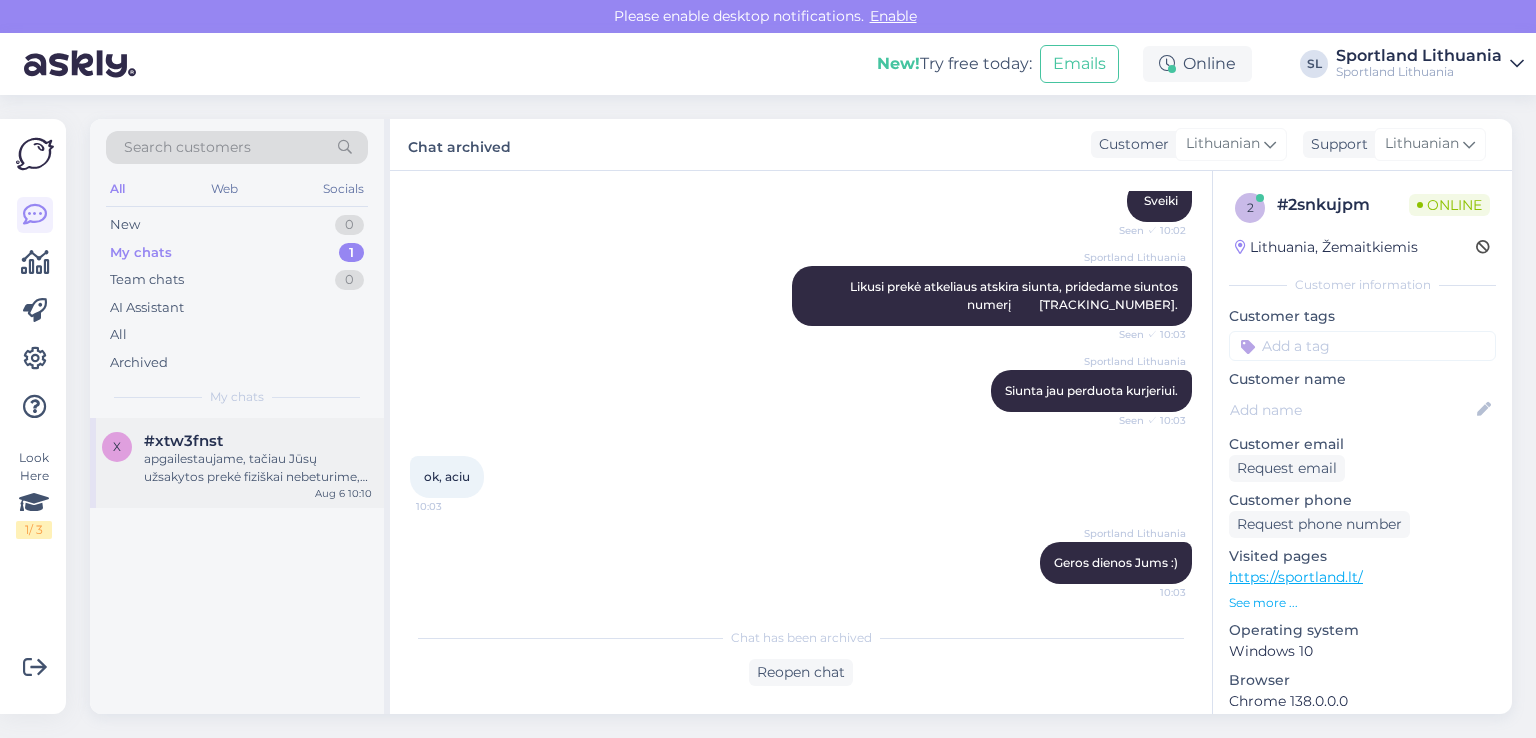 click on "apgailestaujame, tačiau Jūsų užsakytos prekė fiziškai nebeturime, todėl Jūsų užsakymas atšauktas, pinigų grąžinimas Jums suformuotas 2025-08-03, tad nuo šios dienos per 1-3 d.d. pinigai sugrįžtą į tą pačią banko sąskaitą iš kurios buvo atliktas mokėjimas. Maloniai atsiprašome už nepatogumus, dėkojame už Jūsų supratingumą." at bounding box center (258, 468) 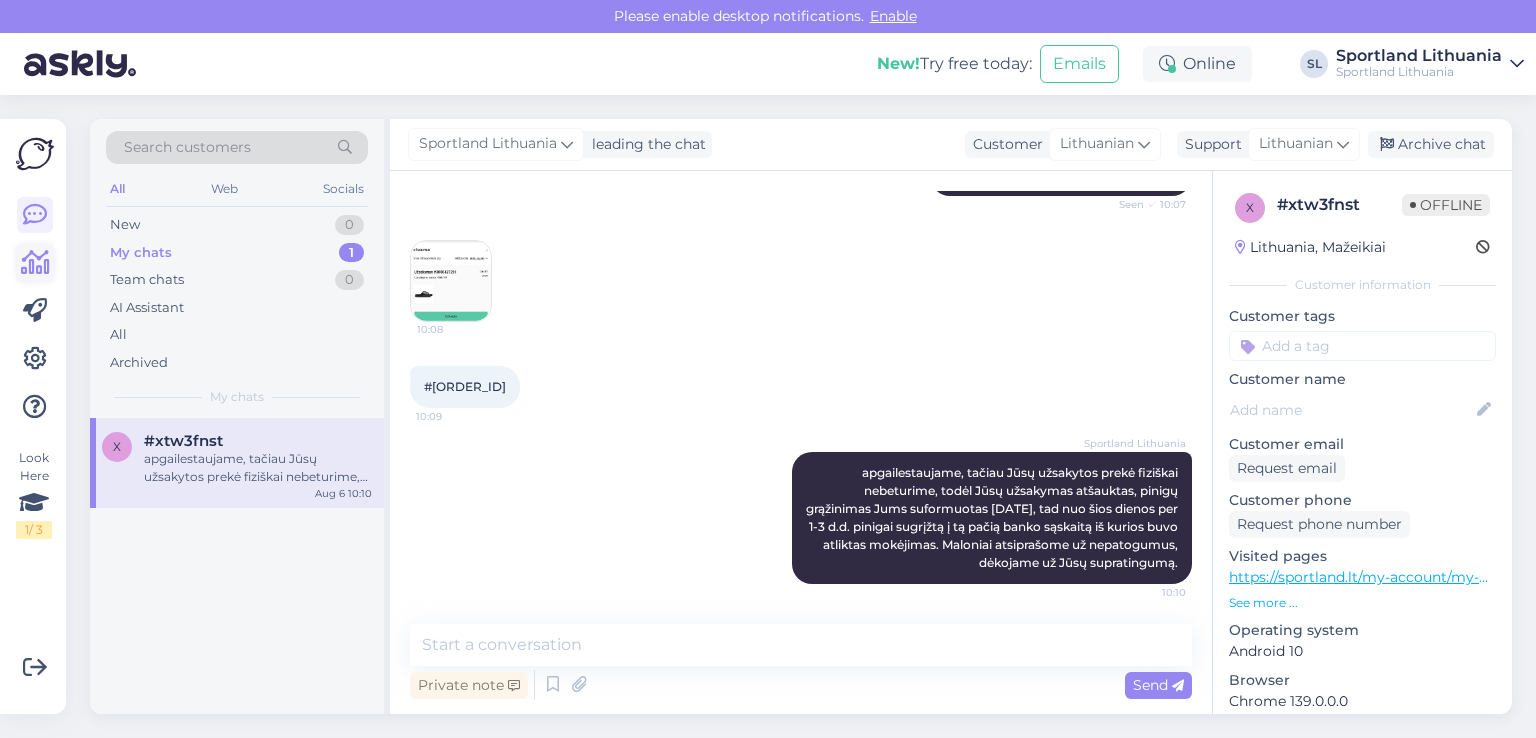 click at bounding box center (35, 263) 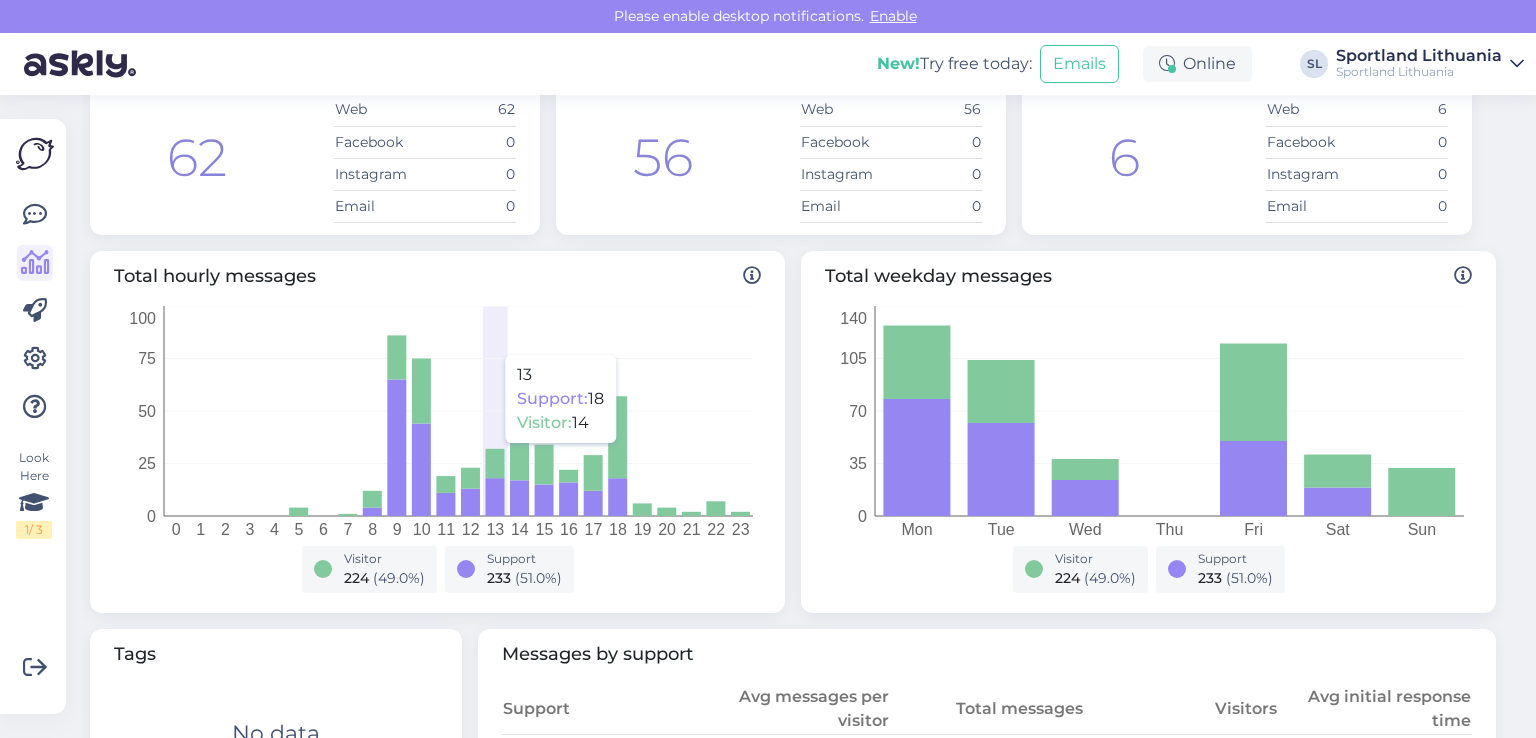 scroll, scrollTop: 500, scrollLeft: 0, axis: vertical 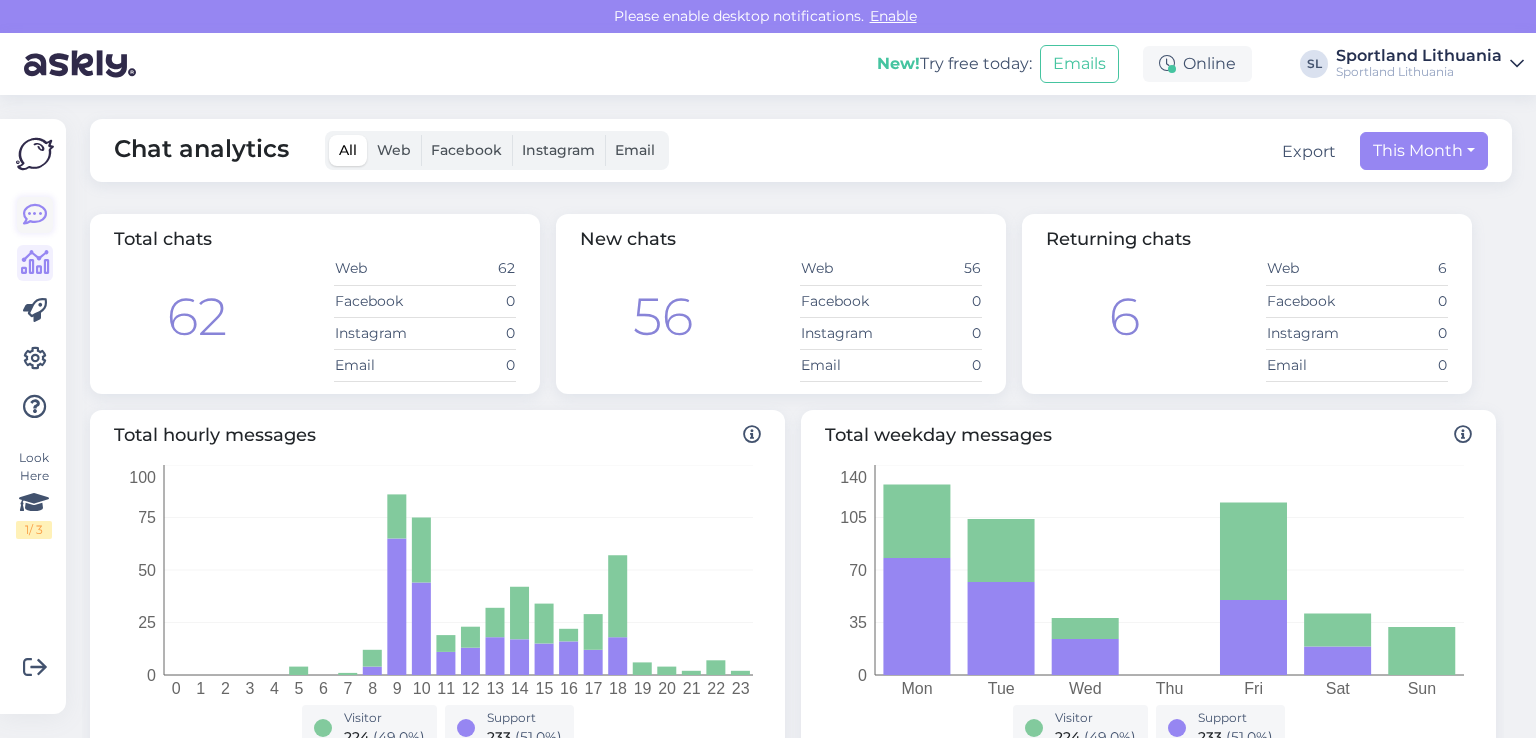 click at bounding box center [35, 215] 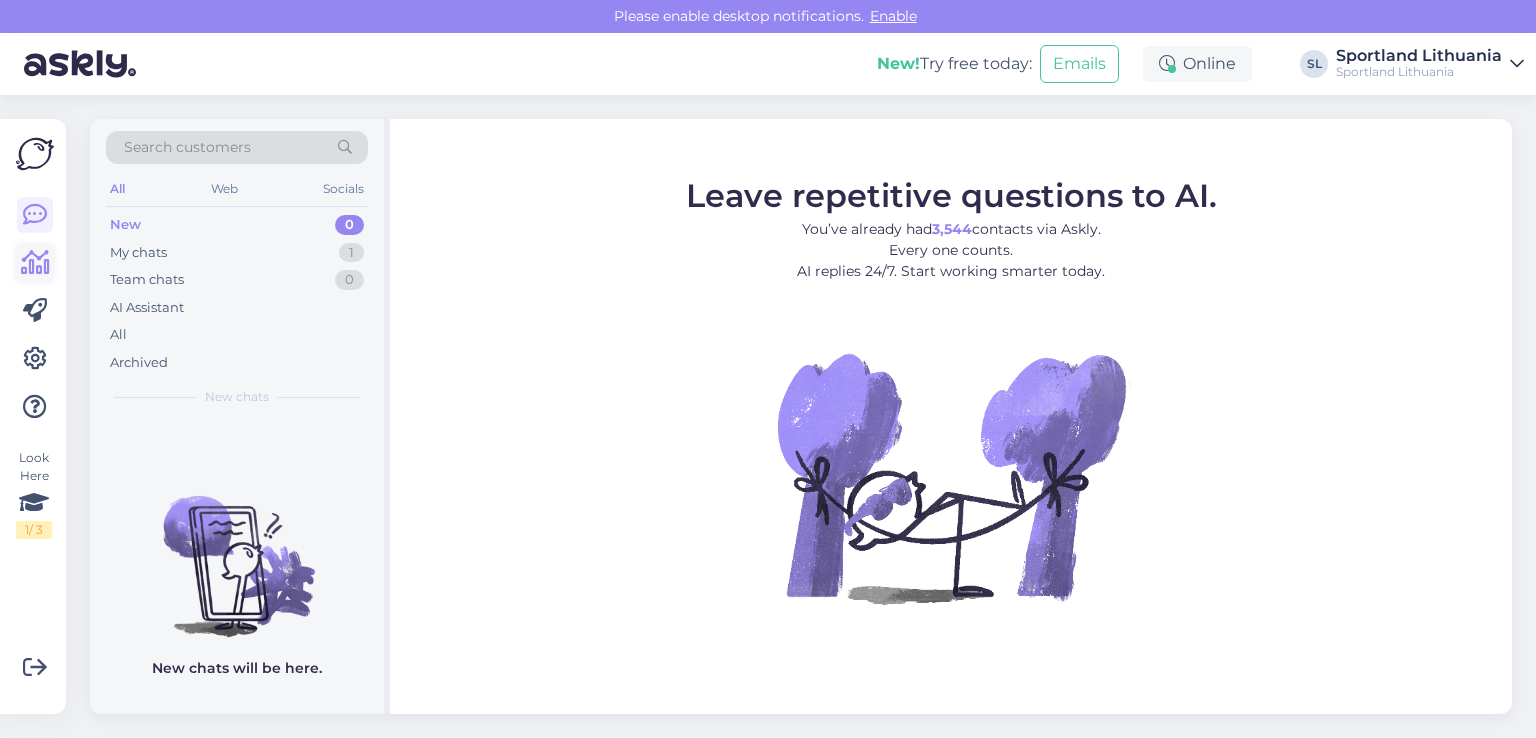 click at bounding box center (35, 263) 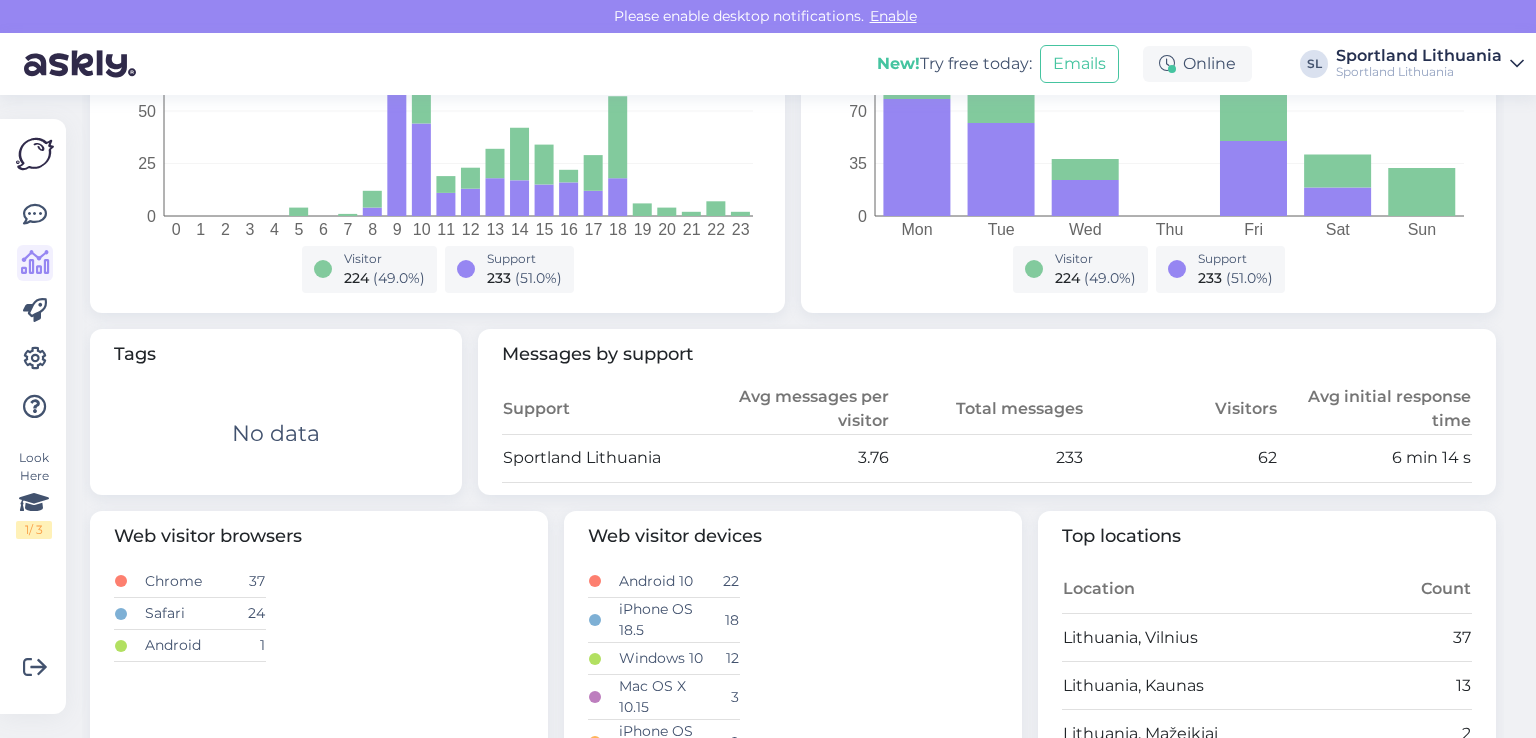 scroll, scrollTop: 0, scrollLeft: 0, axis: both 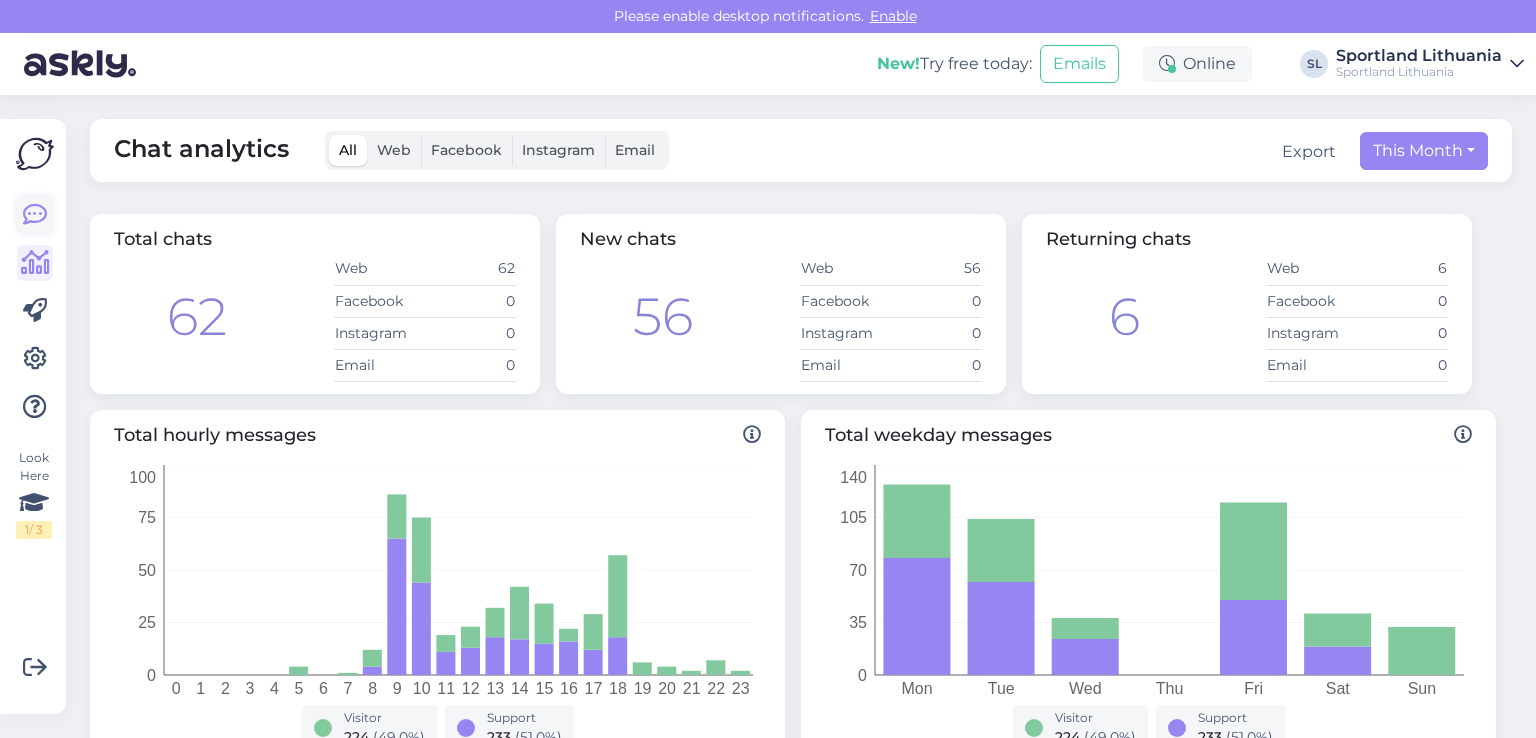 click at bounding box center [35, 215] 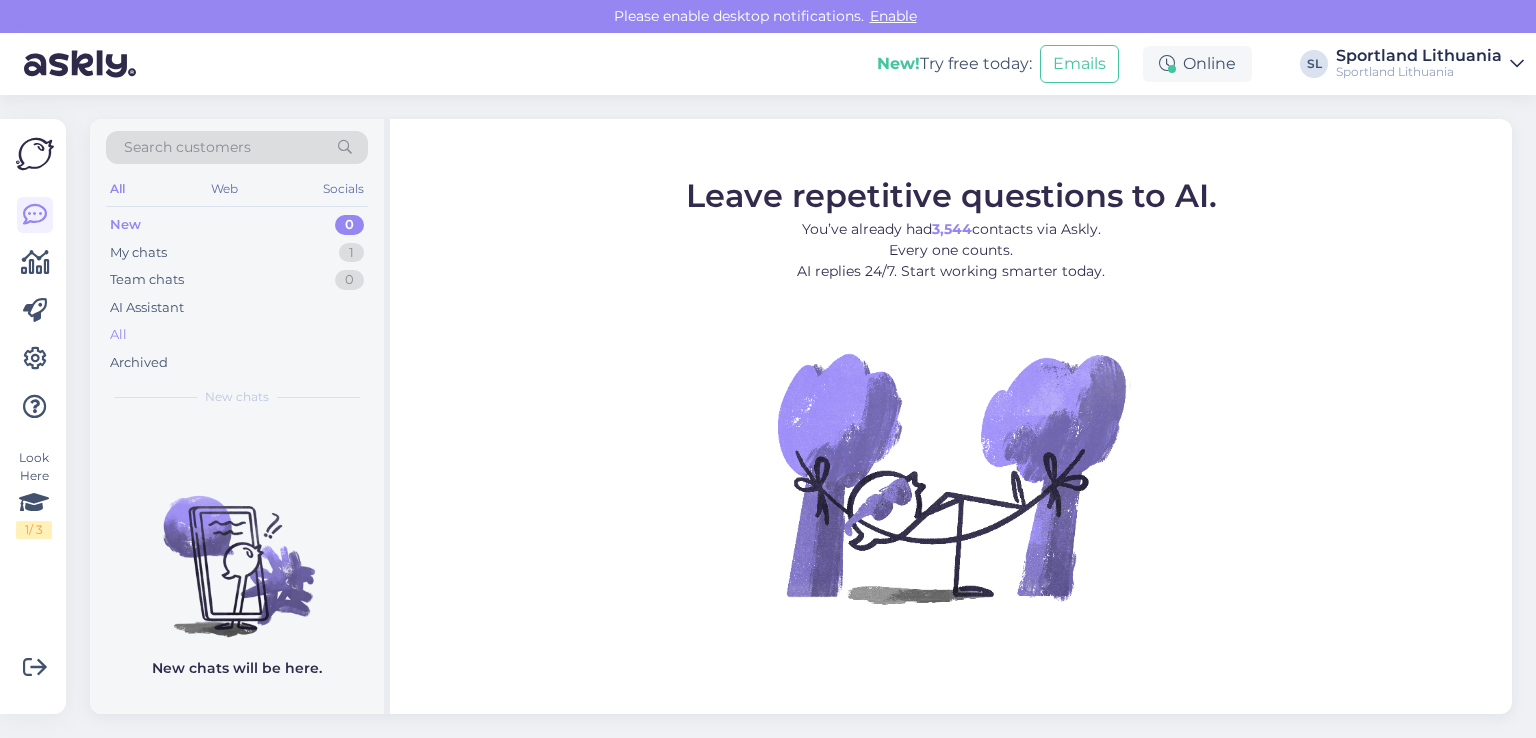 click on "All" at bounding box center [237, 335] 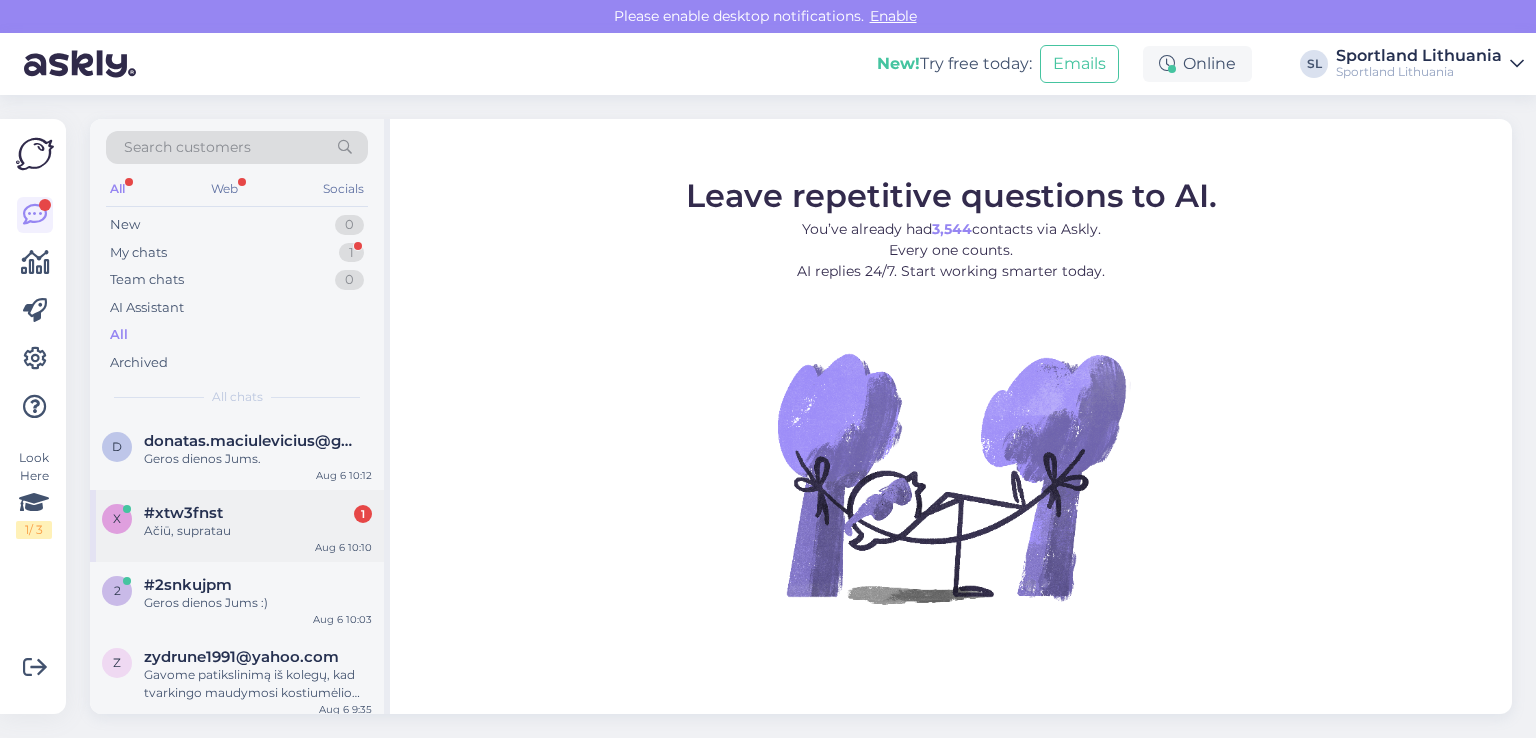 click on "#xtw3fnst 1" at bounding box center (258, 513) 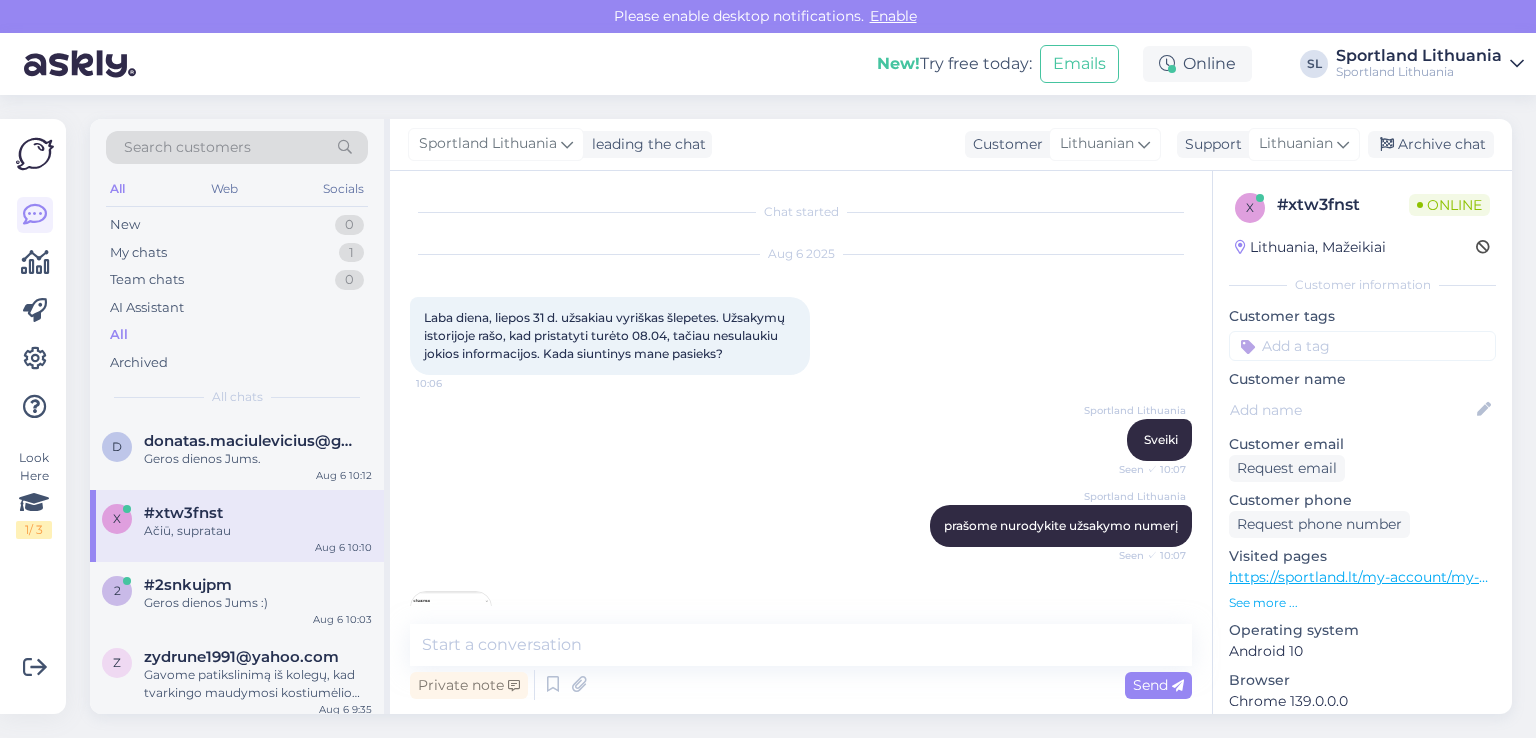 scroll, scrollTop: 437, scrollLeft: 0, axis: vertical 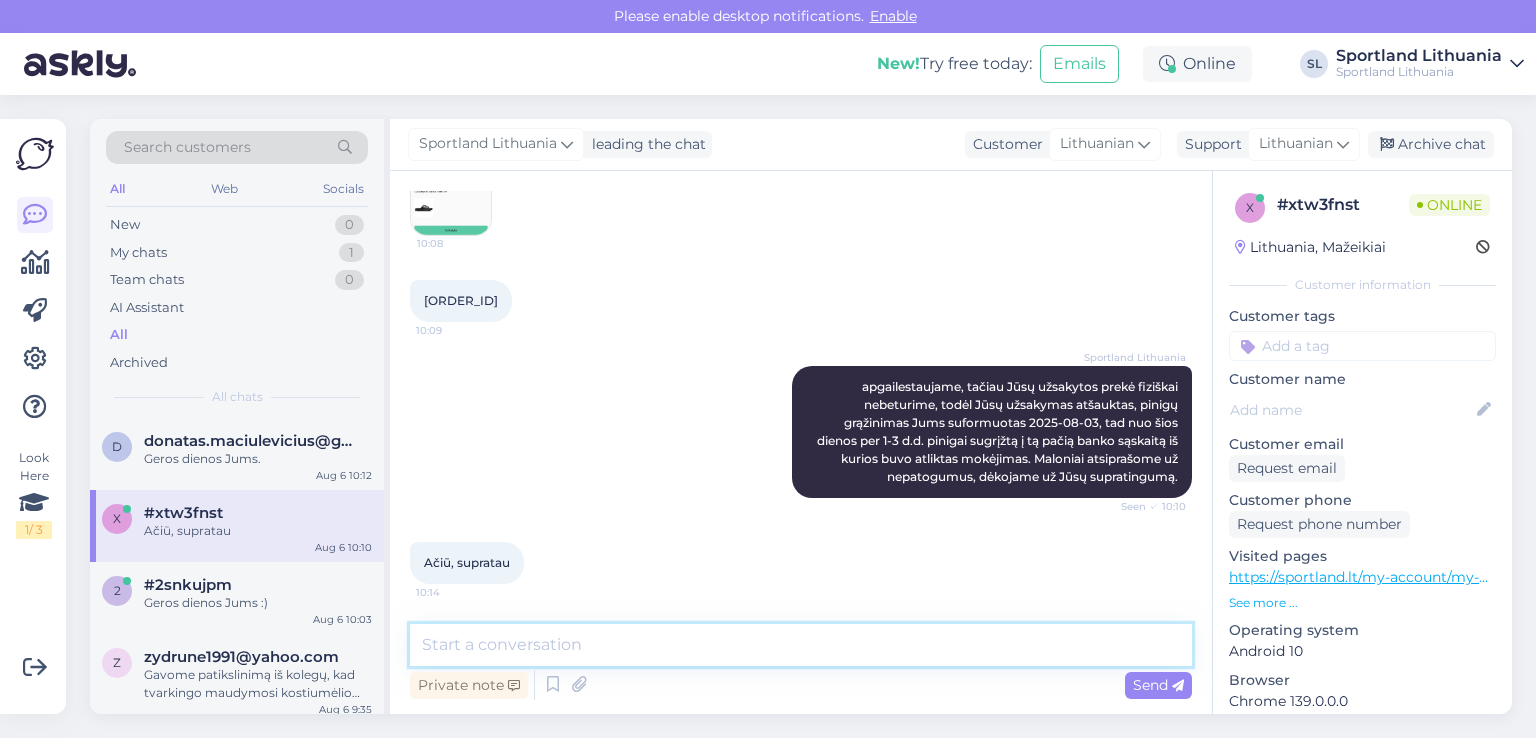 click at bounding box center [801, 645] 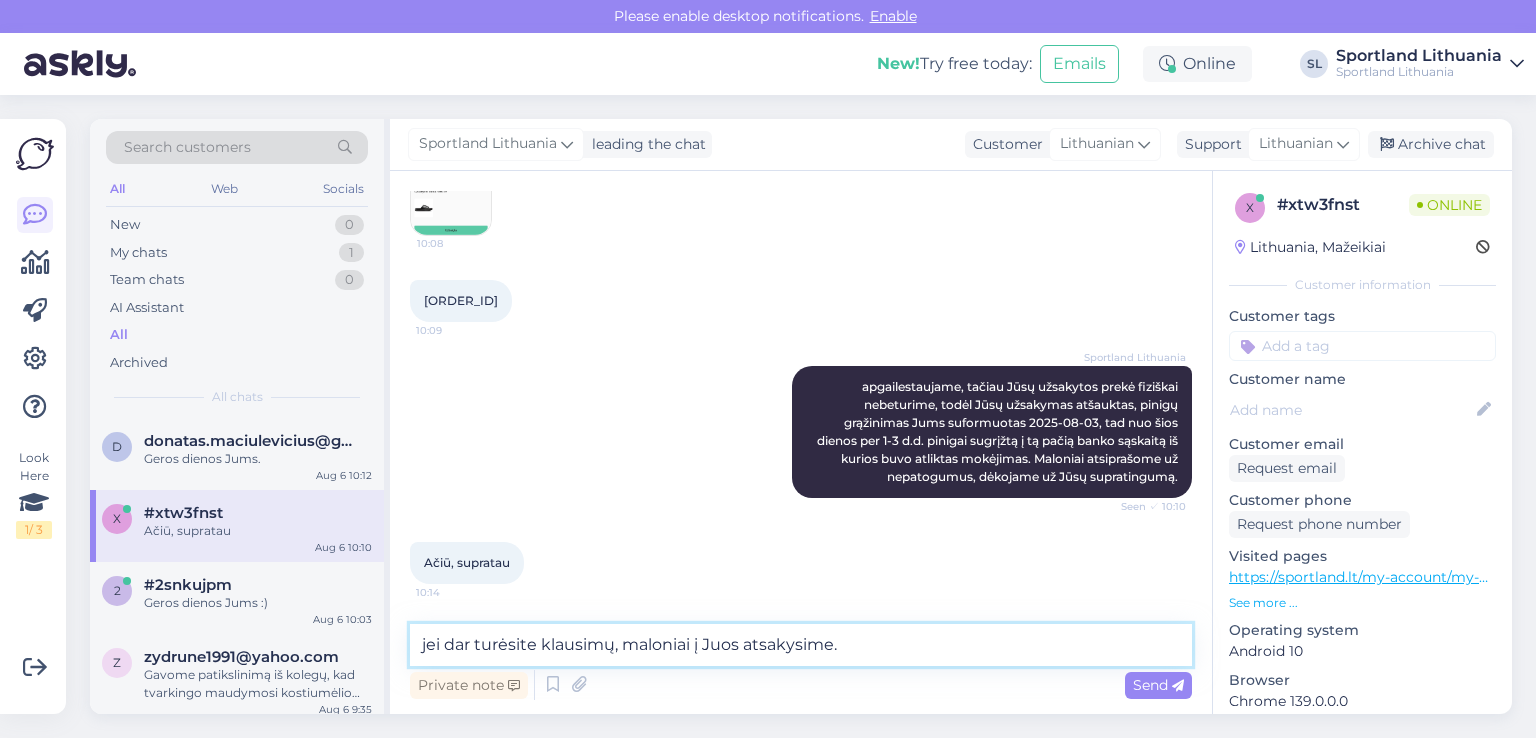 type on "jei dar turėsite klausimų, maloniai į Juos atsakysime." 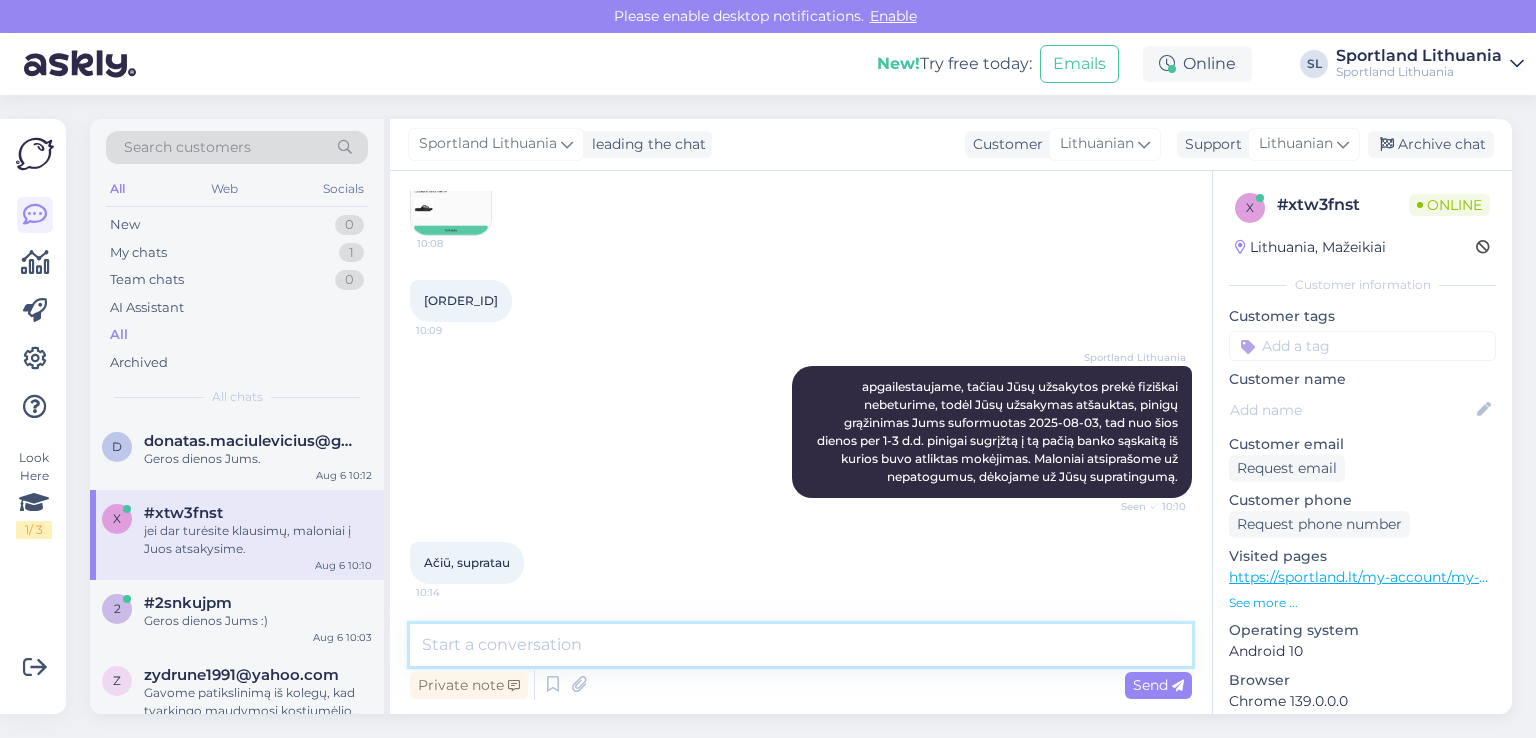 scroll, scrollTop: 523, scrollLeft: 0, axis: vertical 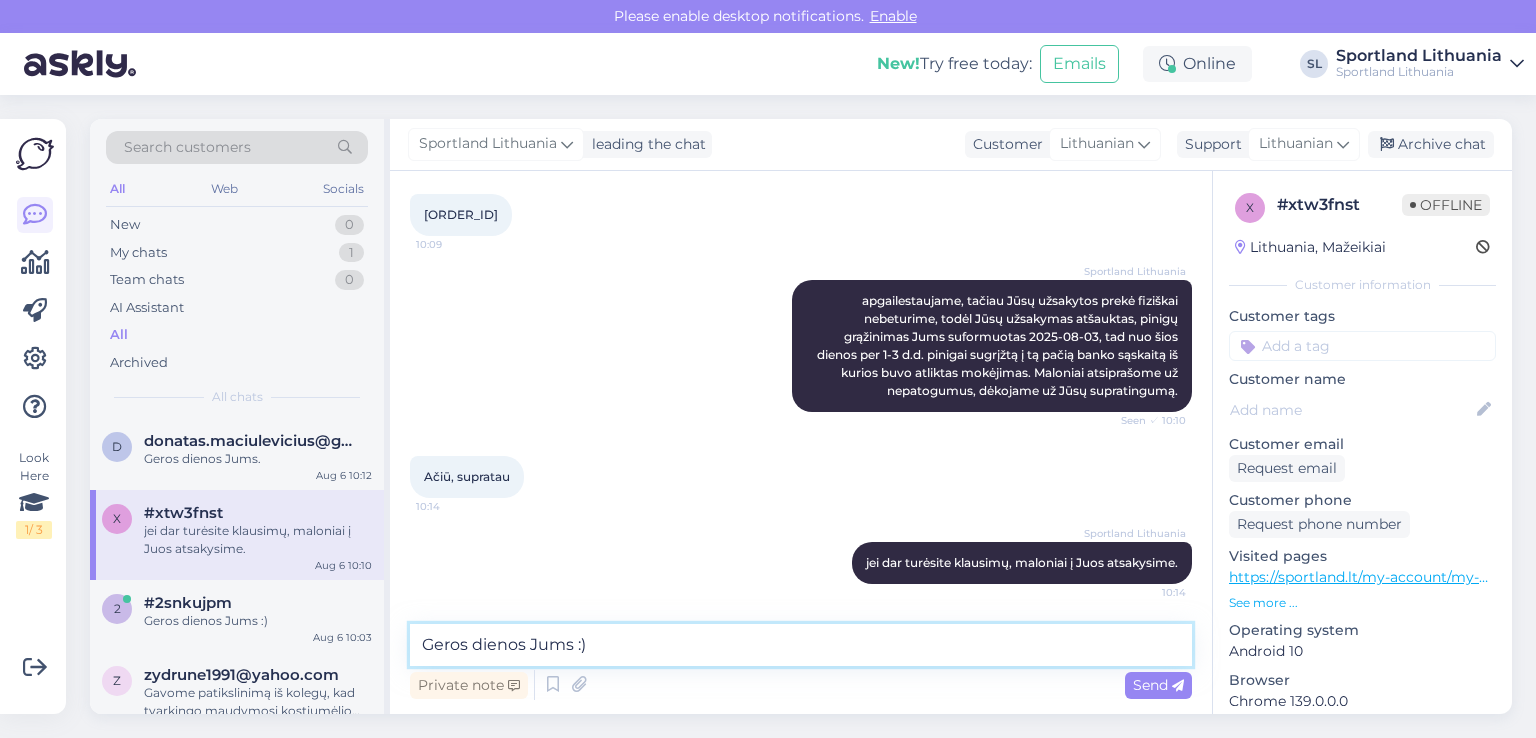 type on "Geros dienos Jums :)" 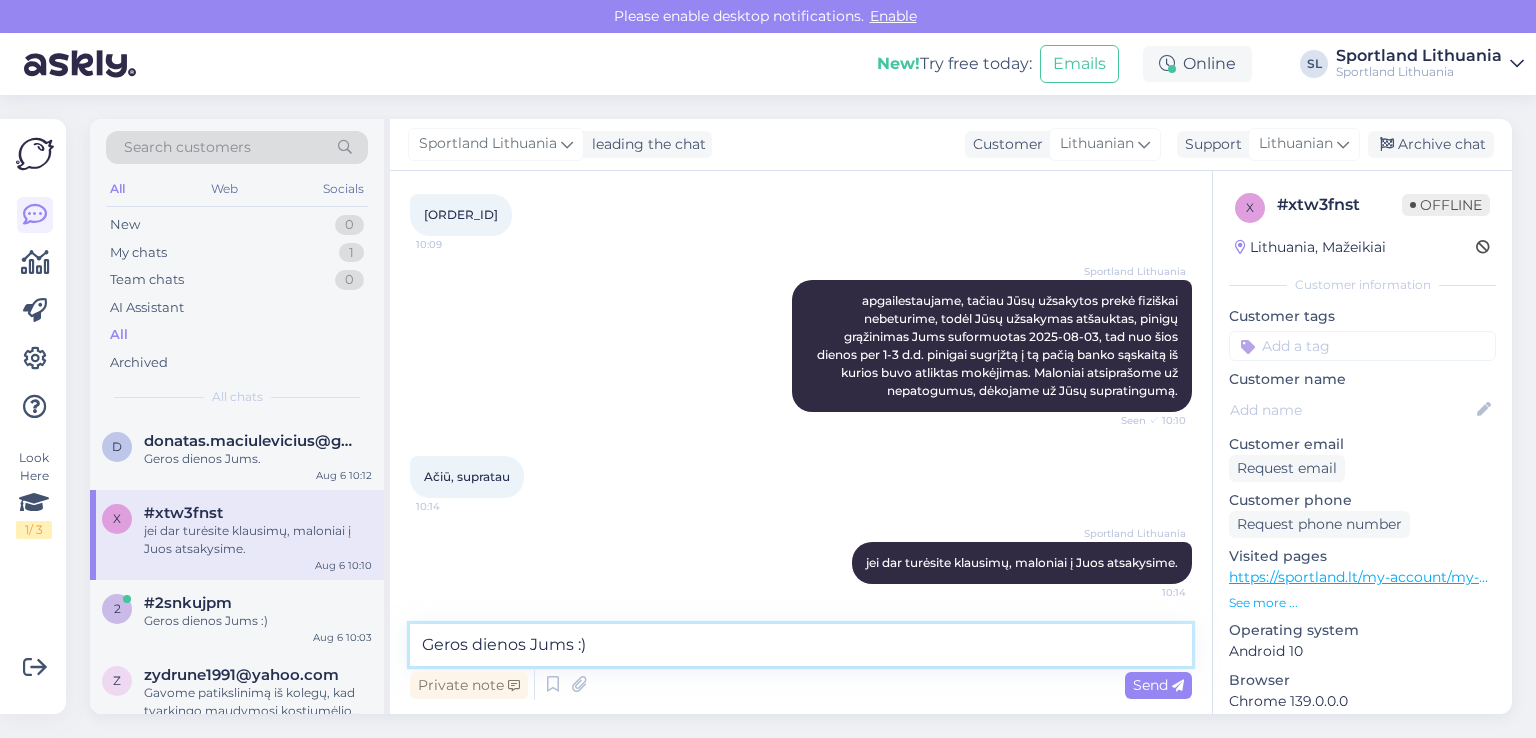 type 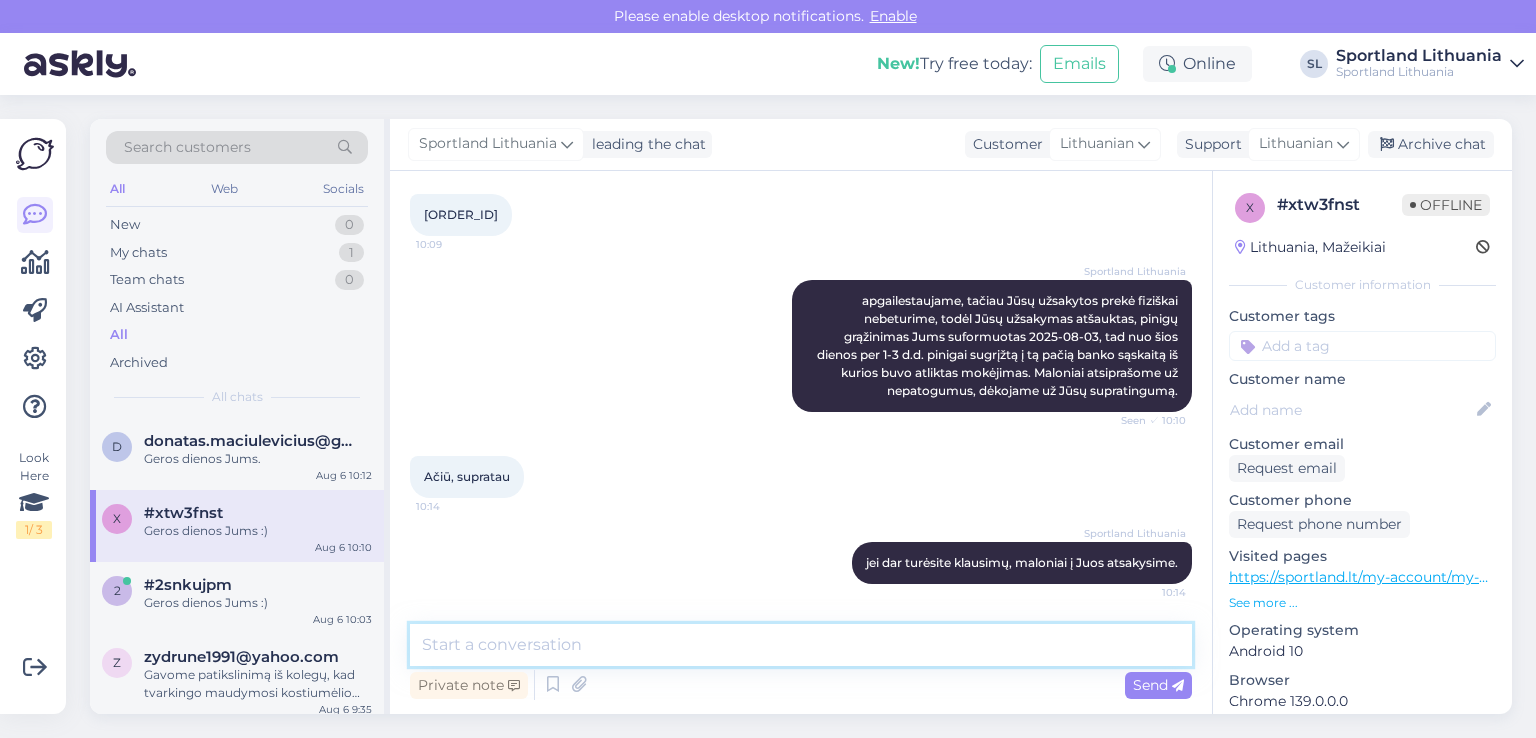 scroll, scrollTop: 609, scrollLeft: 0, axis: vertical 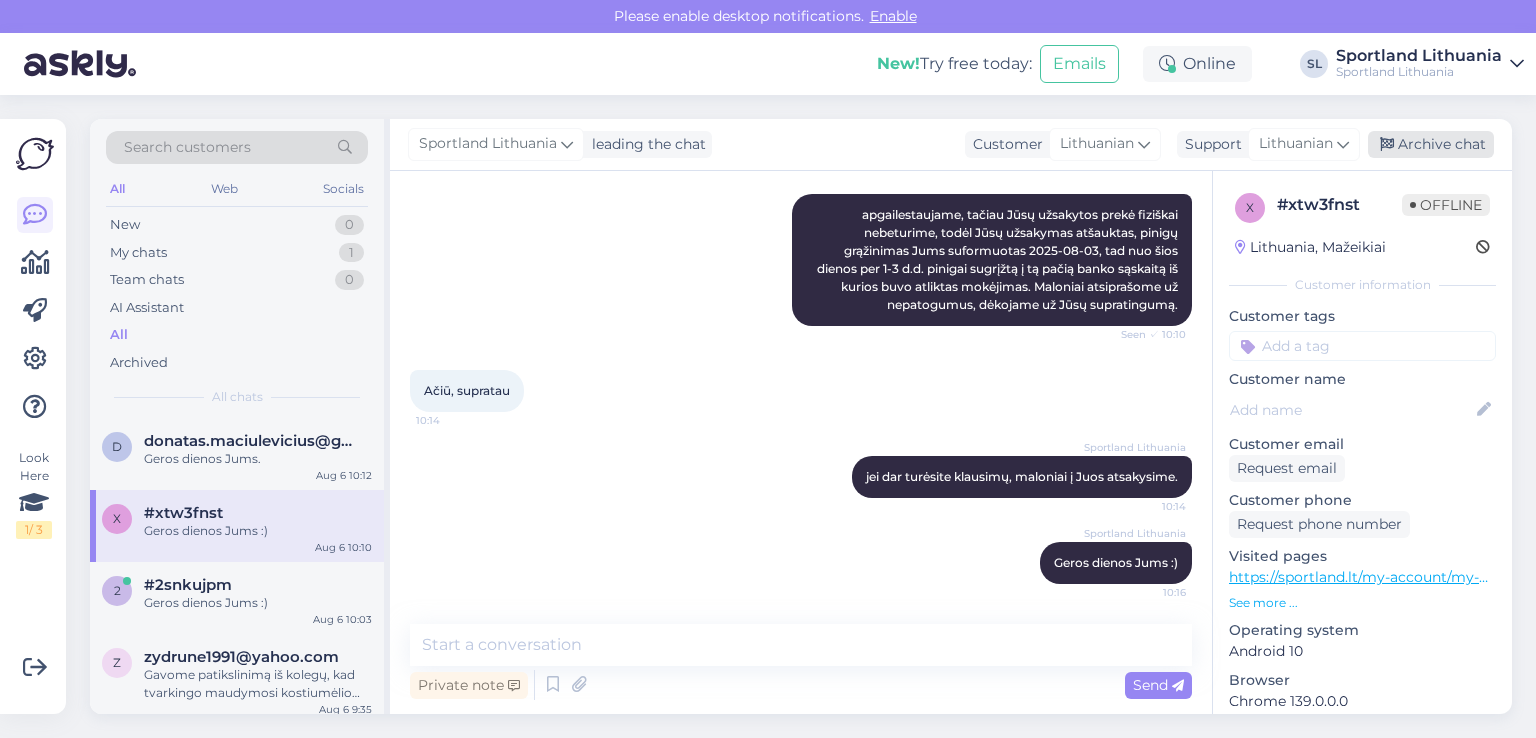 click on "Archive chat" at bounding box center (1431, 144) 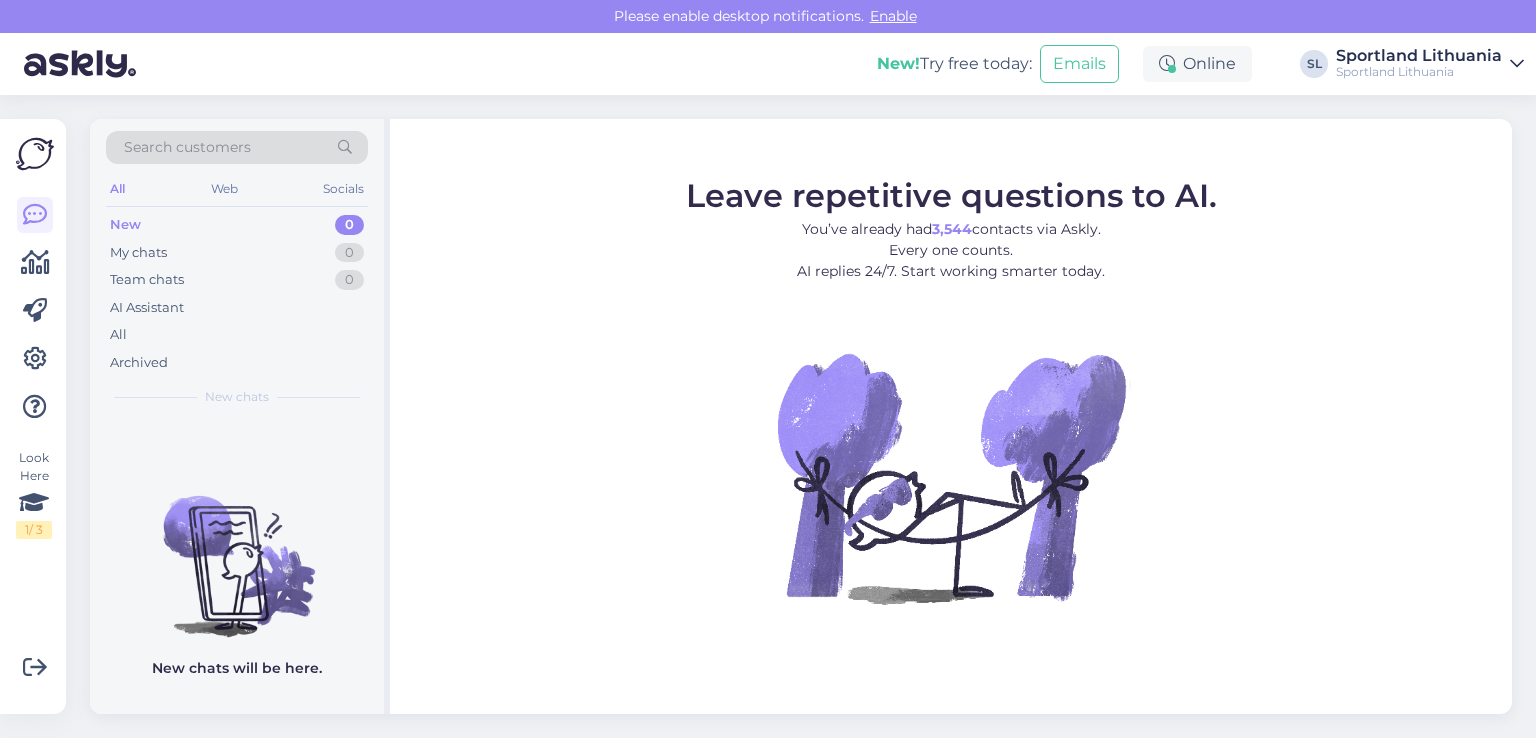 scroll, scrollTop: 0, scrollLeft: 0, axis: both 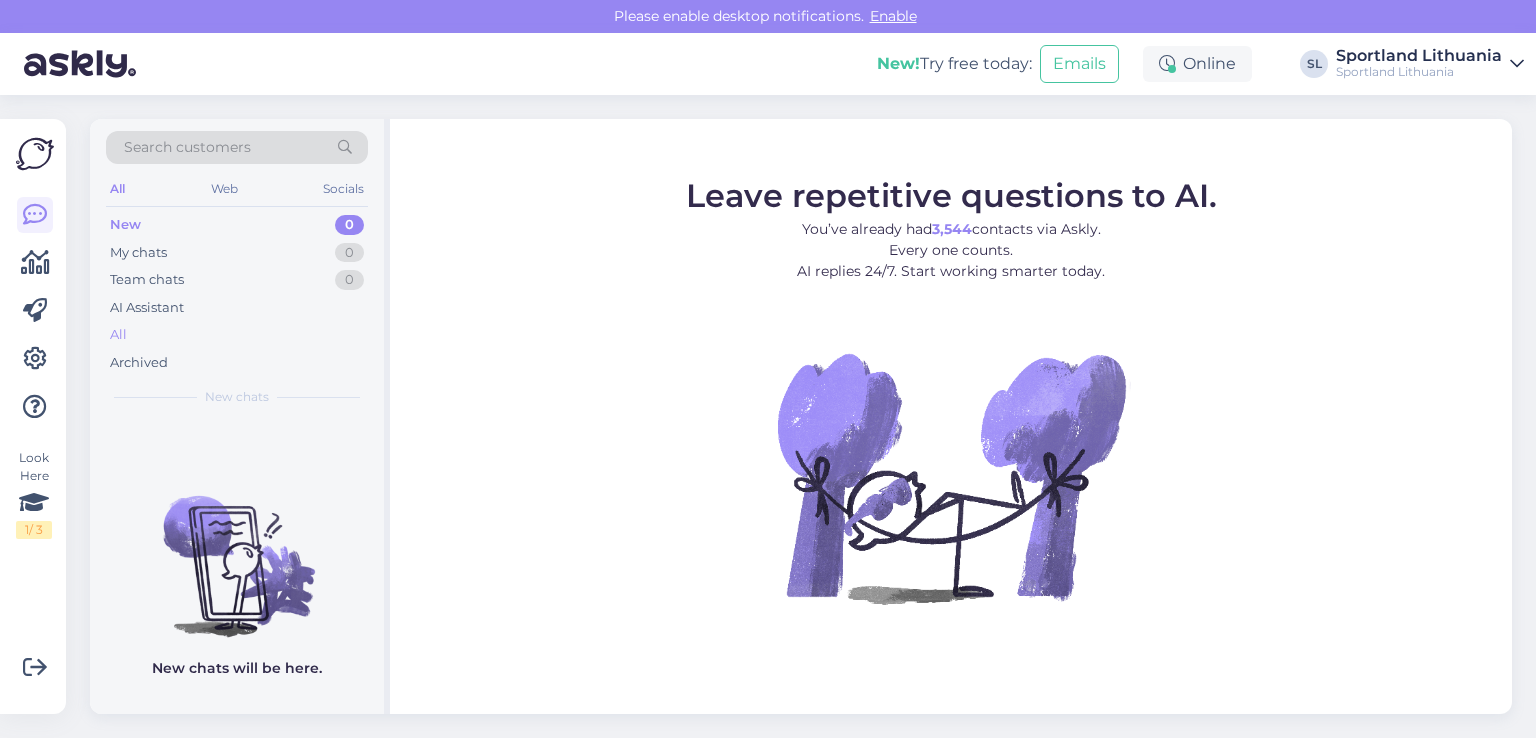 click on "All" at bounding box center (237, 335) 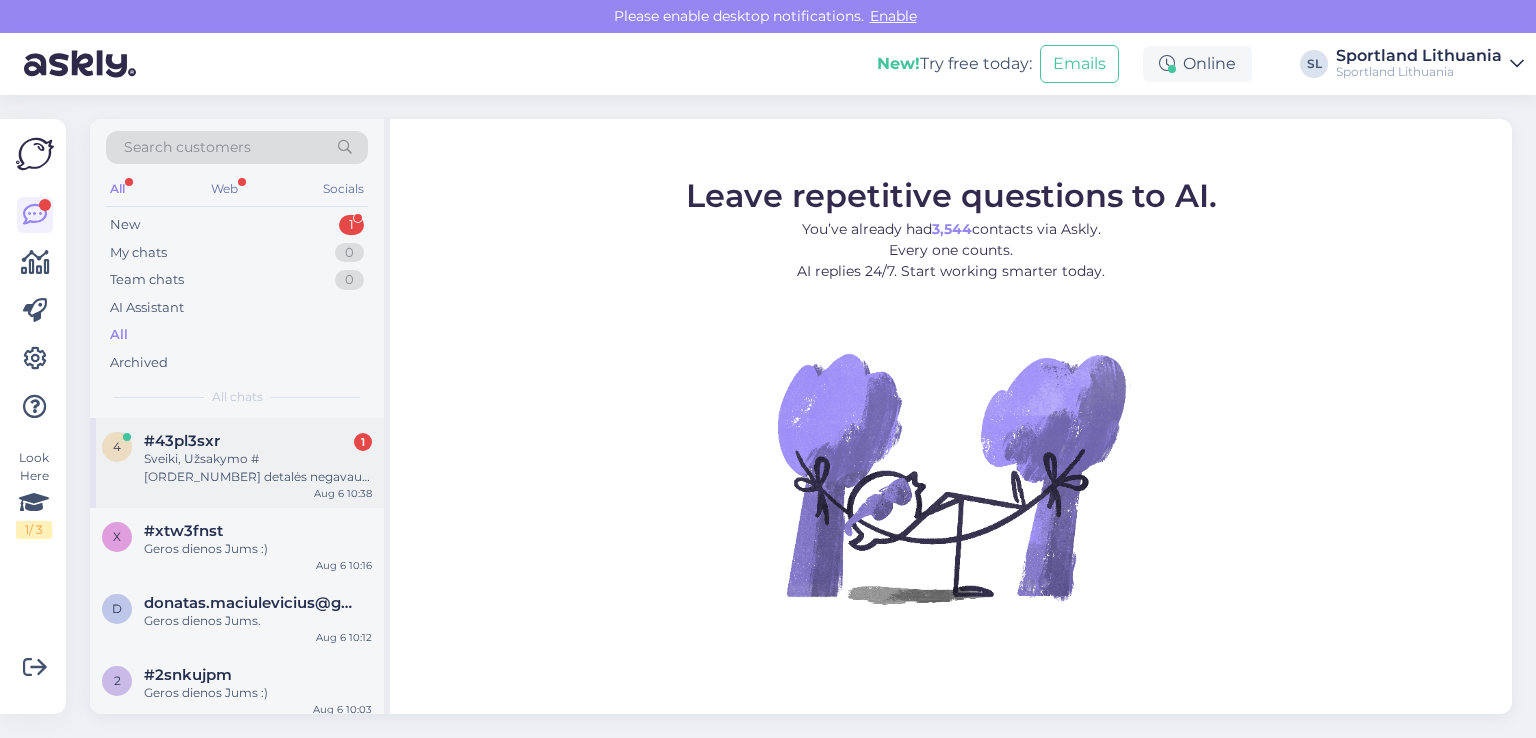 click on "Sveiki, Užsakymo #[ORDER_NUMBER] detalės negavau visos siuntos gavau tik negavau kuprinės ADIDAS CLASSIC 3 BAR LOGO BACKPACK - 27.5L
Prekės kodas: [PRODUCT_CODE] ir NEW BALANCE FRESH FOAM 578 BUNGEE LACE
Prekės kodas: [PRODUCT_CODE]
Avalynės dydis: 35
Aksesuarų dydis: 1SIZE" at bounding box center (258, 468) 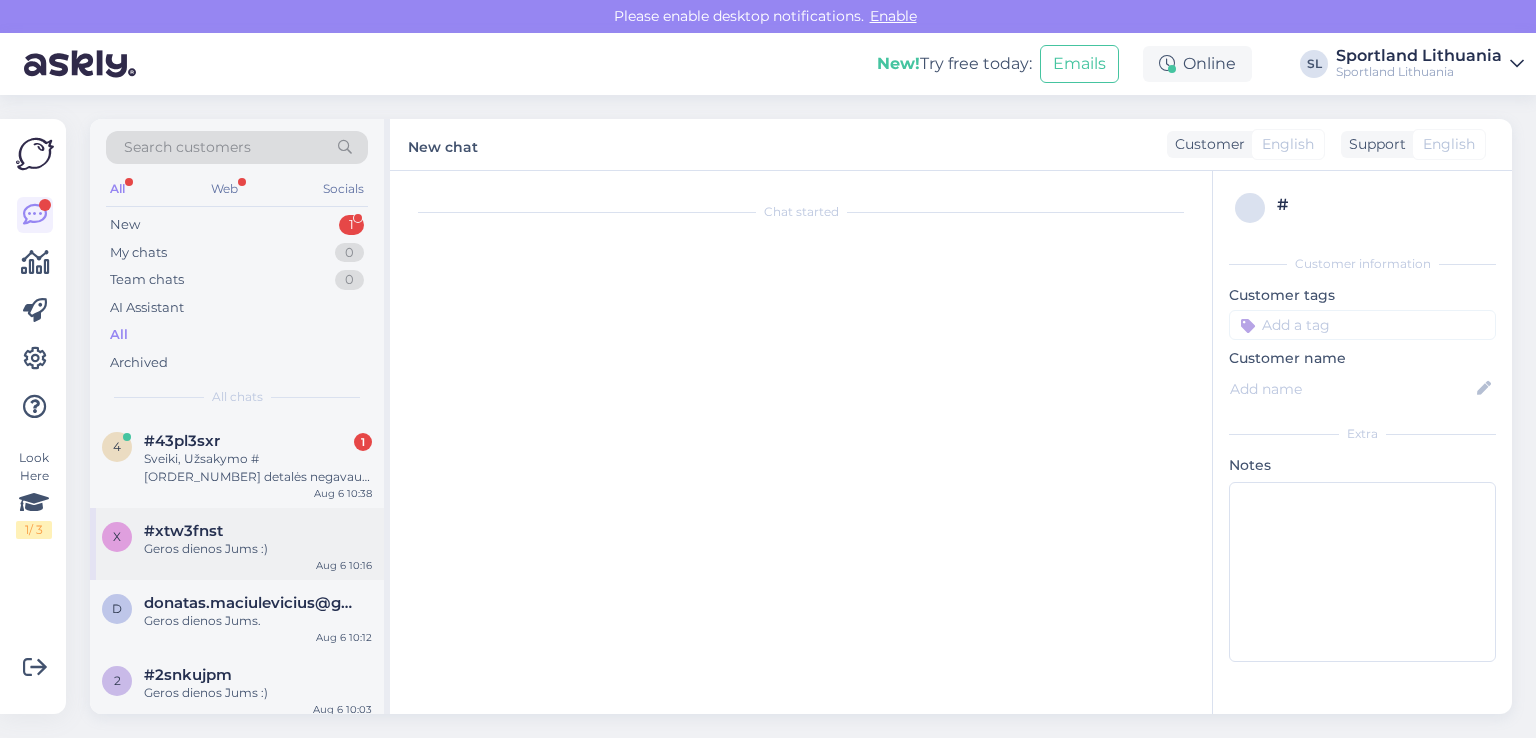 scroll, scrollTop: 42, scrollLeft: 0, axis: vertical 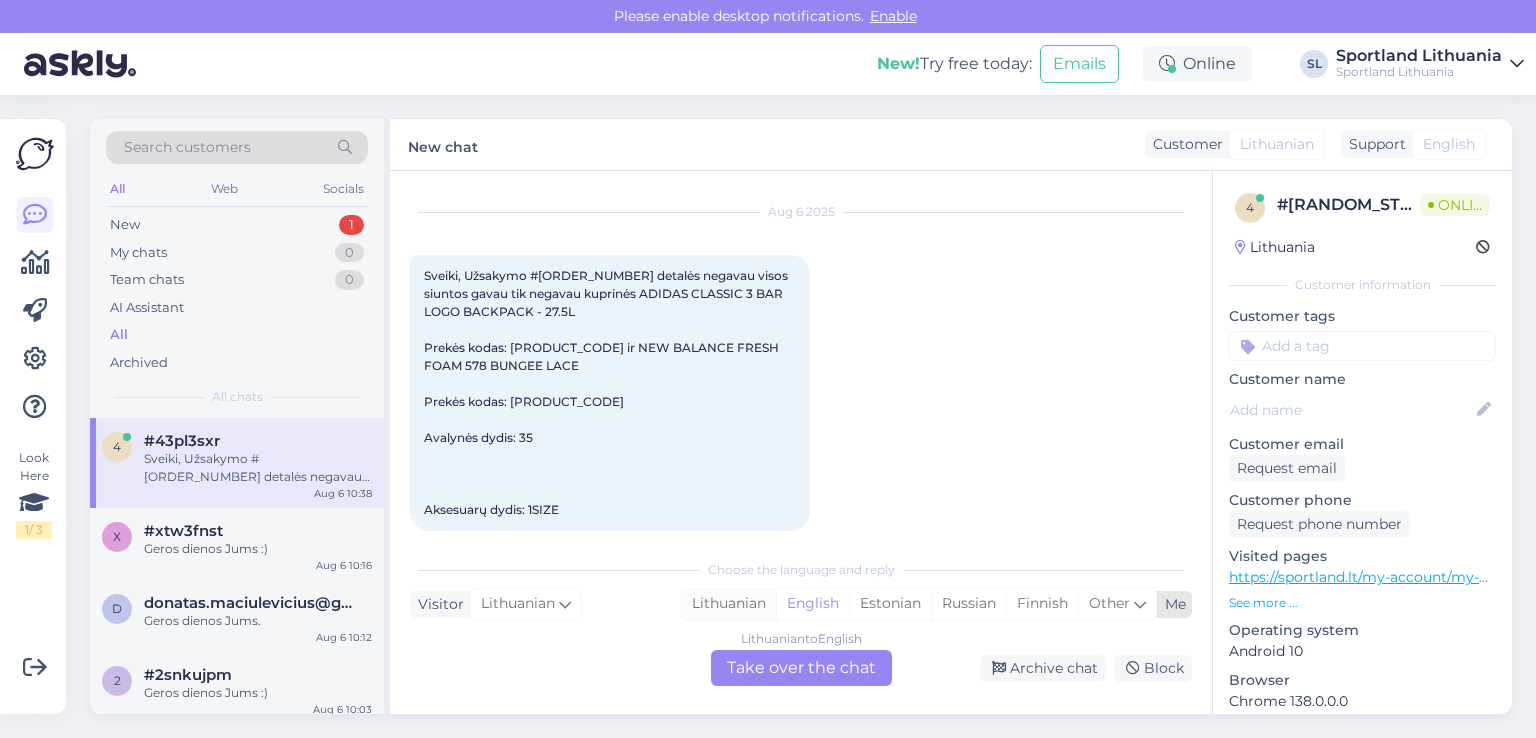 click on "Lithuanian" at bounding box center (729, 604) 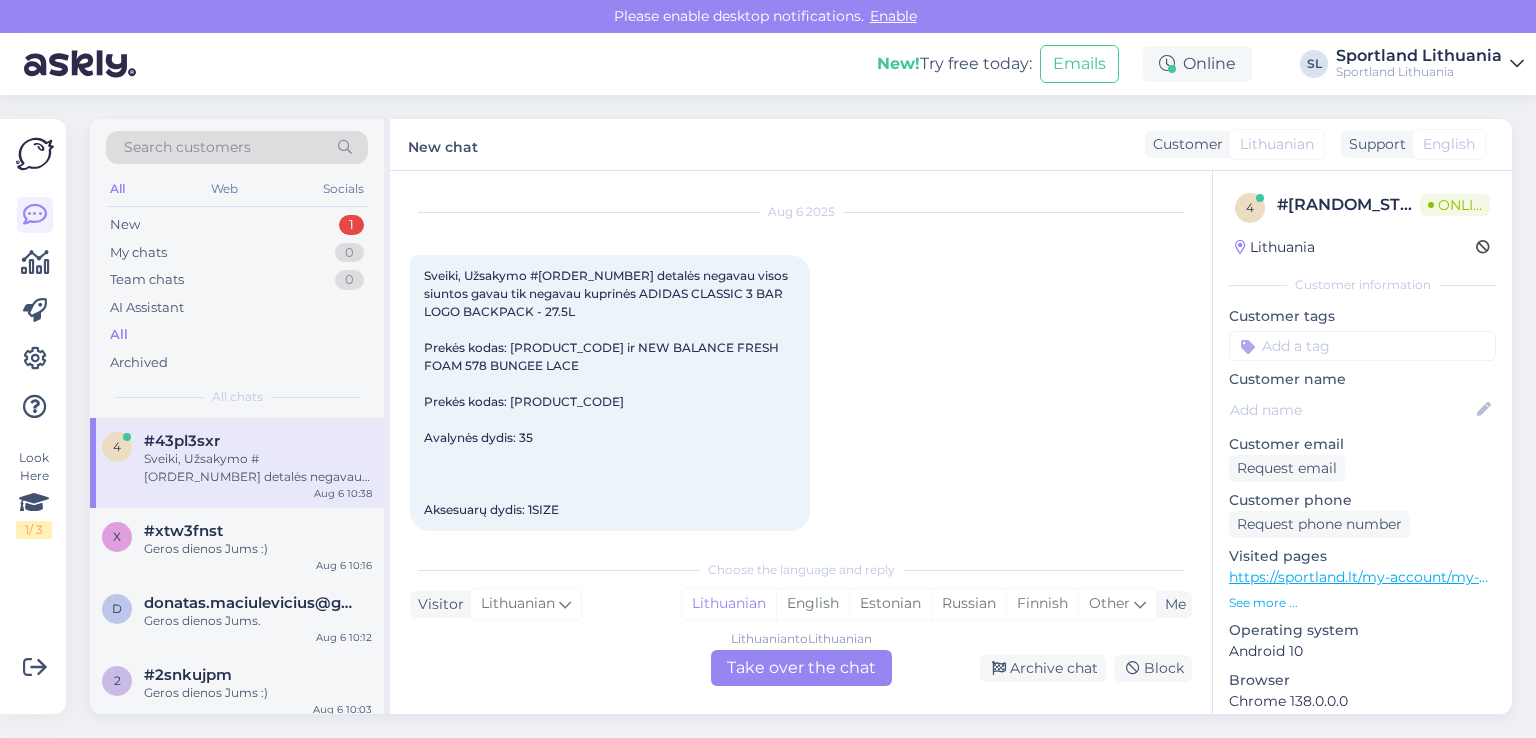 click on "Lithuanian  to  Lithuanian Take over the chat" at bounding box center (801, 668) 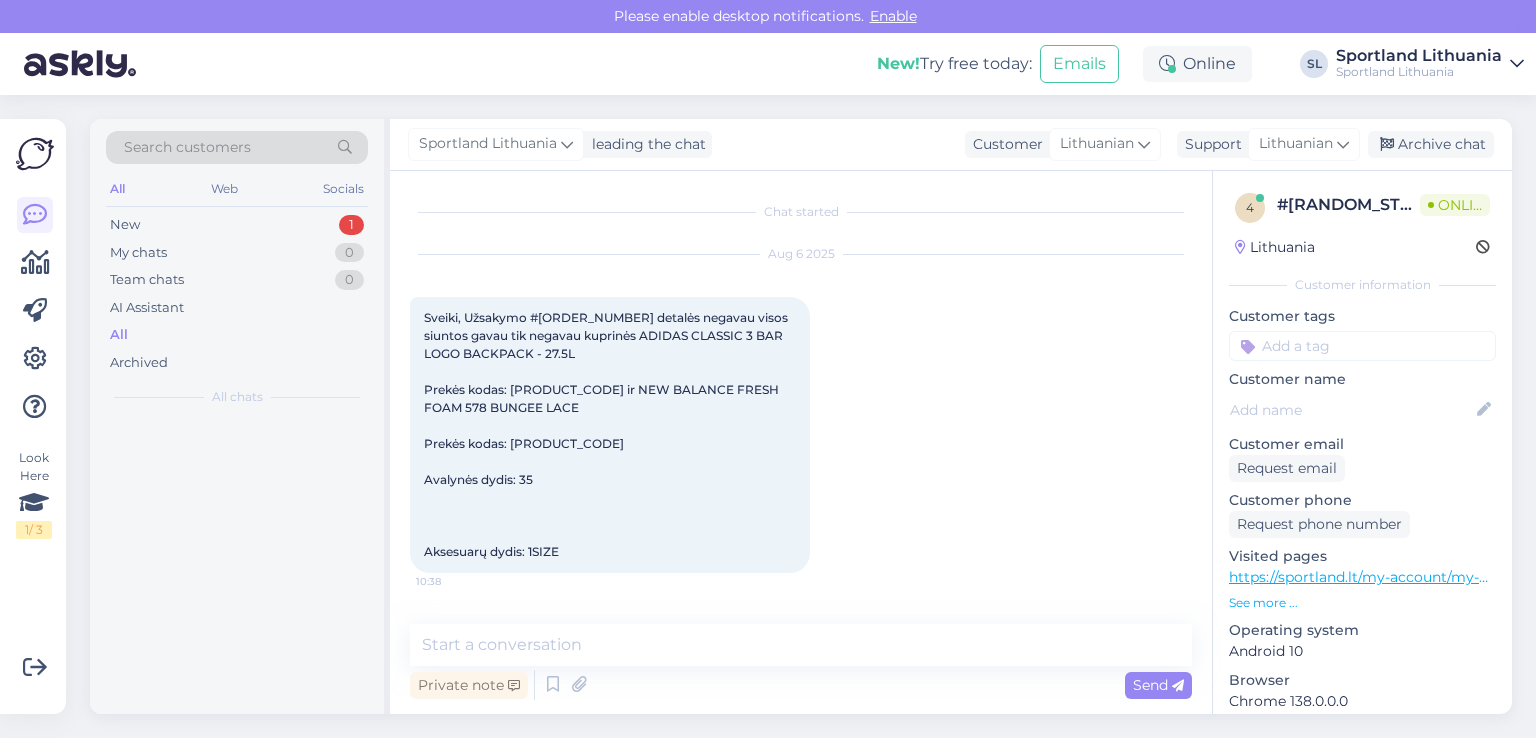 scroll, scrollTop: 0, scrollLeft: 0, axis: both 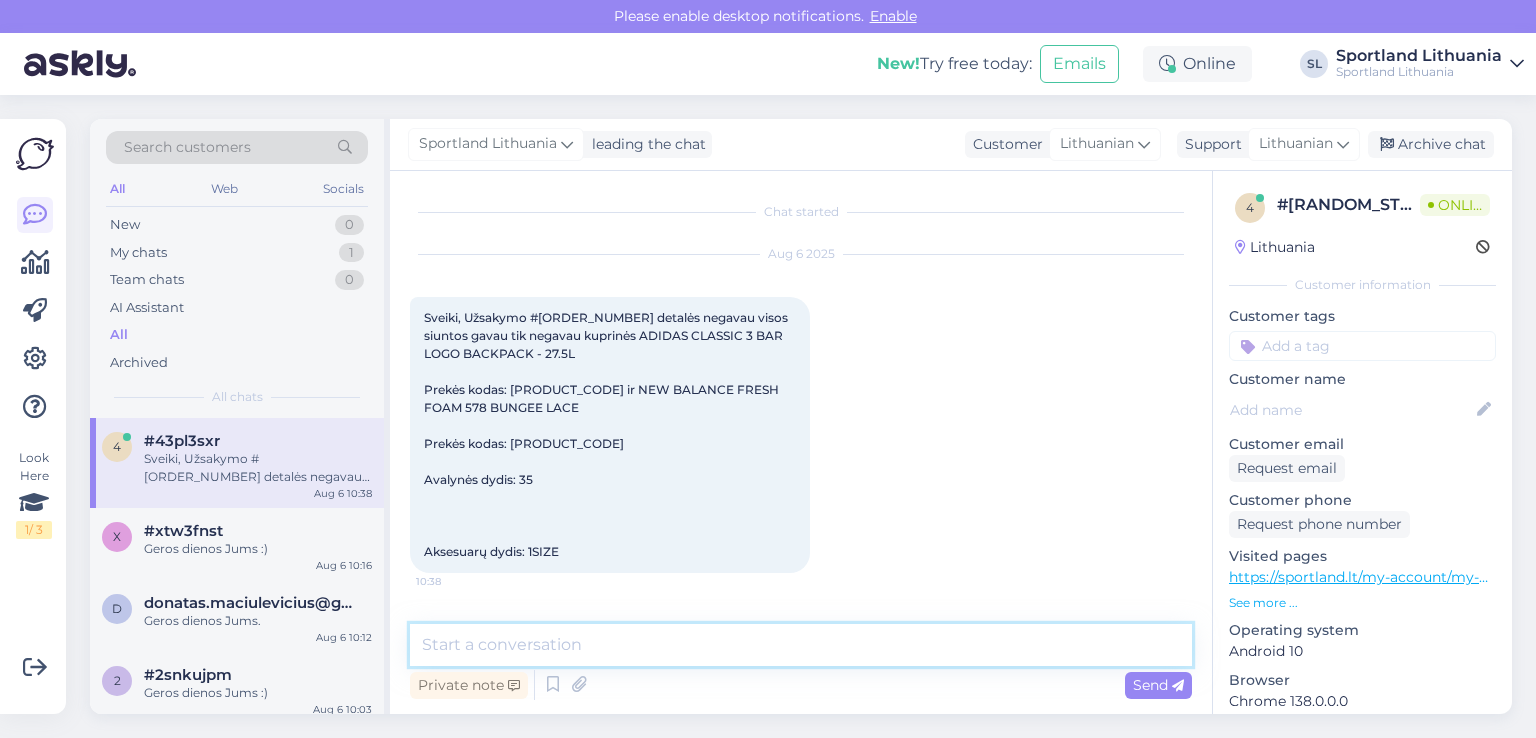 click at bounding box center (801, 645) 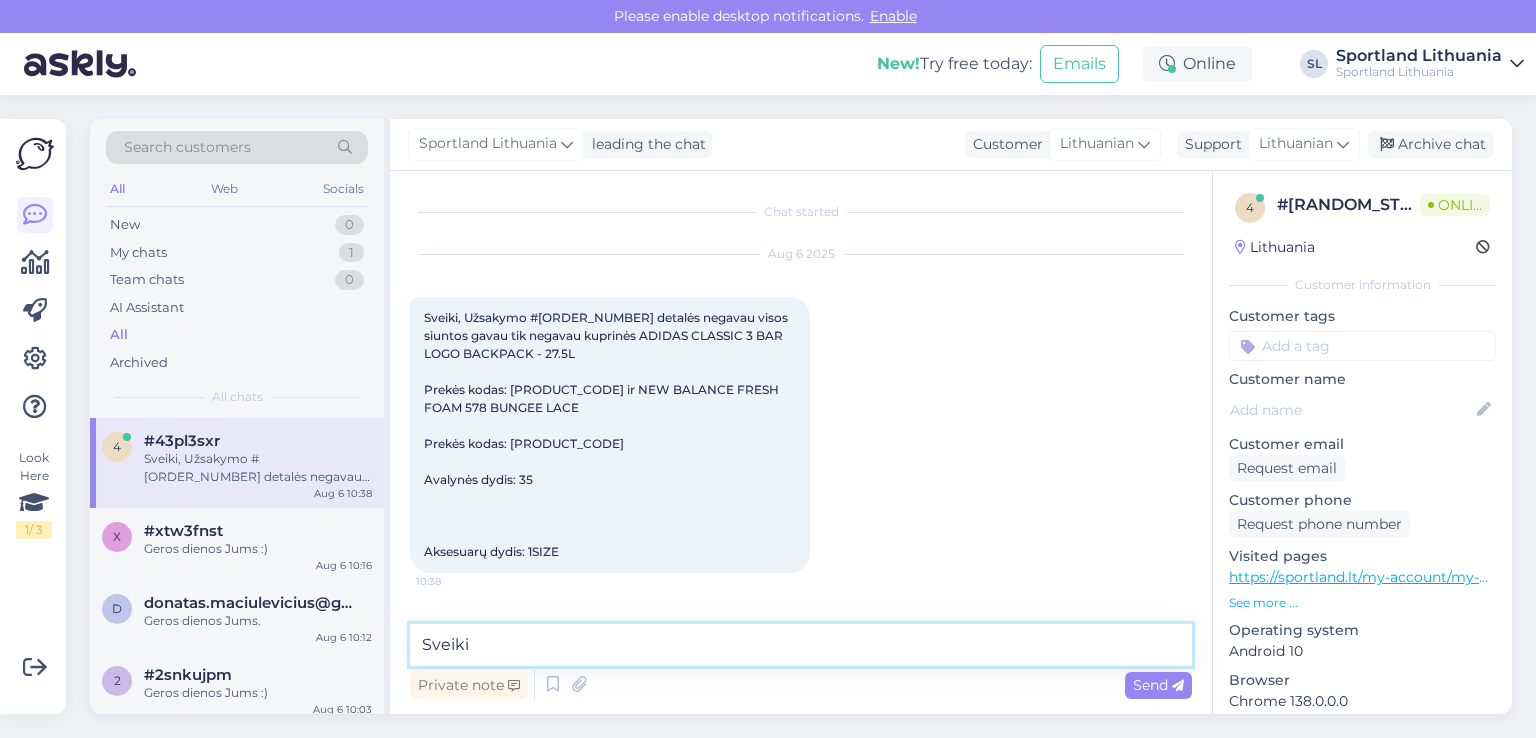 type on "Sveiki" 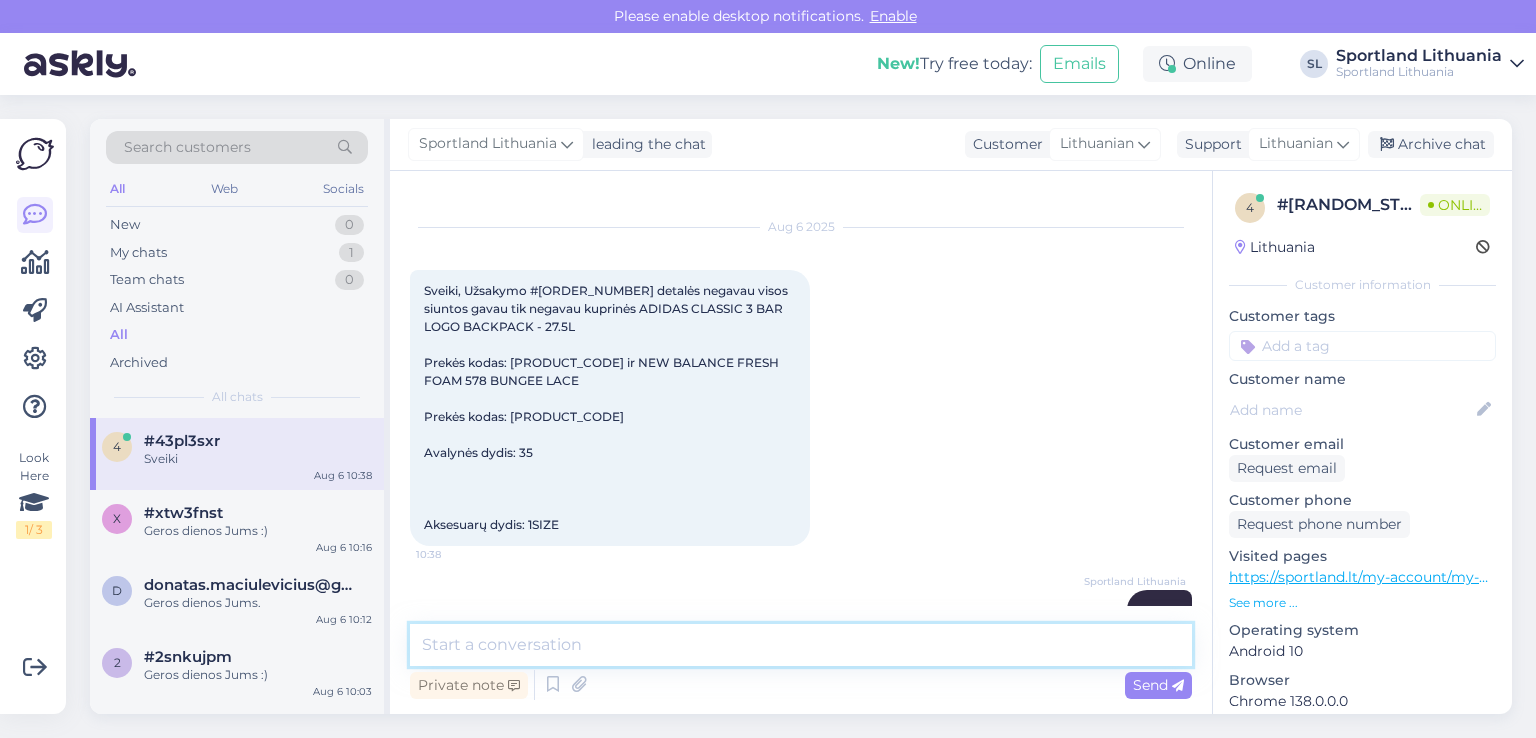 scroll, scrollTop: 0, scrollLeft: 0, axis: both 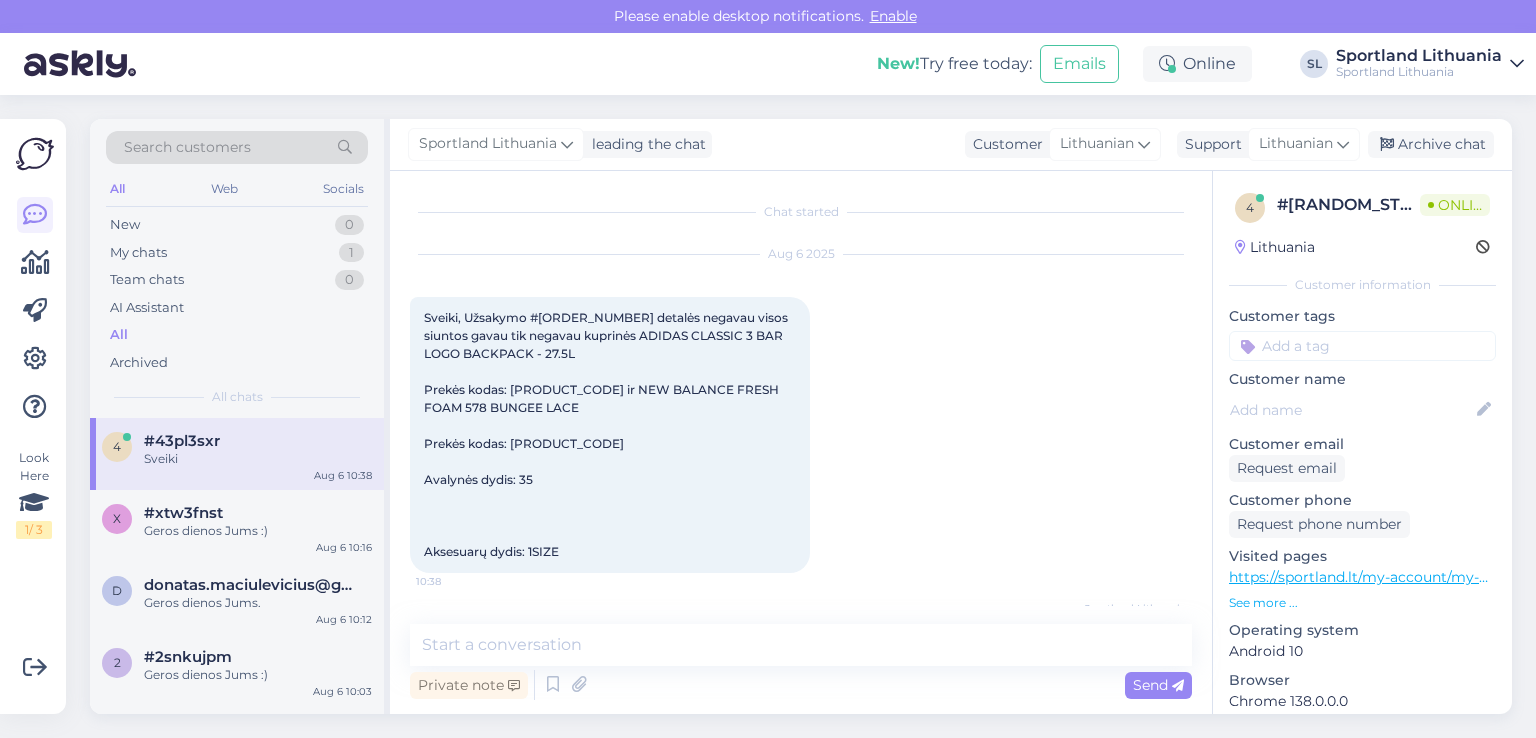 click on "Sveiki, Užsakymo #[ORDER_NUMBER] detalės negavau visos siuntos gavau tik negavau kuprinės ADIDAS CLASSIC 3 BAR LOGO BACKPACK - 27.5L
Prekės kodas: [PRODUCT_CODE] ir NEW BALANCE FRESH FOAM 578 BUNGEE LACE
Prekės kodas: [PRODUCT_CODE]
Avalynės dydis: 35
Aksesuarų dydis: 1SIZE" at bounding box center [607, 434] 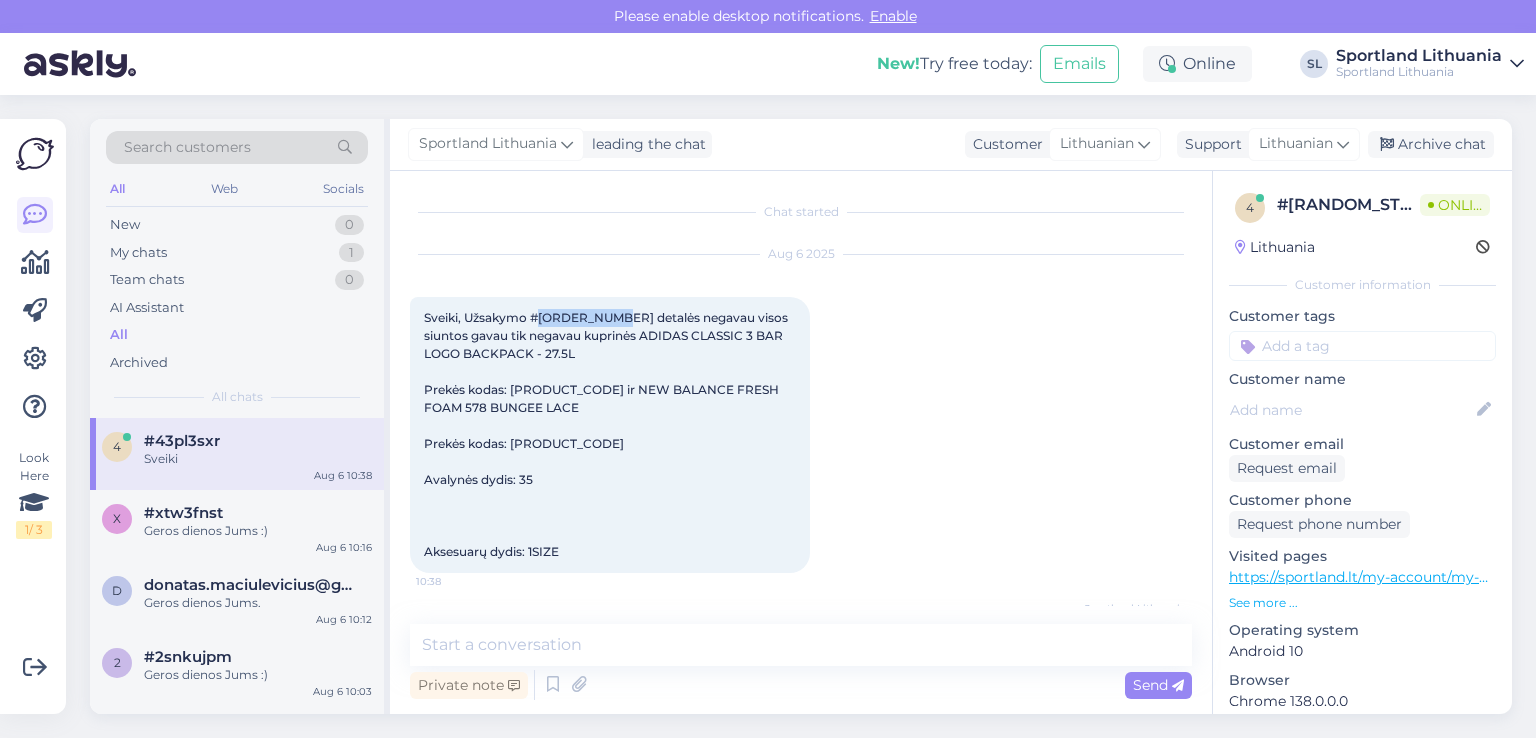 click on "Sveiki, Užsakymo #[ORDER_NUMBER] detalės negavau visos siuntos gavau tik negavau kuprinės ADIDAS CLASSIC 3 BAR LOGO BACKPACK - 27.5L
Prekės kodas: [PRODUCT_CODE] ir NEW BALANCE FRESH FOAM 578 BUNGEE LACE
Prekės kodas: [PRODUCT_CODE]
Avalynės dydis: 35
Aksesuarų dydis: 1SIZE" at bounding box center (607, 434) 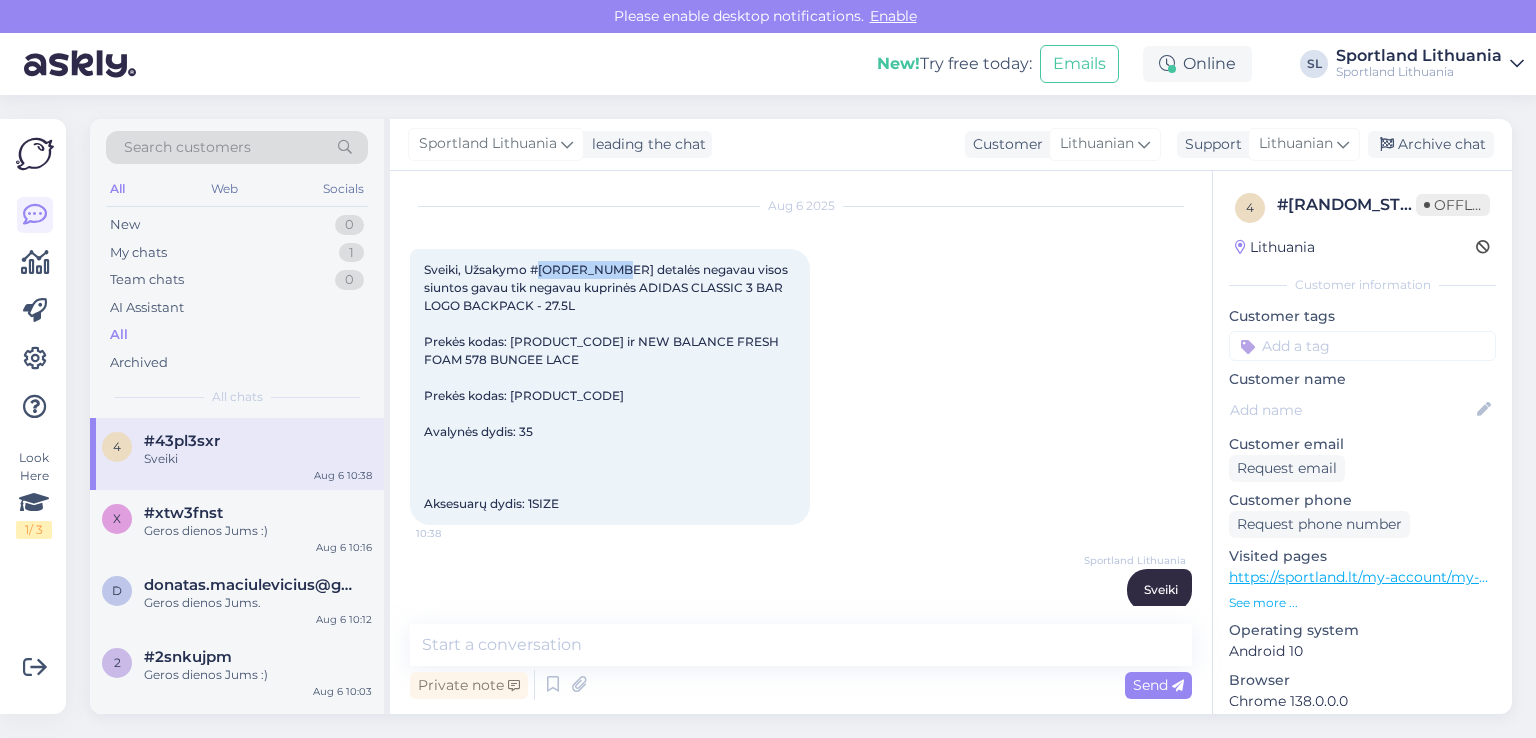 scroll, scrollTop: 75, scrollLeft: 0, axis: vertical 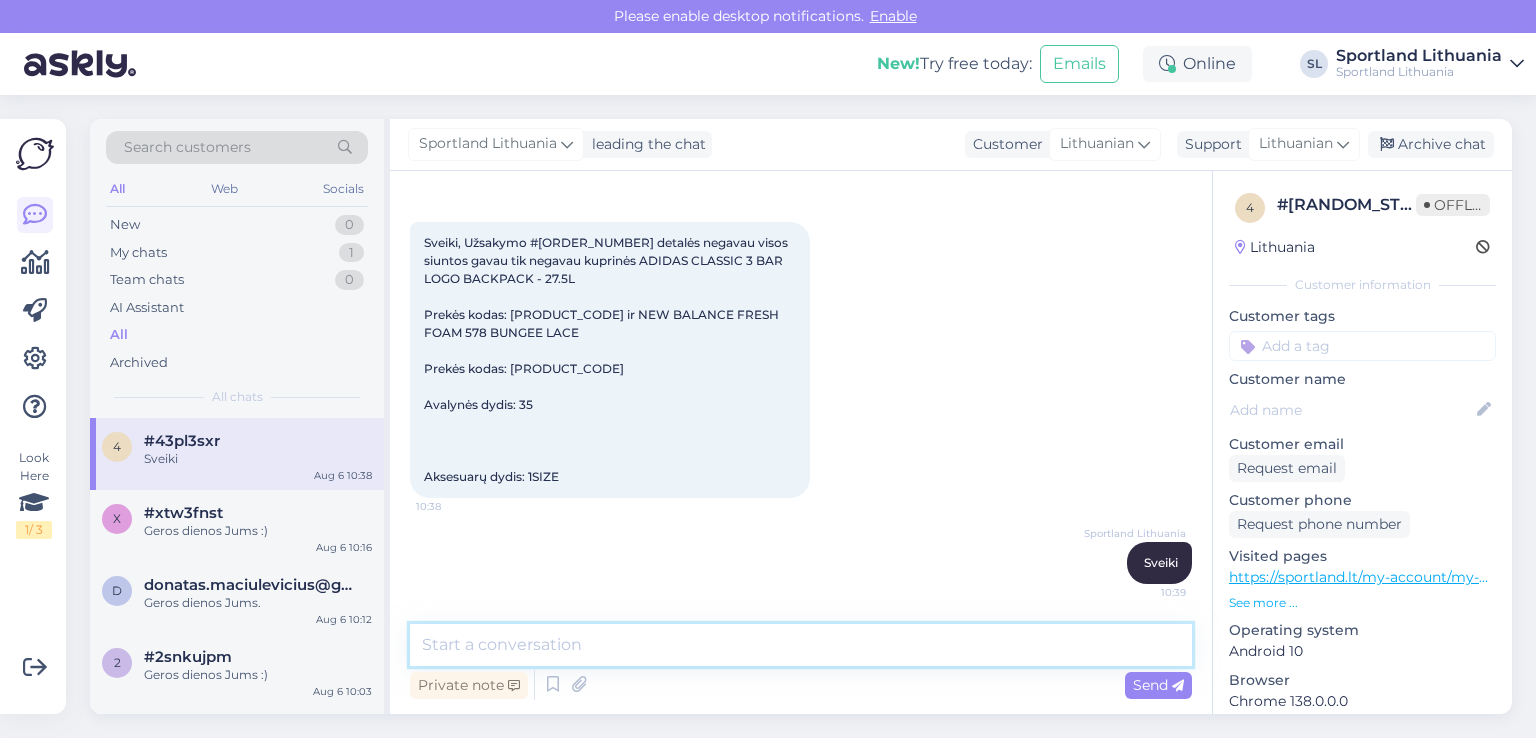 click at bounding box center [801, 645] 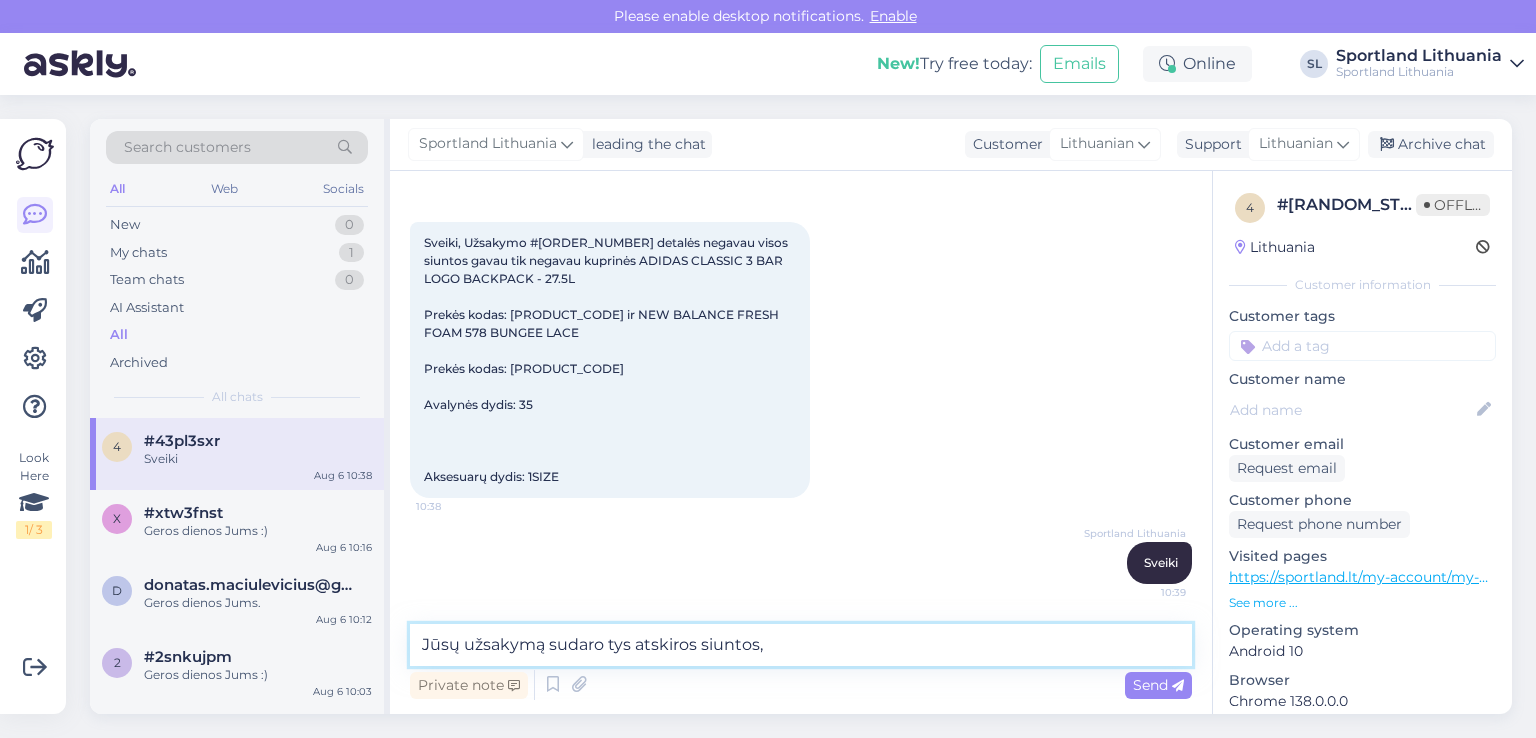 type on "Jūsų užsakymą sudaro tys atskiros siuntos" 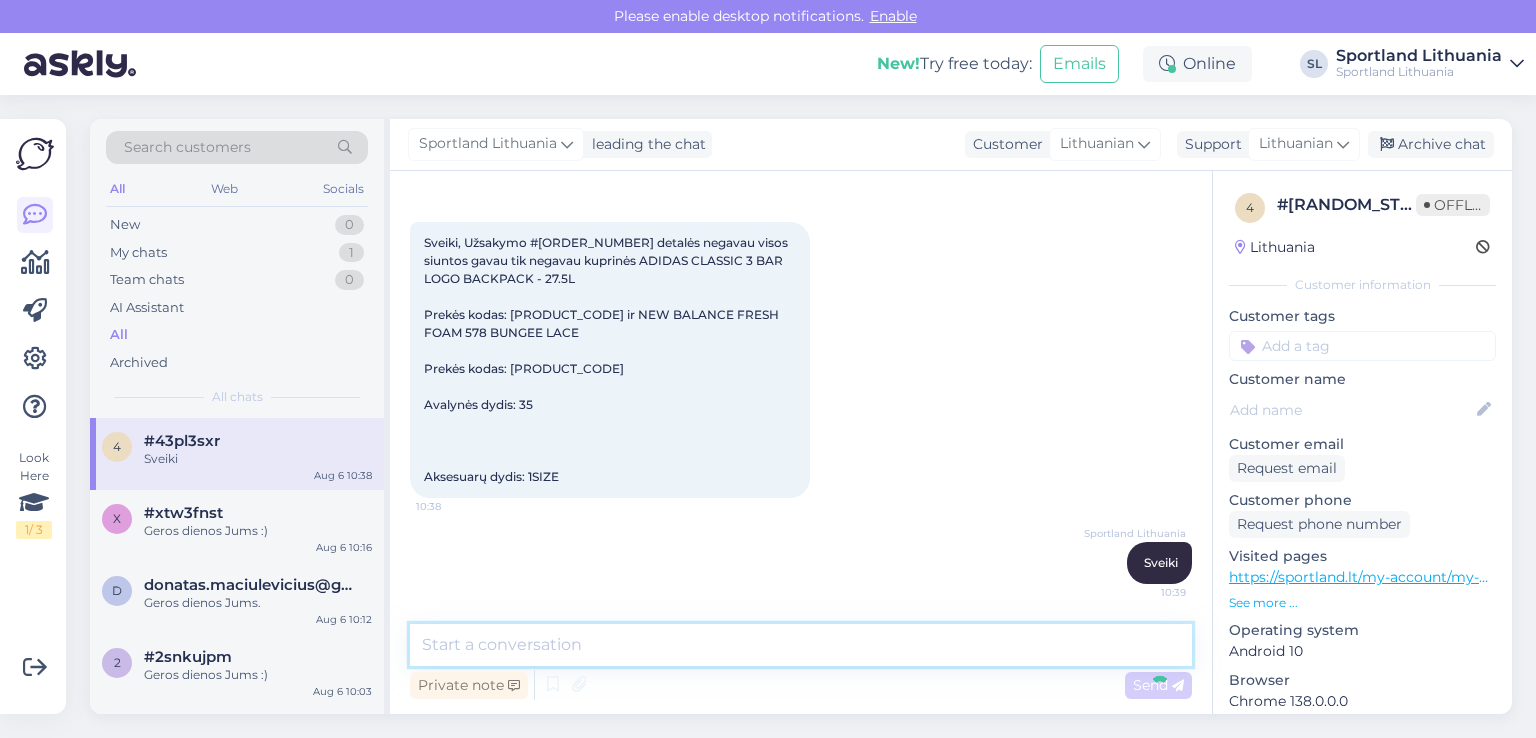 scroll, scrollTop: 161, scrollLeft: 0, axis: vertical 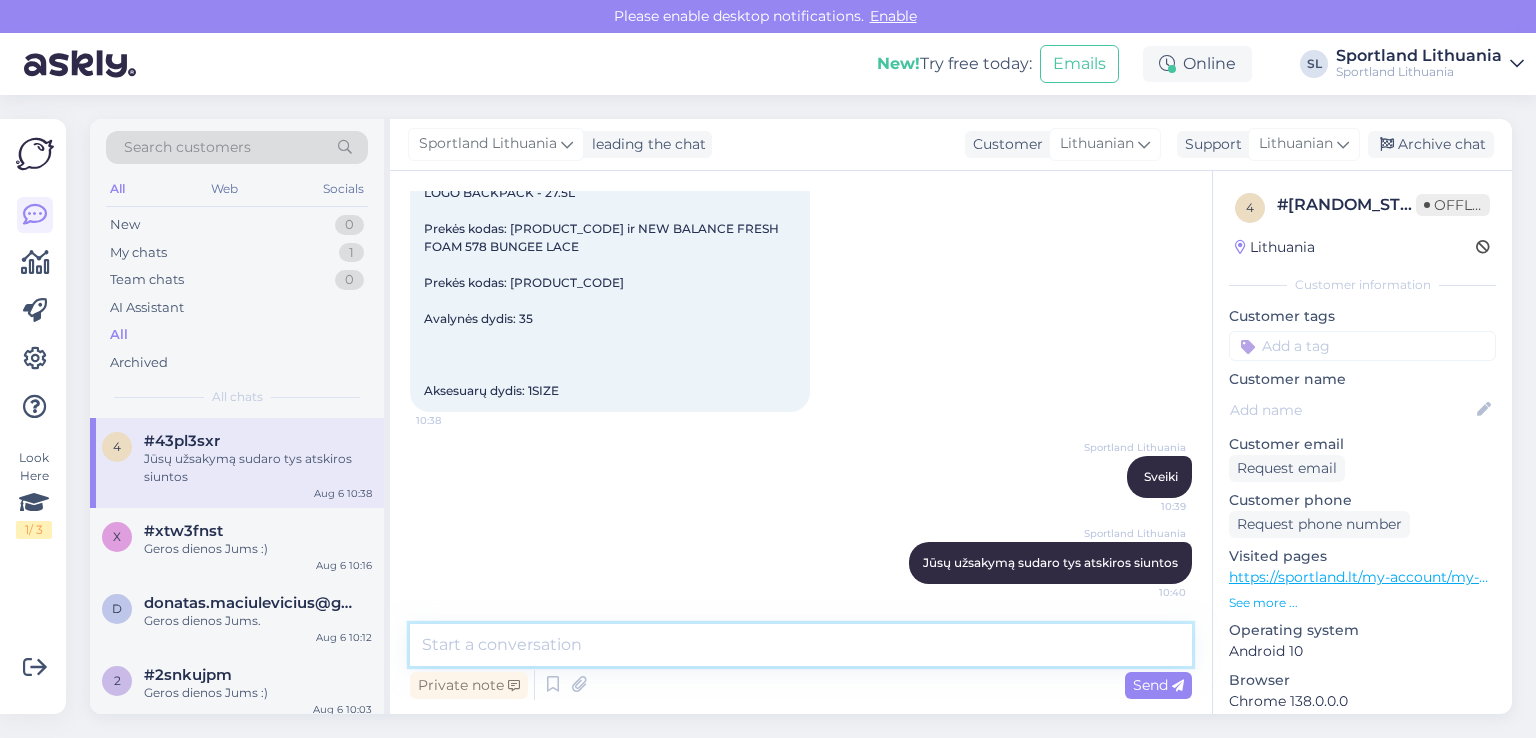 click at bounding box center (801, 645) 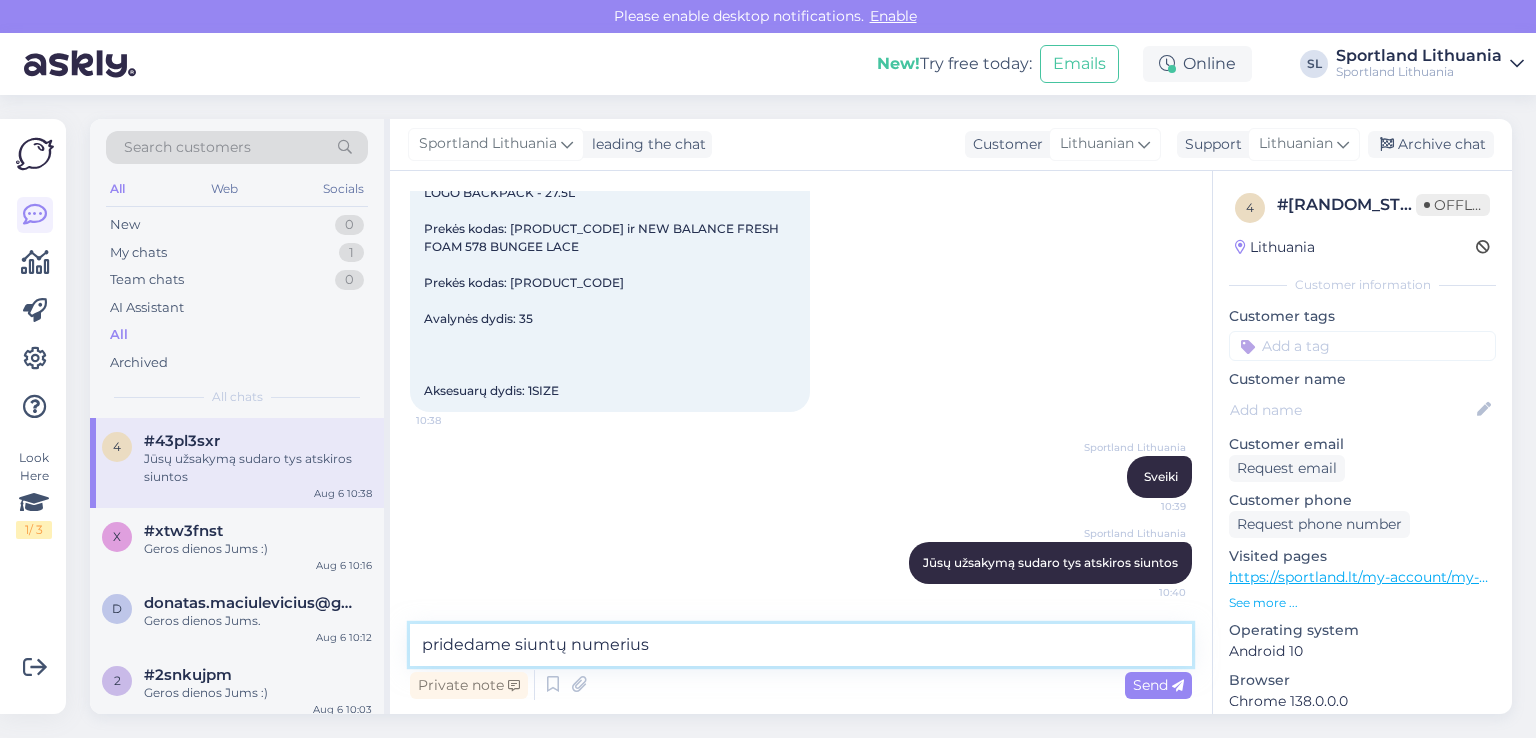 paste on "[TRACKING_NUMBER]" 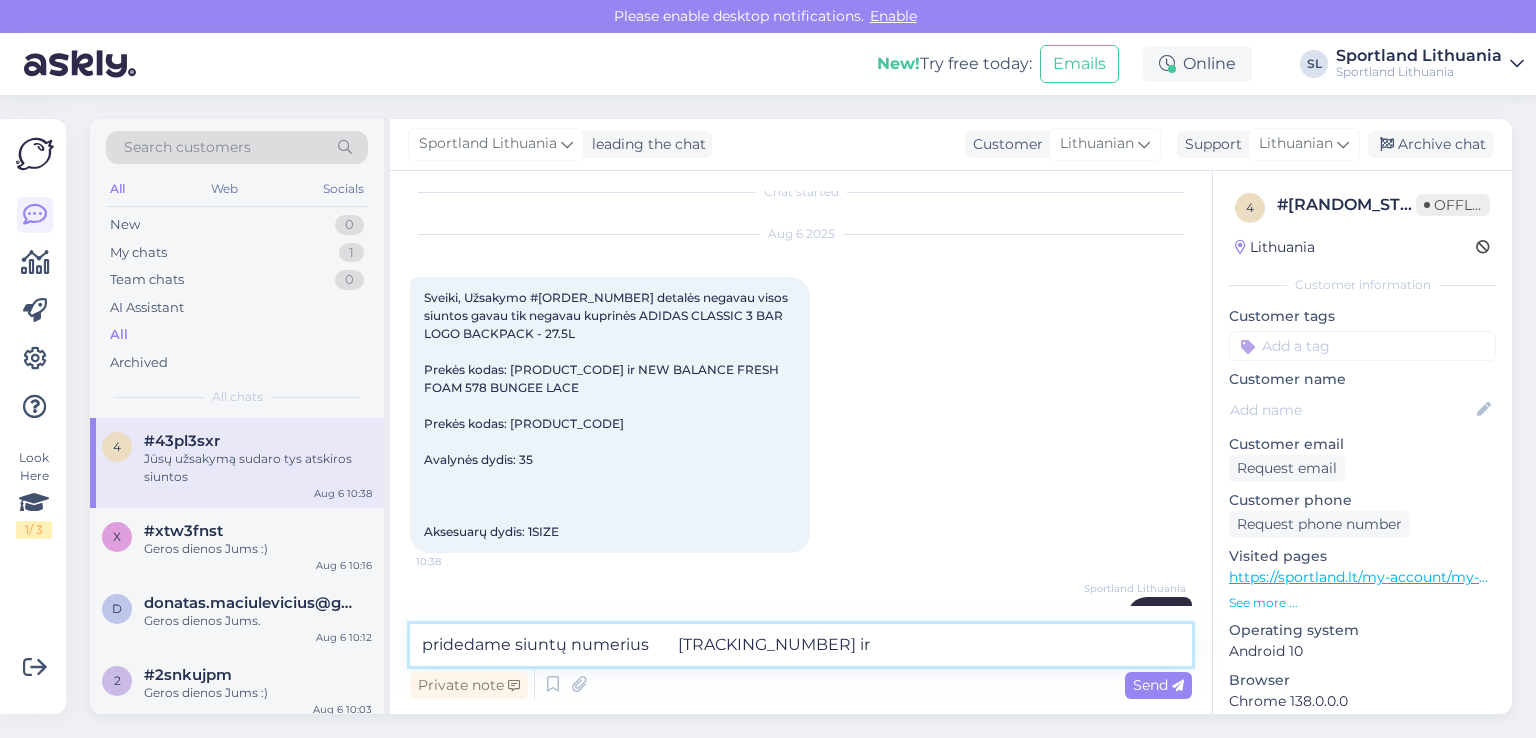 scroll, scrollTop: 0, scrollLeft: 0, axis: both 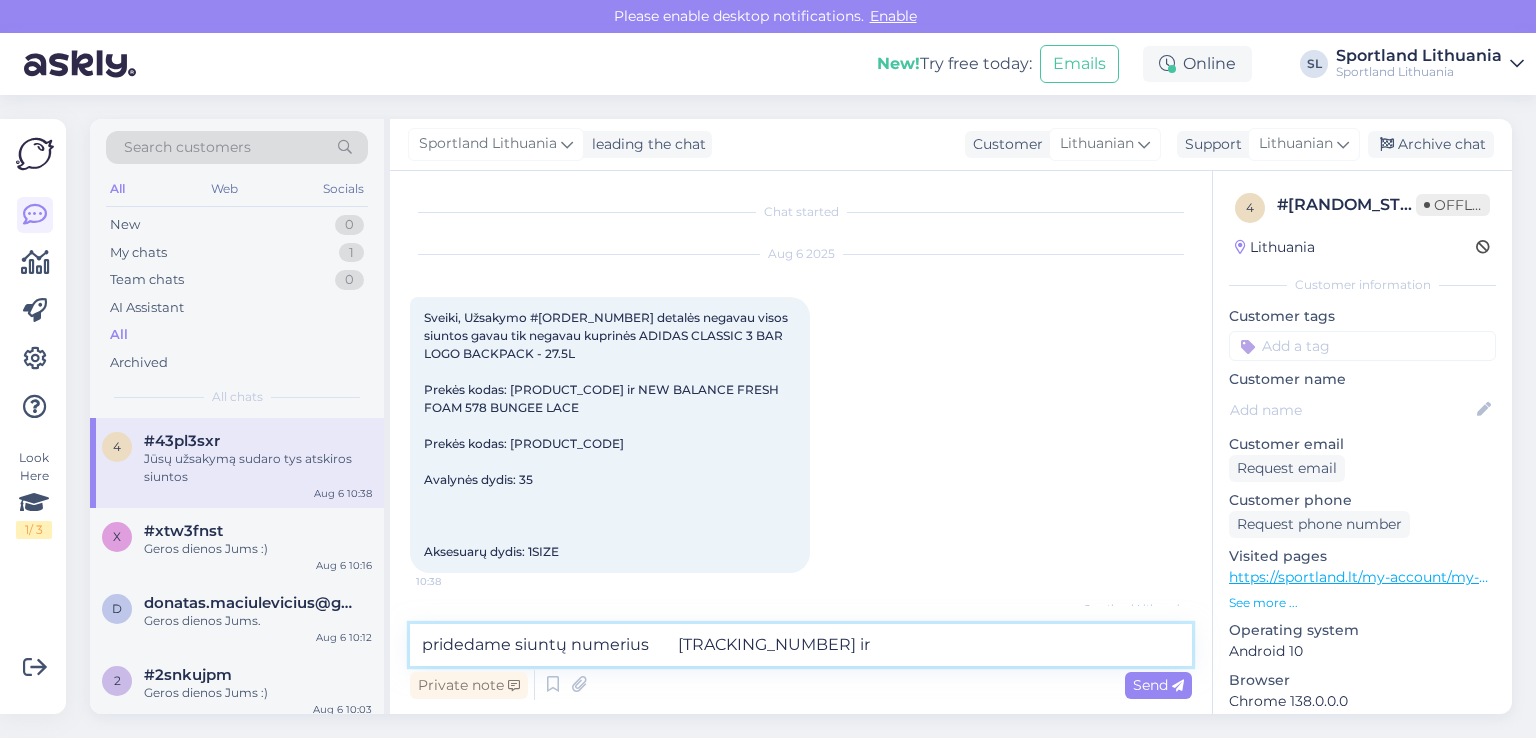 paste on "[TRACKING_NUMBER]" 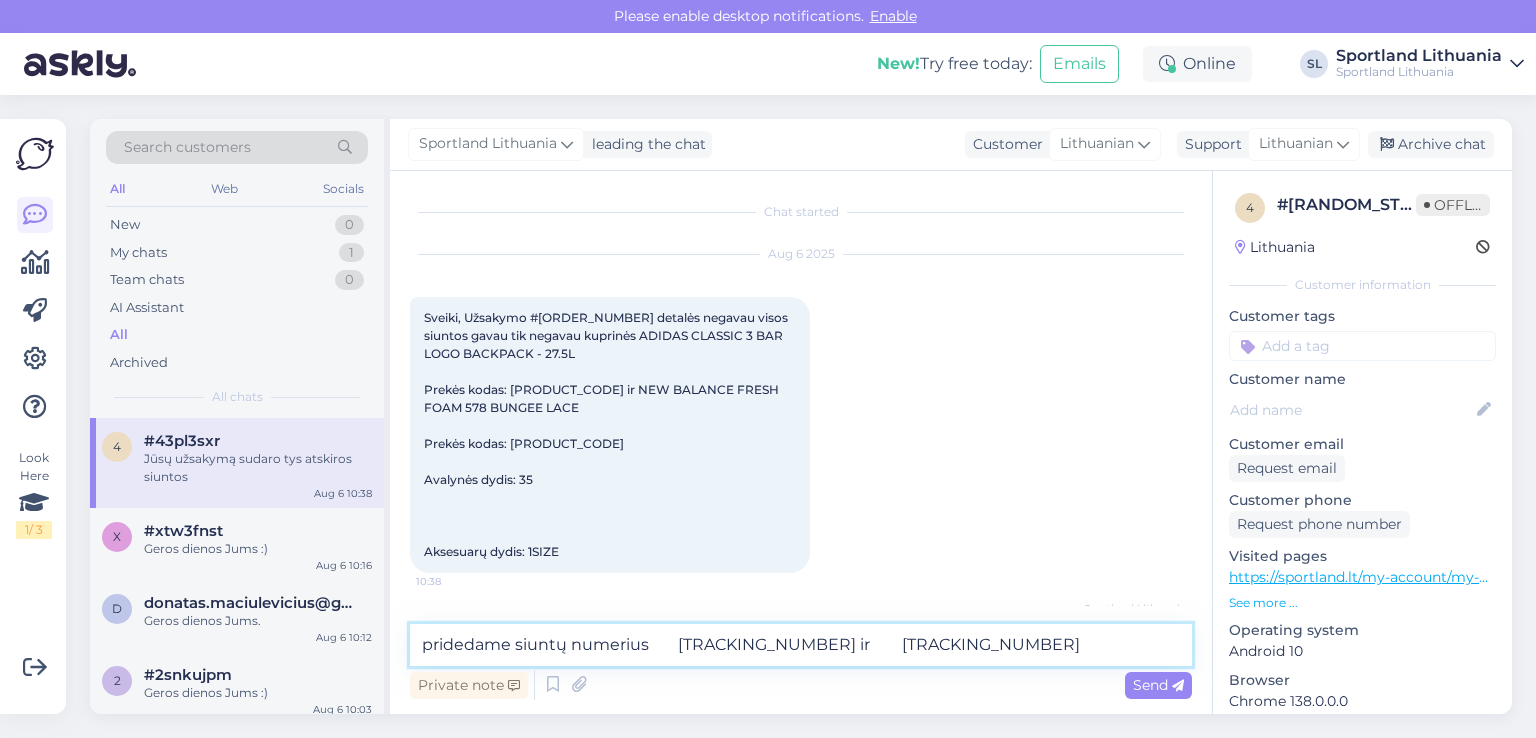 click on "pridedame siuntų numerius 	[TRACKING_NUMBER] ir 	[TRACKING_NUMBER]" at bounding box center [801, 645] 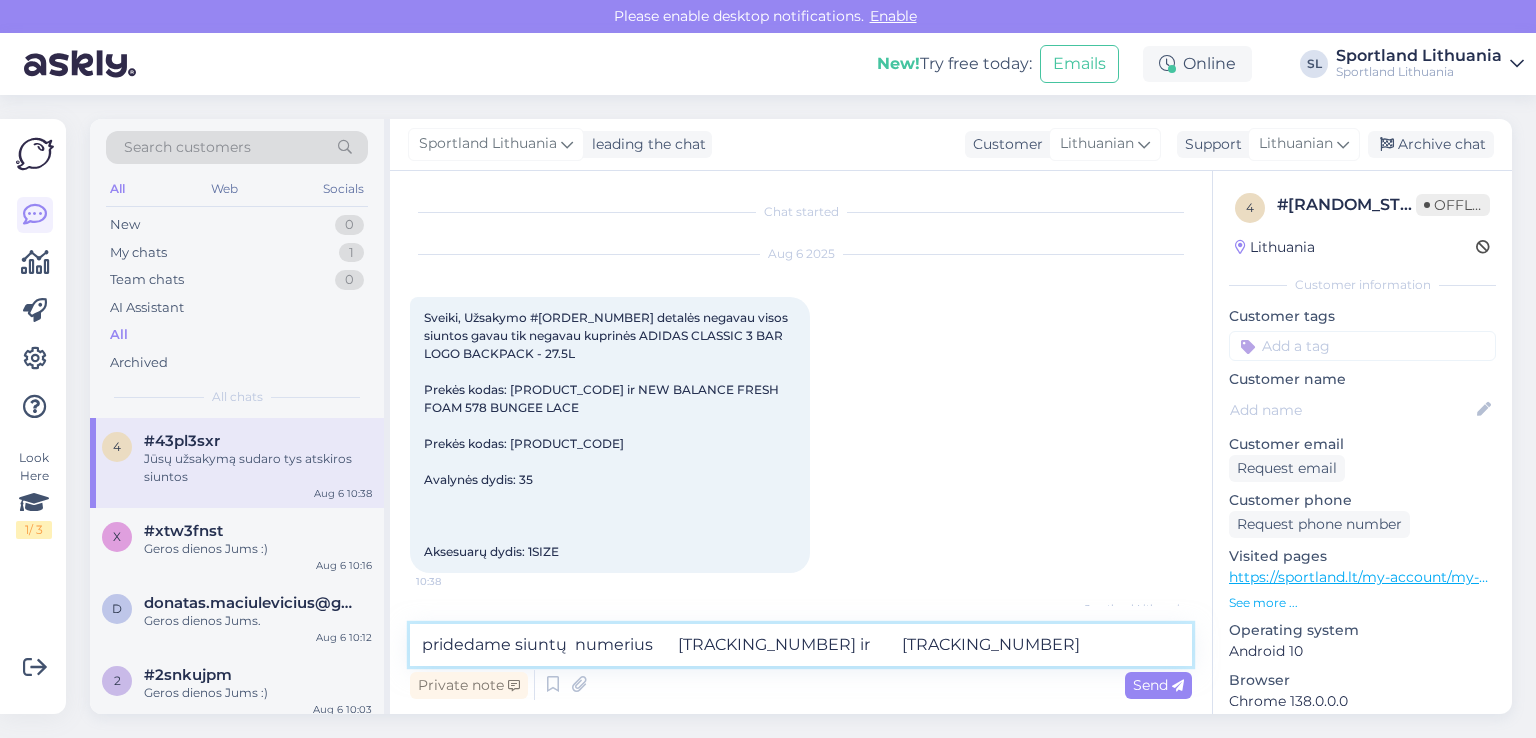 click on "pridedame siuntų  numerius 	05805112079834 ir 	05757993009940" at bounding box center [801, 645] 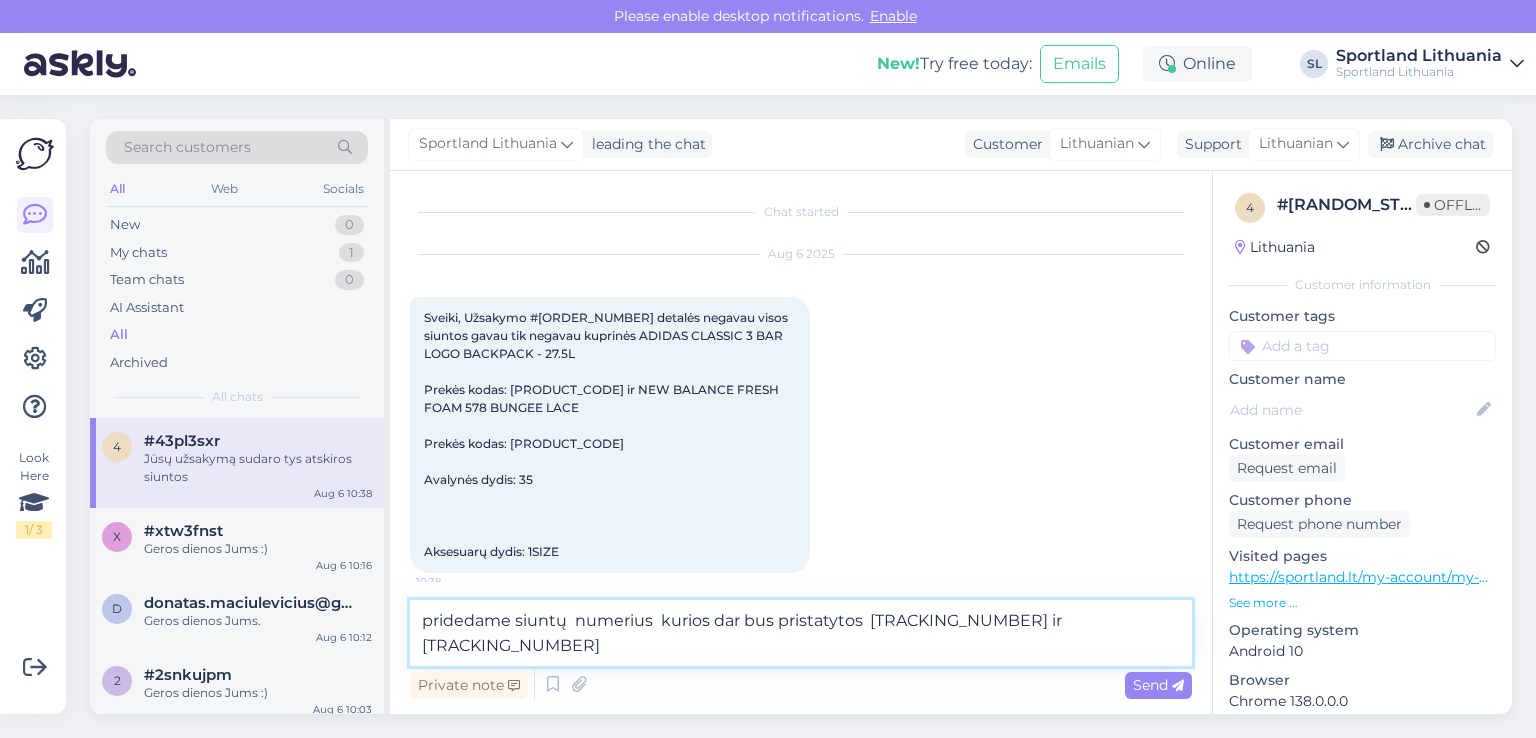 click on "pridedame siuntų  numerius  kurios dar bus pristatytos	05805112079834 ir 	05757993009940" at bounding box center [801, 633] 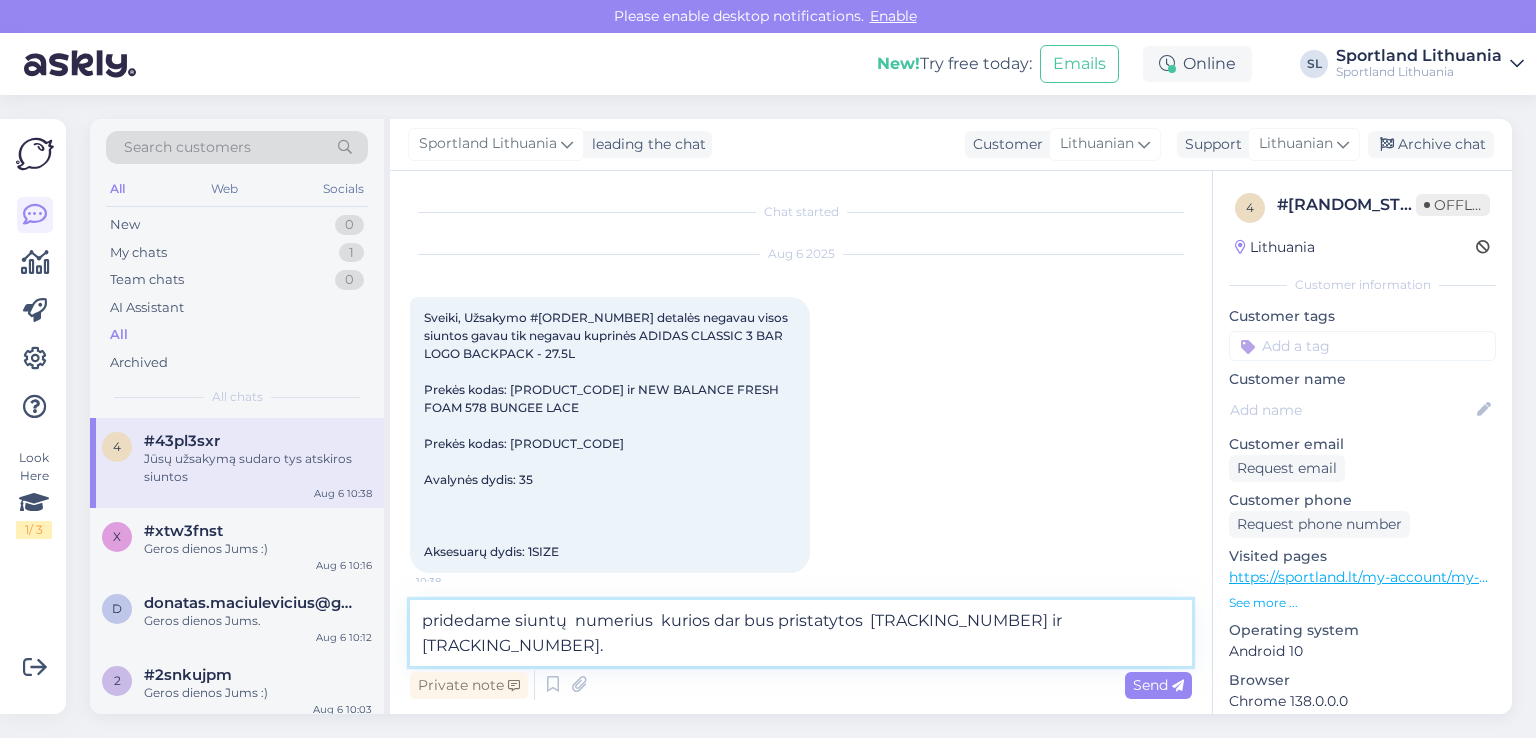 type on "pridedame siuntų  numerius  kurios dar bus pristatytos	05805112079834 ir 	05757993009940." 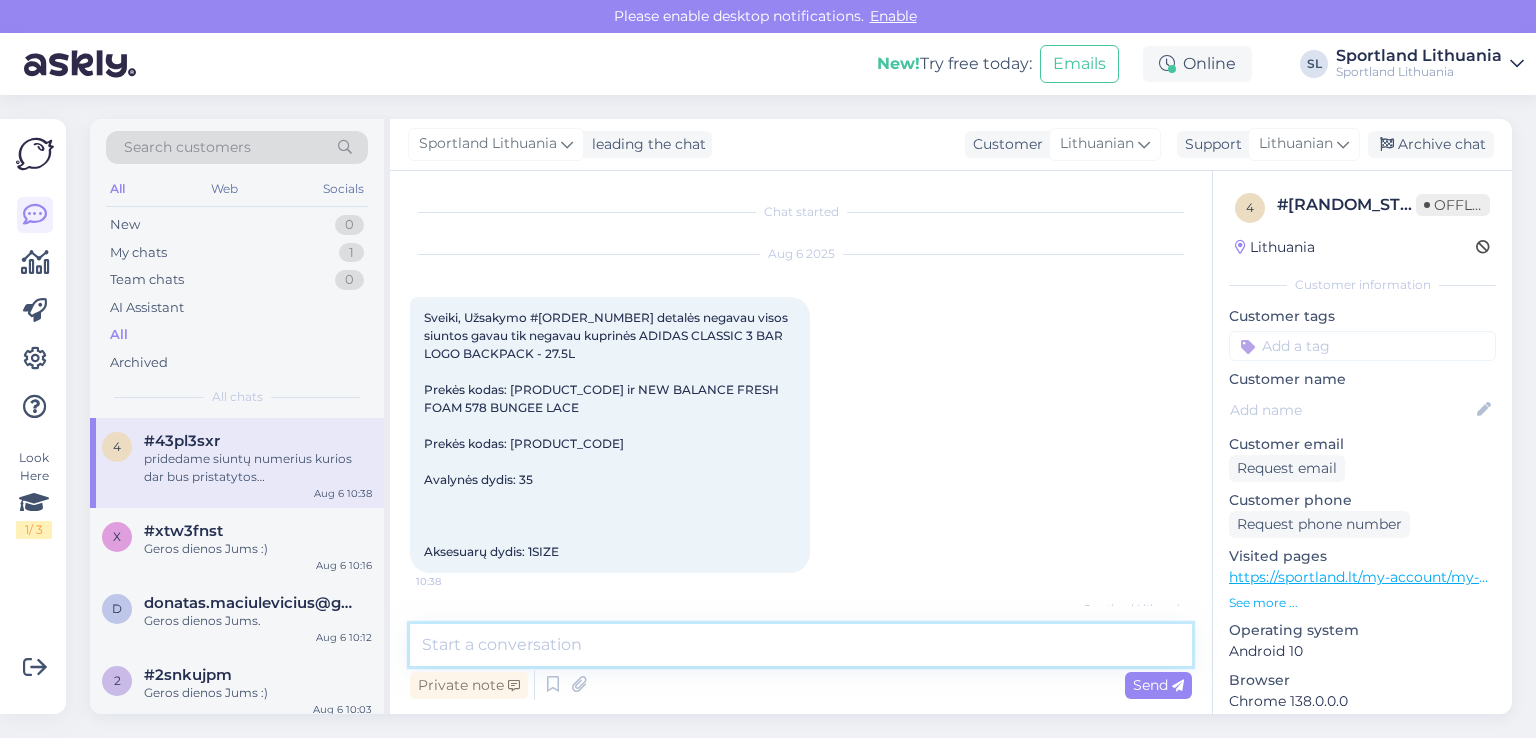 scroll, scrollTop: 265, scrollLeft: 0, axis: vertical 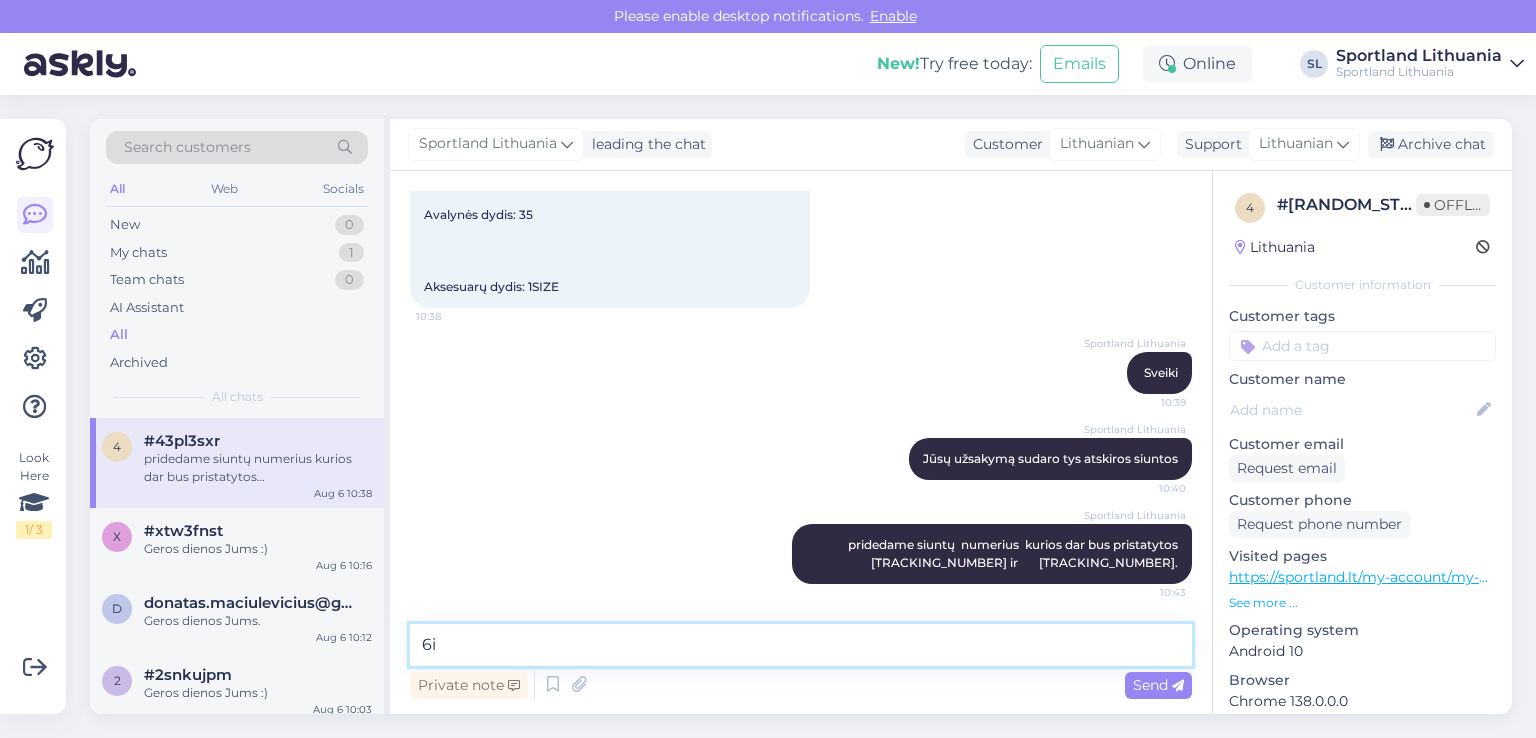 type on "6" 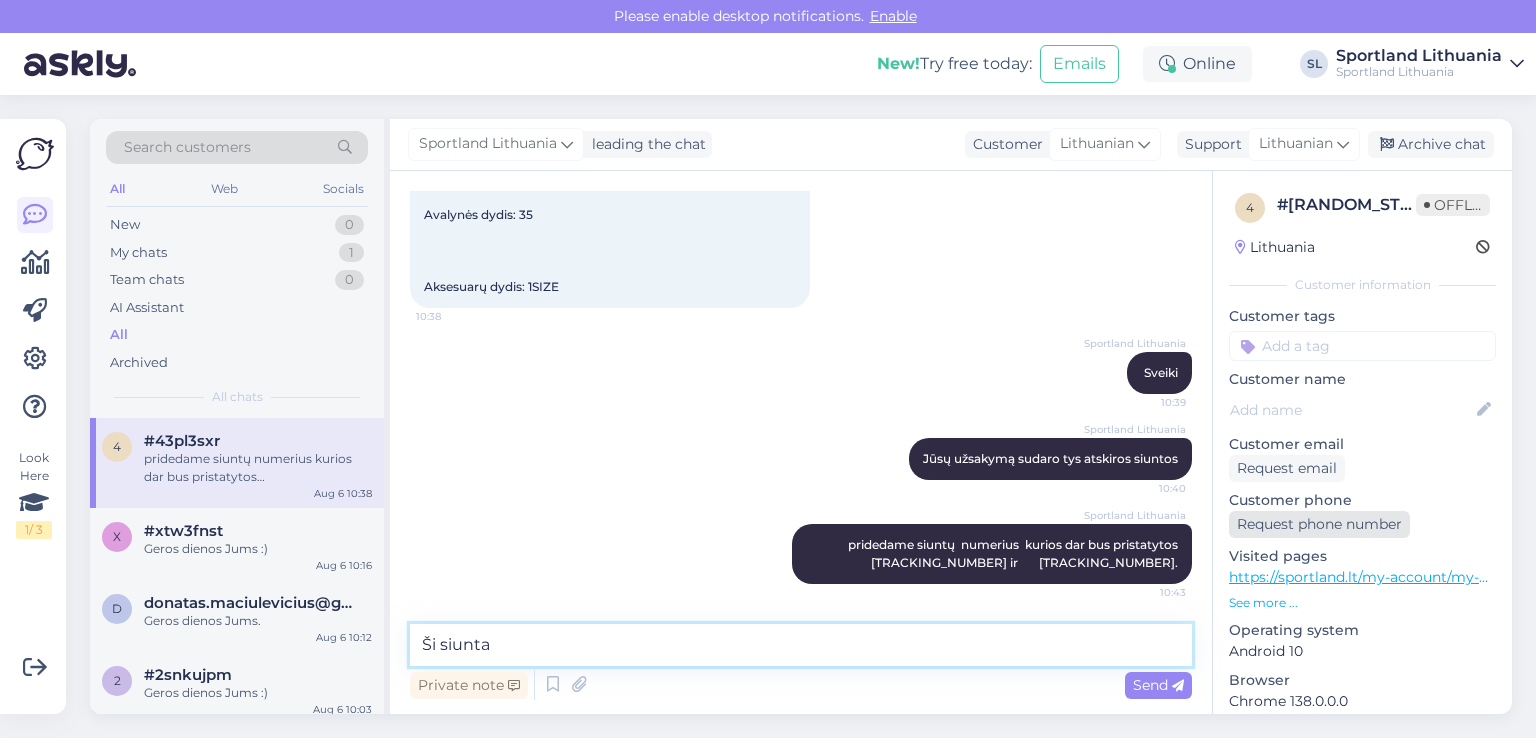 paste on "05805112079644" 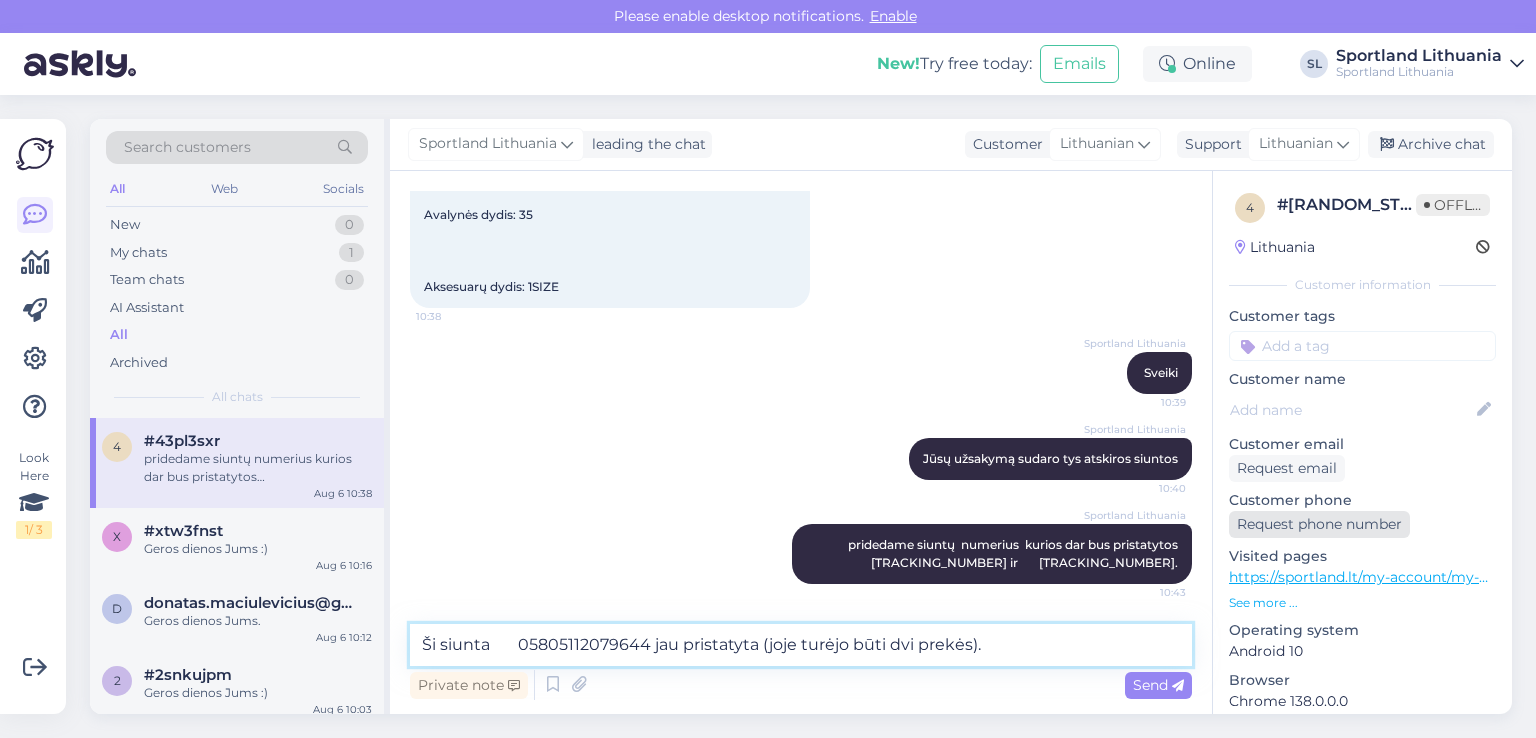 type on "Ši siunta 	05805112079644 jau pristatyta (joje turėjo būti dvi prekės)." 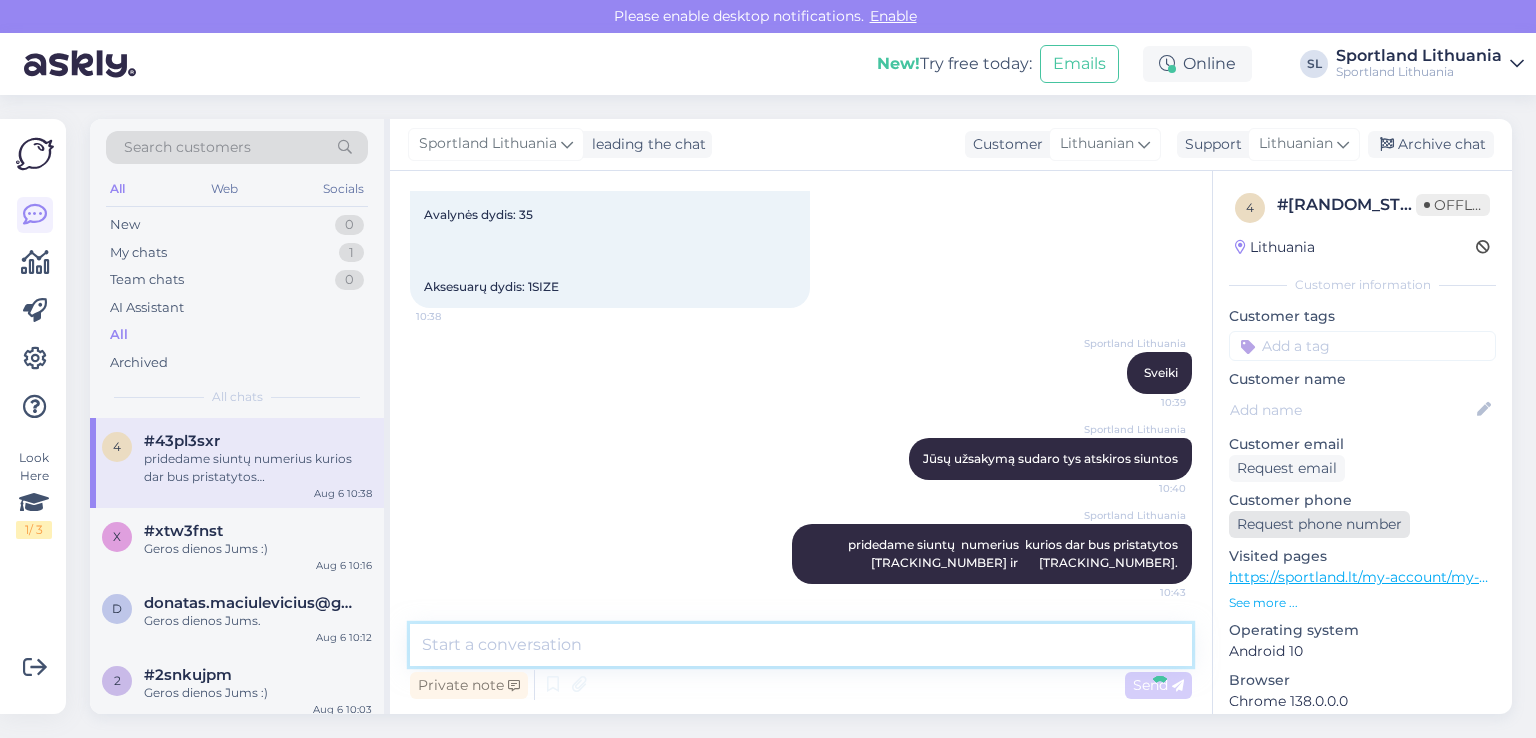scroll, scrollTop: 369, scrollLeft: 0, axis: vertical 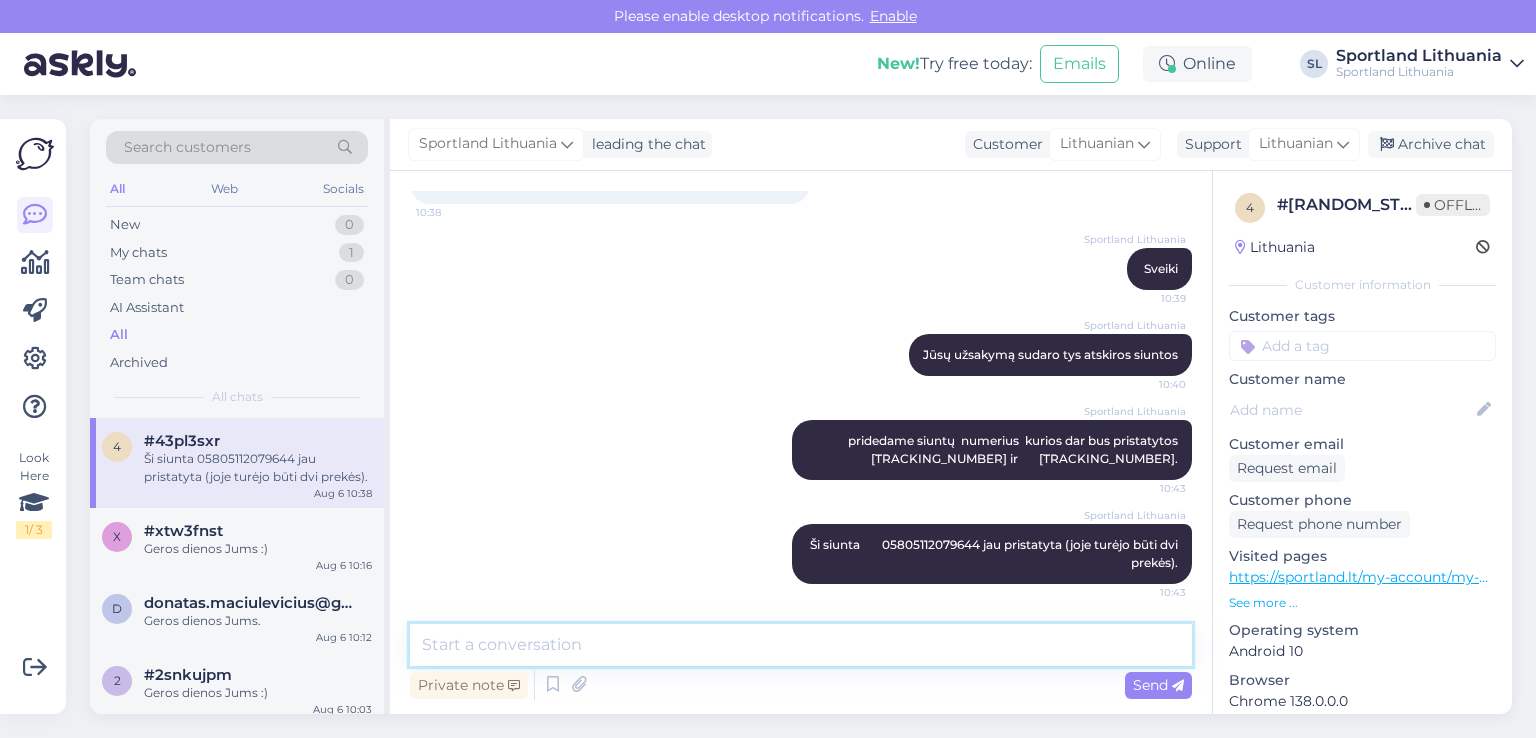 type 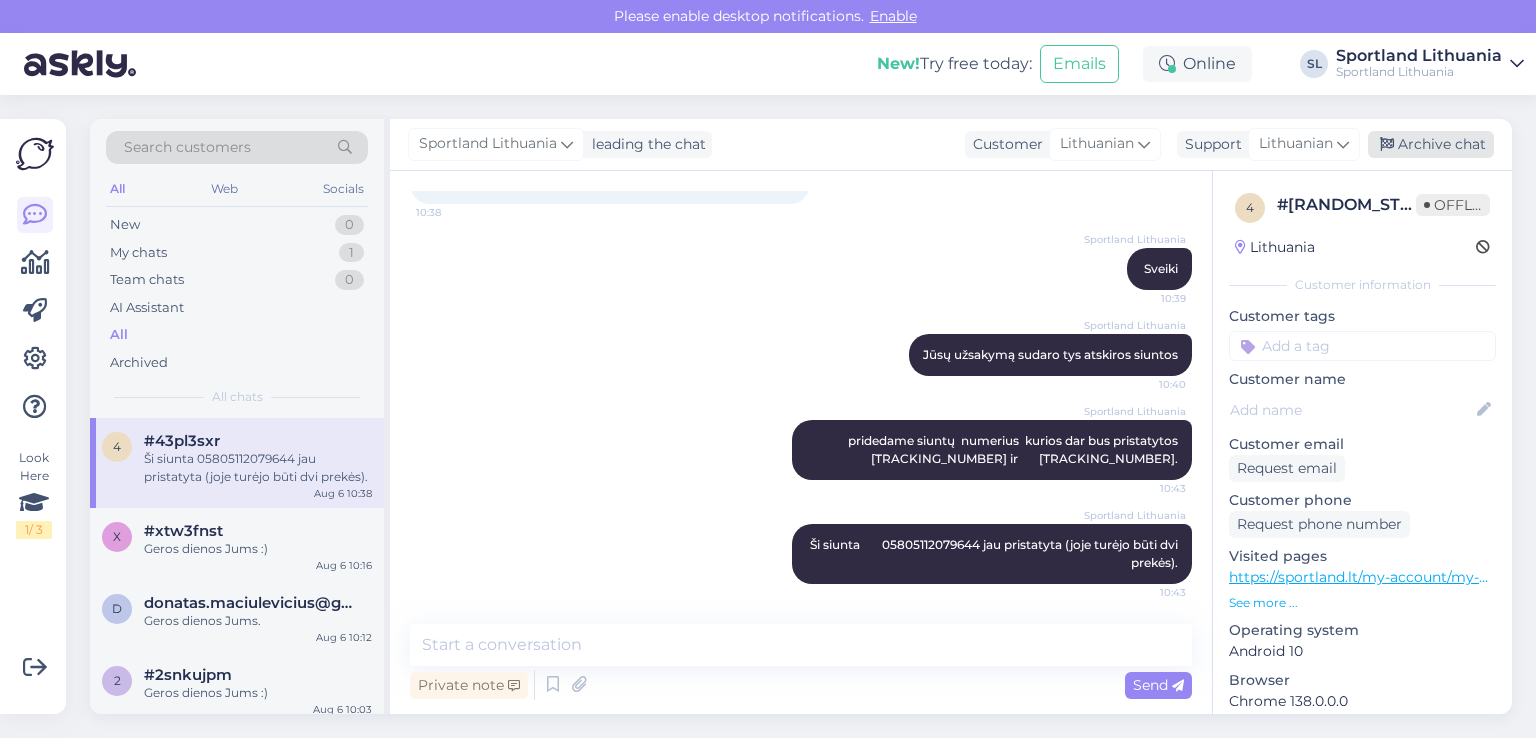click on "Archive chat" at bounding box center [1431, 144] 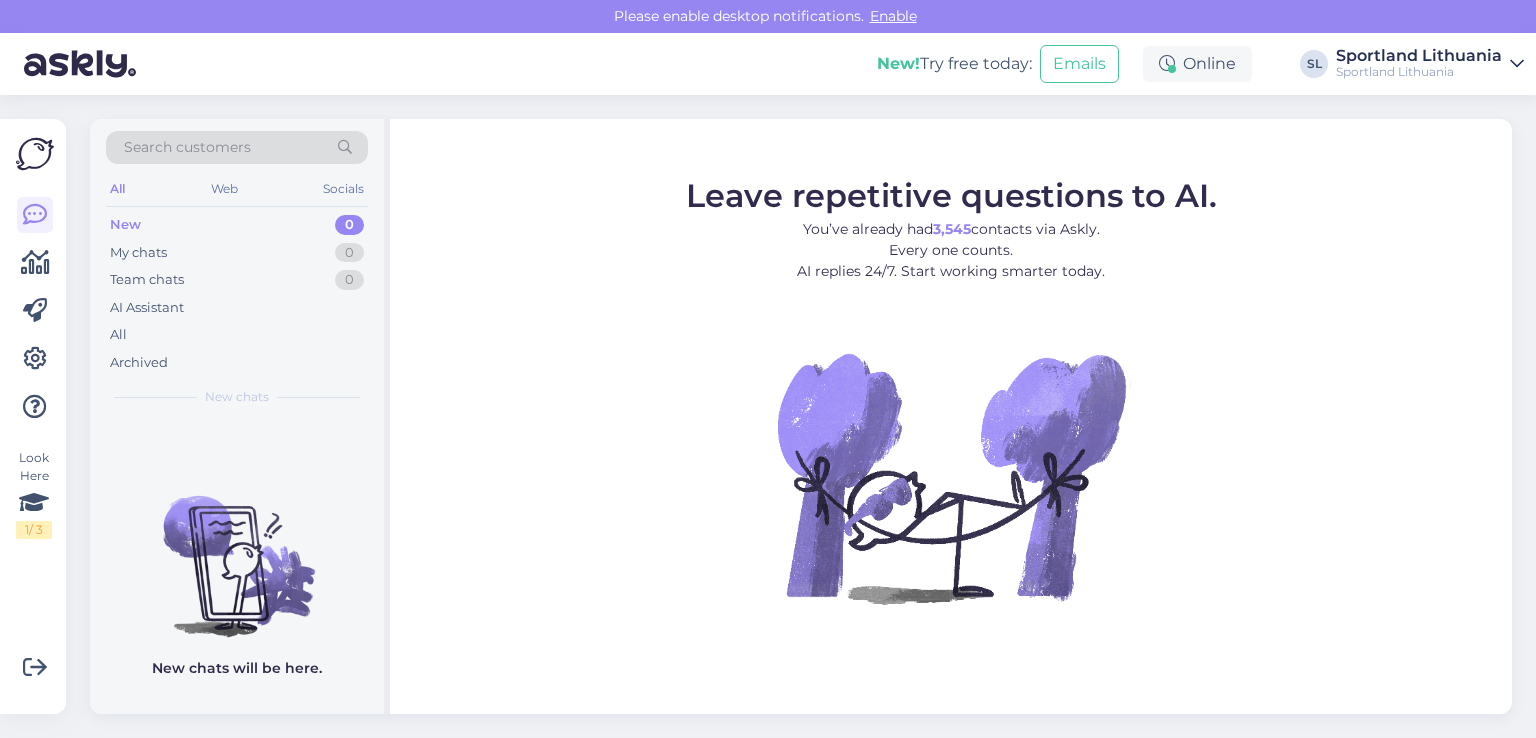scroll, scrollTop: 0, scrollLeft: 0, axis: both 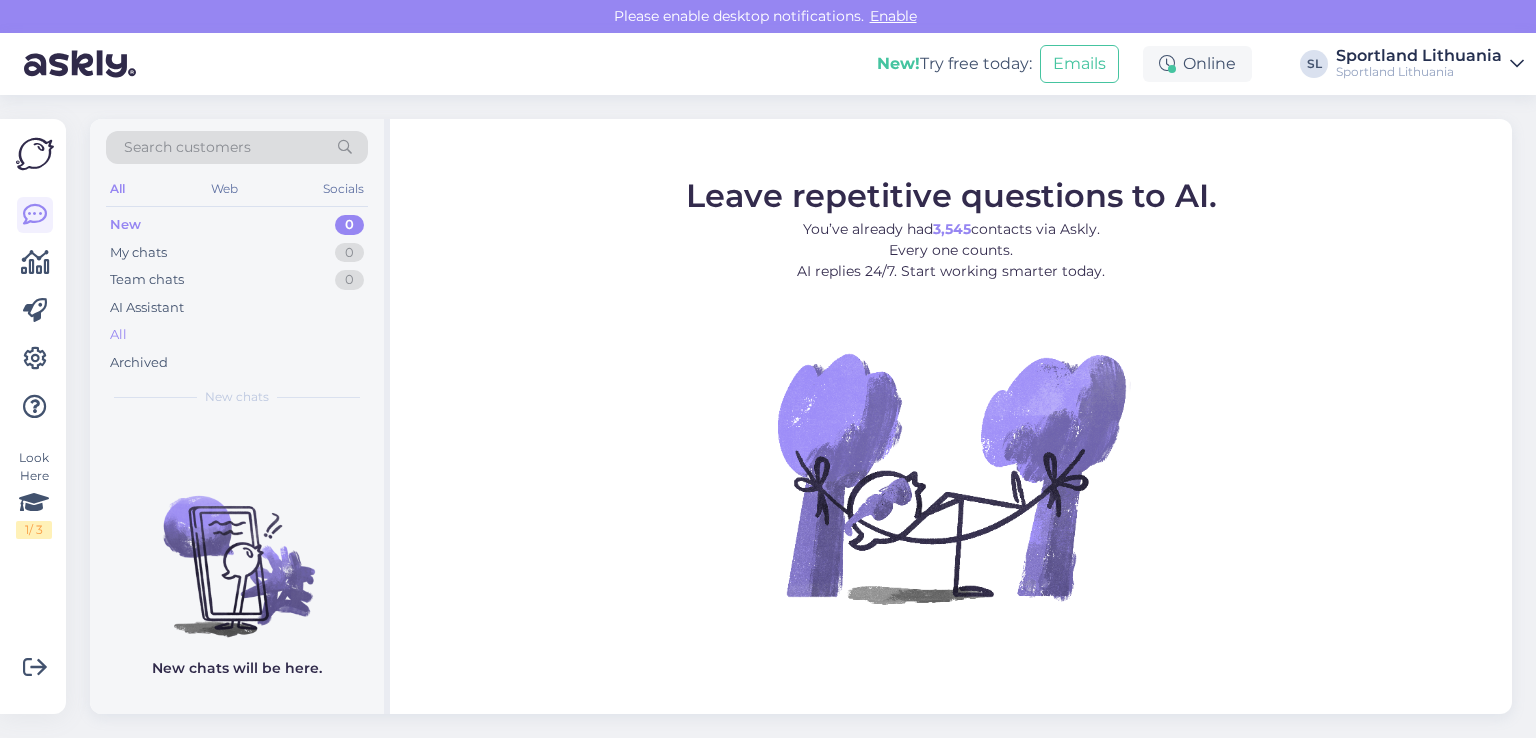 click on "All" at bounding box center (237, 335) 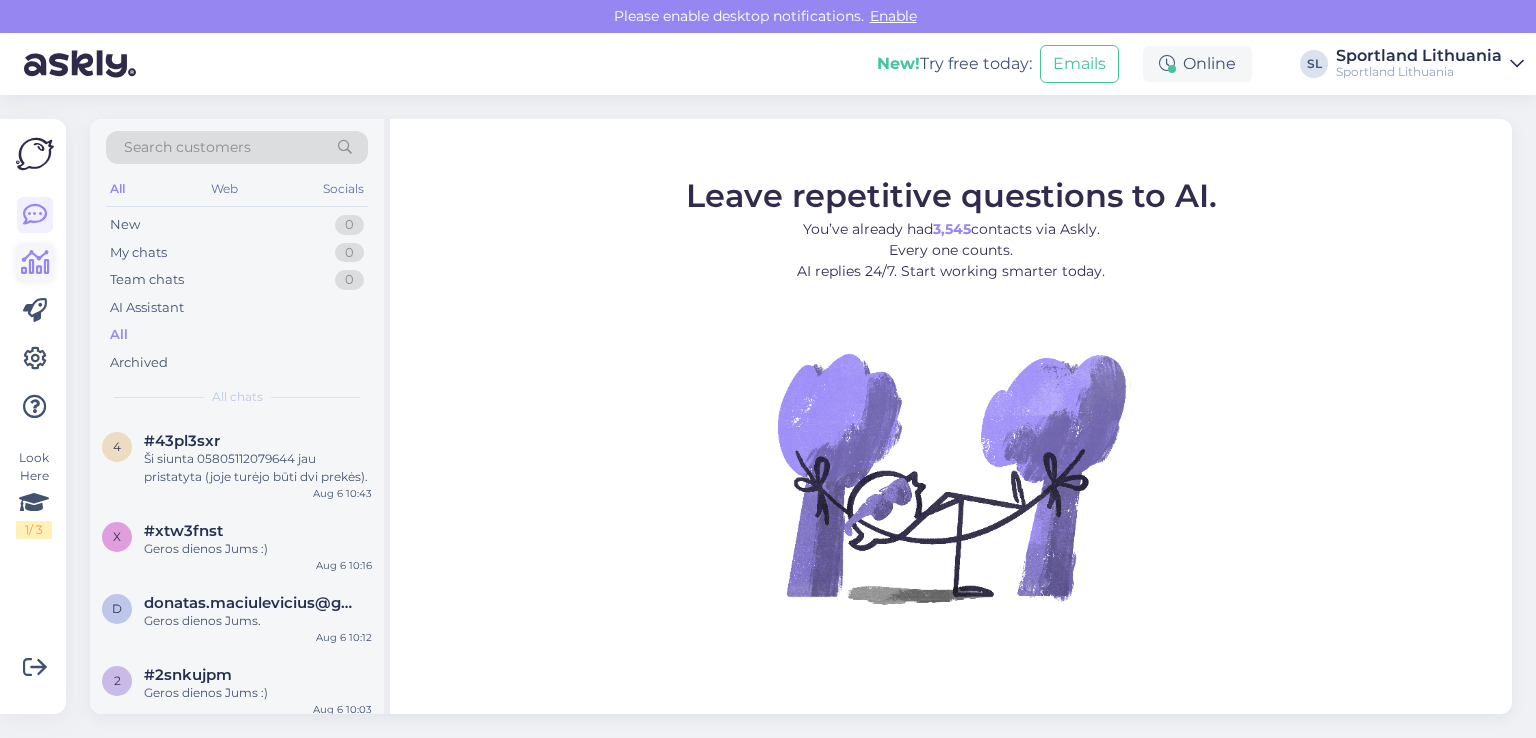 click at bounding box center (35, 263) 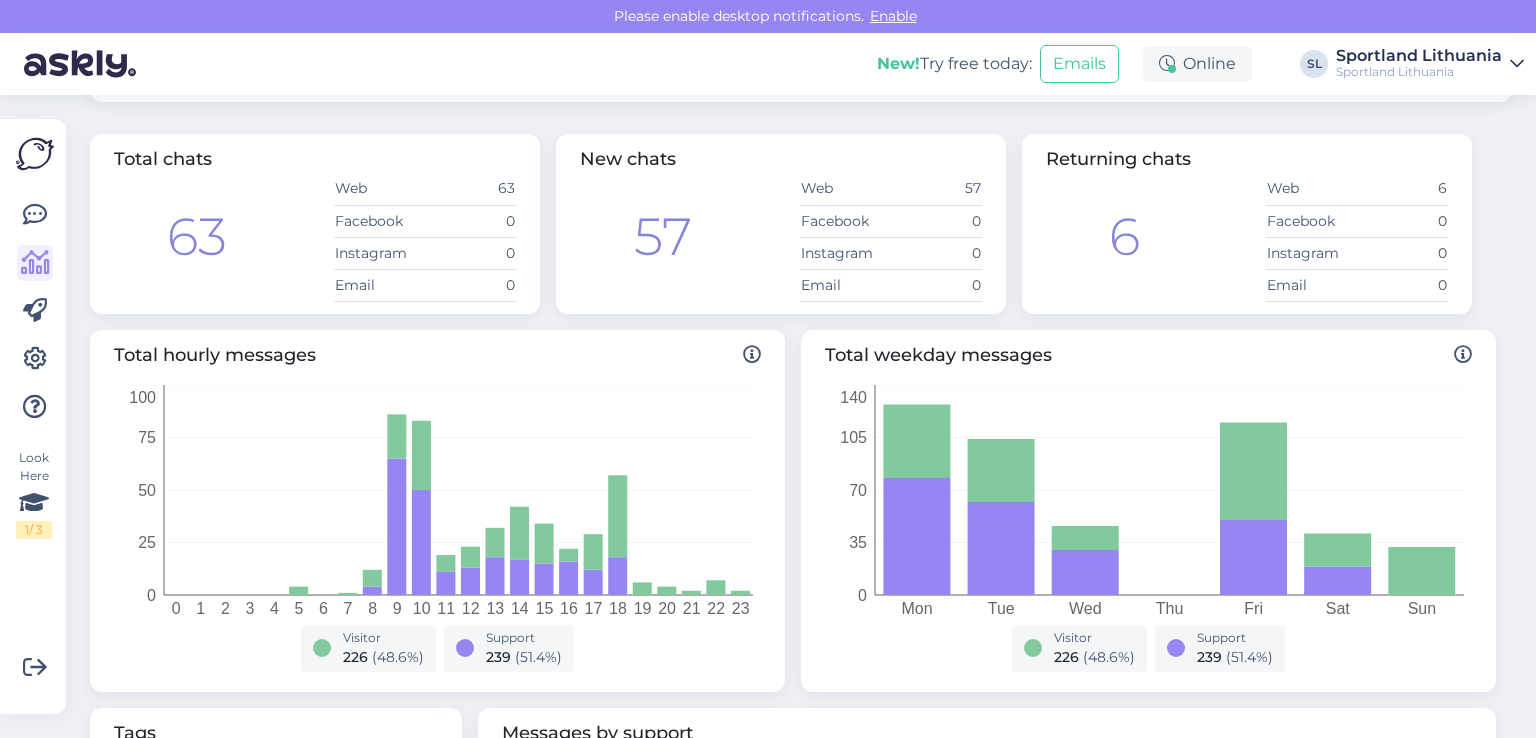 scroll, scrollTop: 0, scrollLeft: 0, axis: both 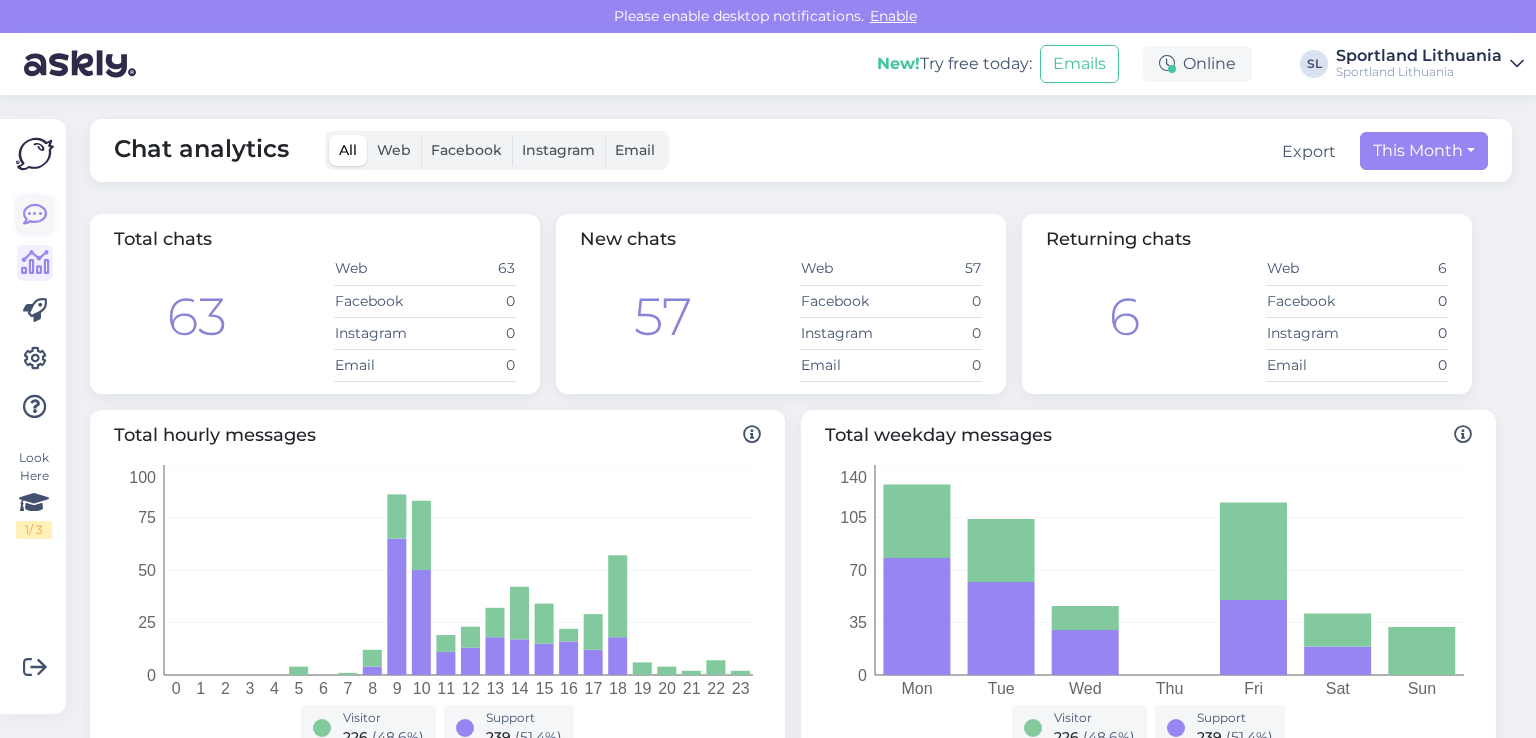 click at bounding box center (35, 215) 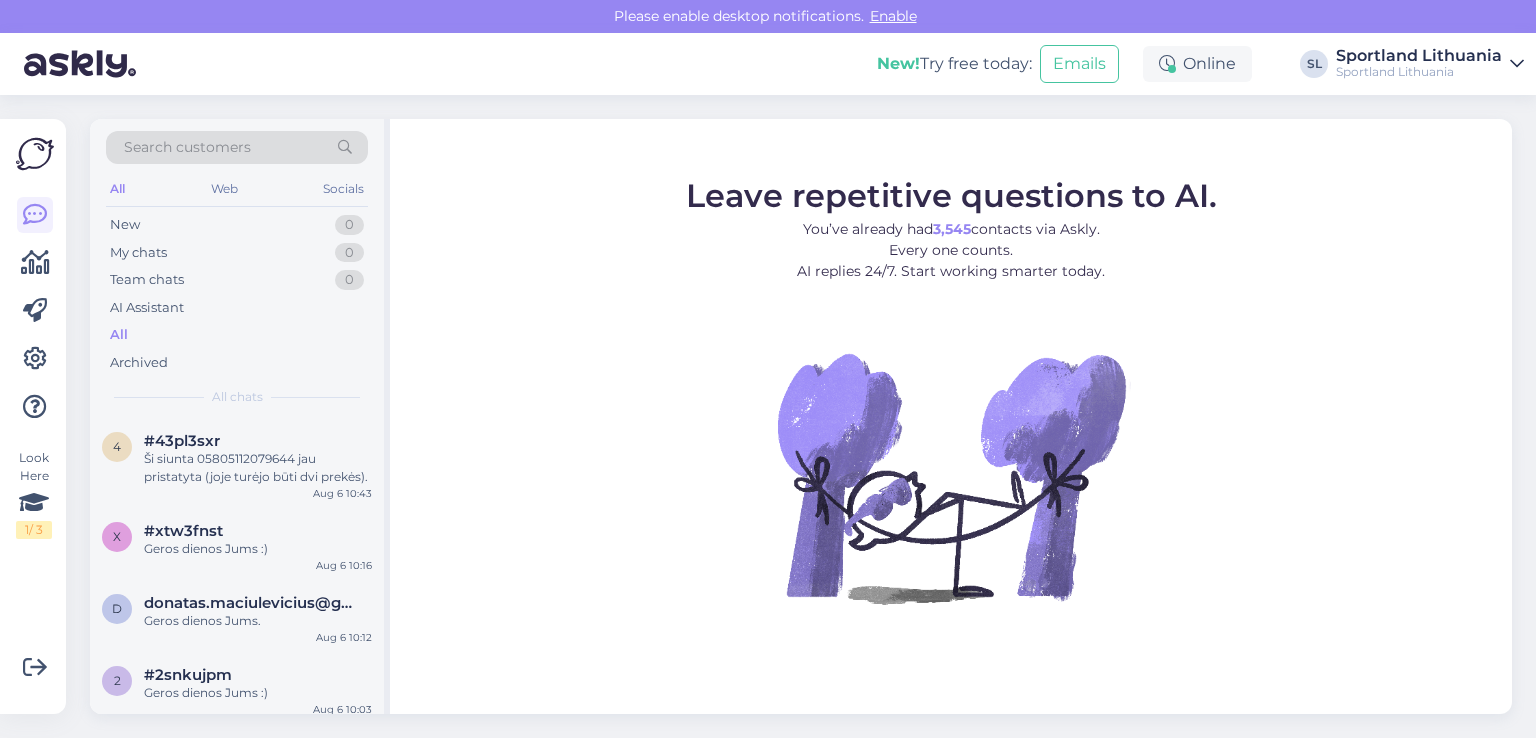 click on "All" at bounding box center [237, 335] 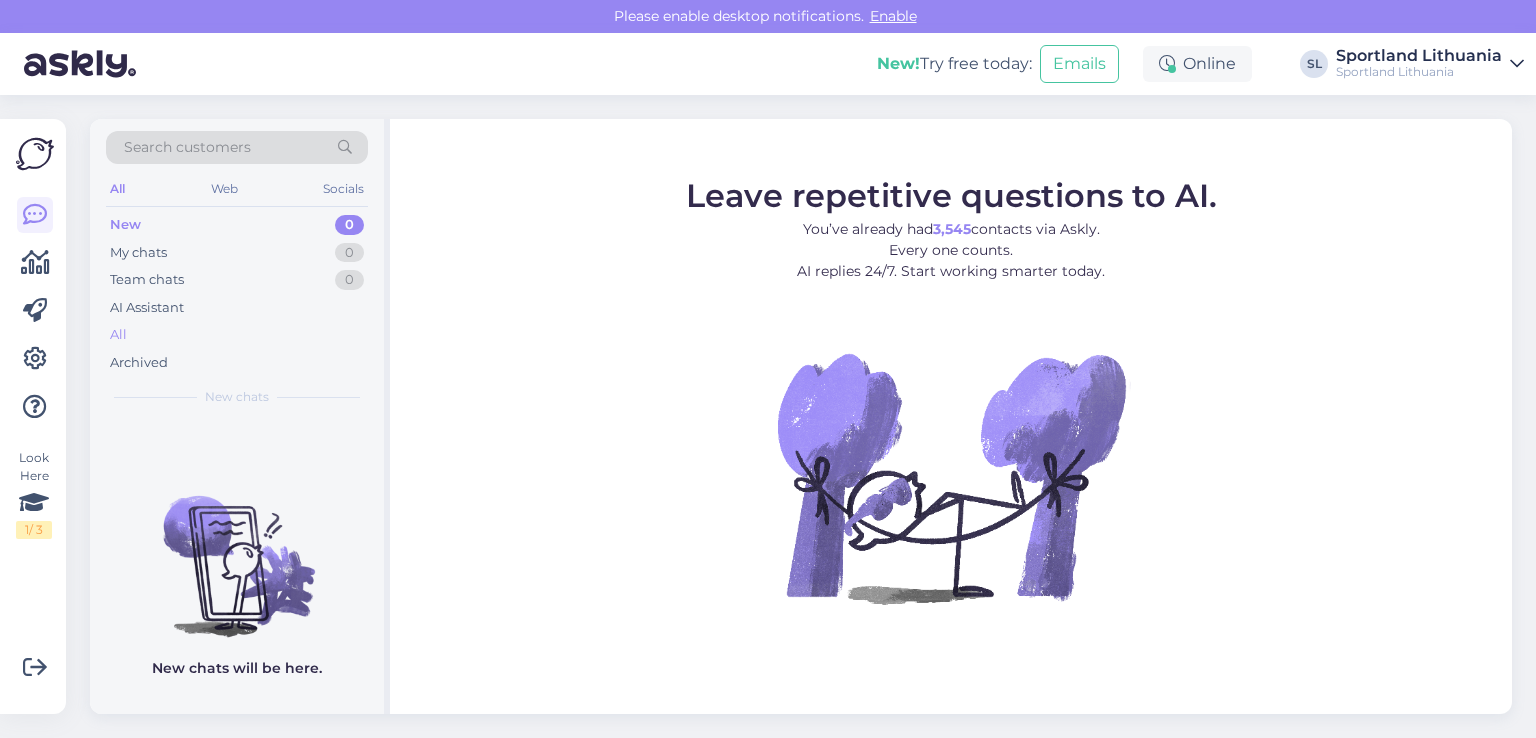 scroll, scrollTop: 0, scrollLeft: 0, axis: both 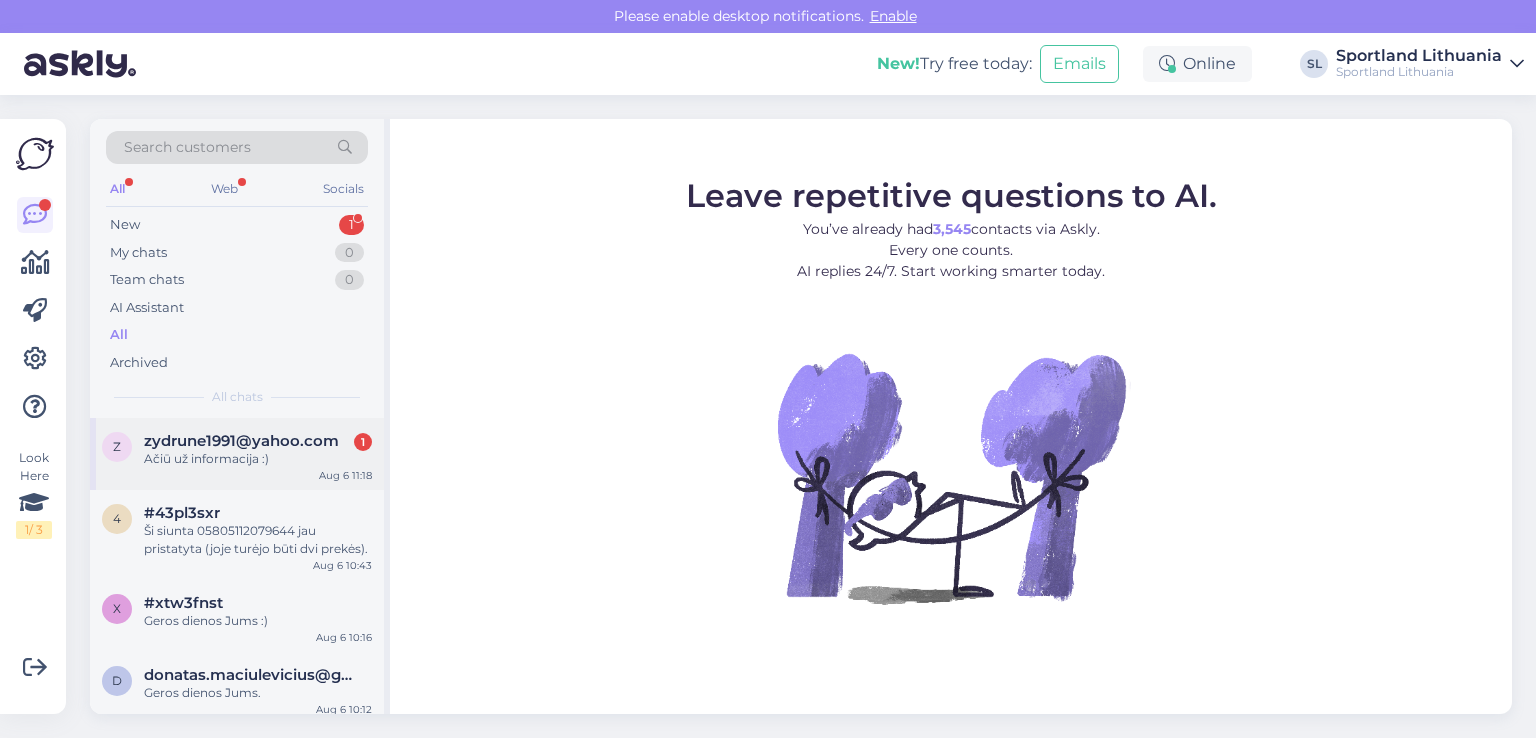 click on "[USERNAME]@[DOMAIN] 1 Ačiū už informacija :) Aug 6 11:18" at bounding box center [237, 454] 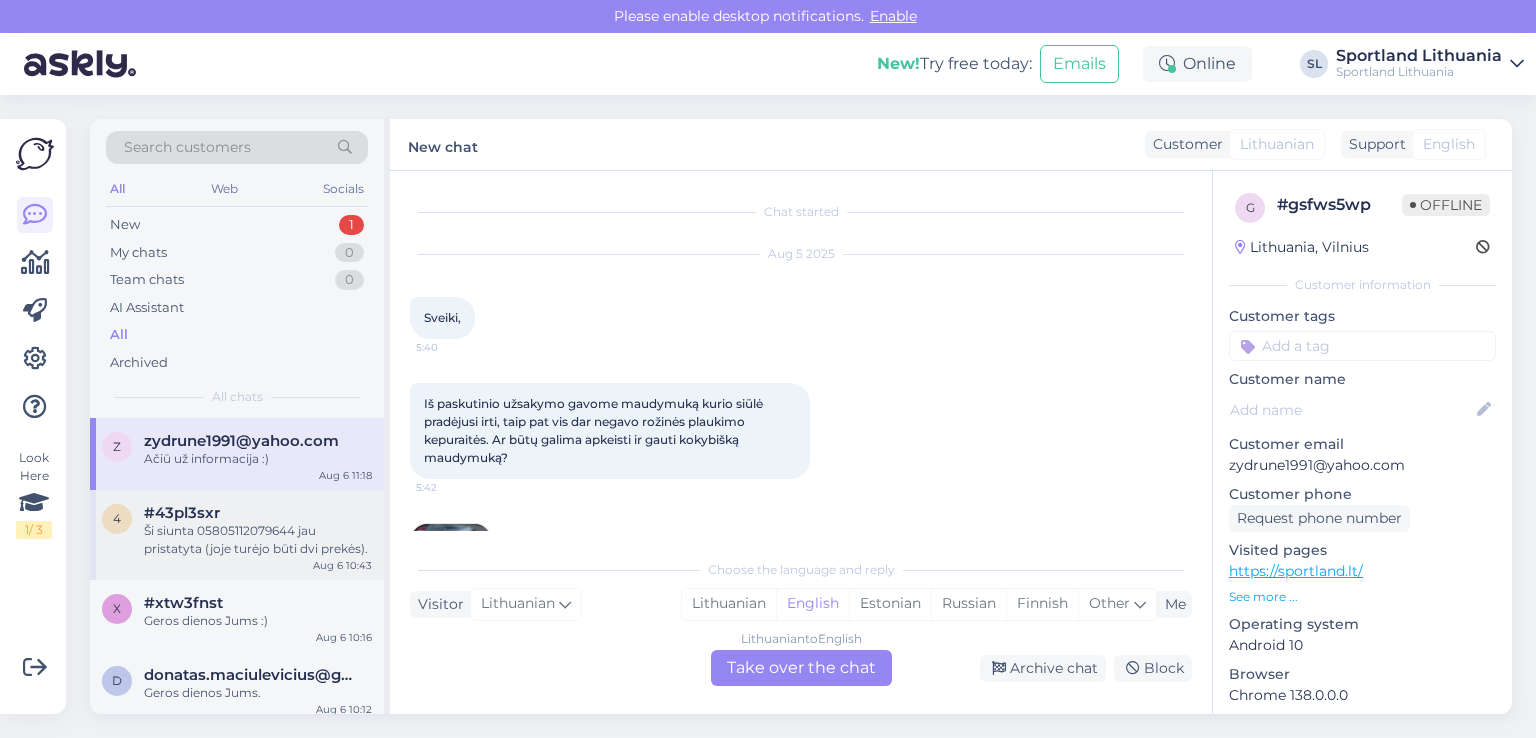scroll, scrollTop: 1694, scrollLeft: 0, axis: vertical 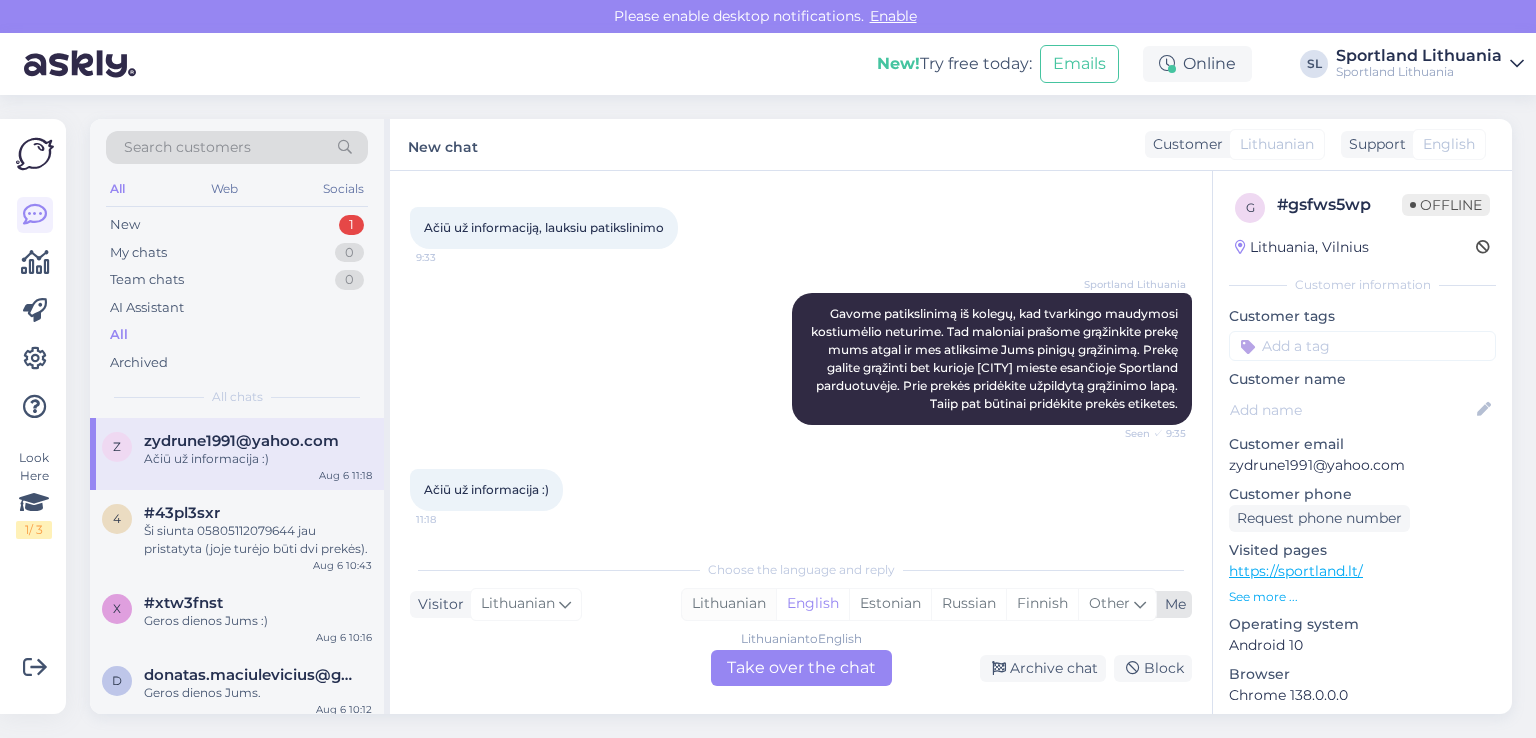 click on "Lithuanian" at bounding box center (729, 604) 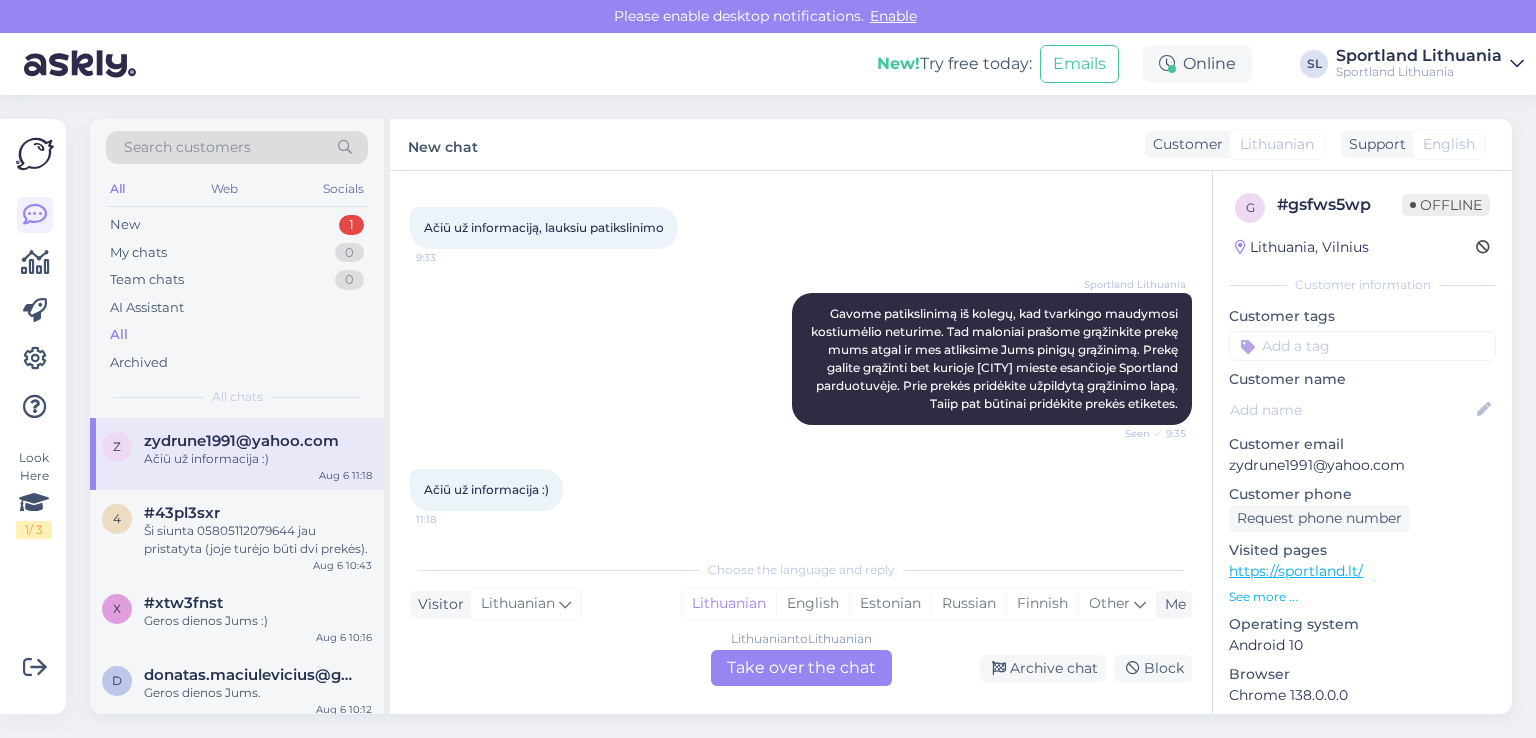 click on "Lithuanian  to  Lithuanian Take over the chat" at bounding box center [801, 668] 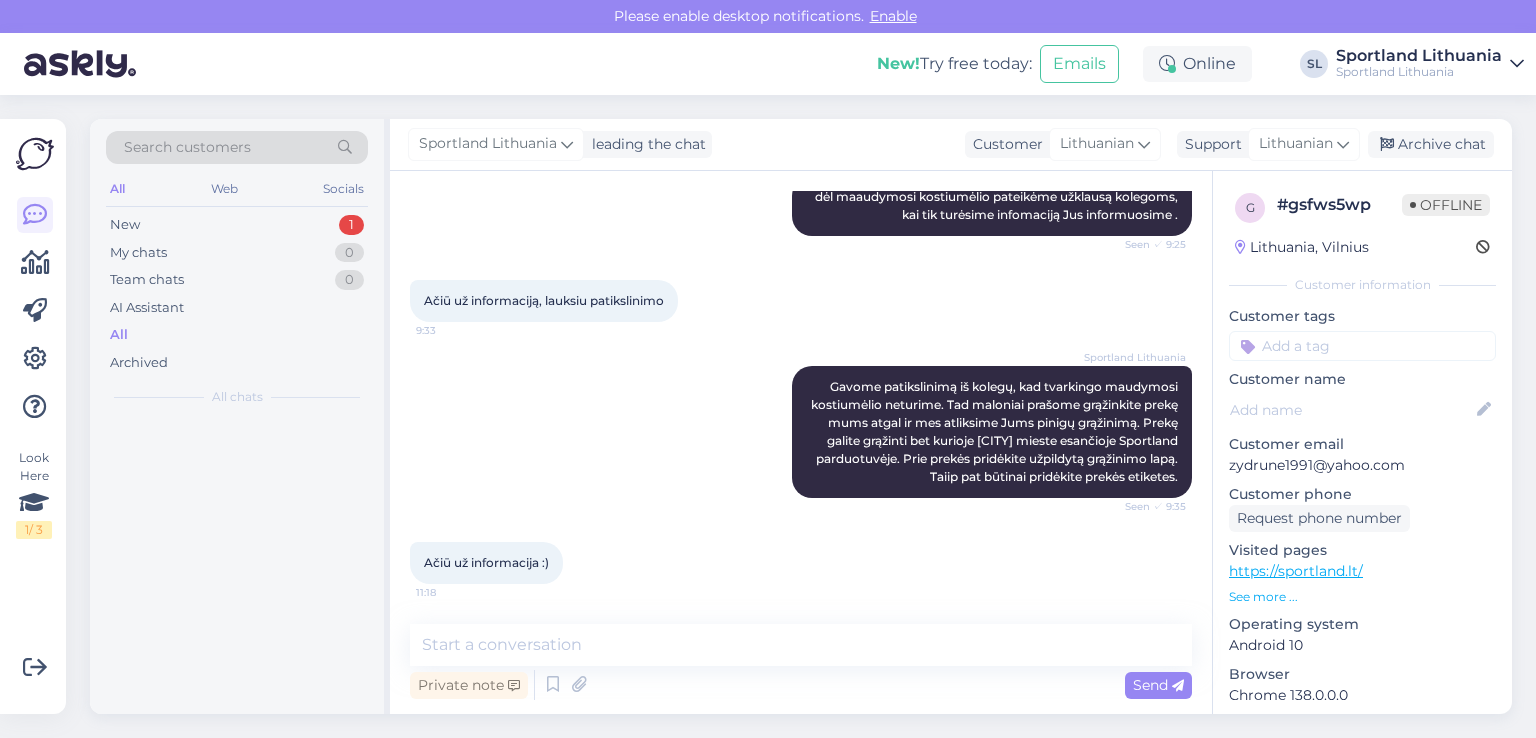 scroll, scrollTop: 1620, scrollLeft: 0, axis: vertical 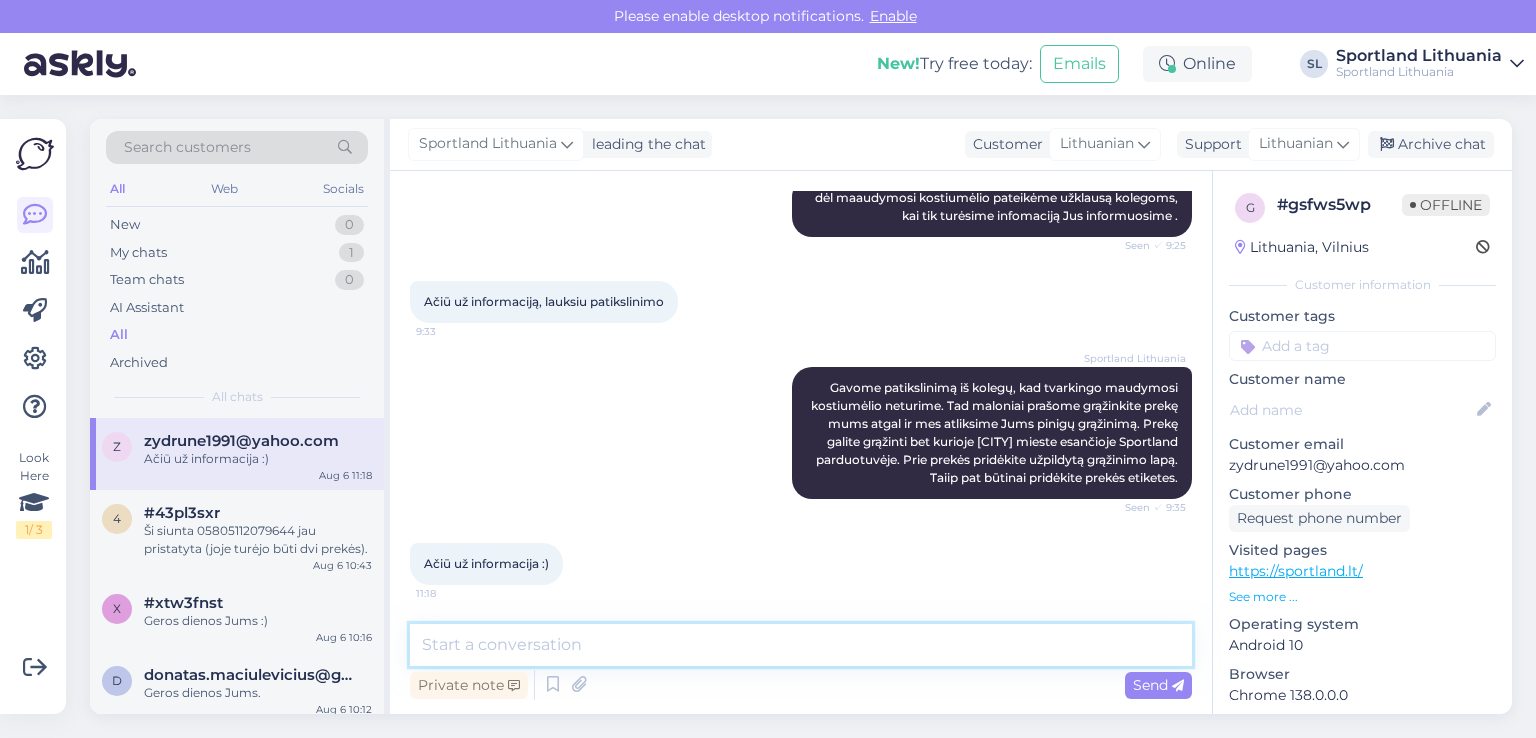 click at bounding box center [801, 645] 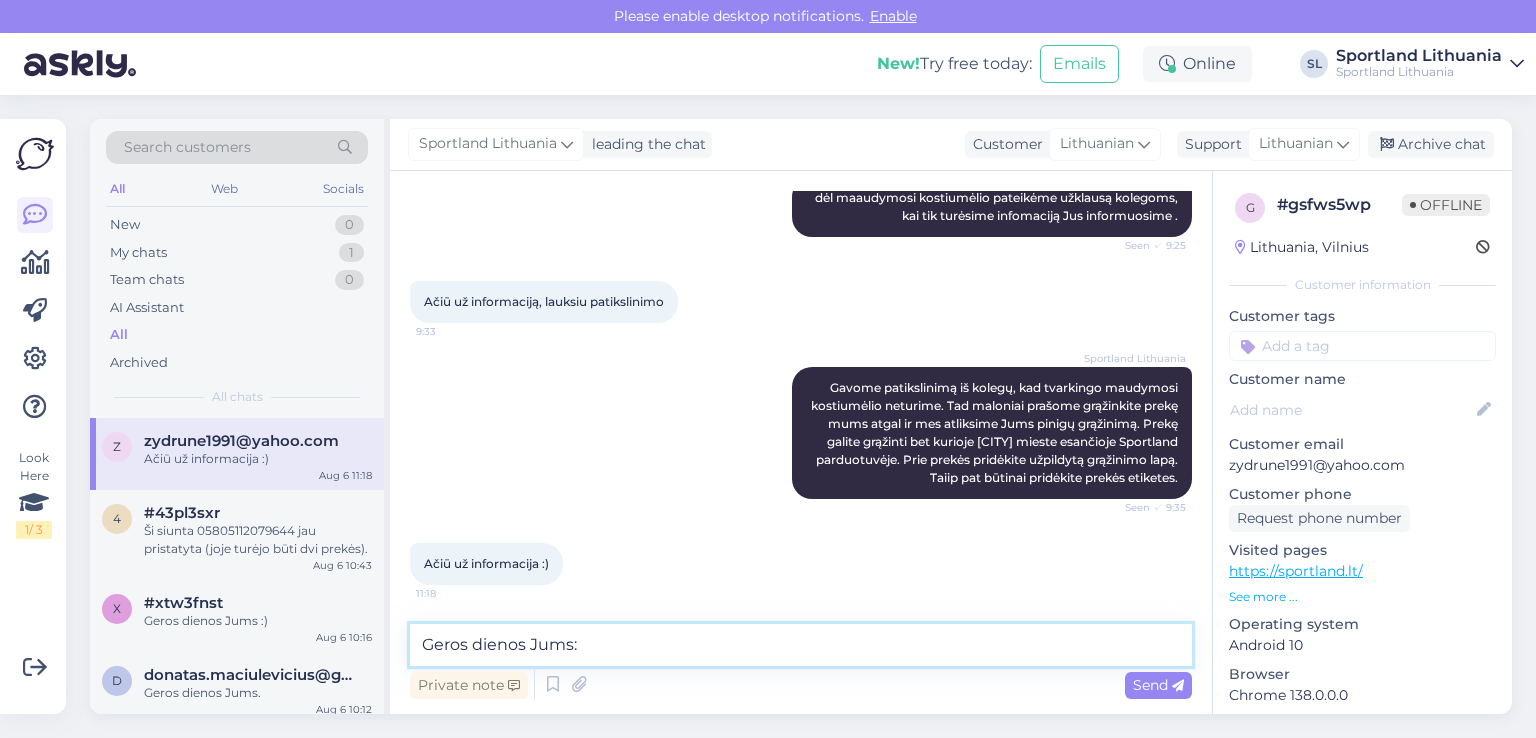 type on "Geros dienos Jums:)" 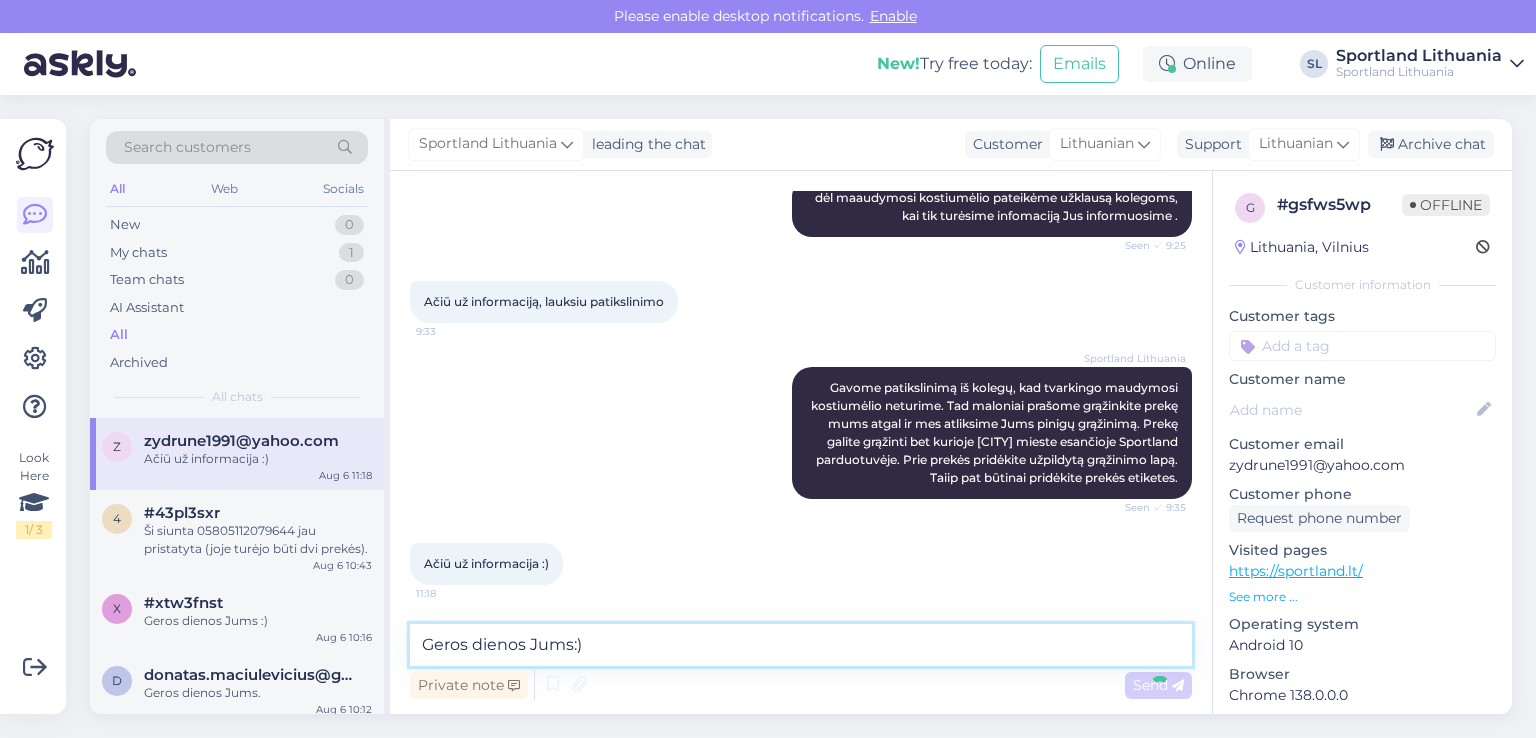 type 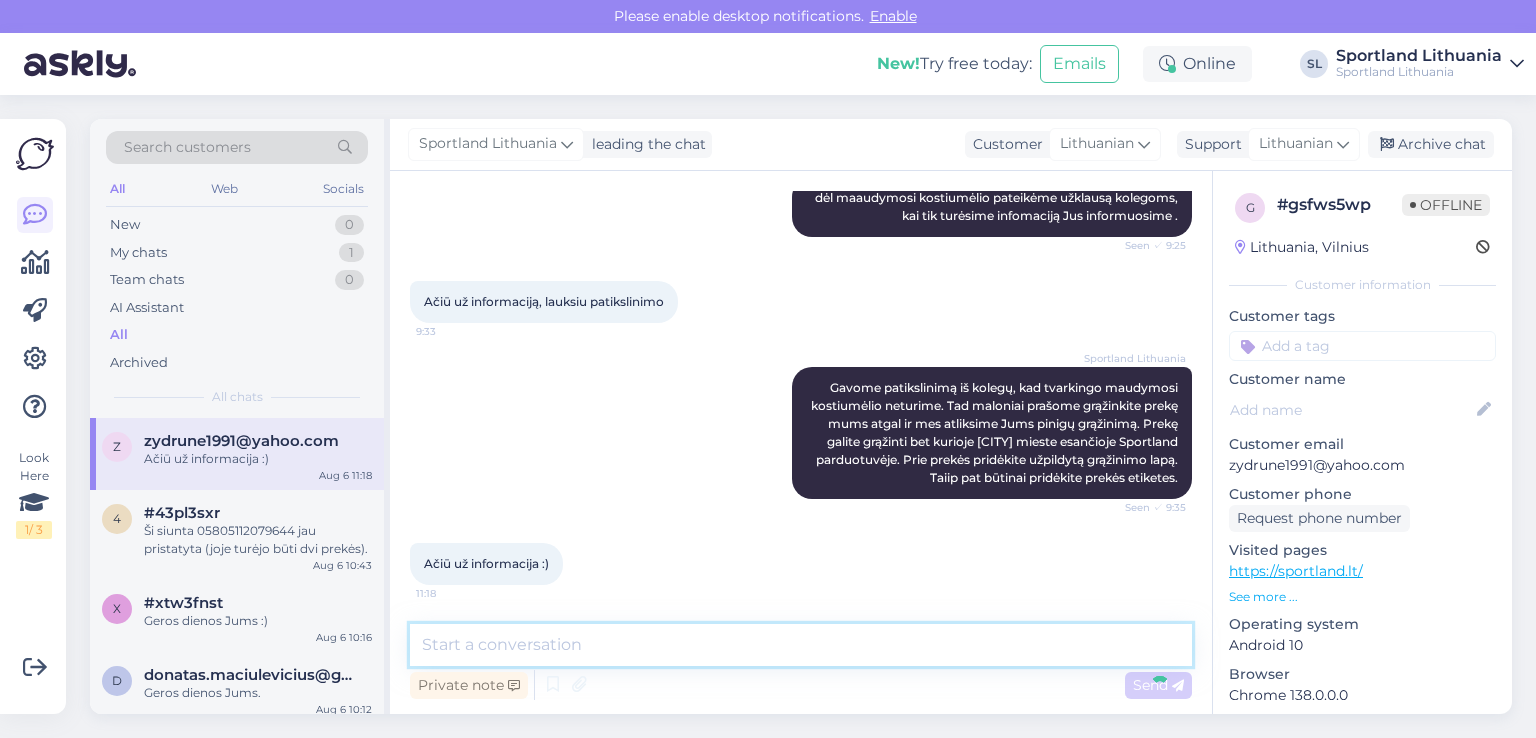 scroll, scrollTop: 1706, scrollLeft: 0, axis: vertical 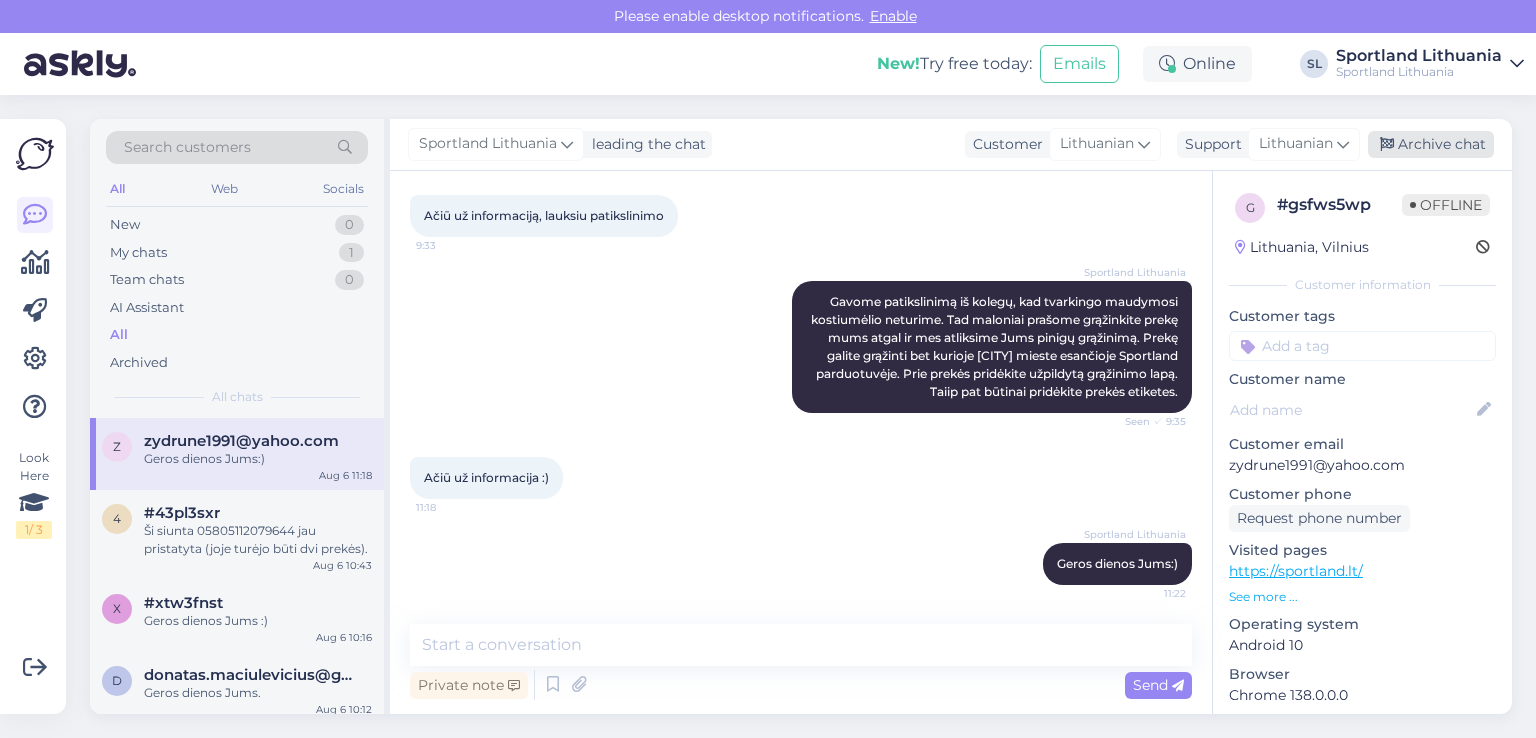 click on "Archive chat" at bounding box center [1431, 144] 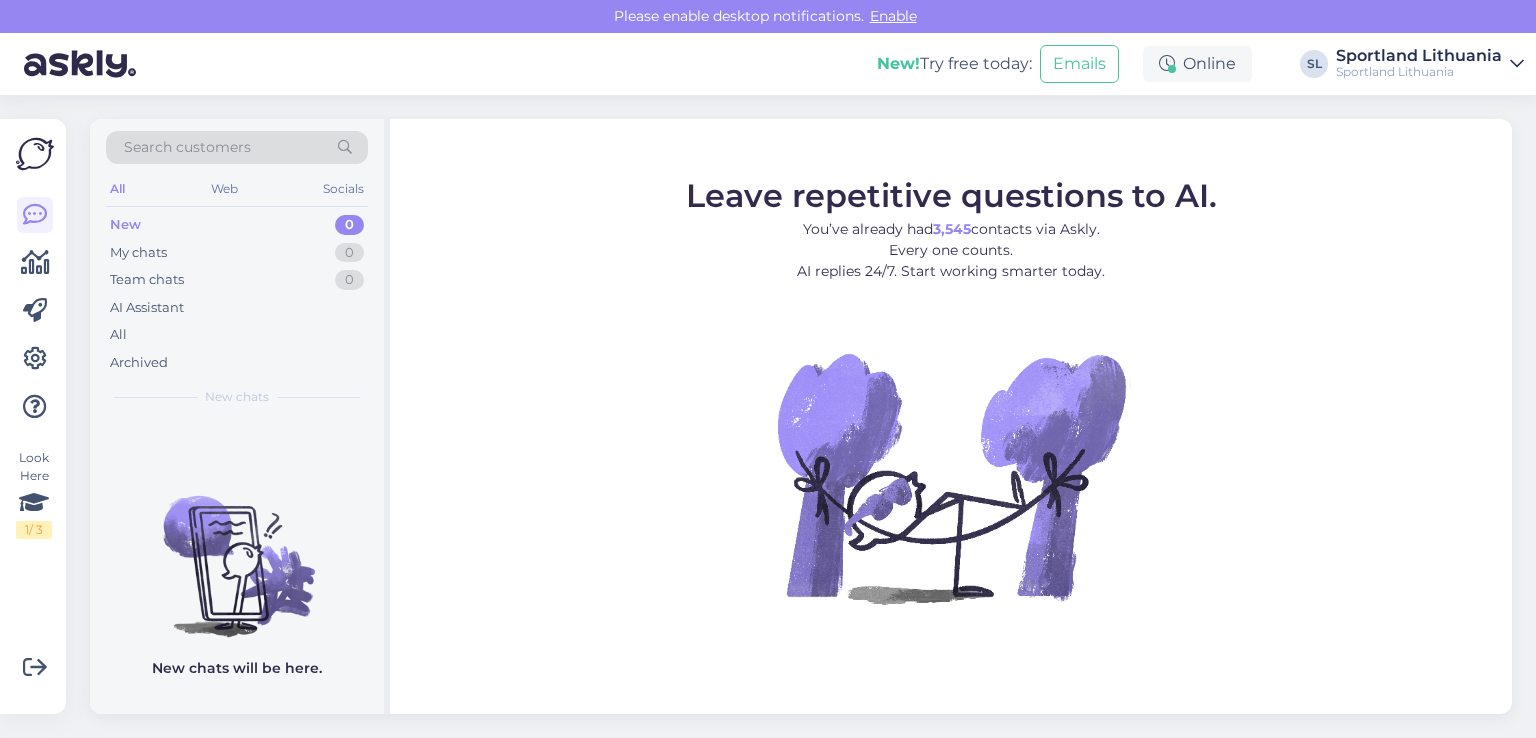 scroll, scrollTop: 0, scrollLeft: 0, axis: both 